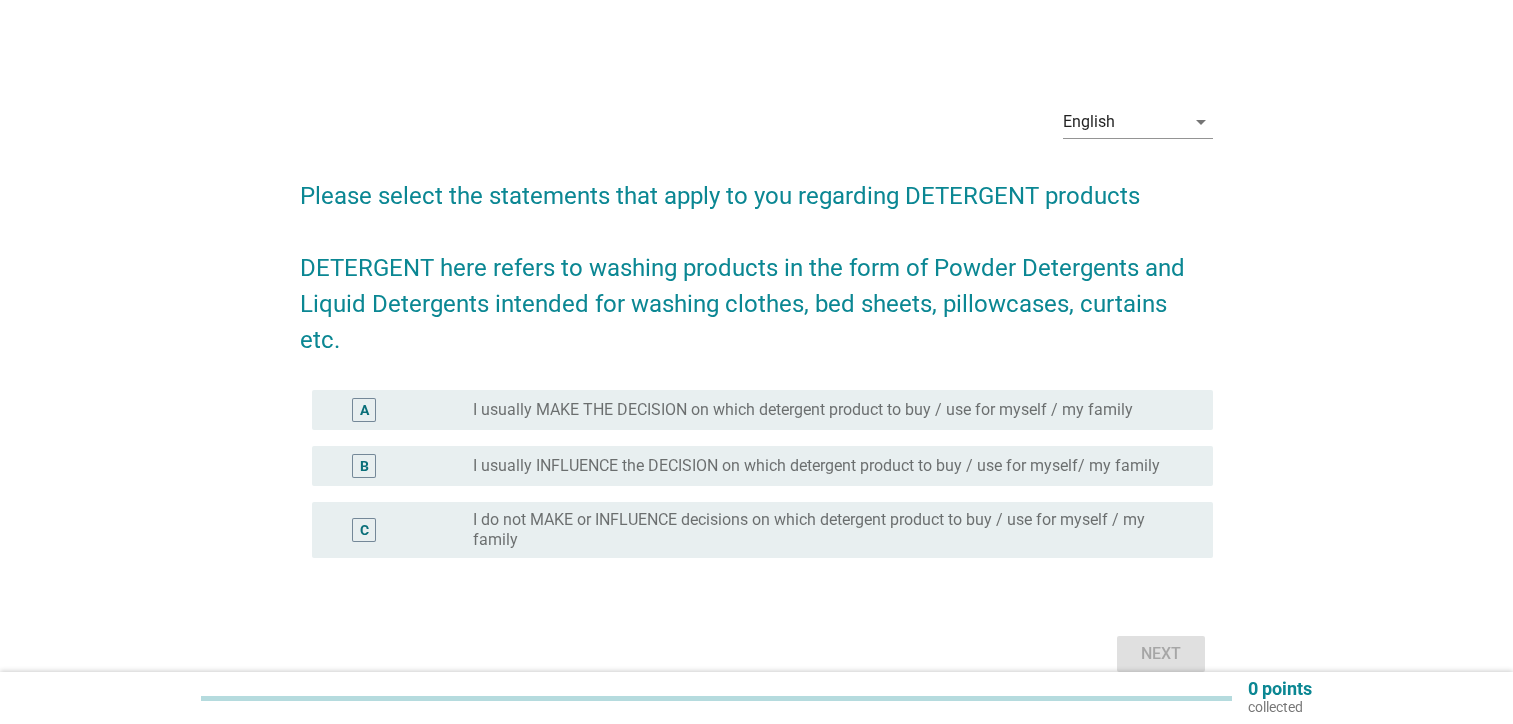 scroll, scrollTop: 0, scrollLeft: 0, axis: both 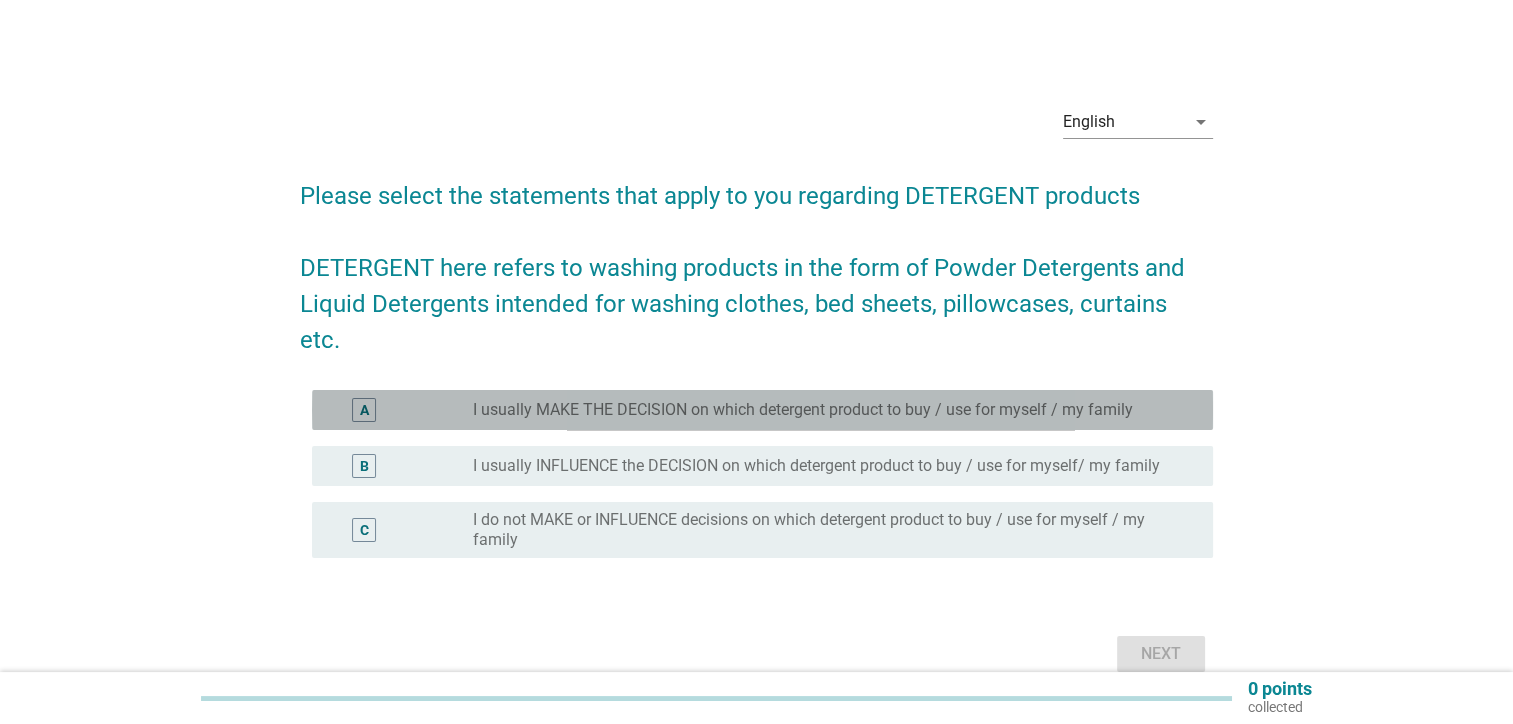 drag, startPoint x: 560, startPoint y: 382, endPoint x: 575, endPoint y: 386, distance: 15.524175 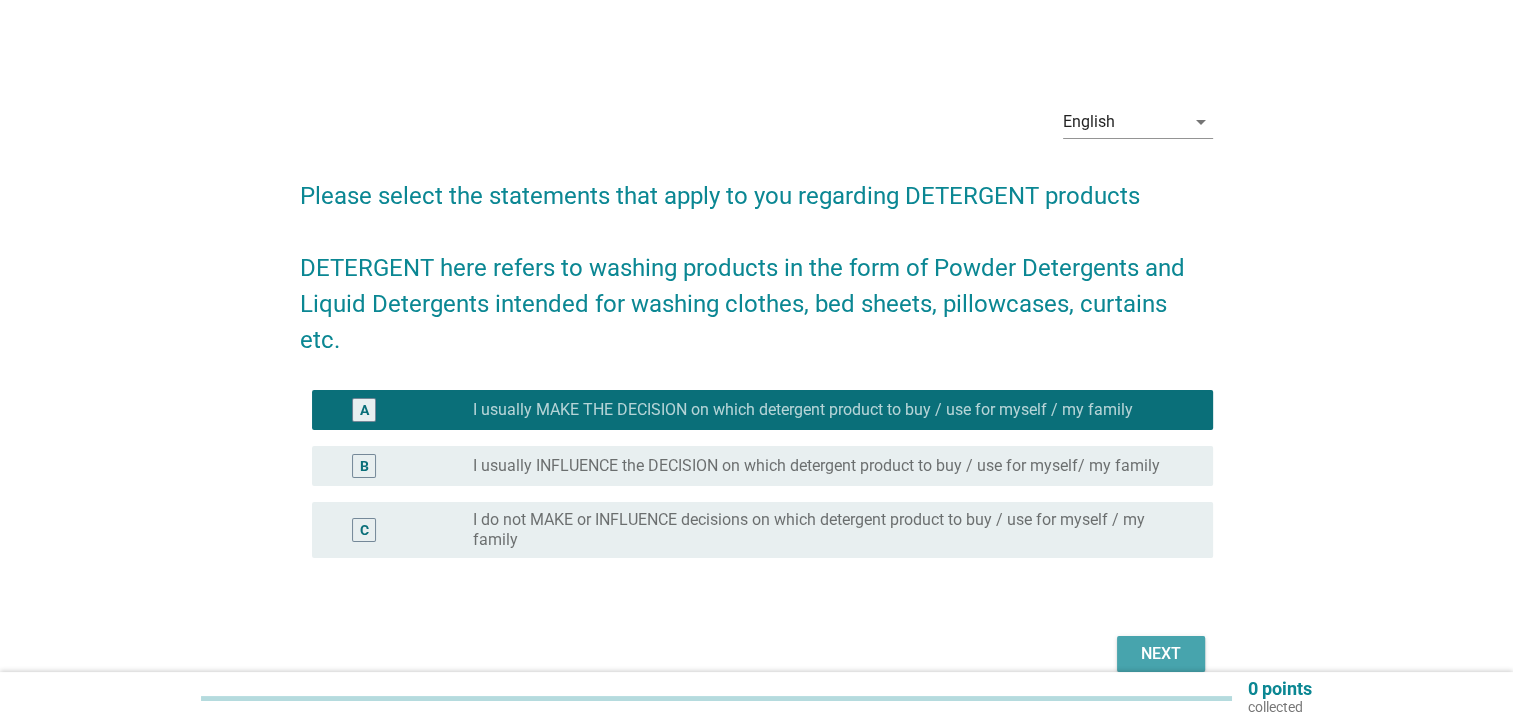 click on "Next" at bounding box center (1161, 654) 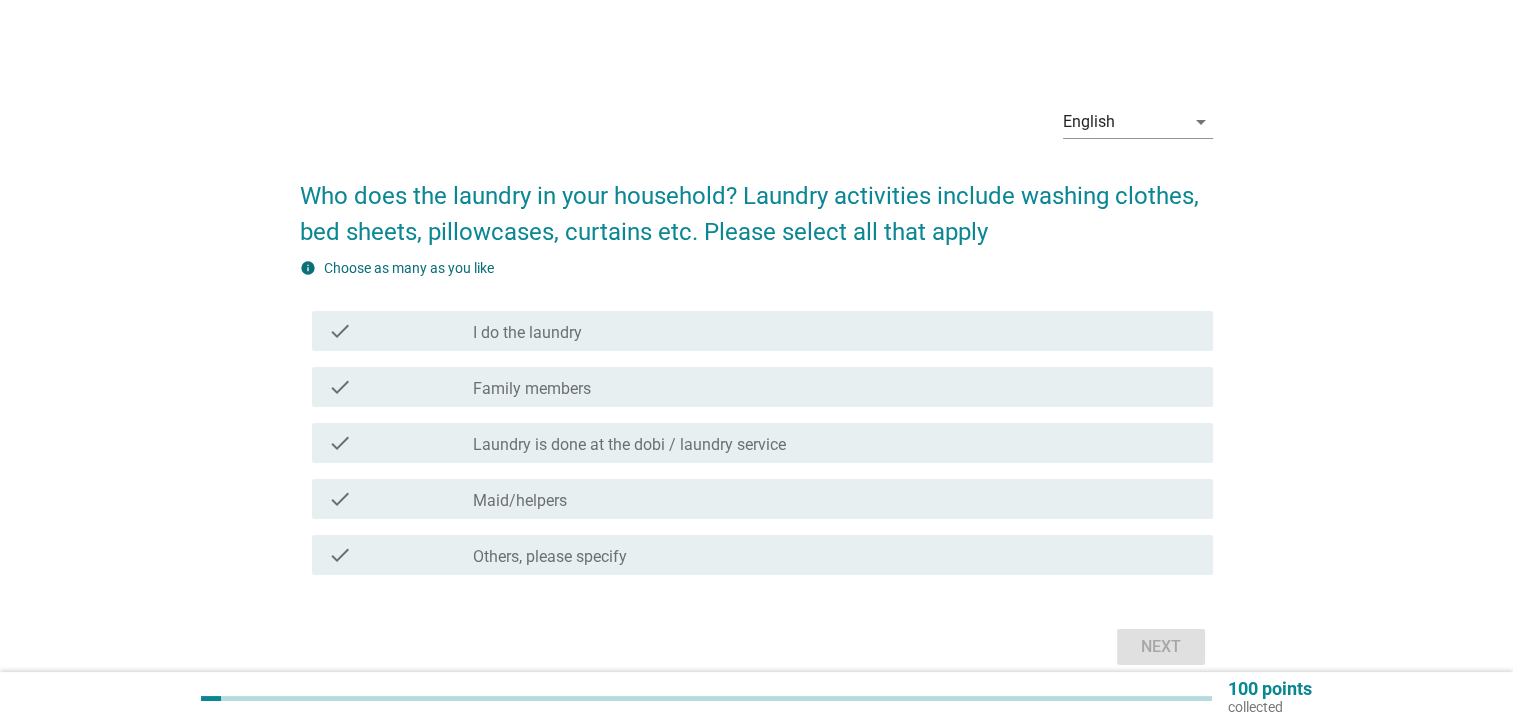 click on "I do the laundry" at bounding box center (527, 333) 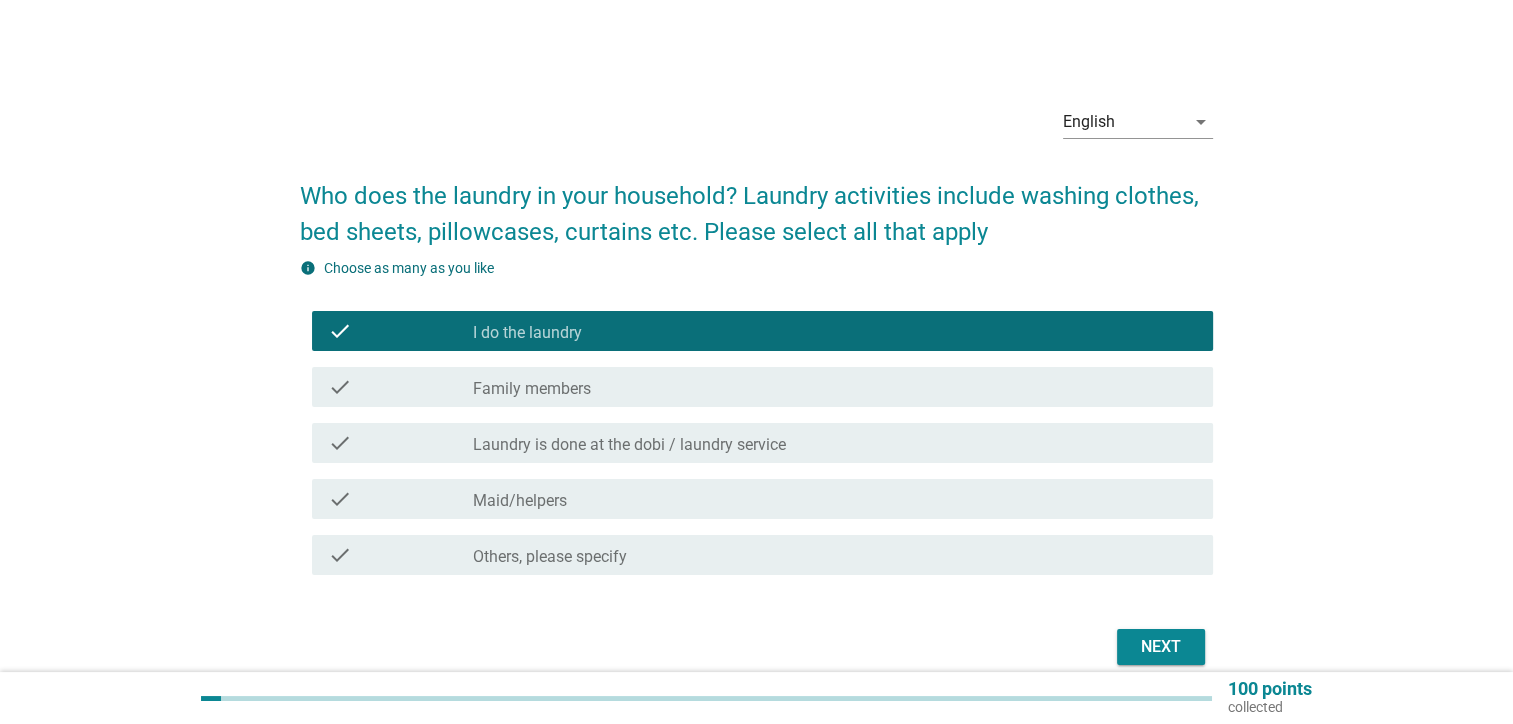 click on "Next" at bounding box center (1161, 647) 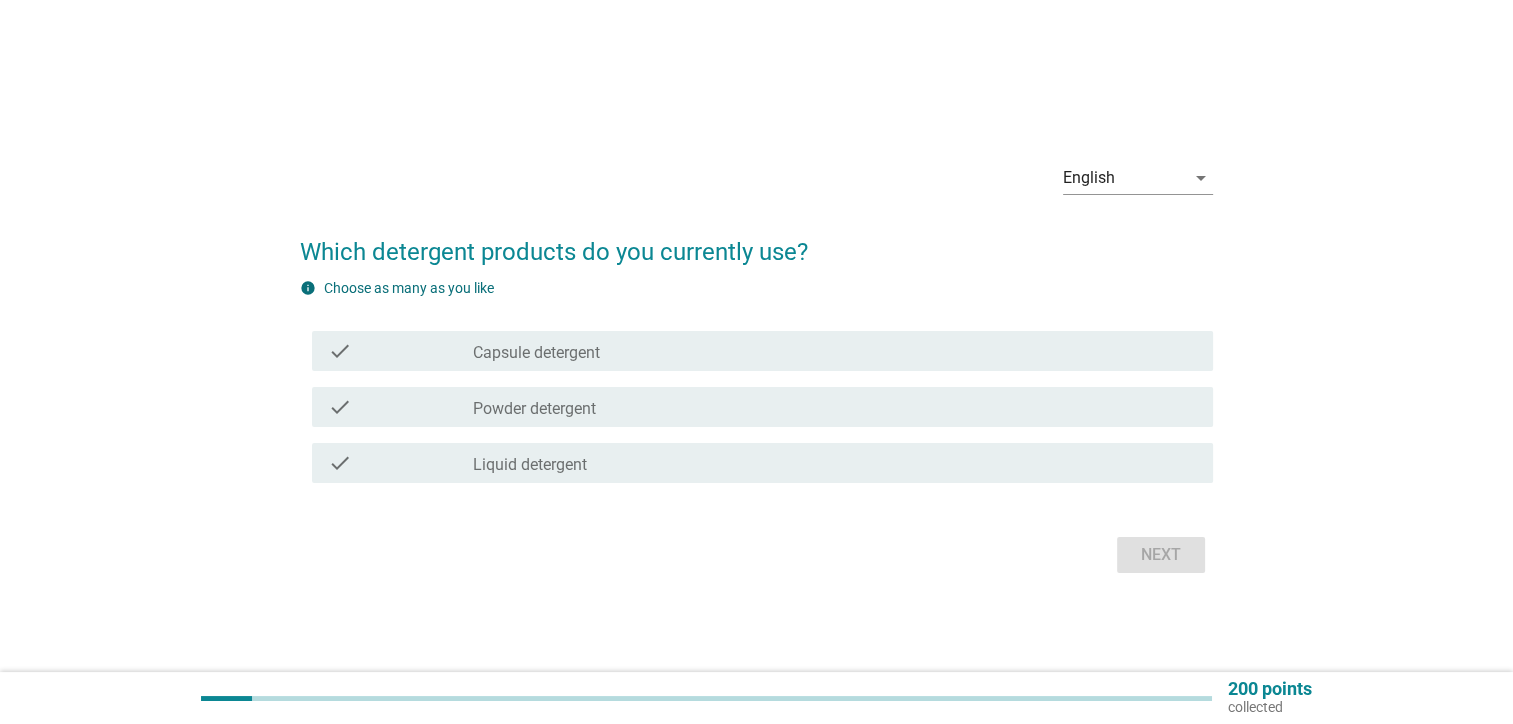 click on "check     check_box_outline_blank Liquid detergent" at bounding box center (756, 463) 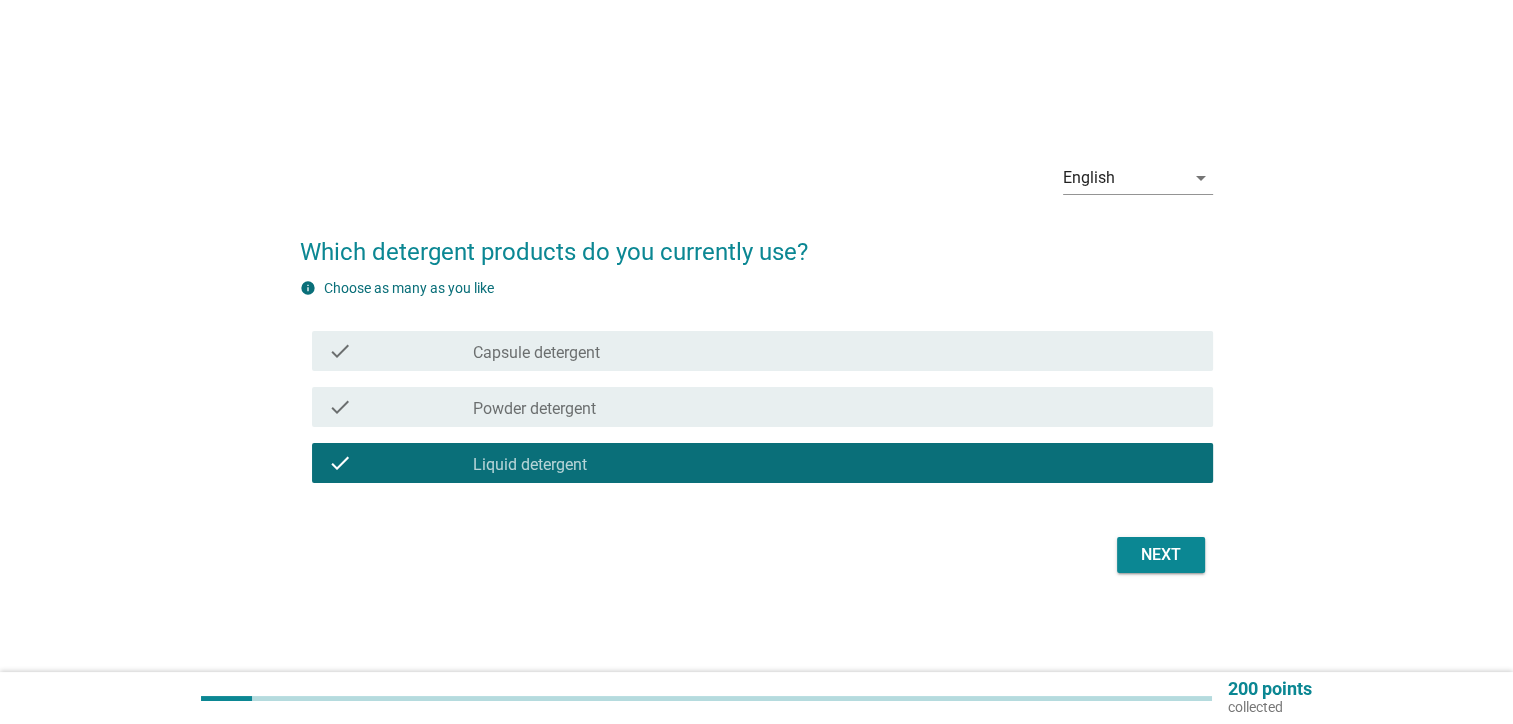 click on "Next" at bounding box center (1161, 555) 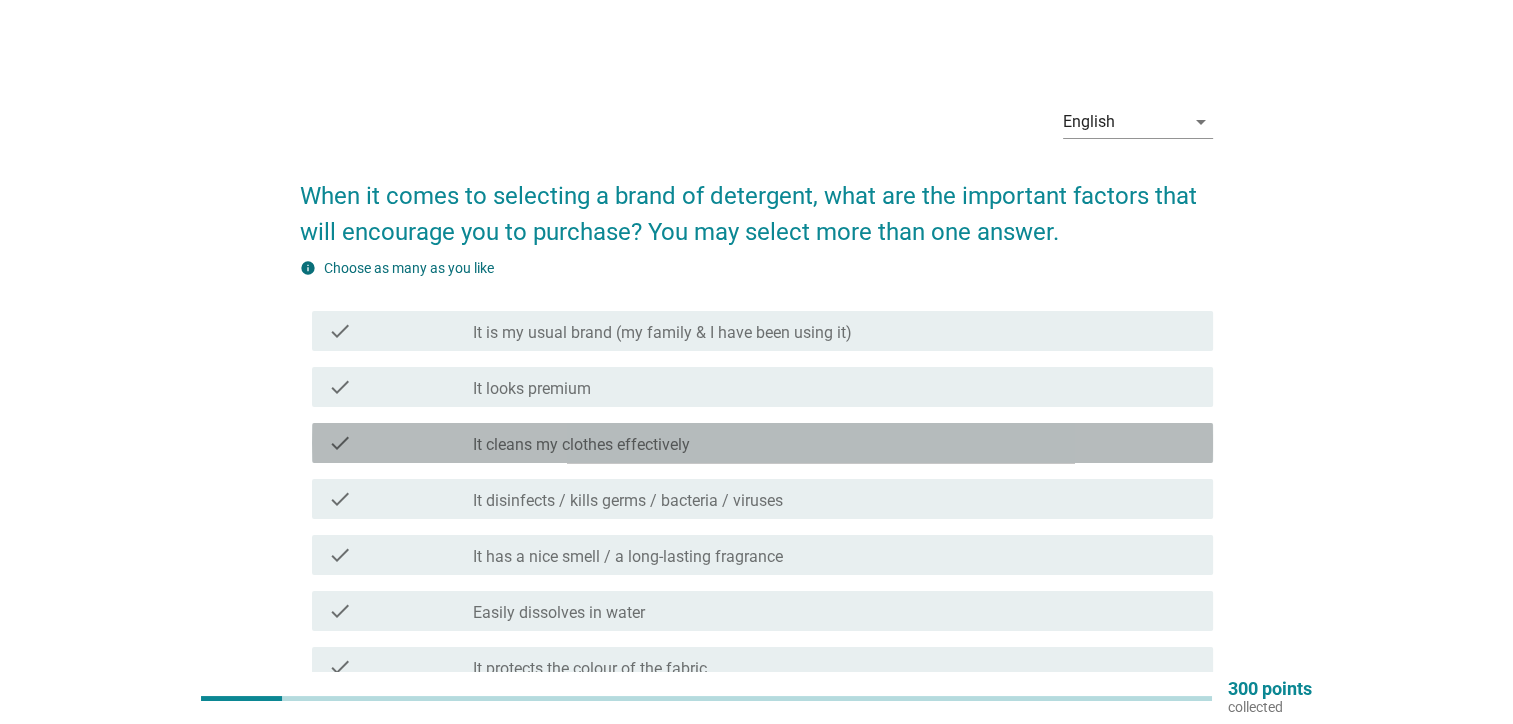 click on "check_box_outline_blank It cleans my clothes effectively" at bounding box center [835, 443] 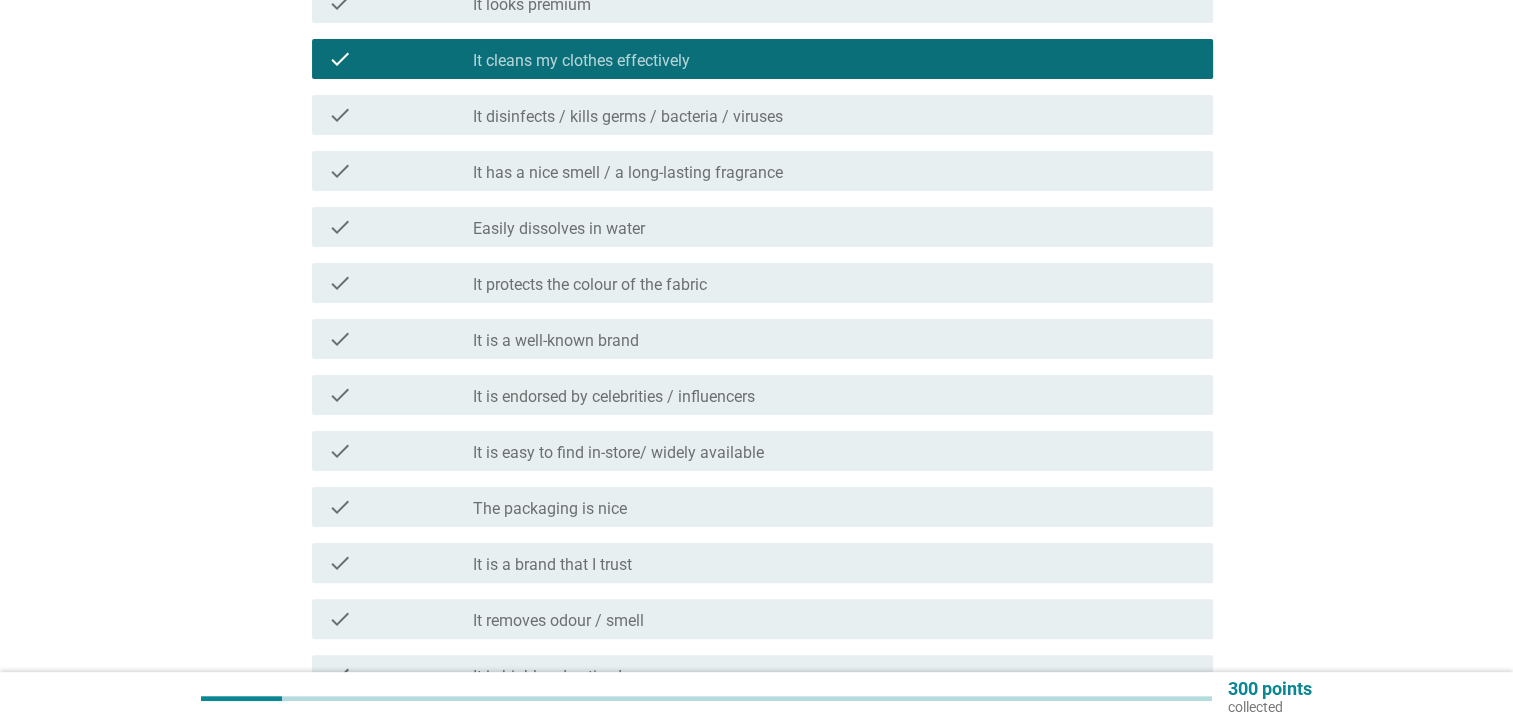 scroll, scrollTop: 284, scrollLeft: 0, axis: vertical 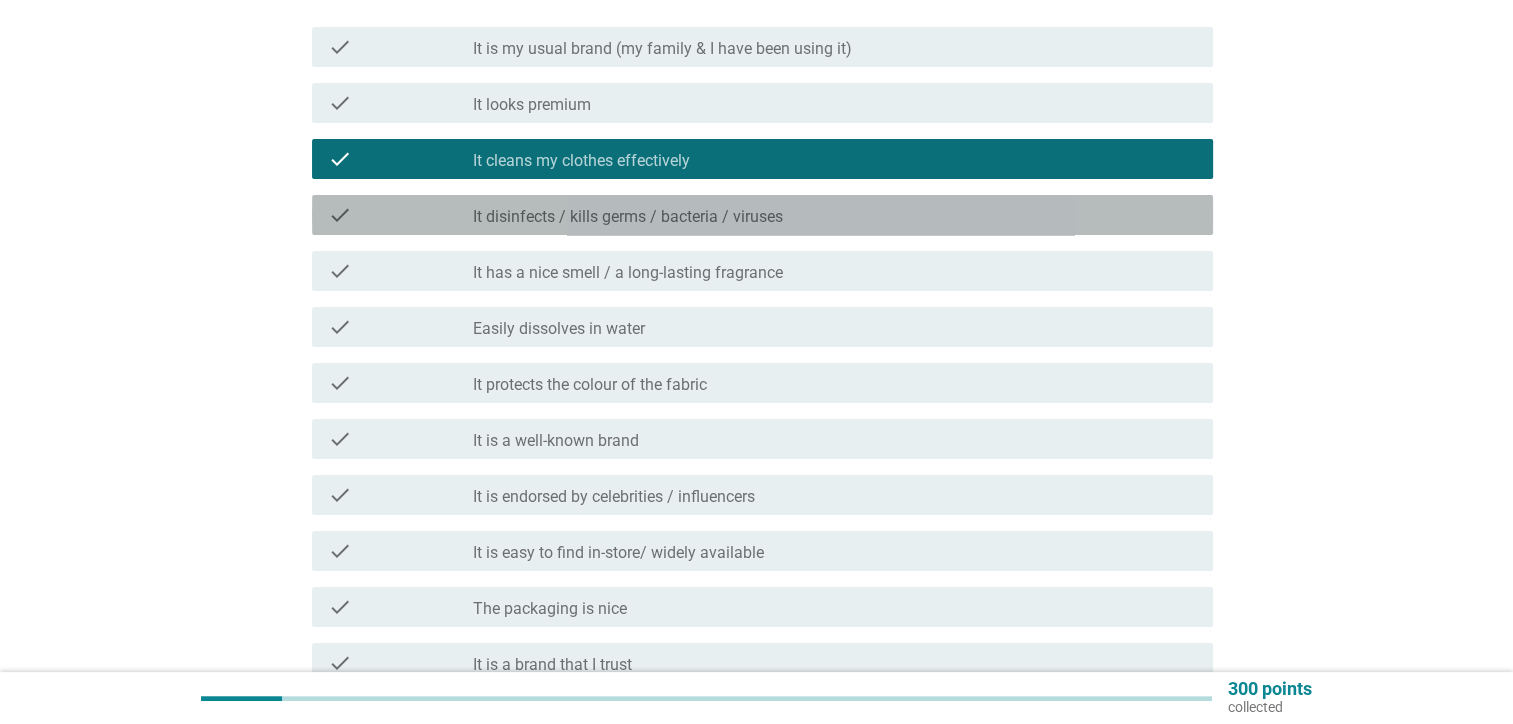 click on "check_box_outline_blank It disinfects / kills germs / bacteria / viruses" at bounding box center (835, 215) 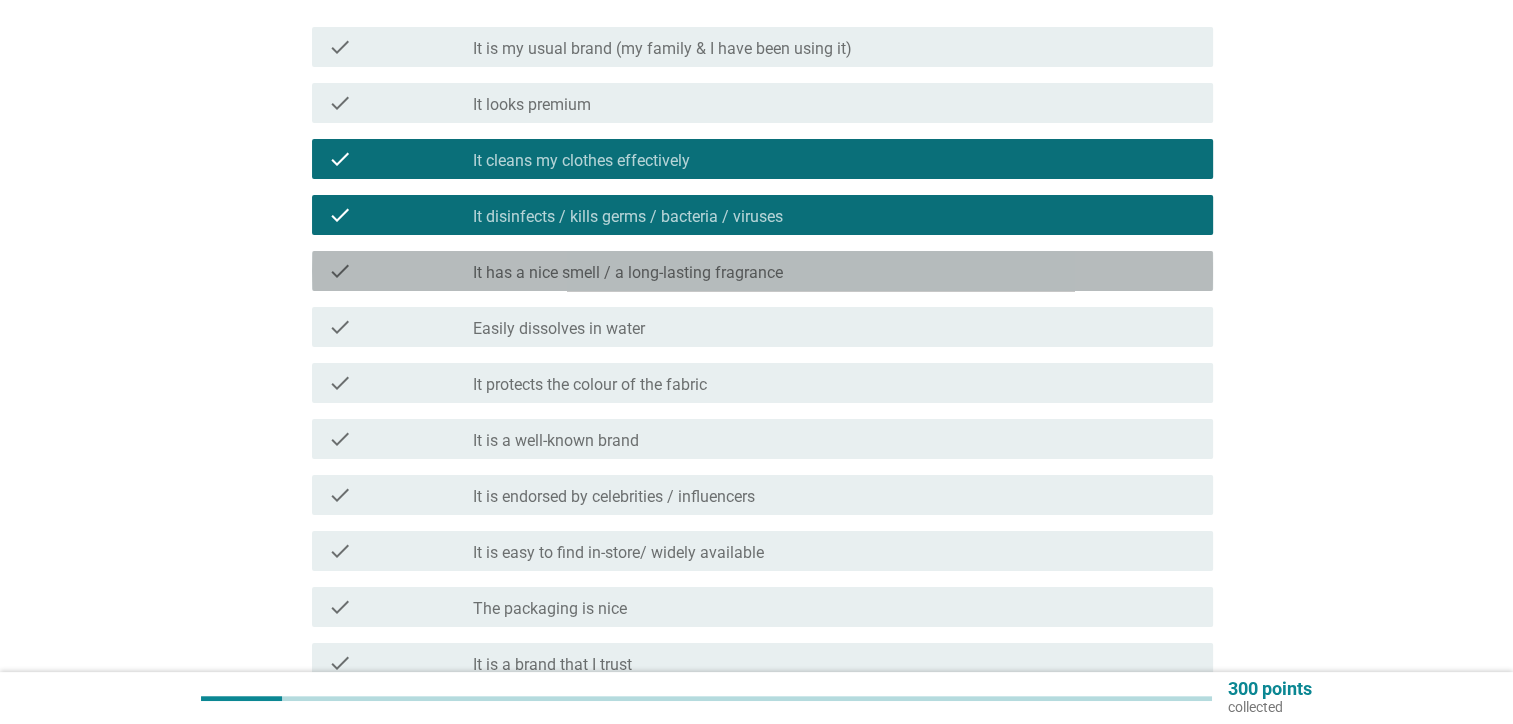 click on "check_box_outline_blank It has a nice smell / a long-lasting fragrance" at bounding box center [835, 271] 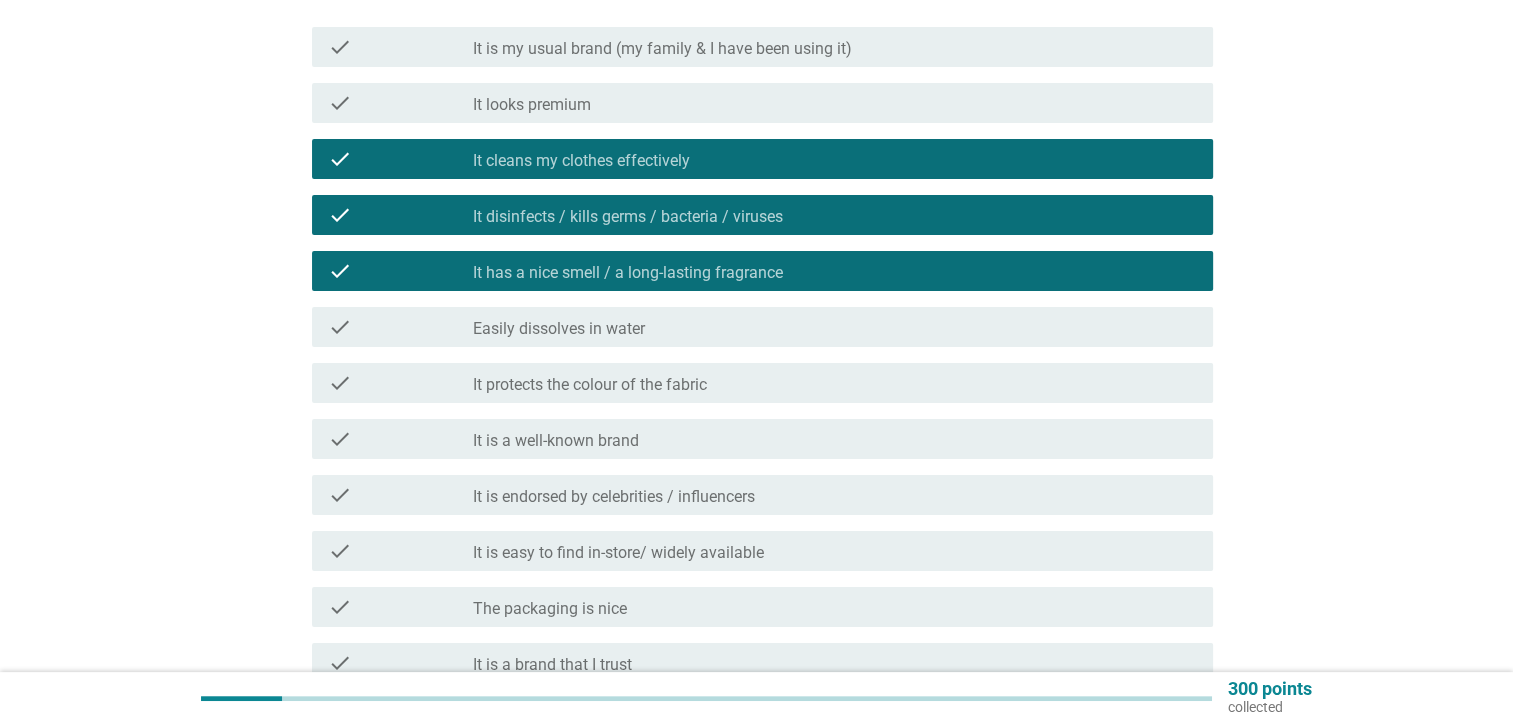 scroll, scrollTop: 384, scrollLeft: 0, axis: vertical 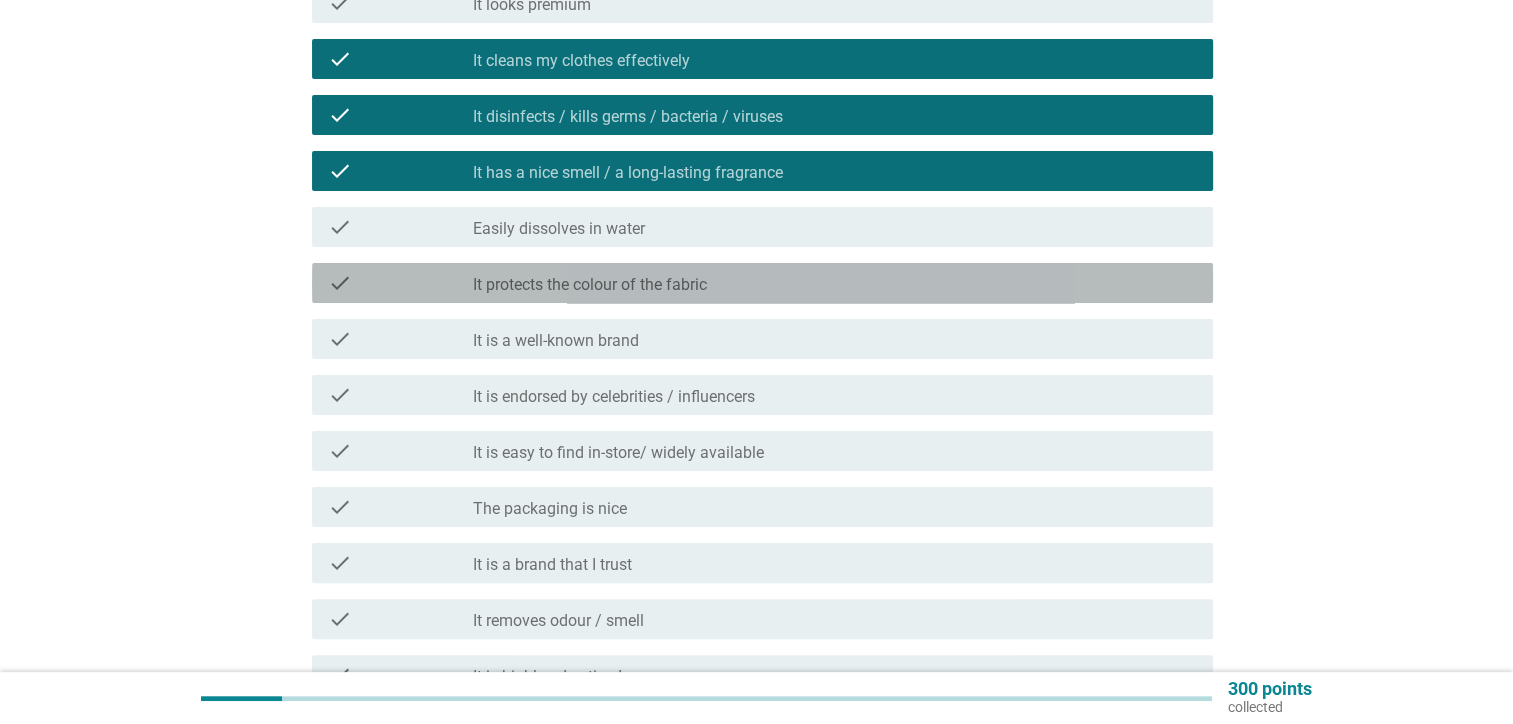 click on "check     check_box_outline_blank It protects the colour of the fabric" at bounding box center (762, 283) 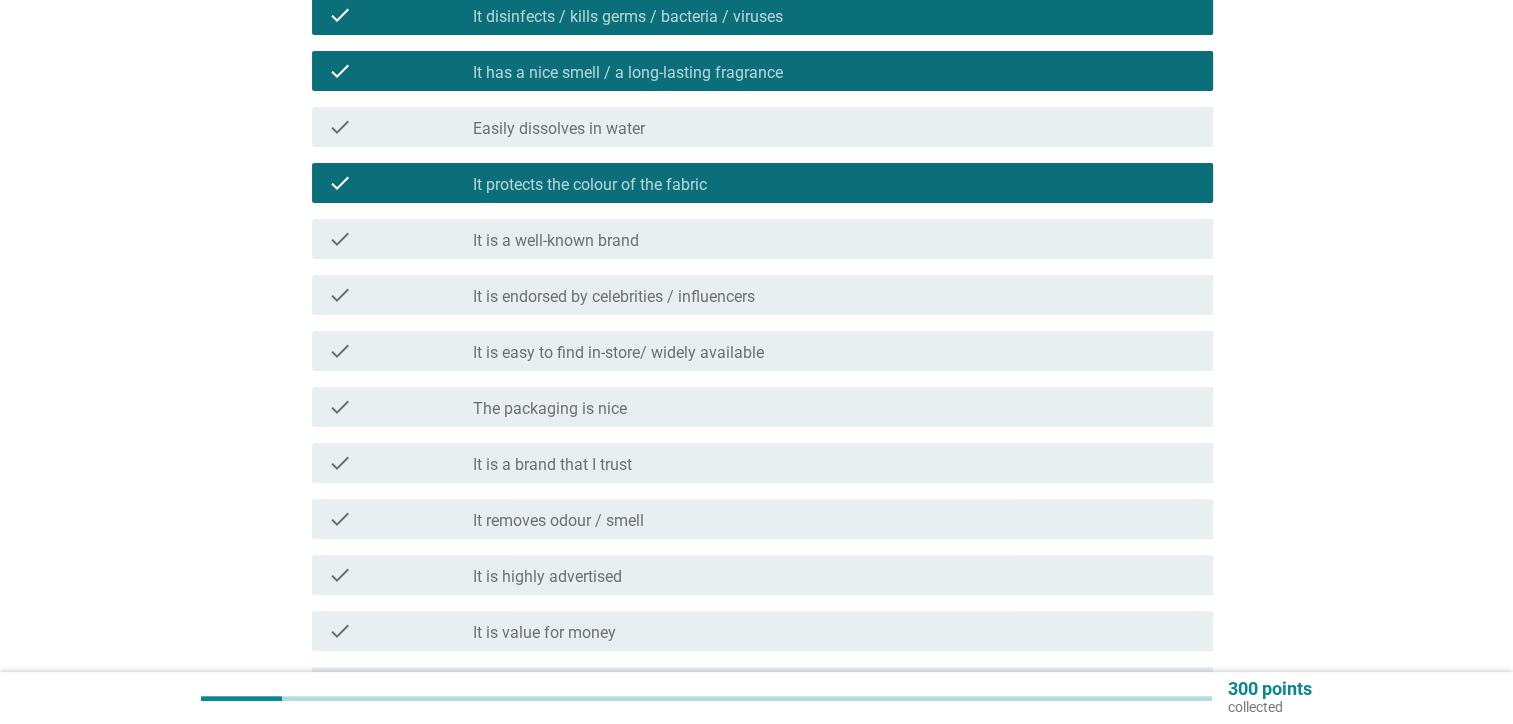 scroll, scrollTop: 584, scrollLeft: 0, axis: vertical 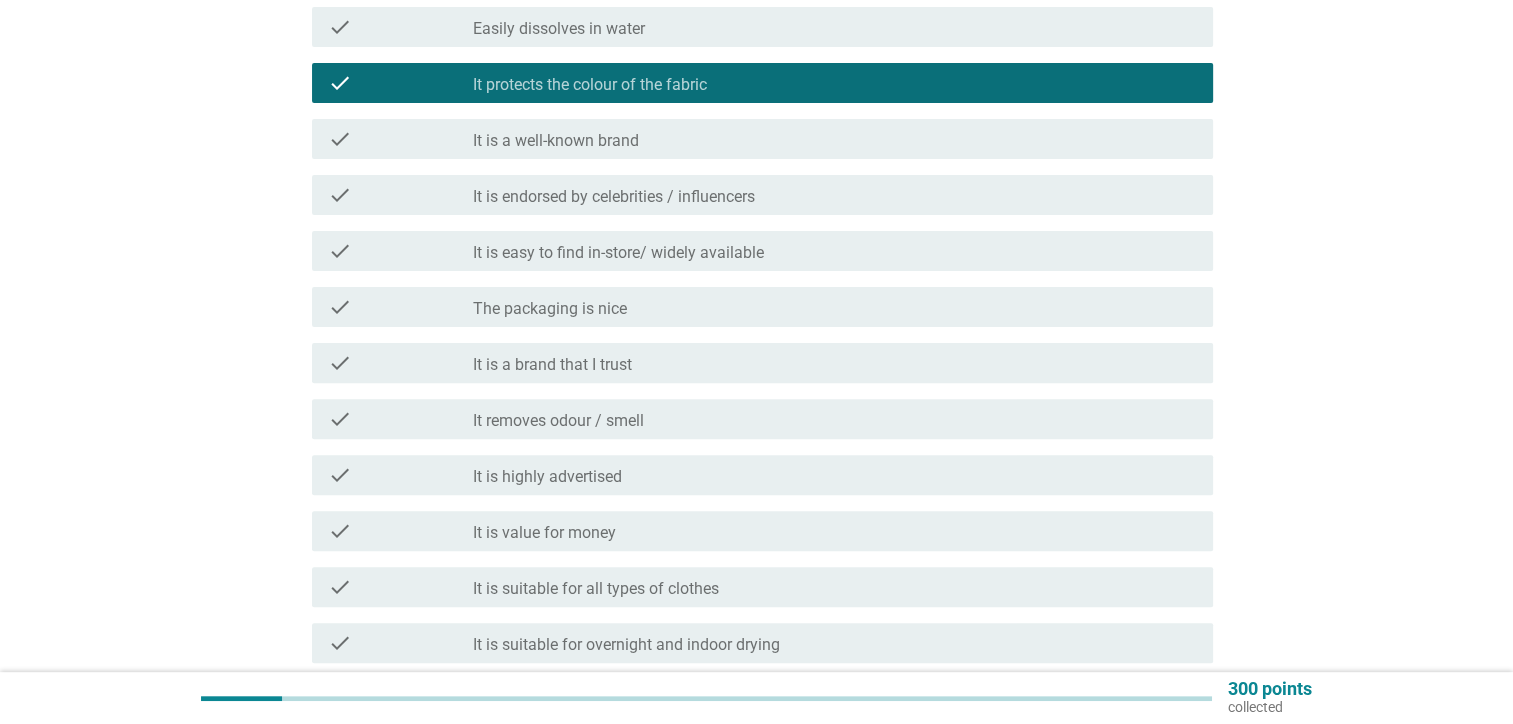 click on "check_box_outline_blank It removes odour / smell" at bounding box center (835, 419) 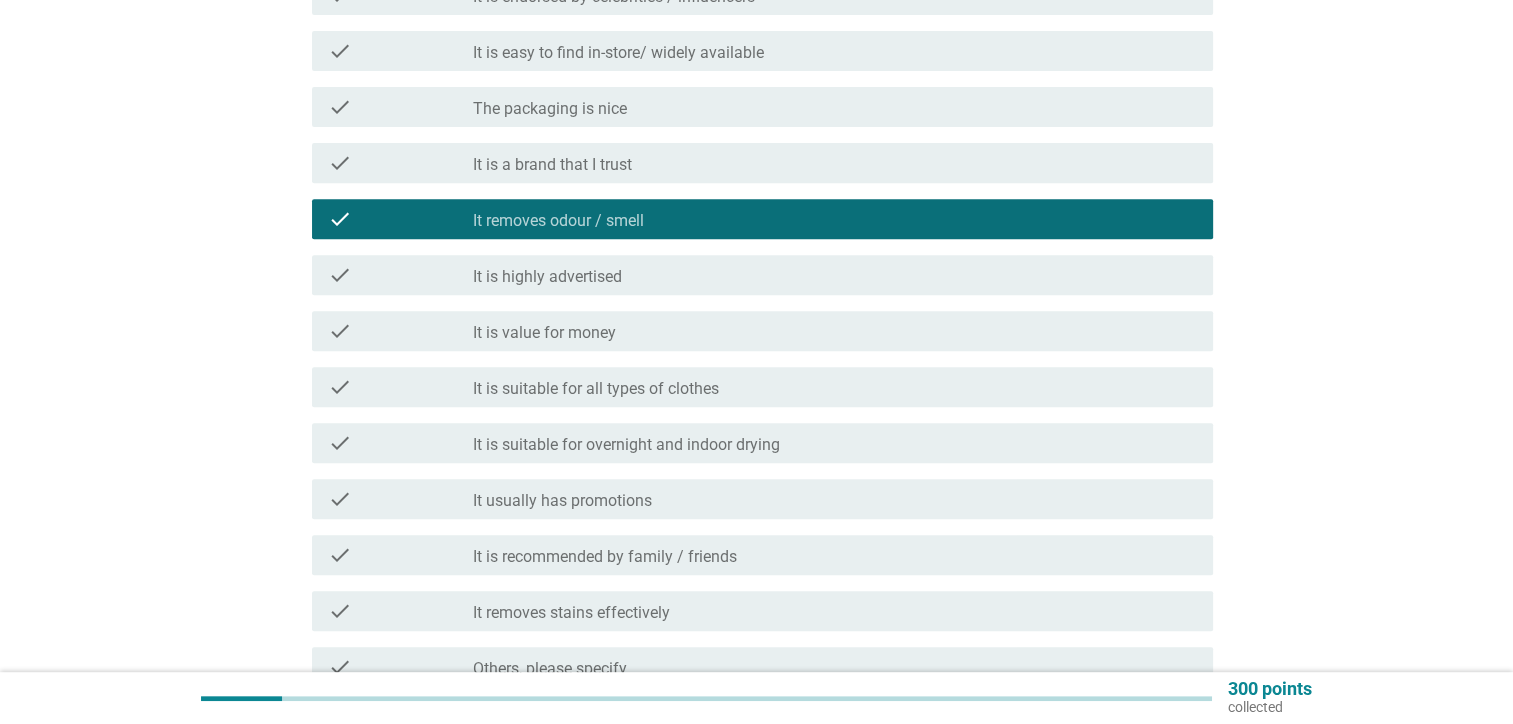 scroll, scrollTop: 884, scrollLeft: 0, axis: vertical 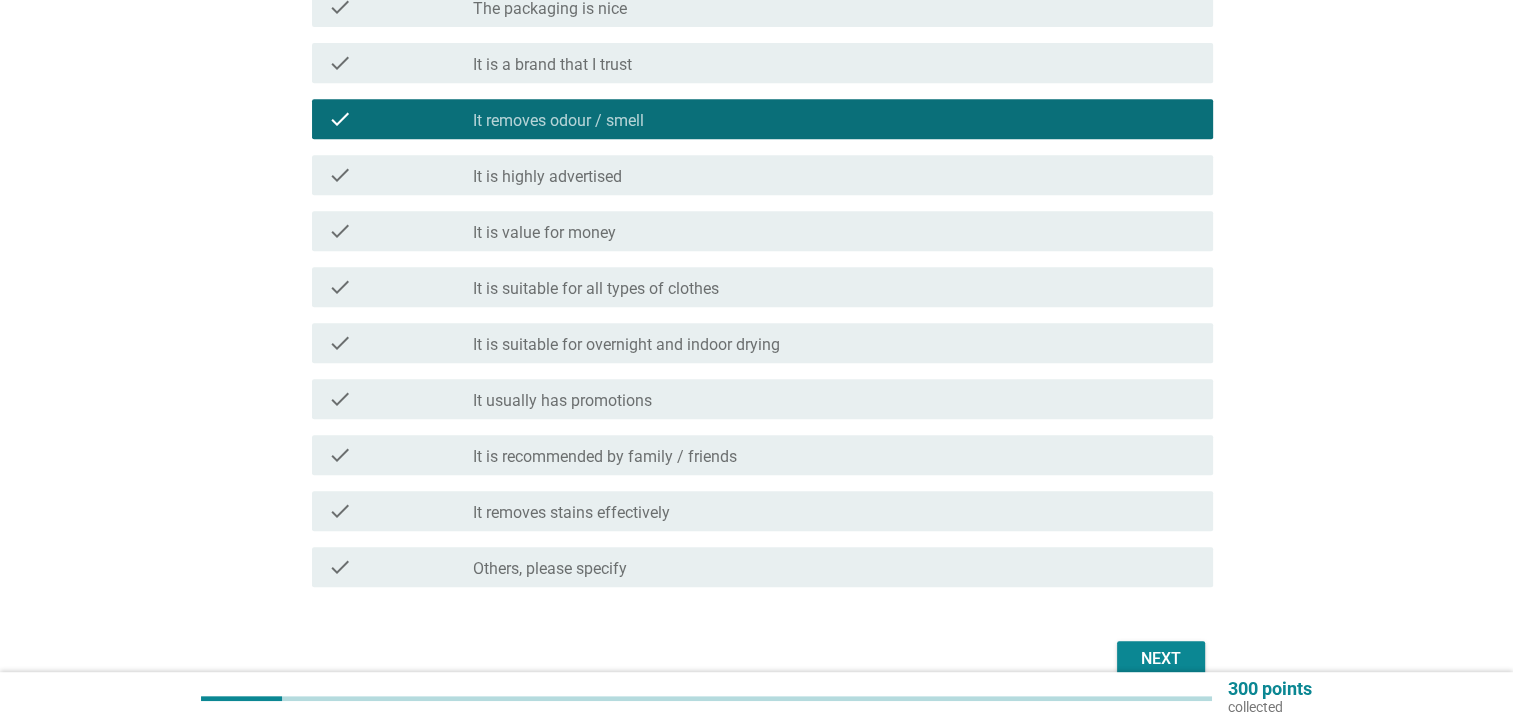 click on "Next" at bounding box center (1161, 659) 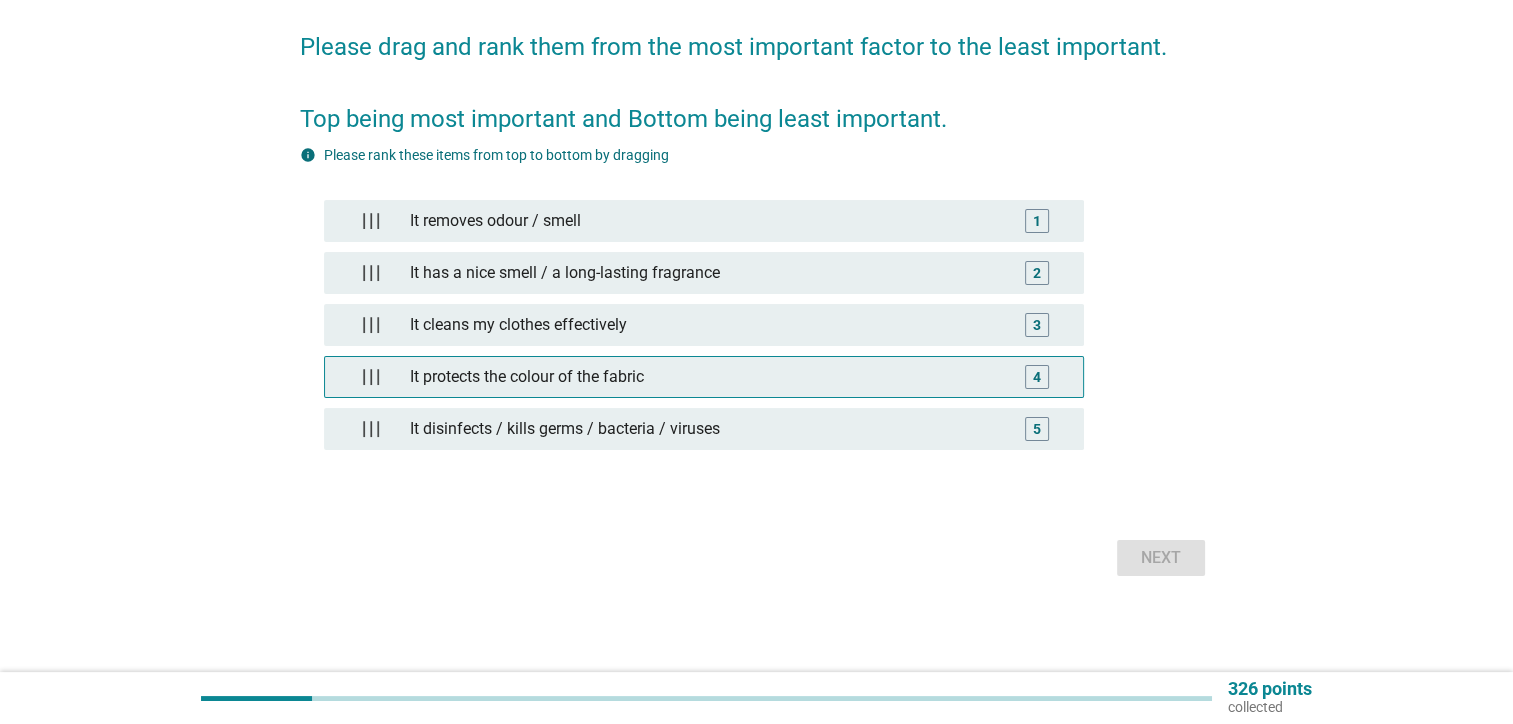 scroll, scrollTop: 0, scrollLeft: 0, axis: both 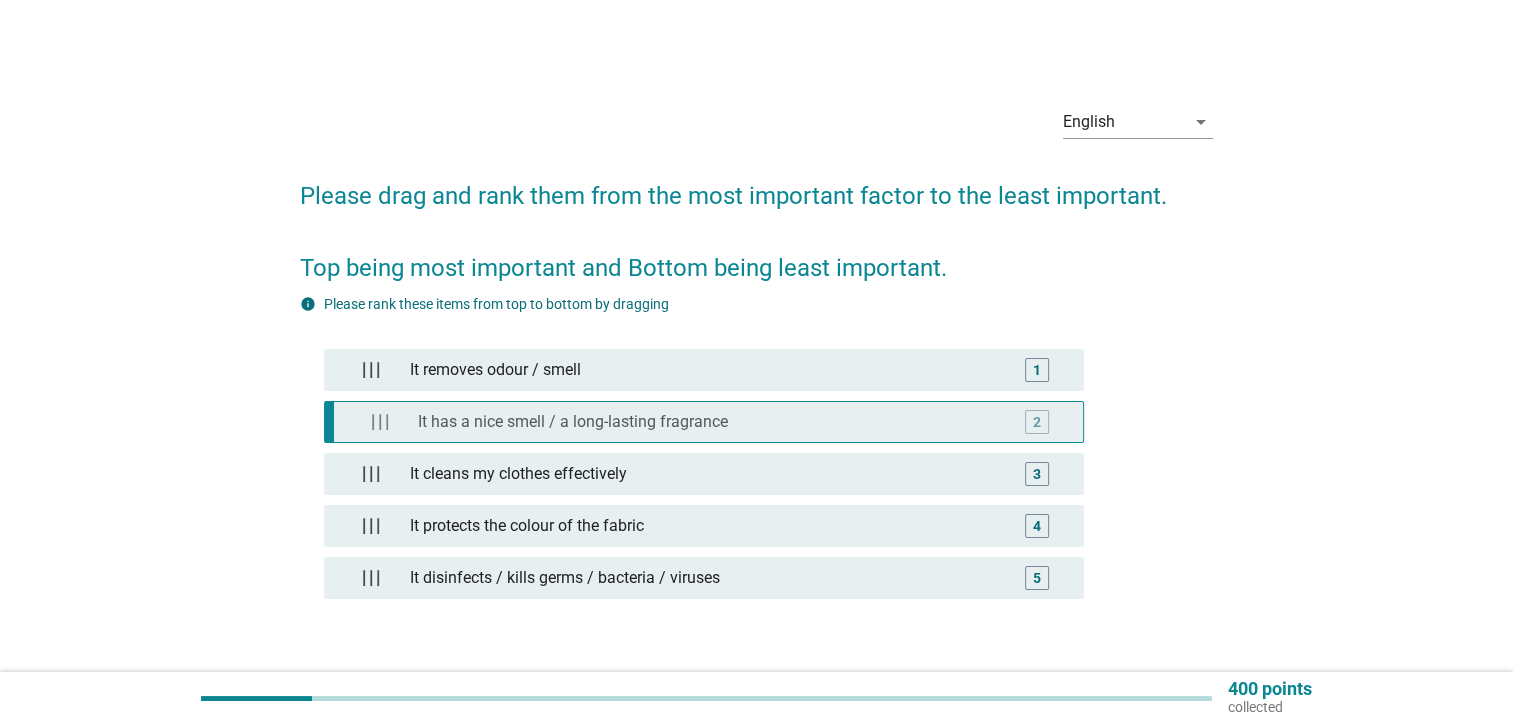 type 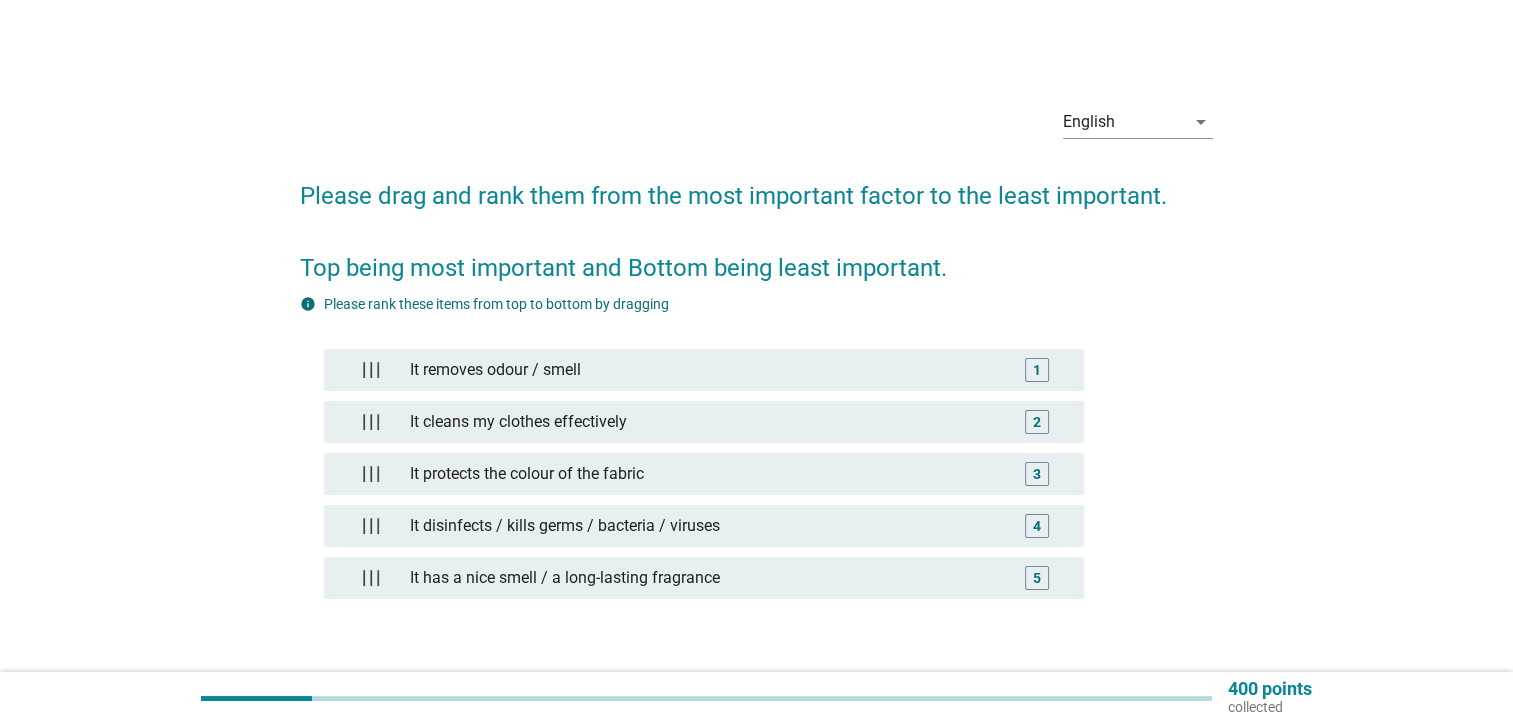 scroll, scrollTop: 100, scrollLeft: 0, axis: vertical 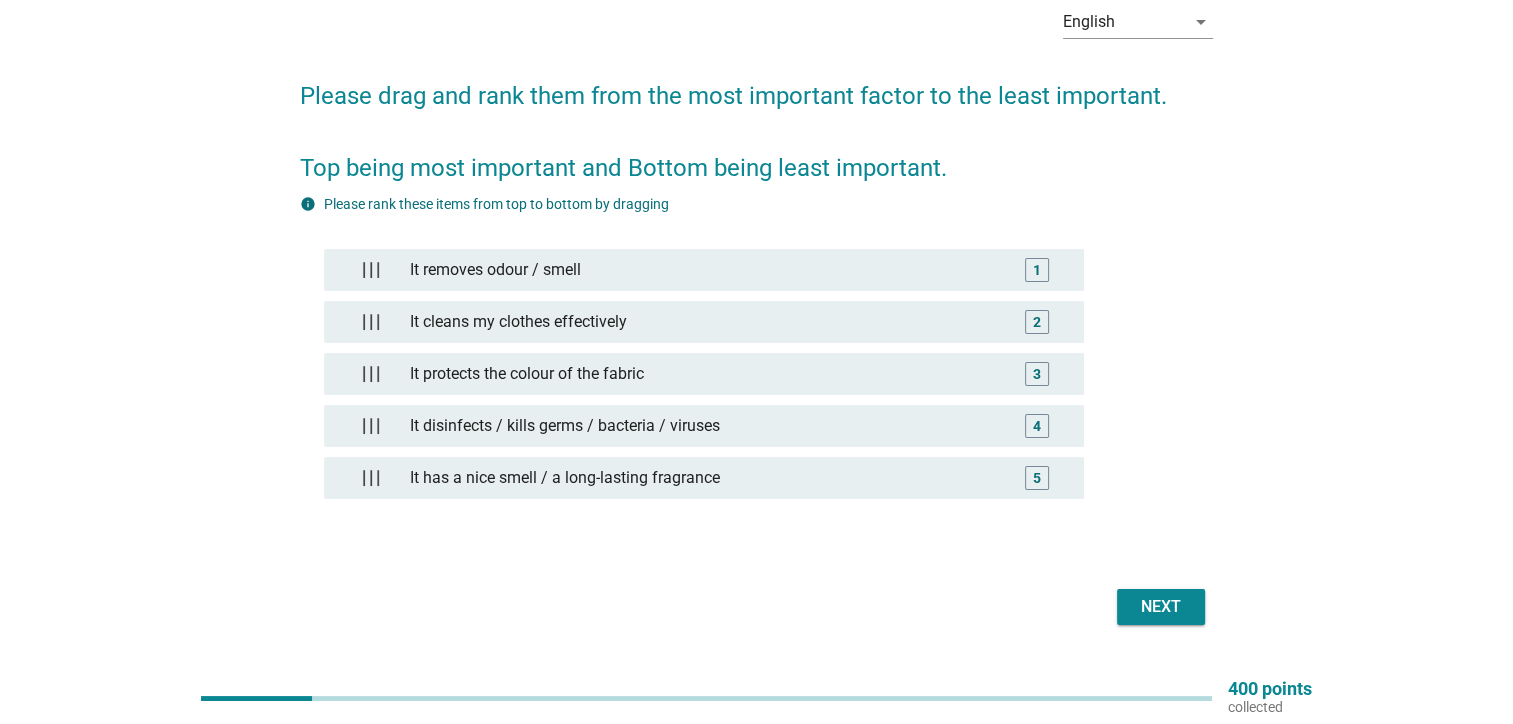 click on "Next" at bounding box center (1161, 607) 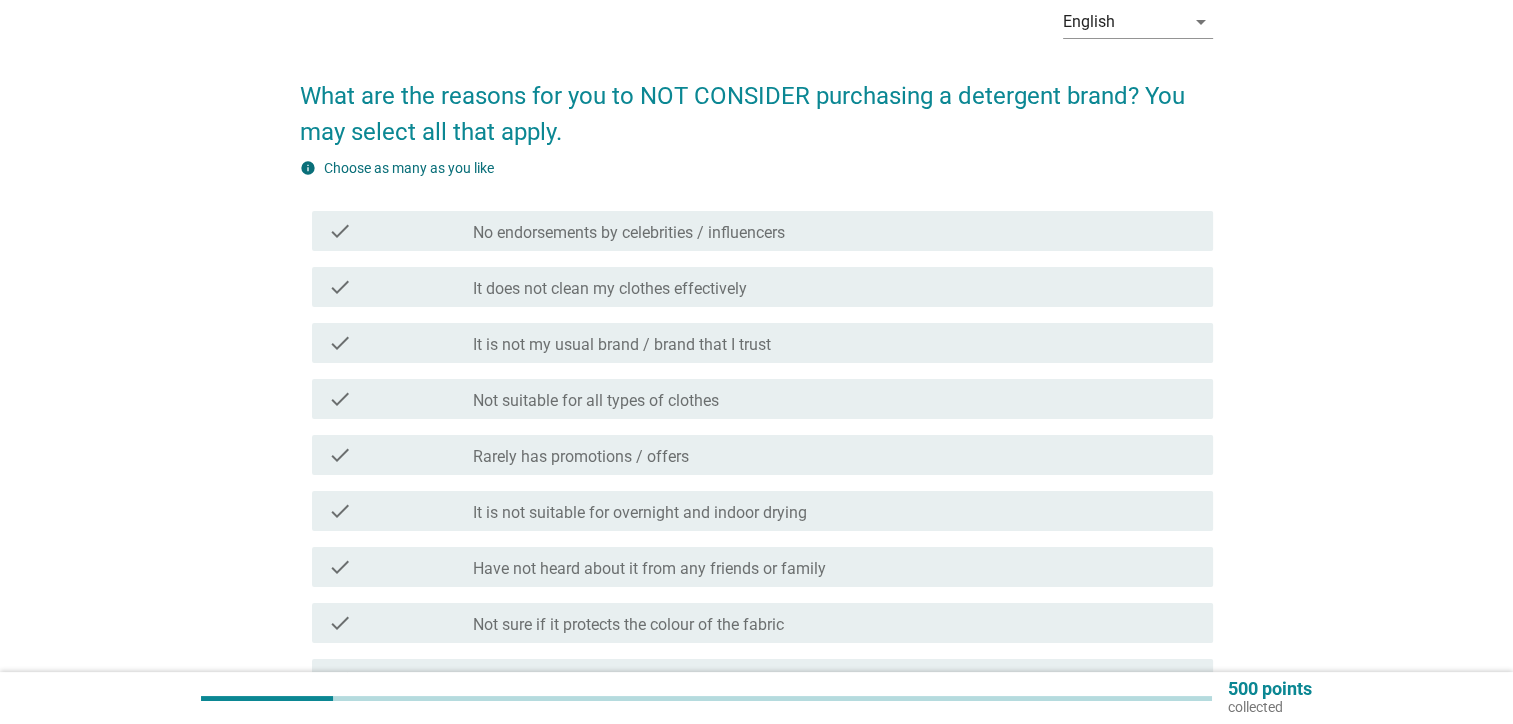 scroll, scrollTop: 200, scrollLeft: 0, axis: vertical 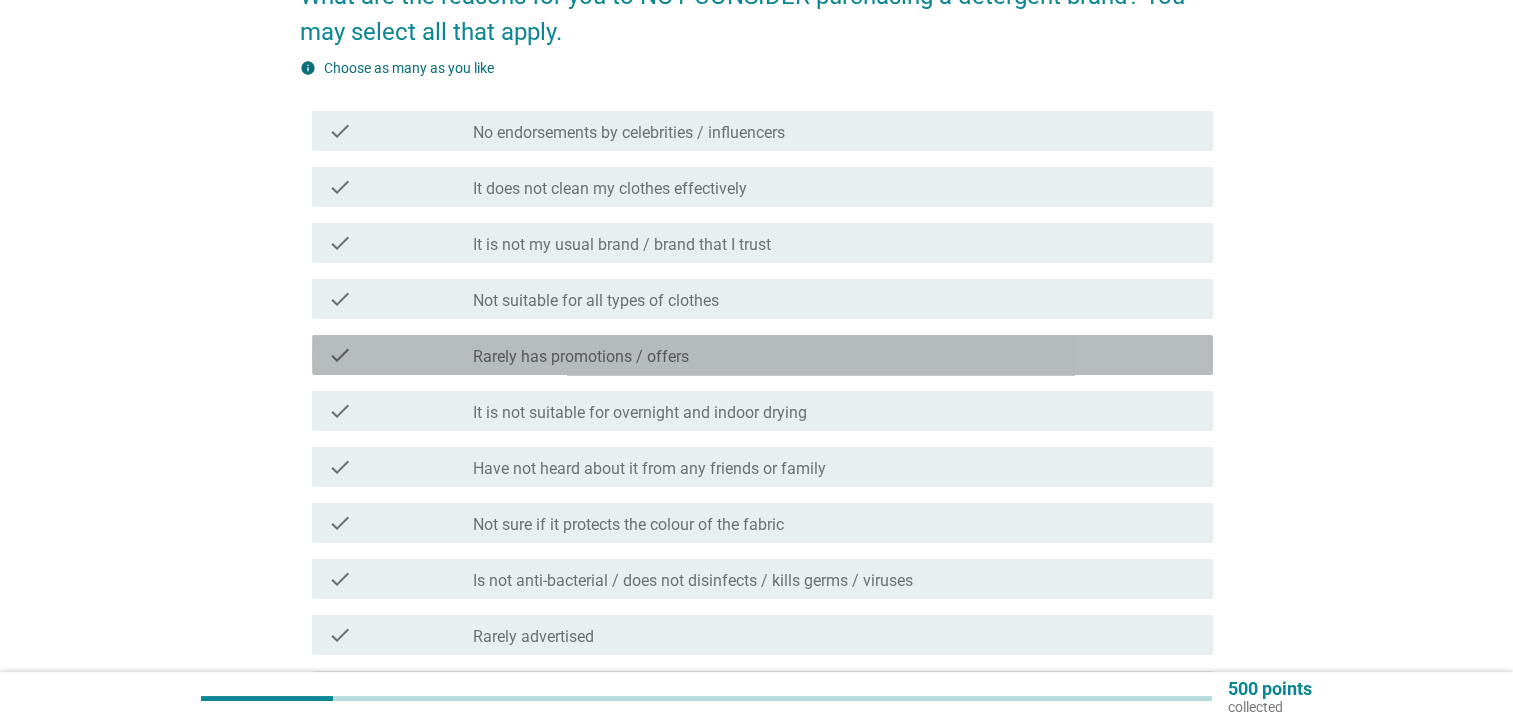 click on "check_box_outline_blank Rarely has promotions / offers" at bounding box center (835, 355) 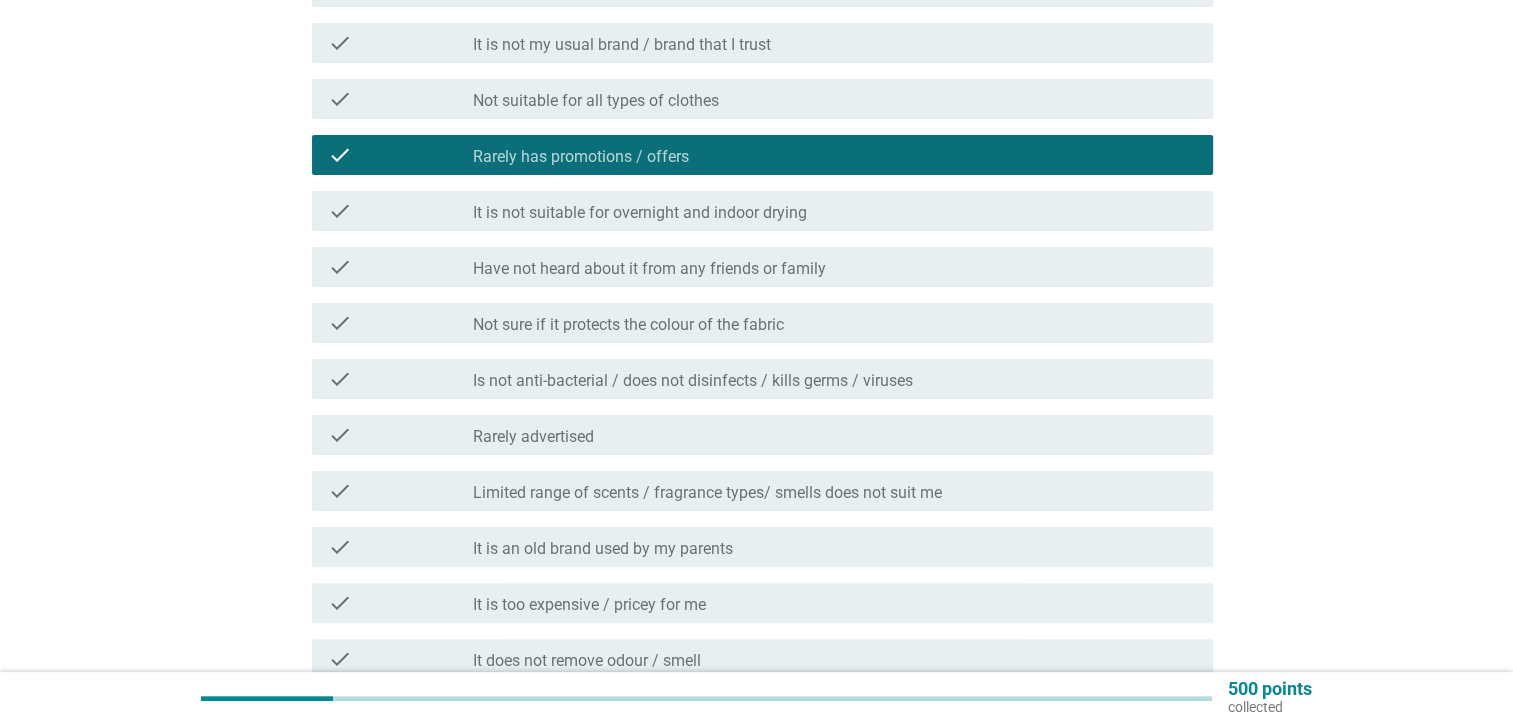 scroll, scrollTop: 500, scrollLeft: 0, axis: vertical 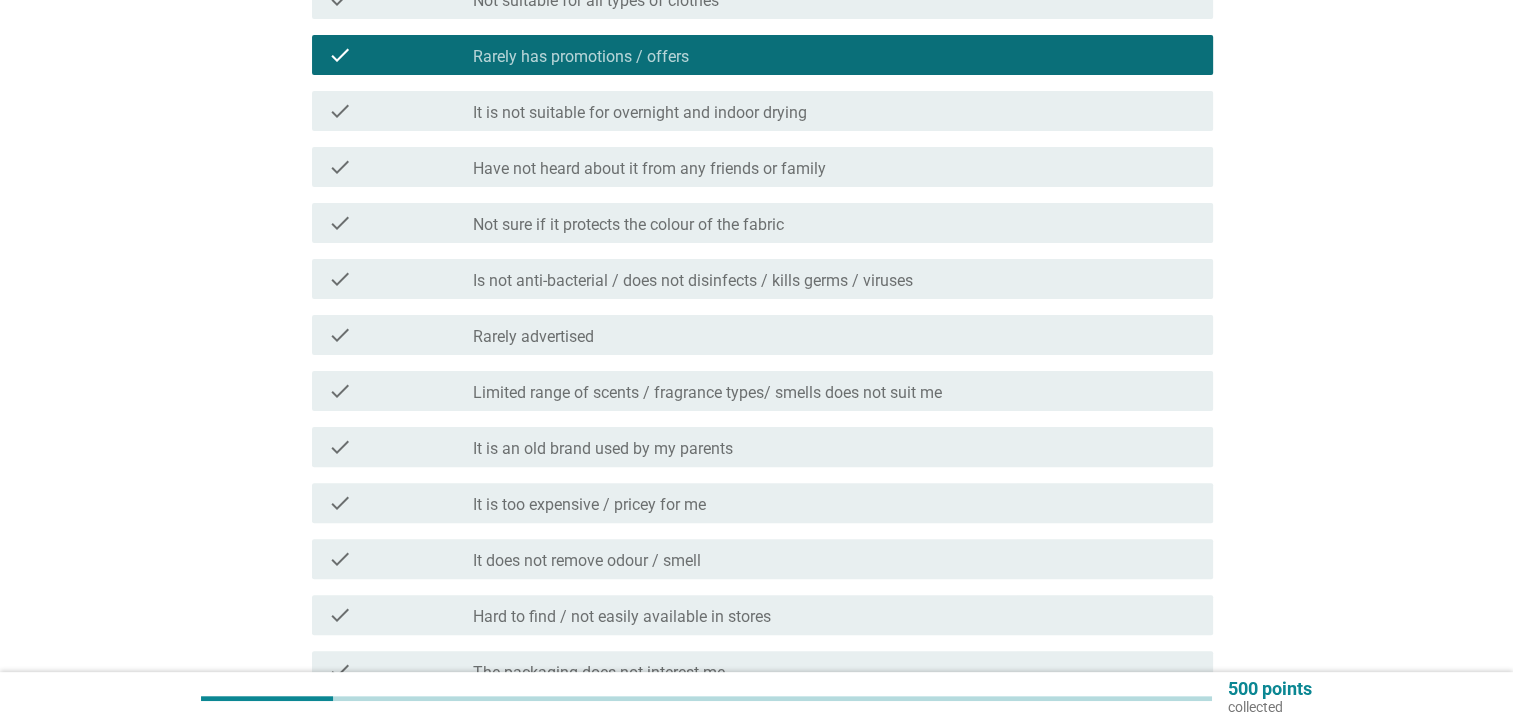 click on "check_box_outline_blank It is too expensive / pricey for me" at bounding box center (835, 503) 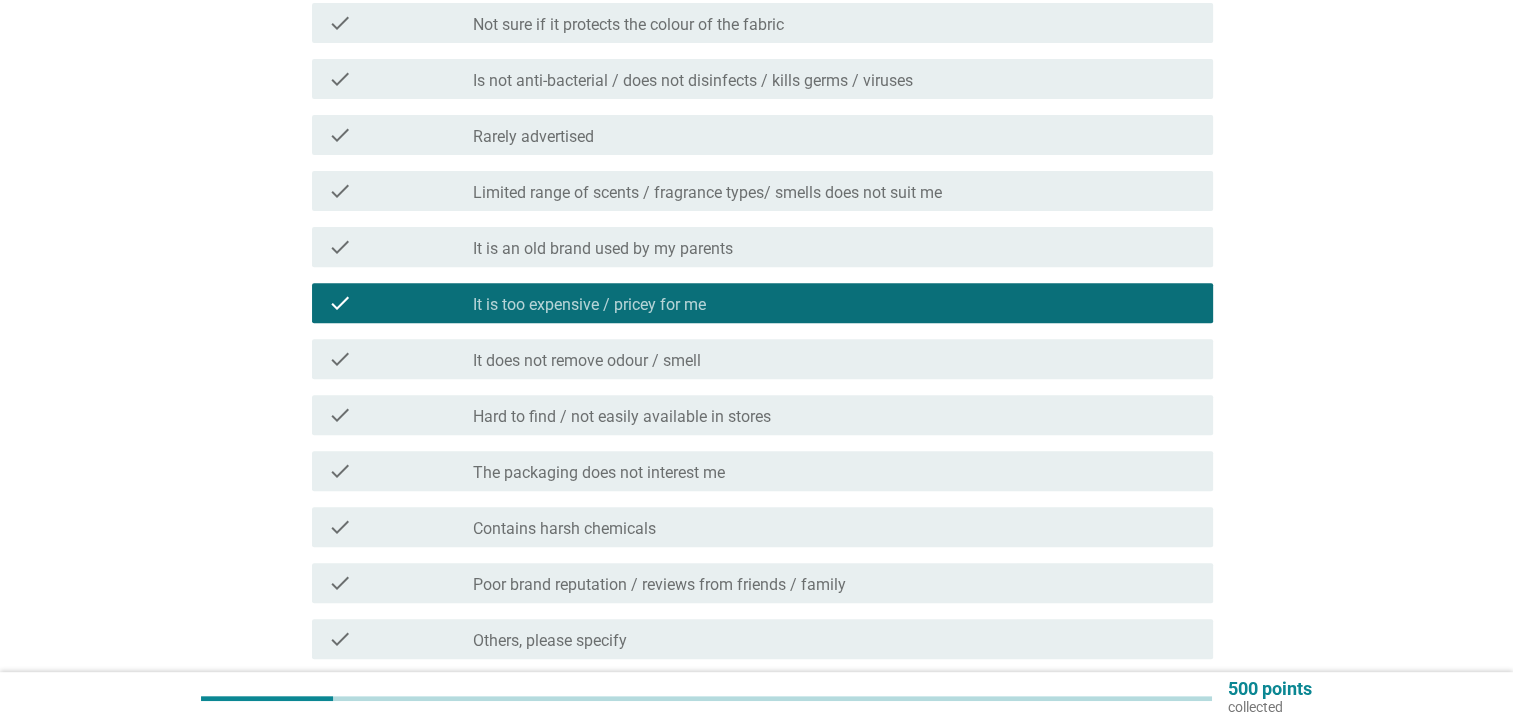scroll, scrollTop: 800, scrollLeft: 0, axis: vertical 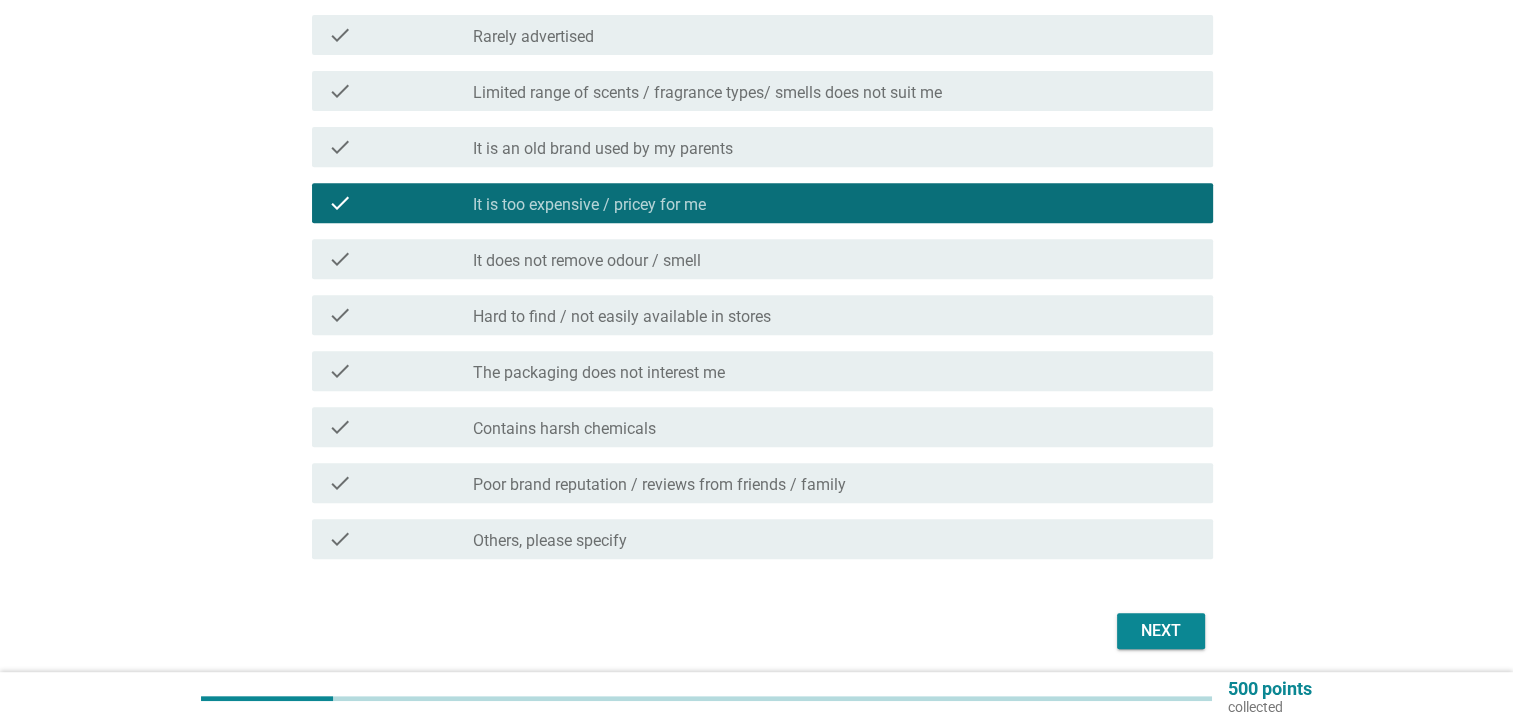 click on "Next" at bounding box center (1161, 631) 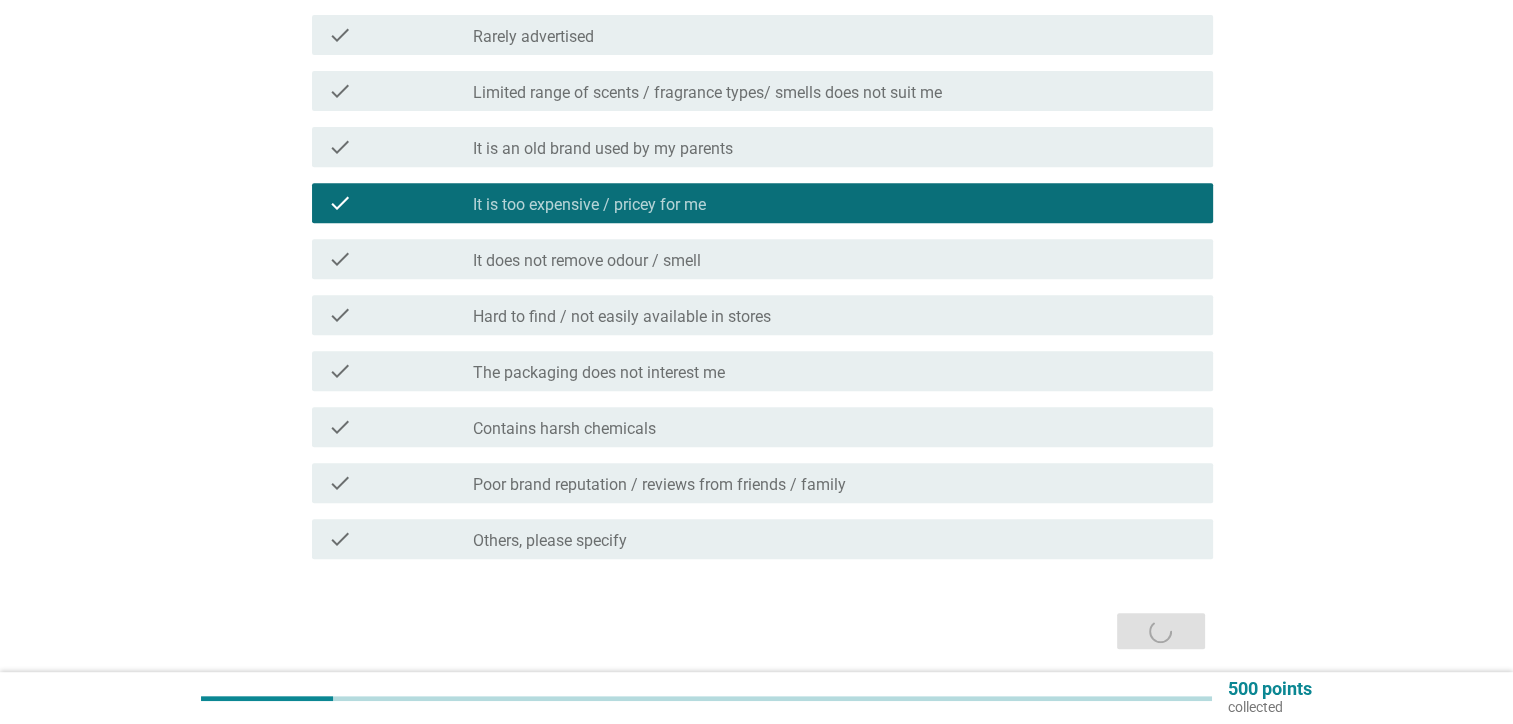 scroll, scrollTop: 0, scrollLeft: 0, axis: both 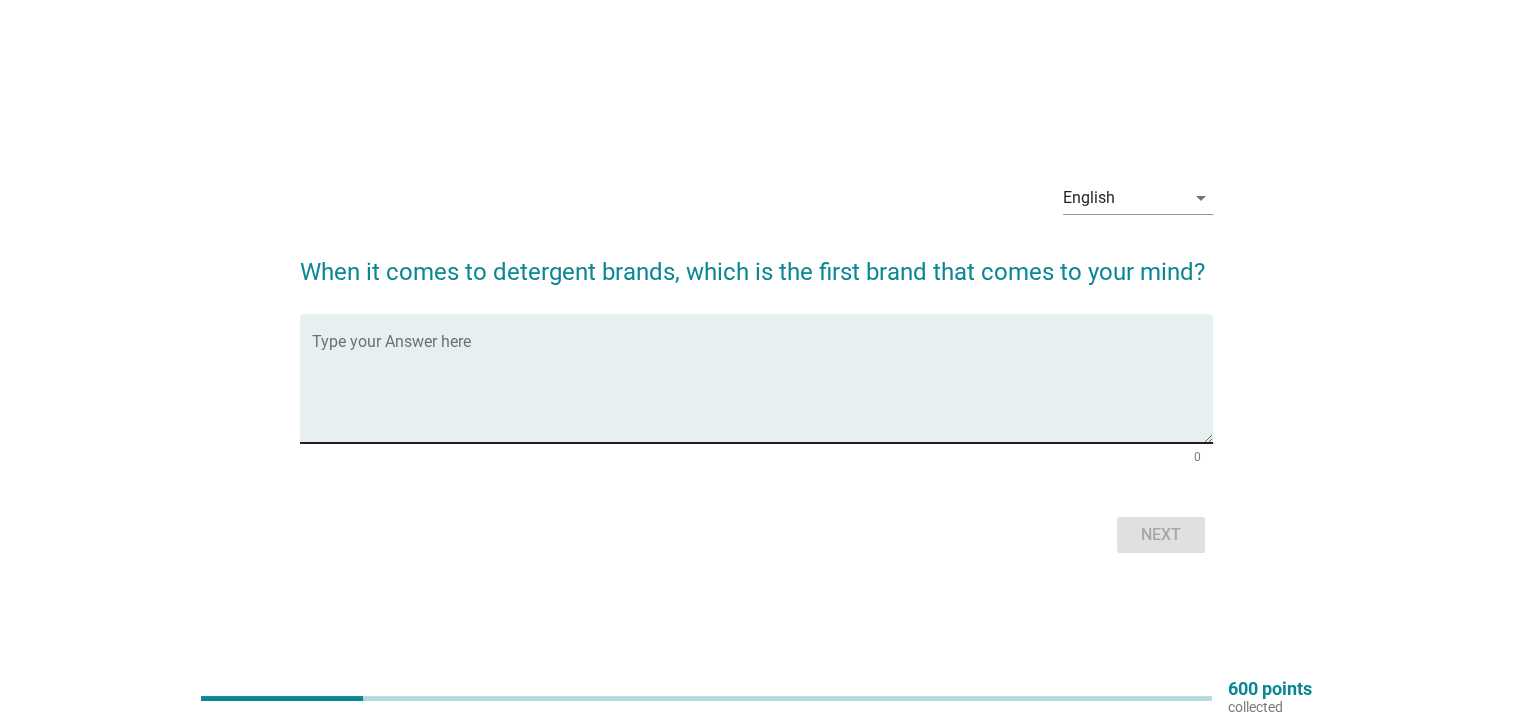 click on "Type your Answer here" at bounding box center [762, 378] 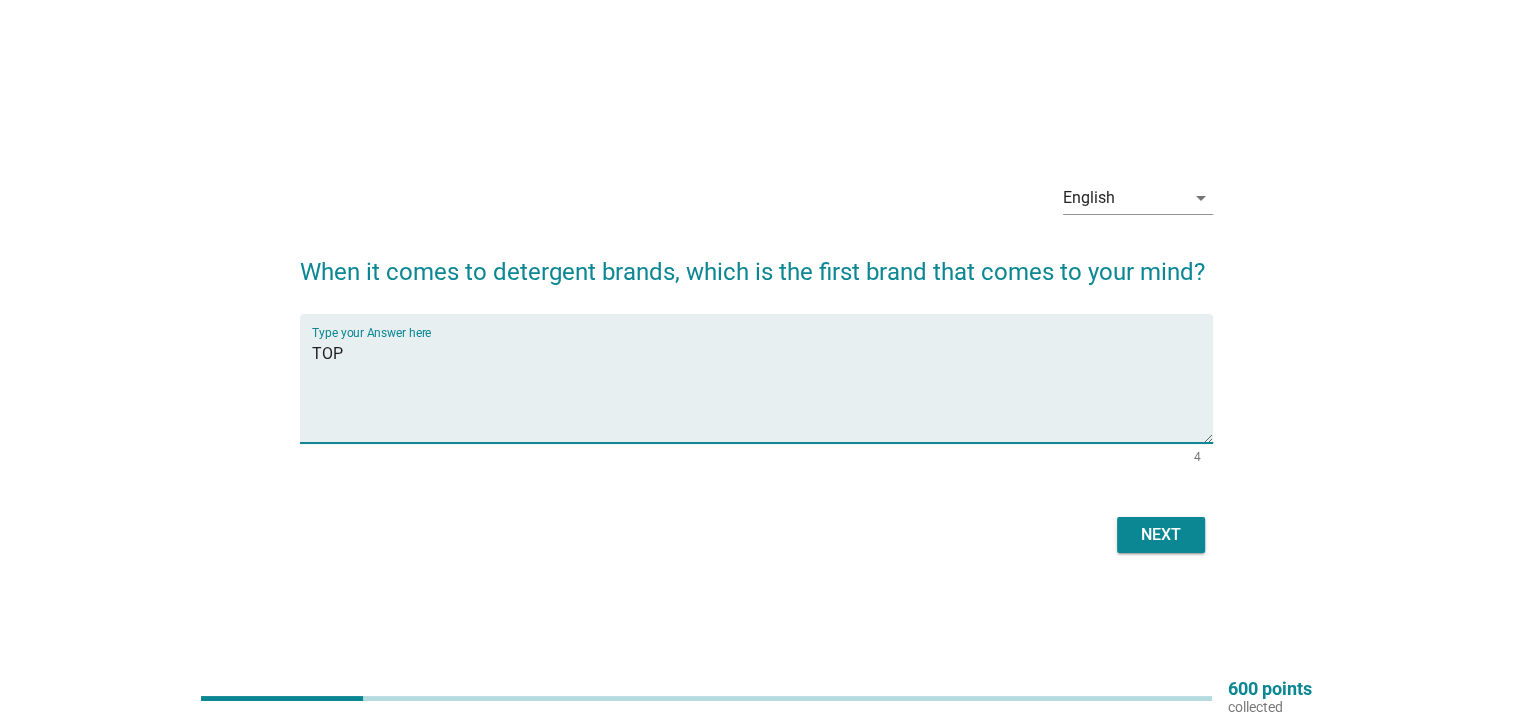 type on "TOP" 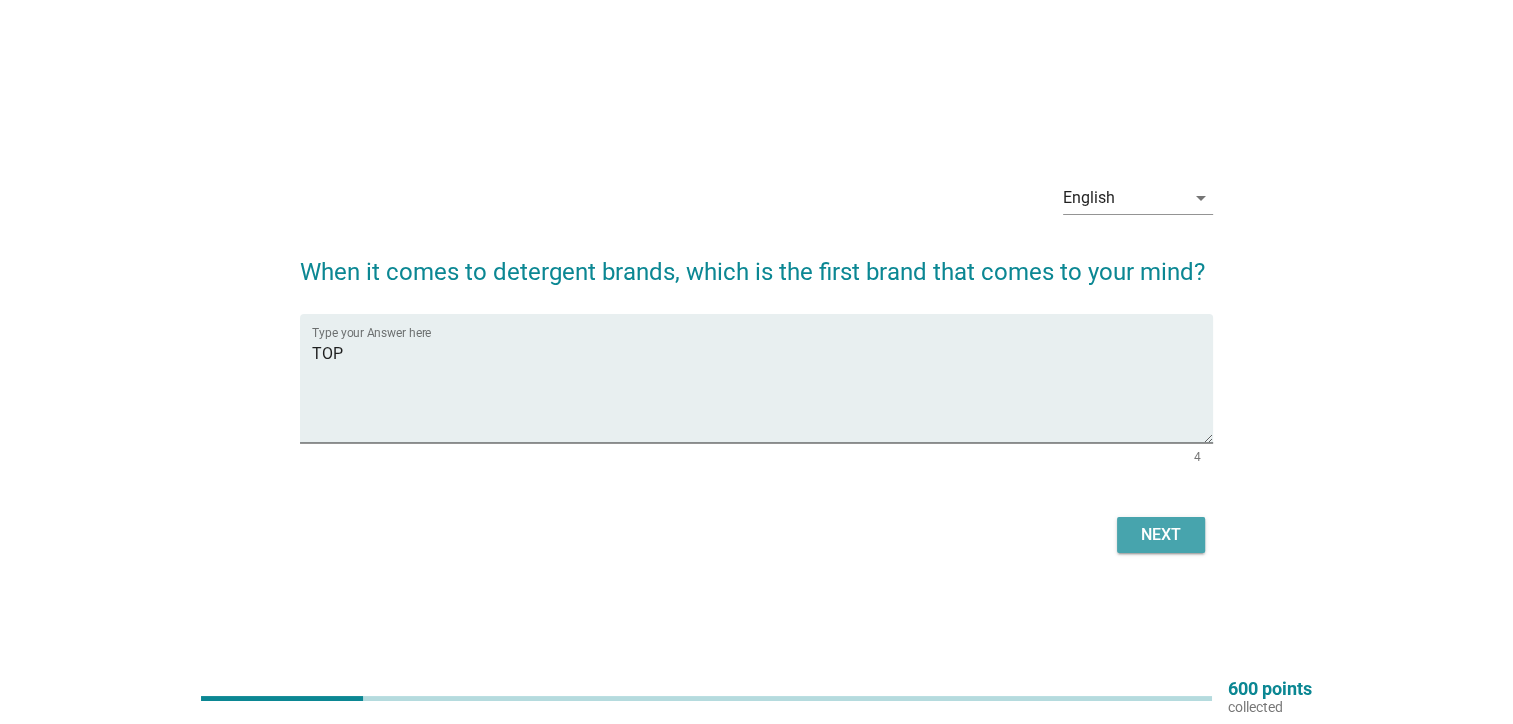 click on "Next" at bounding box center (1161, 535) 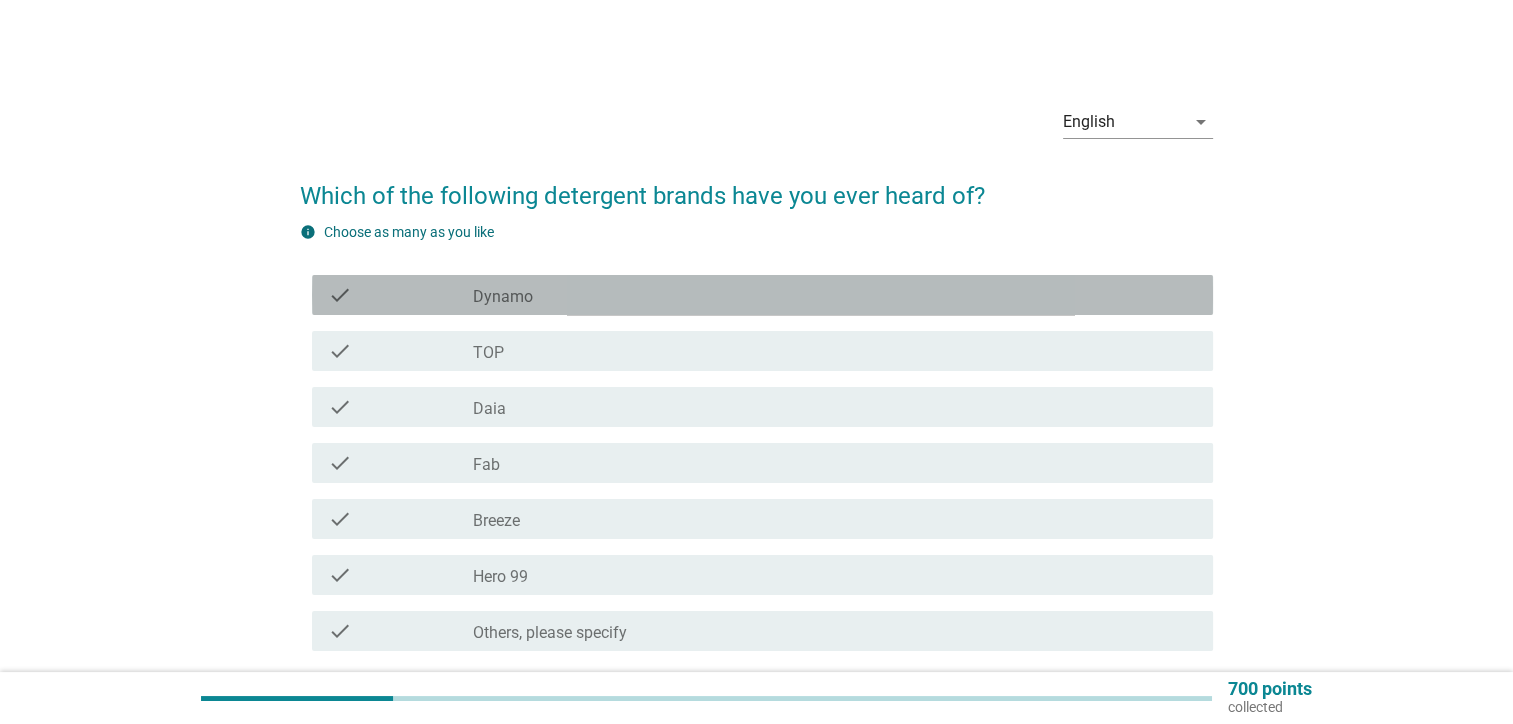 click on "check_box_outline_blank Dynamo" at bounding box center (835, 295) 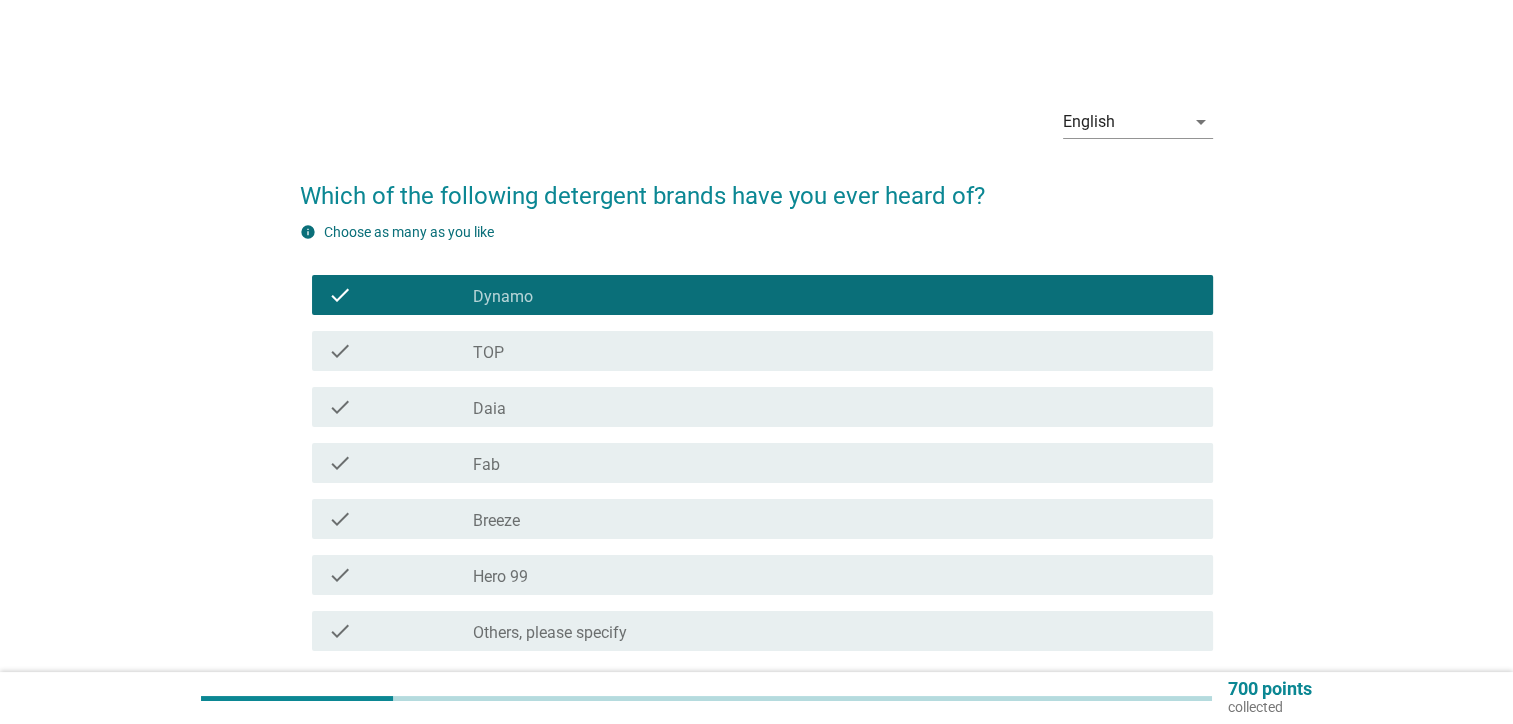 click on "check_box_outline_blank TOP" at bounding box center [835, 351] 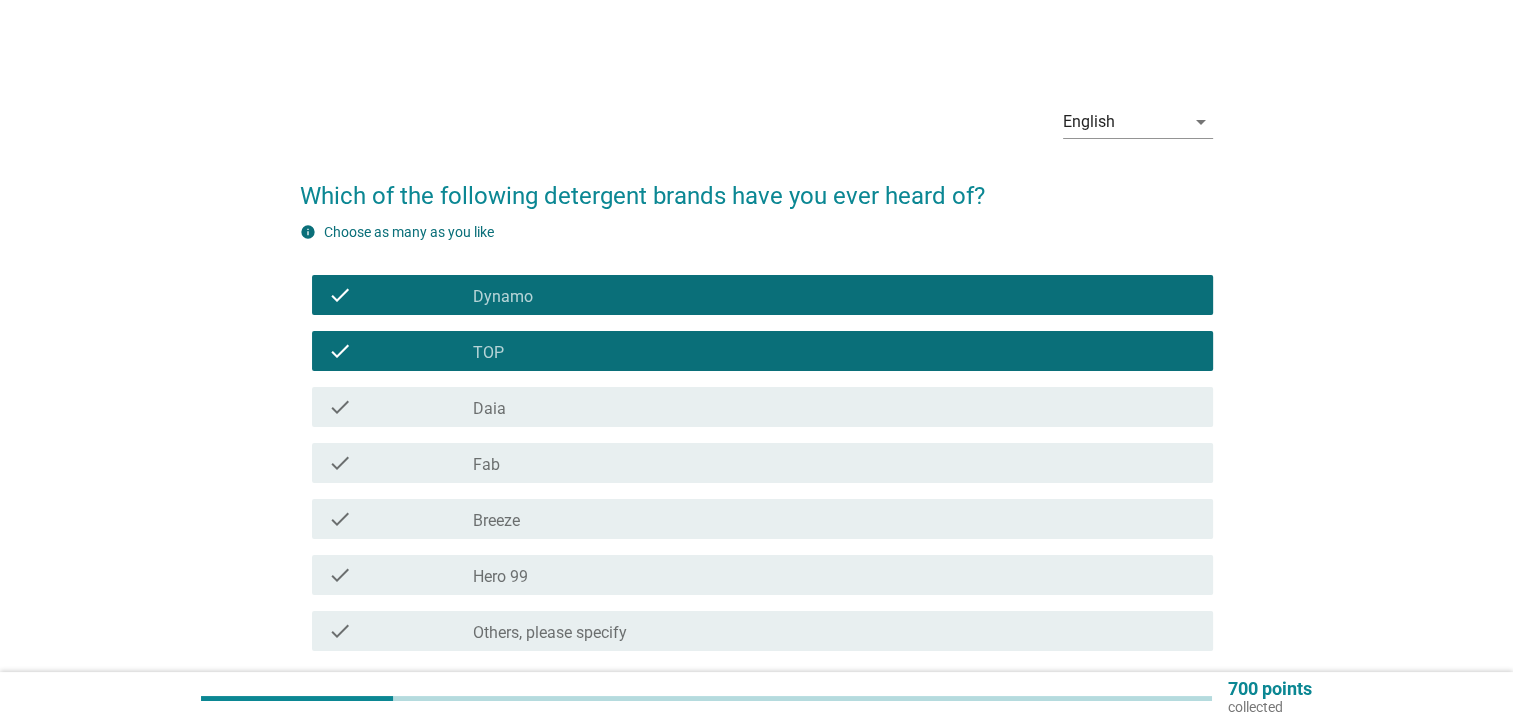 click on "check     check_box_outline_blank Daia" at bounding box center [762, 407] 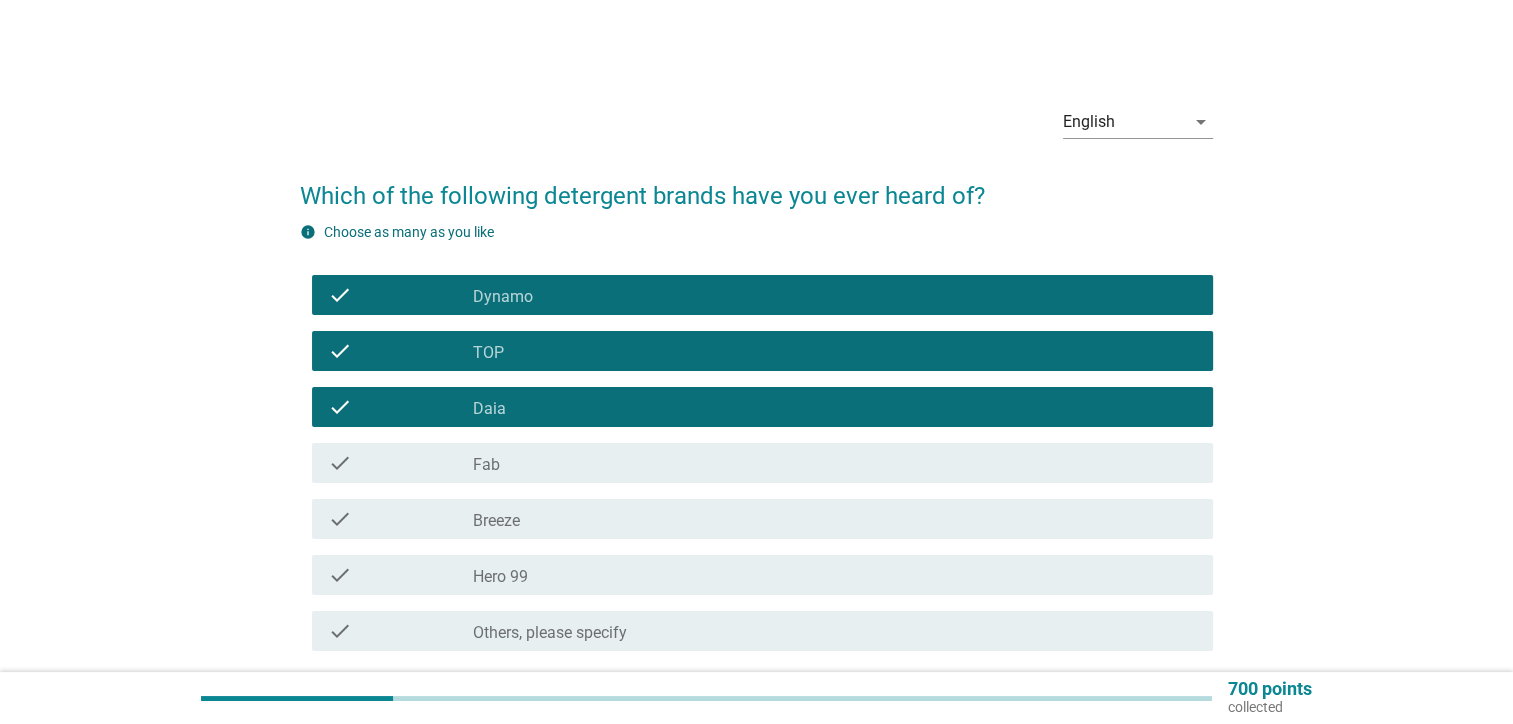 click on "check     check_box_outline_blank Fab" at bounding box center [756, 463] 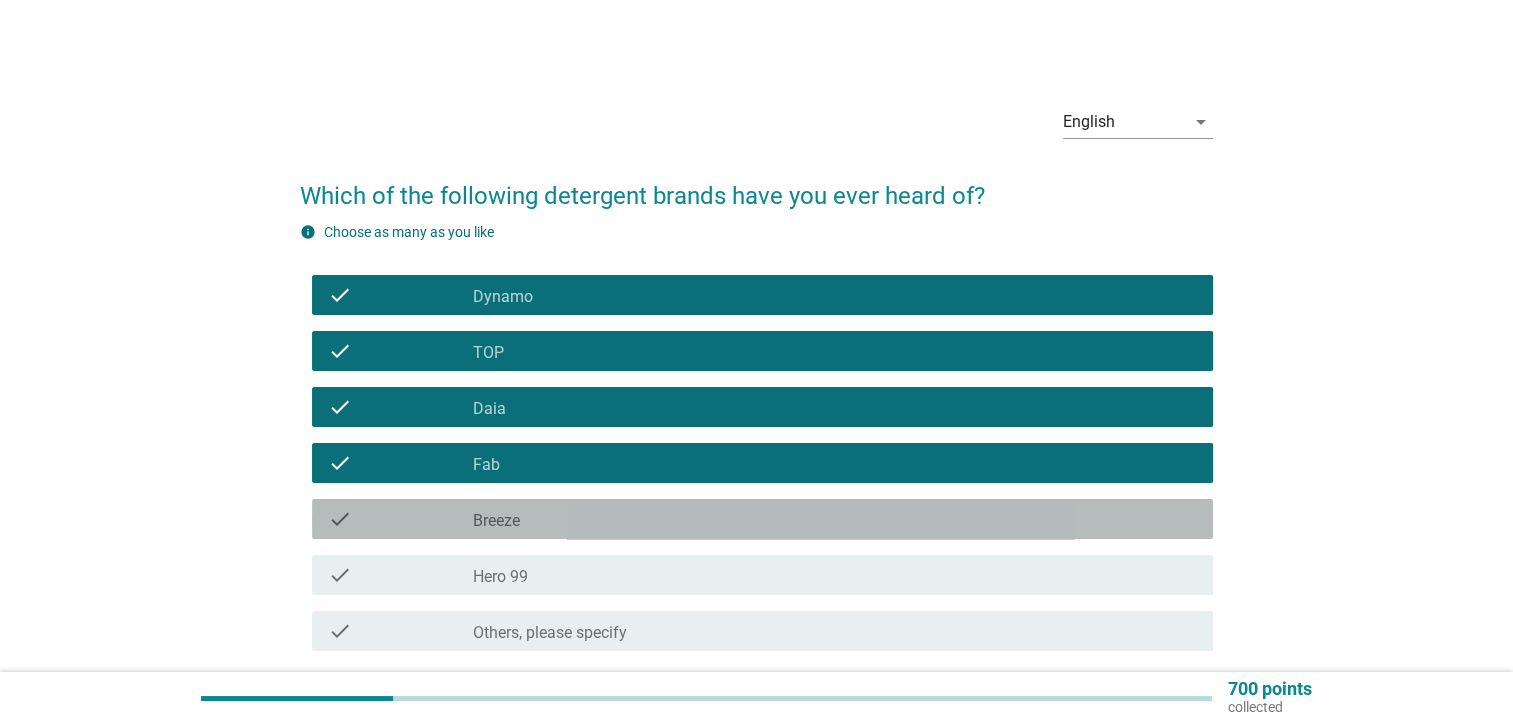 drag, startPoint x: 683, startPoint y: 505, endPoint x: 696, endPoint y: 557, distance: 53.600372 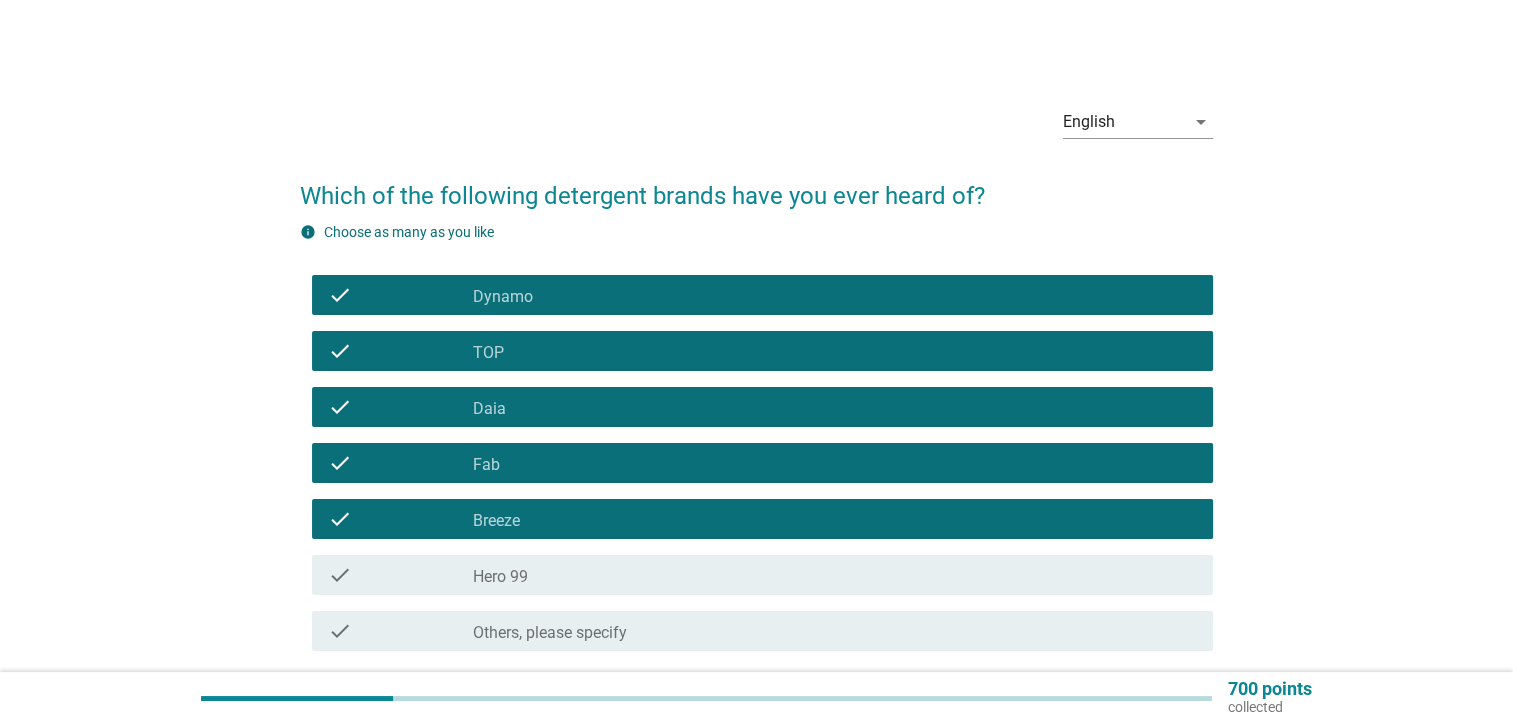 click on "check_box_outline_blank Hero 99" at bounding box center [835, 575] 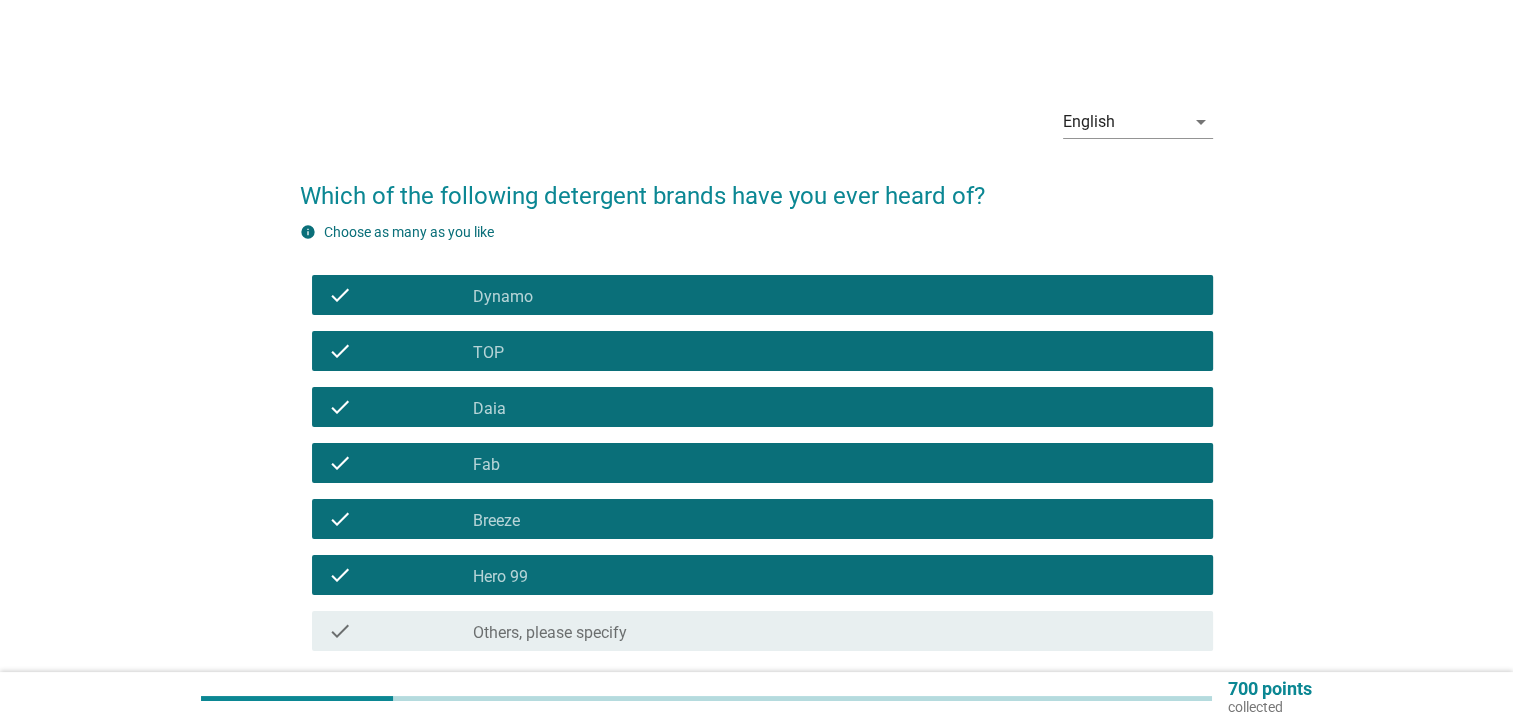 scroll, scrollTop: 164, scrollLeft: 0, axis: vertical 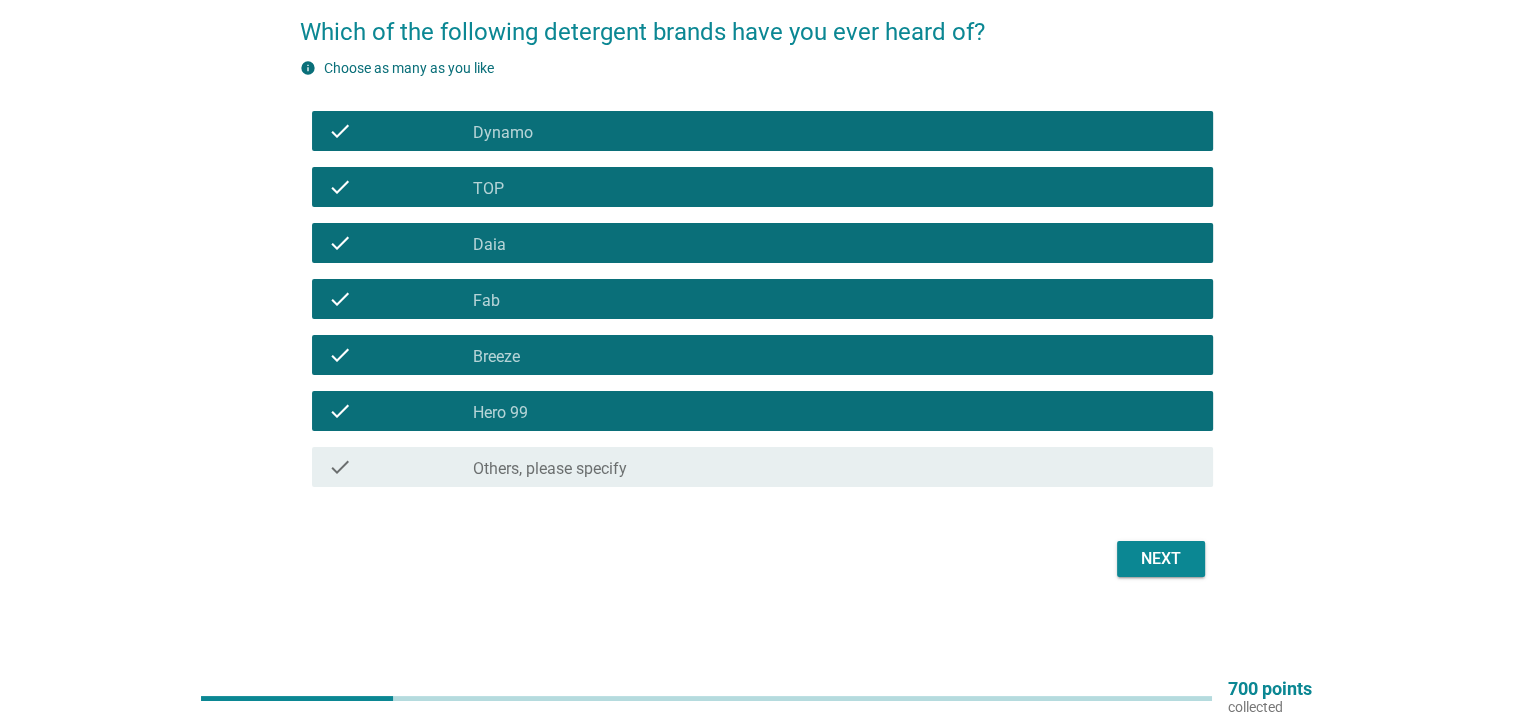 click on "Next" at bounding box center (1161, 559) 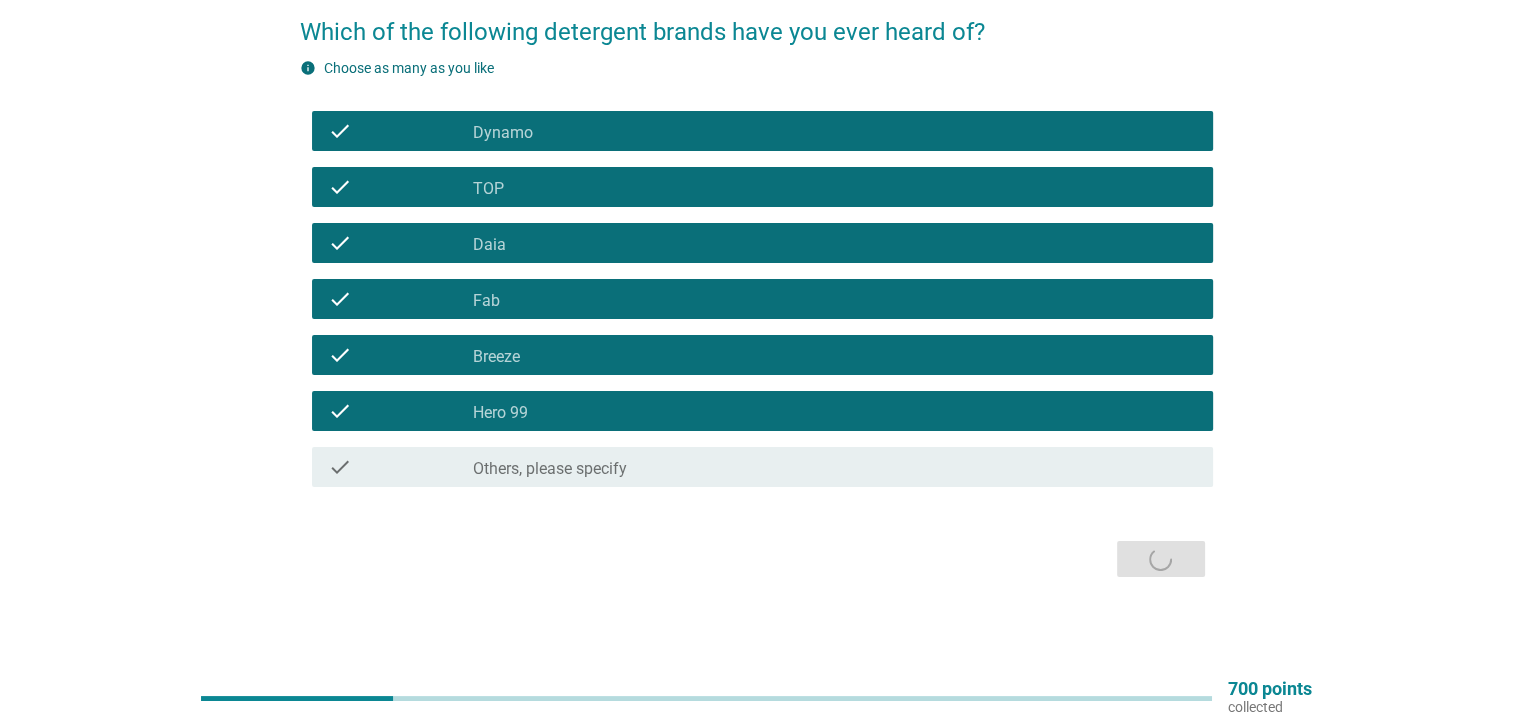 scroll, scrollTop: 0, scrollLeft: 0, axis: both 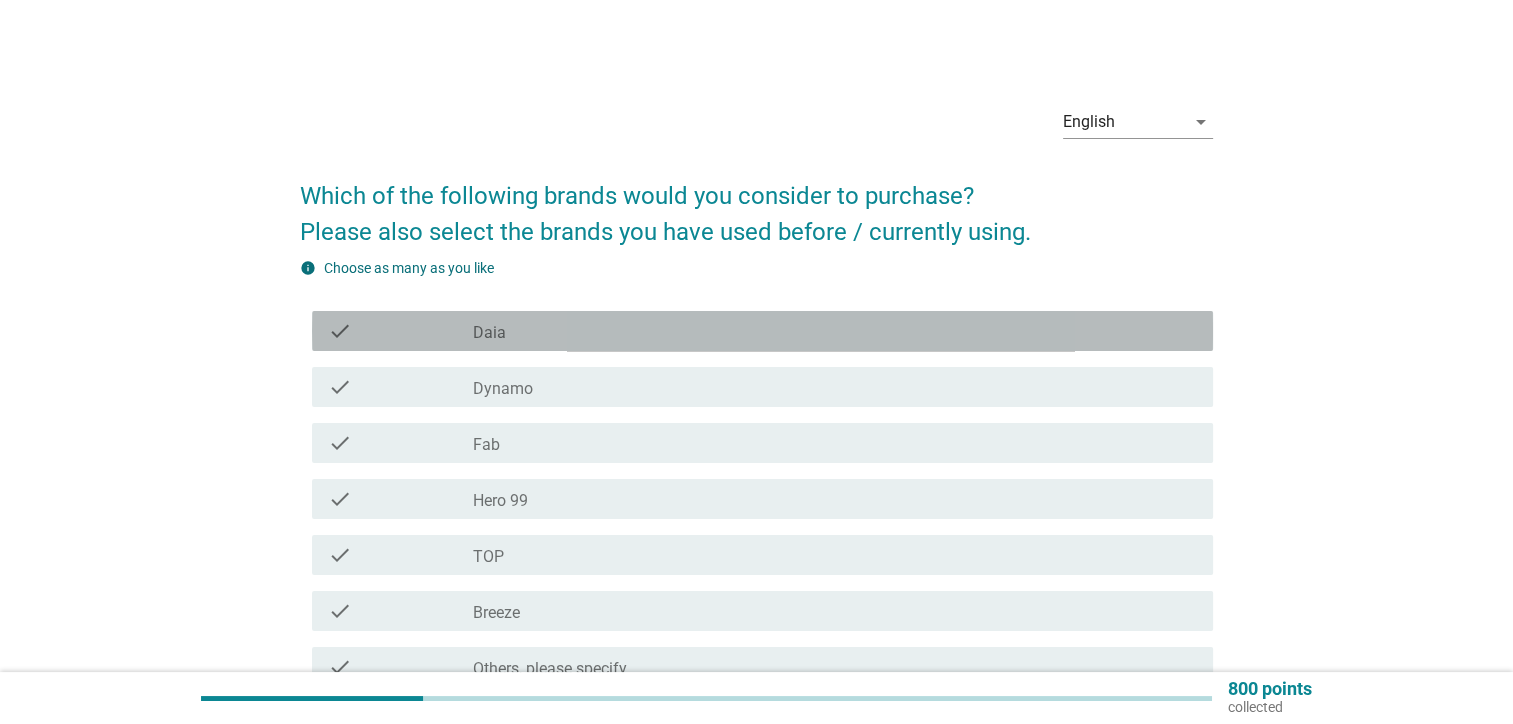 click on "check_box_outline_blank Daia" at bounding box center (835, 331) 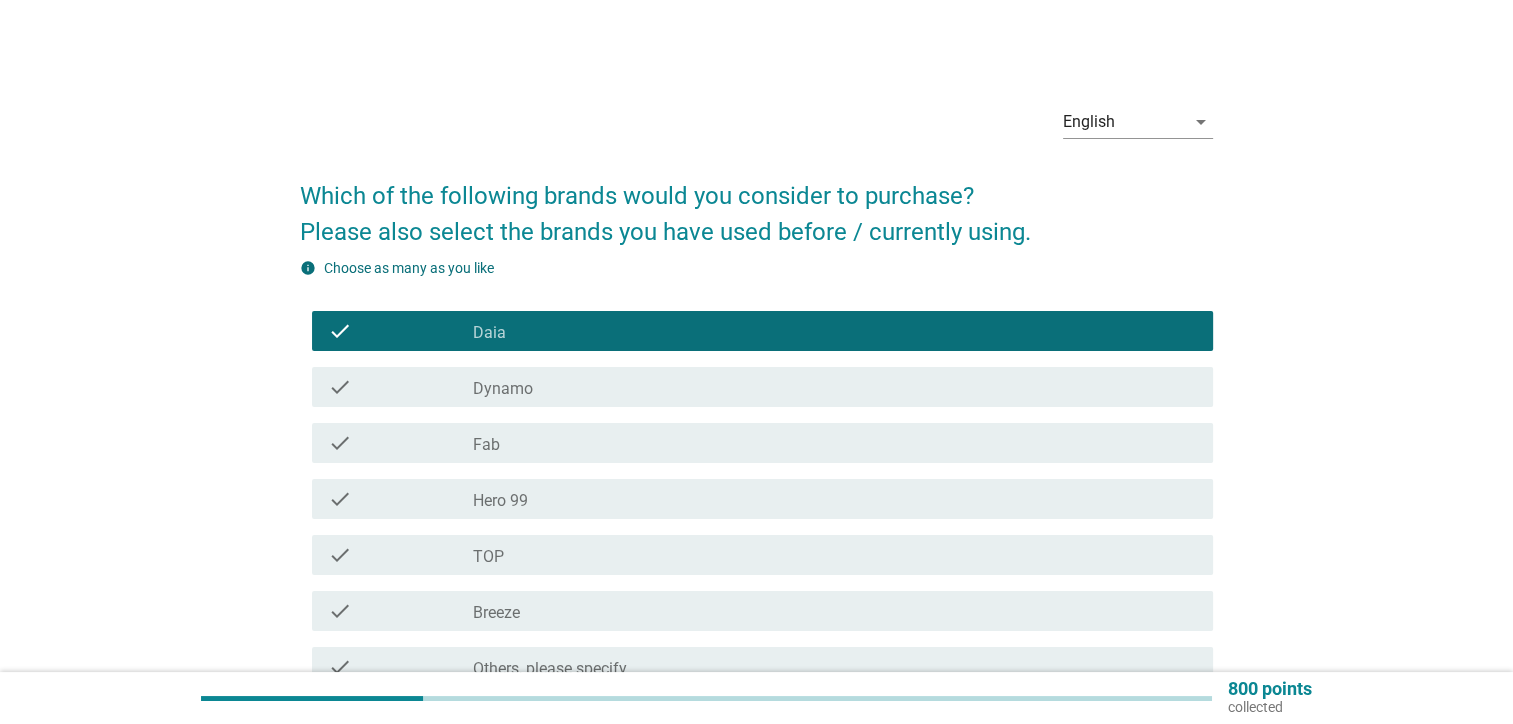 click on "check_box_outline_blank Dynamo" at bounding box center (835, 387) 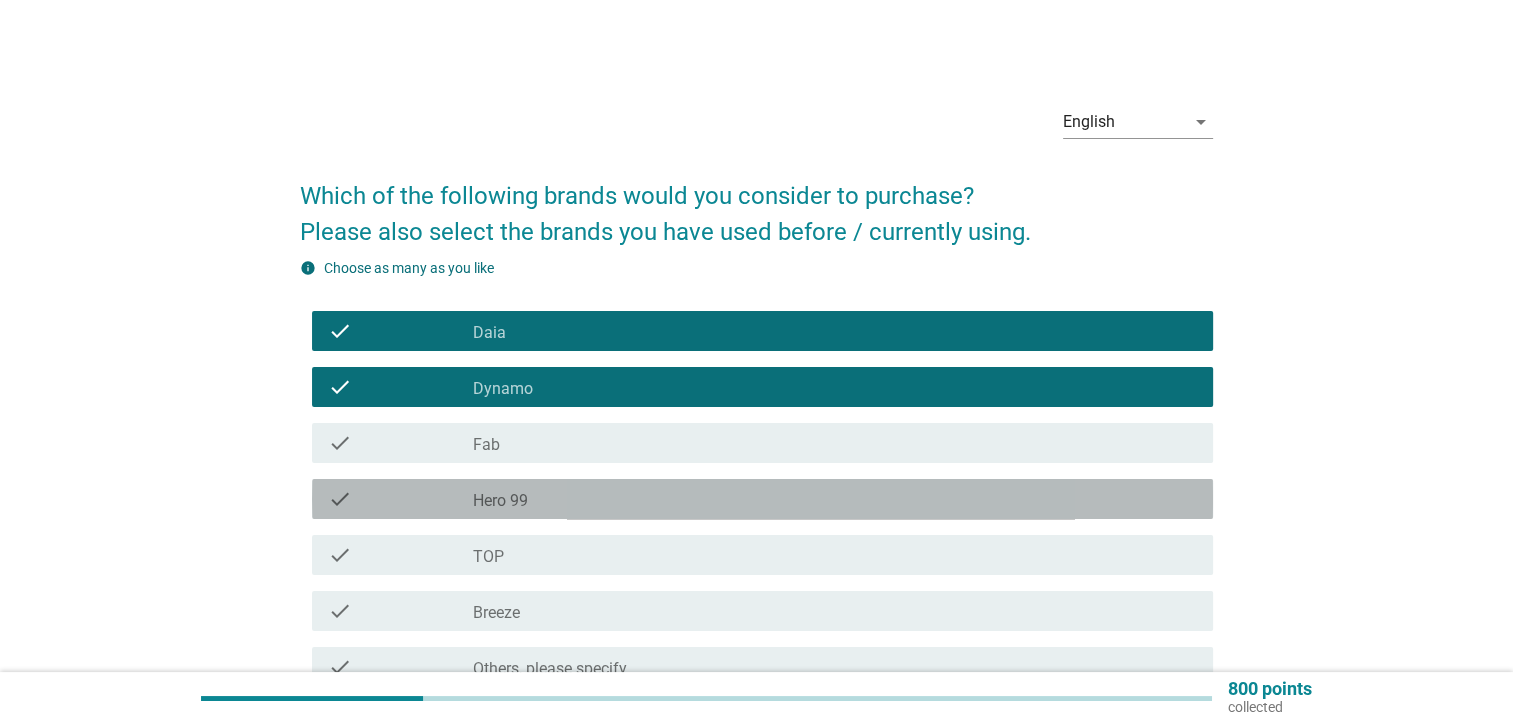 click on "check_box_outline_blank Hero 99" at bounding box center (835, 499) 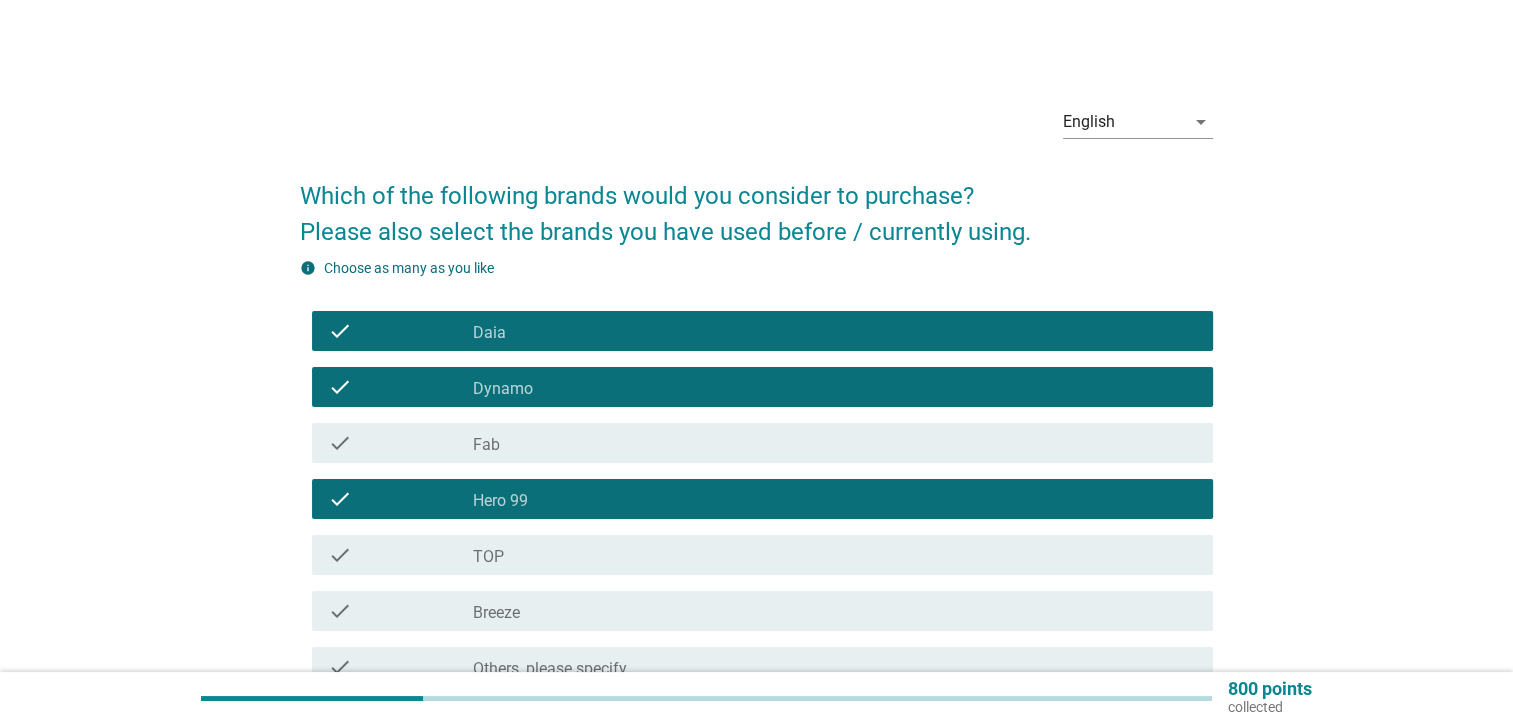 scroll, scrollTop: 100, scrollLeft: 0, axis: vertical 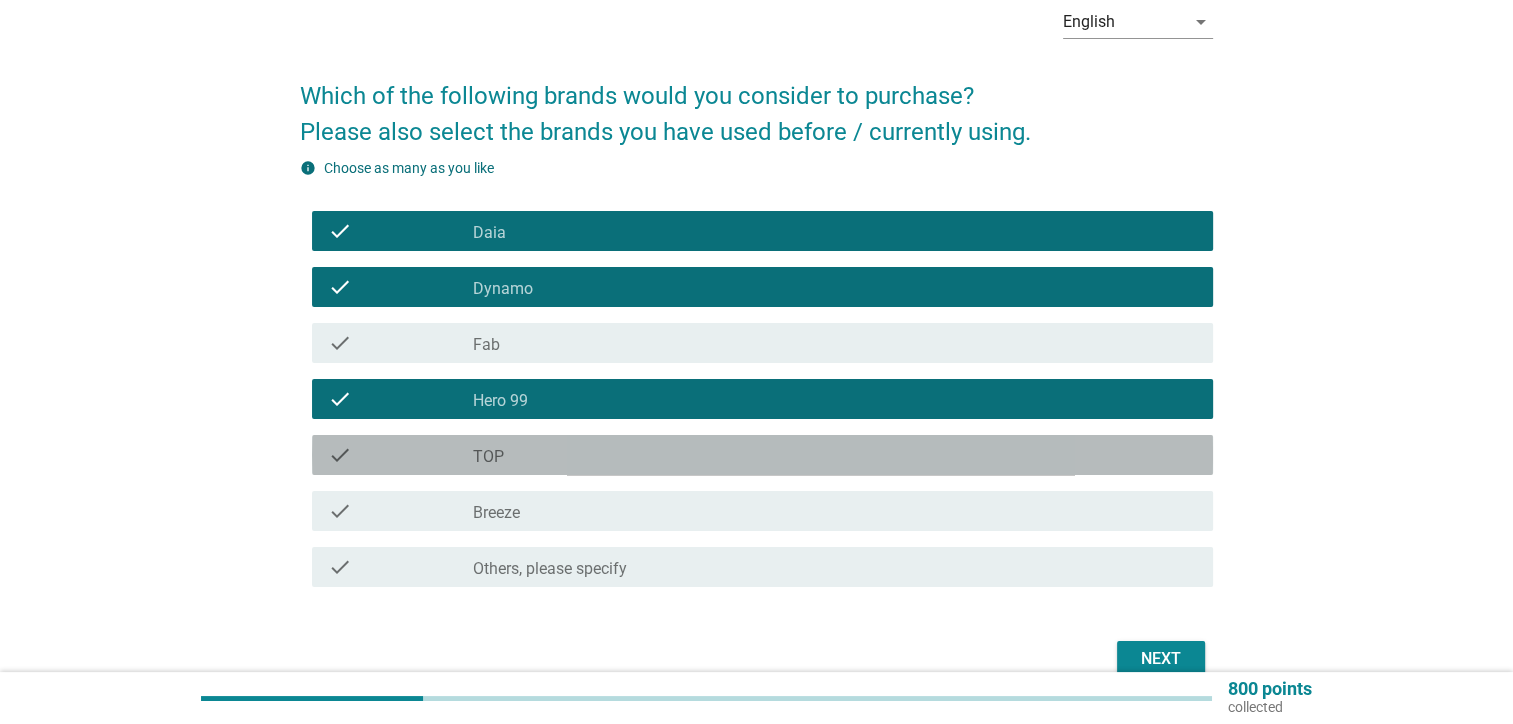 click on "check     check_box_outline_blank TOP" at bounding box center (762, 455) 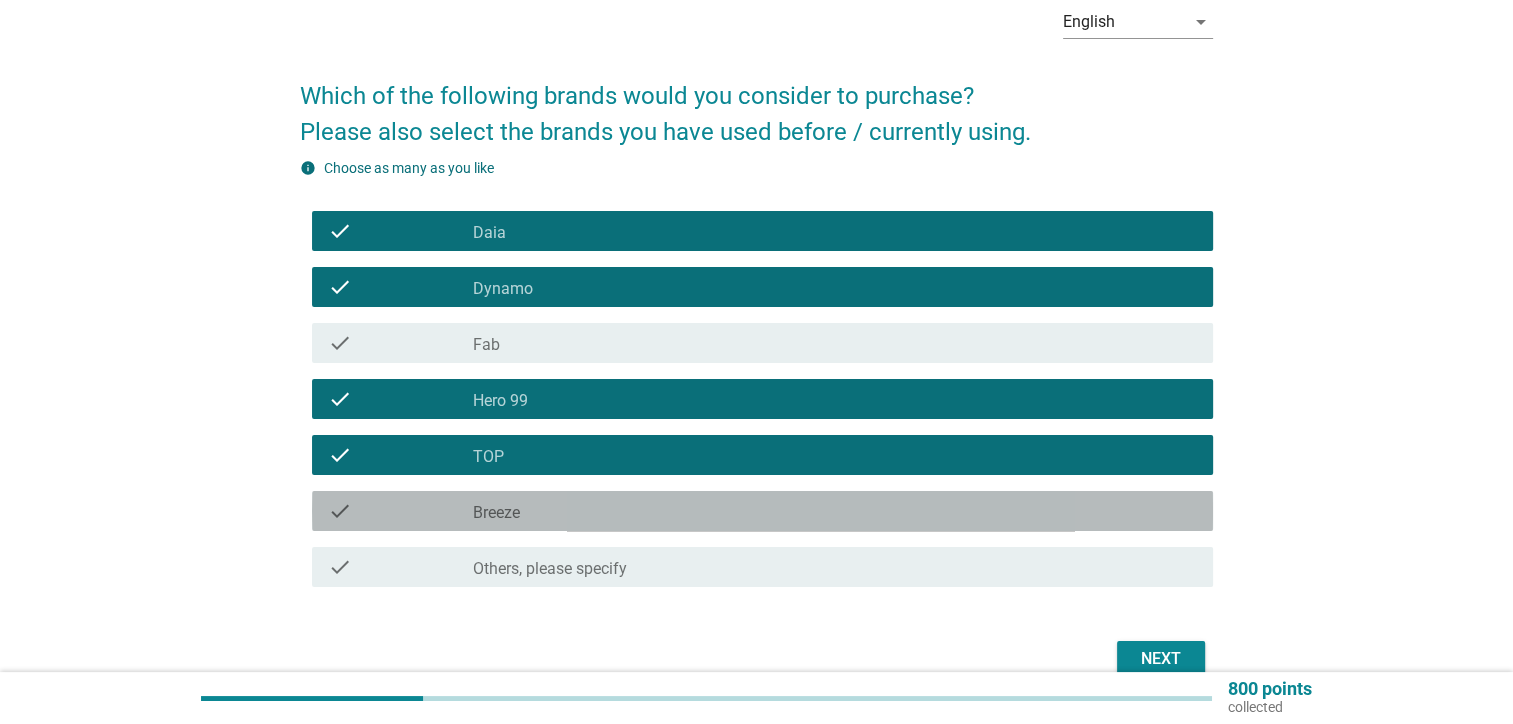 click on "check_box_outline_blank Breeze" at bounding box center (835, 511) 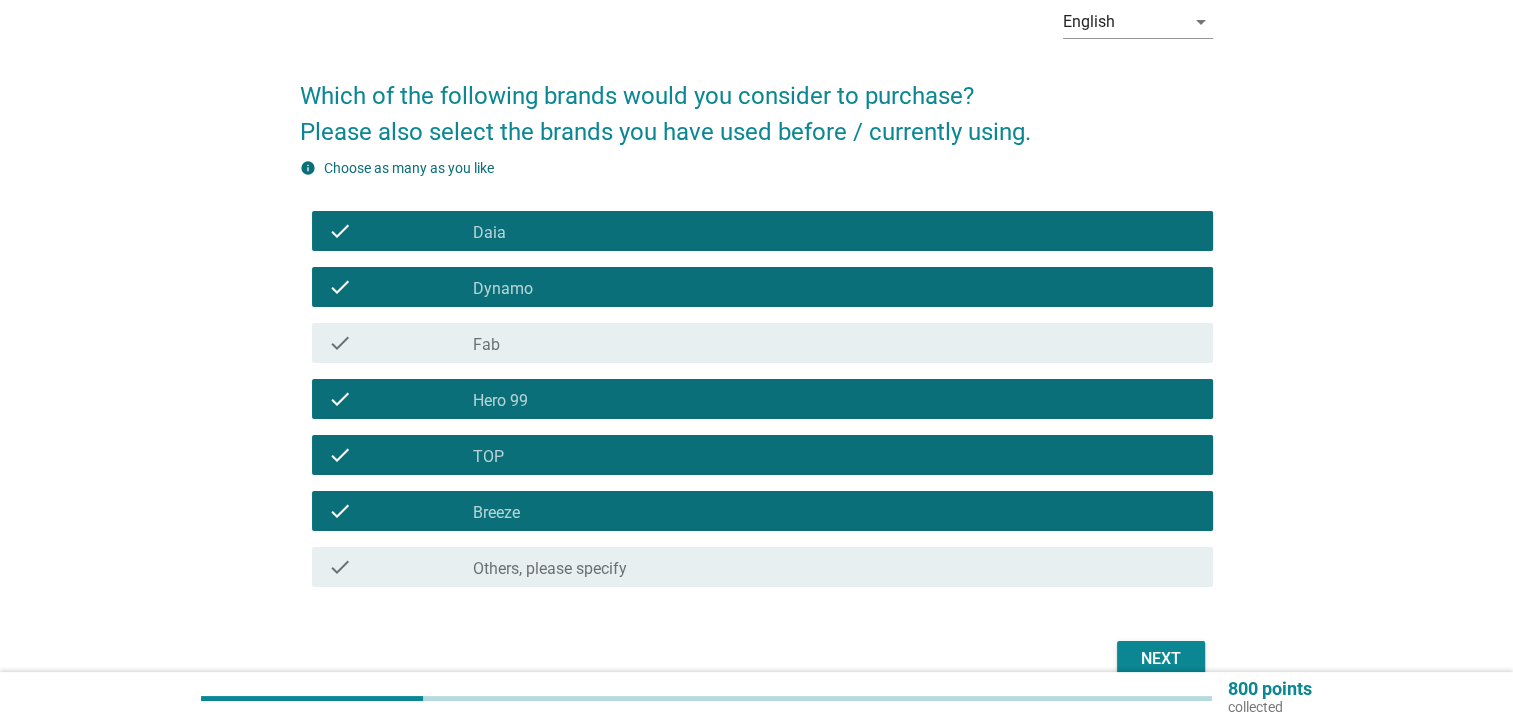 click on "check     check_box_outline_blank Fab" at bounding box center [756, 343] 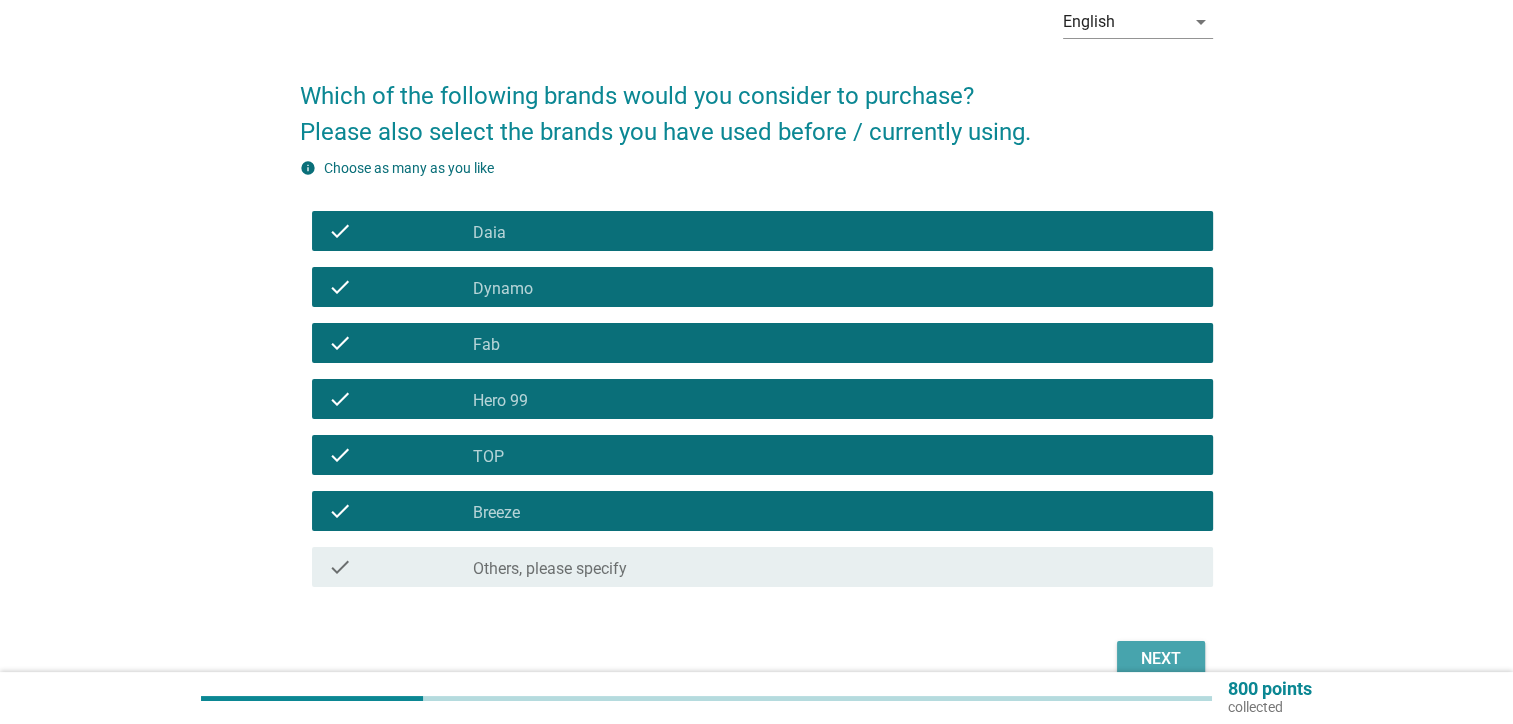 click on "Next" at bounding box center [1161, 659] 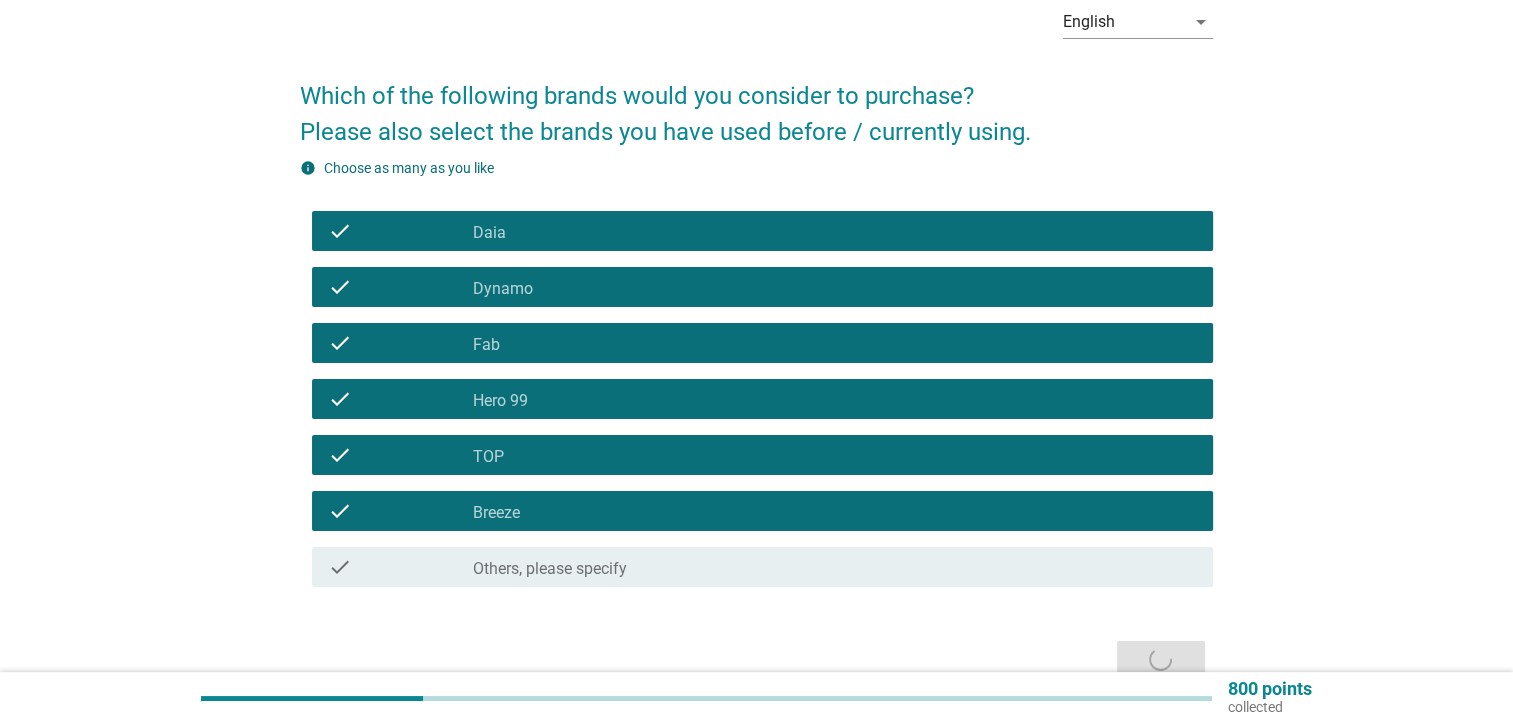 scroll, scrollTop: 0, scrollLeft: 0, axis: both 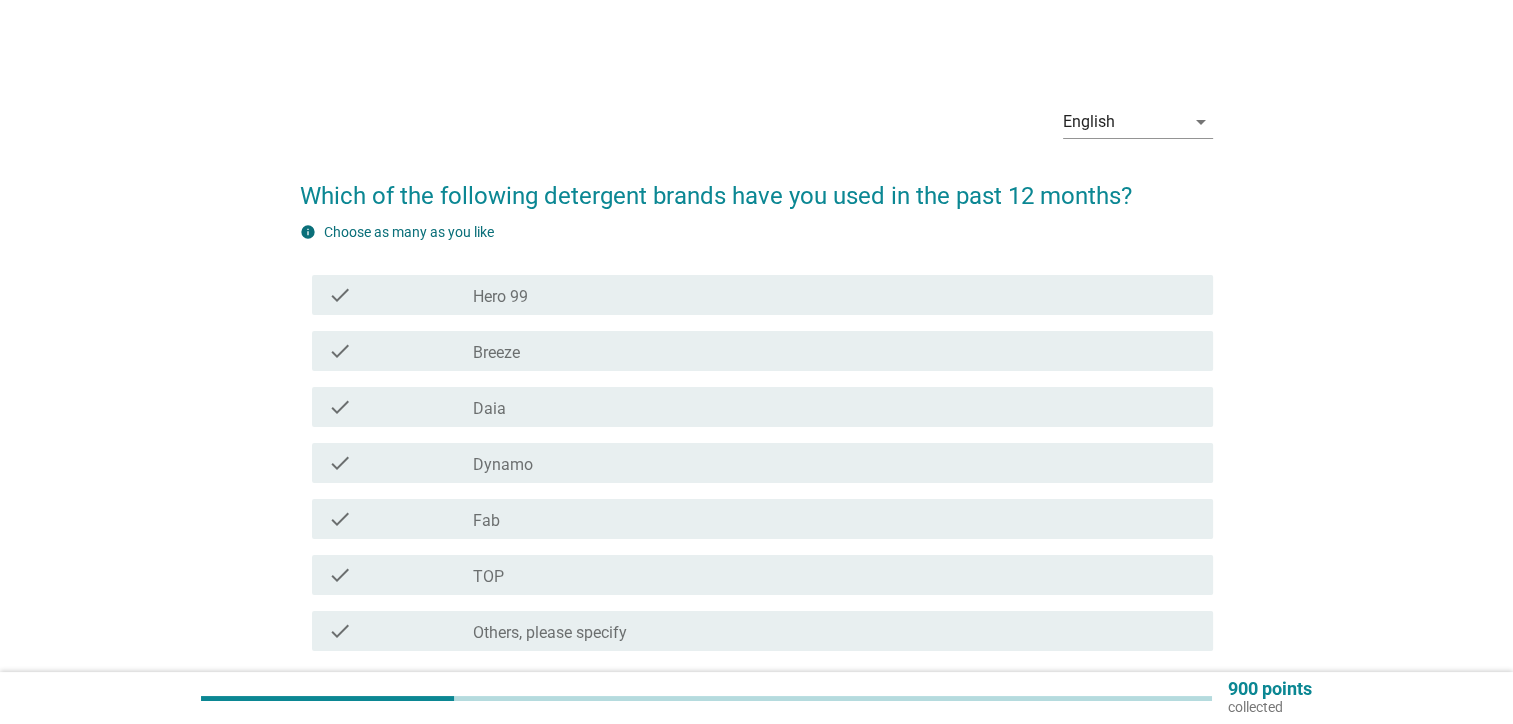 click on "check_box Hero 99" at bounding box center (835, 295) 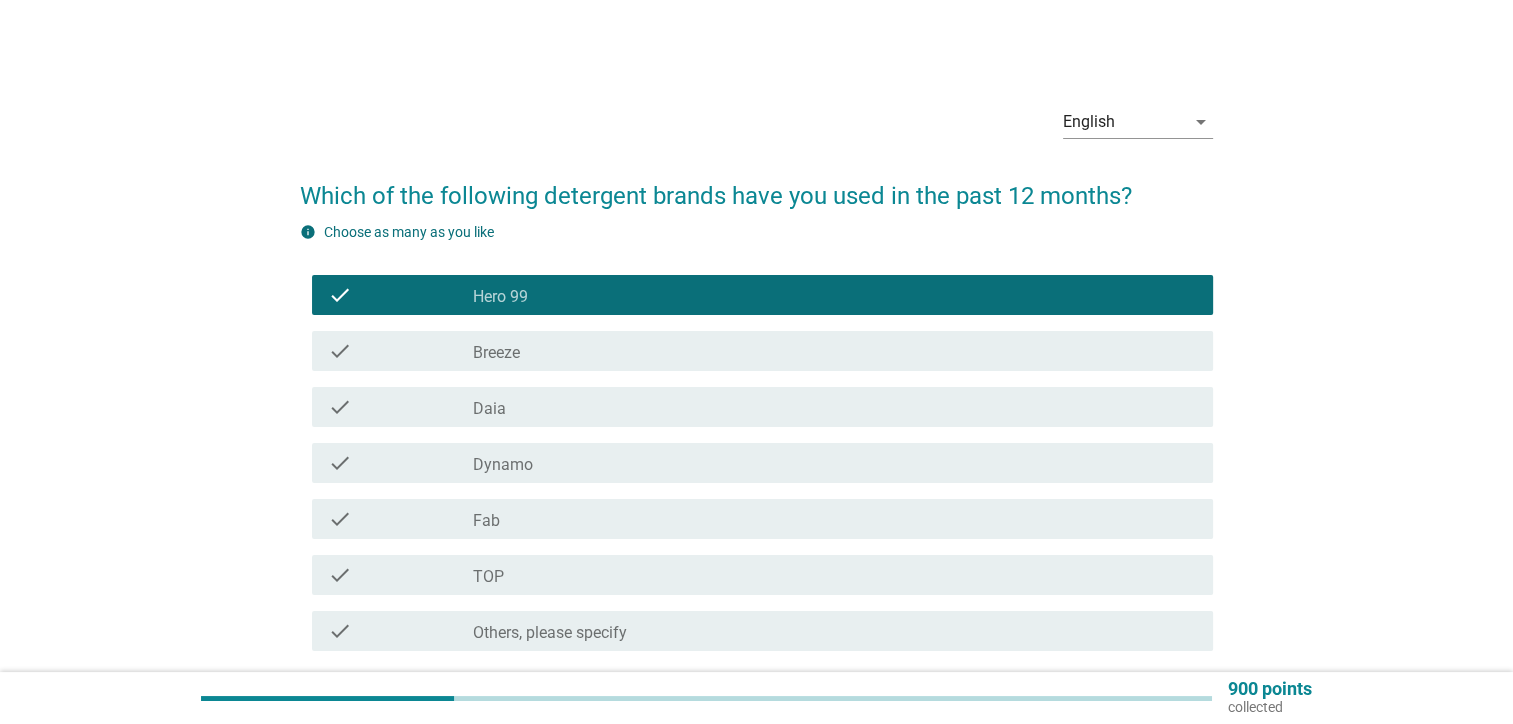 click on "check     check_box TOP" at bounding box center (756, 575) 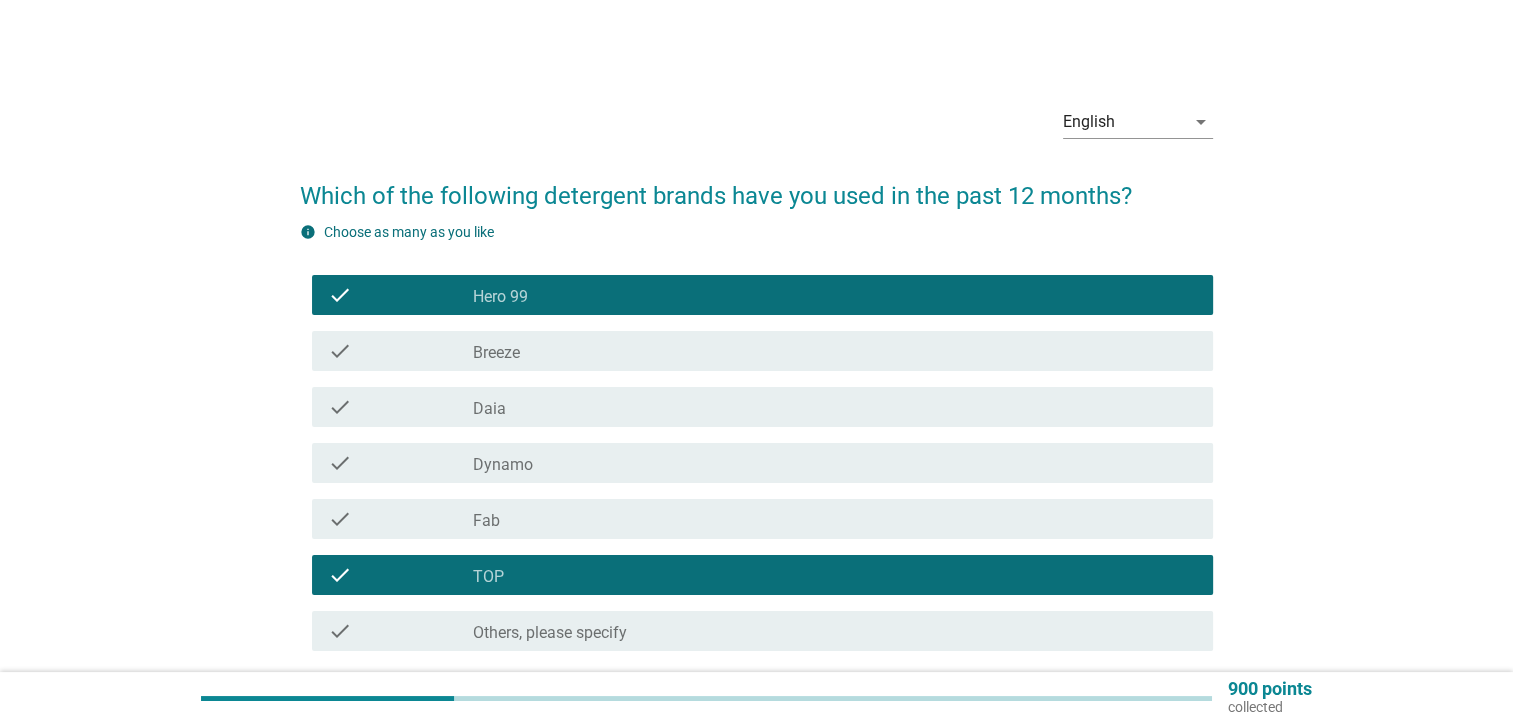 scroll, scrollTop: 100, scrollLeft: 0, axis: vertical 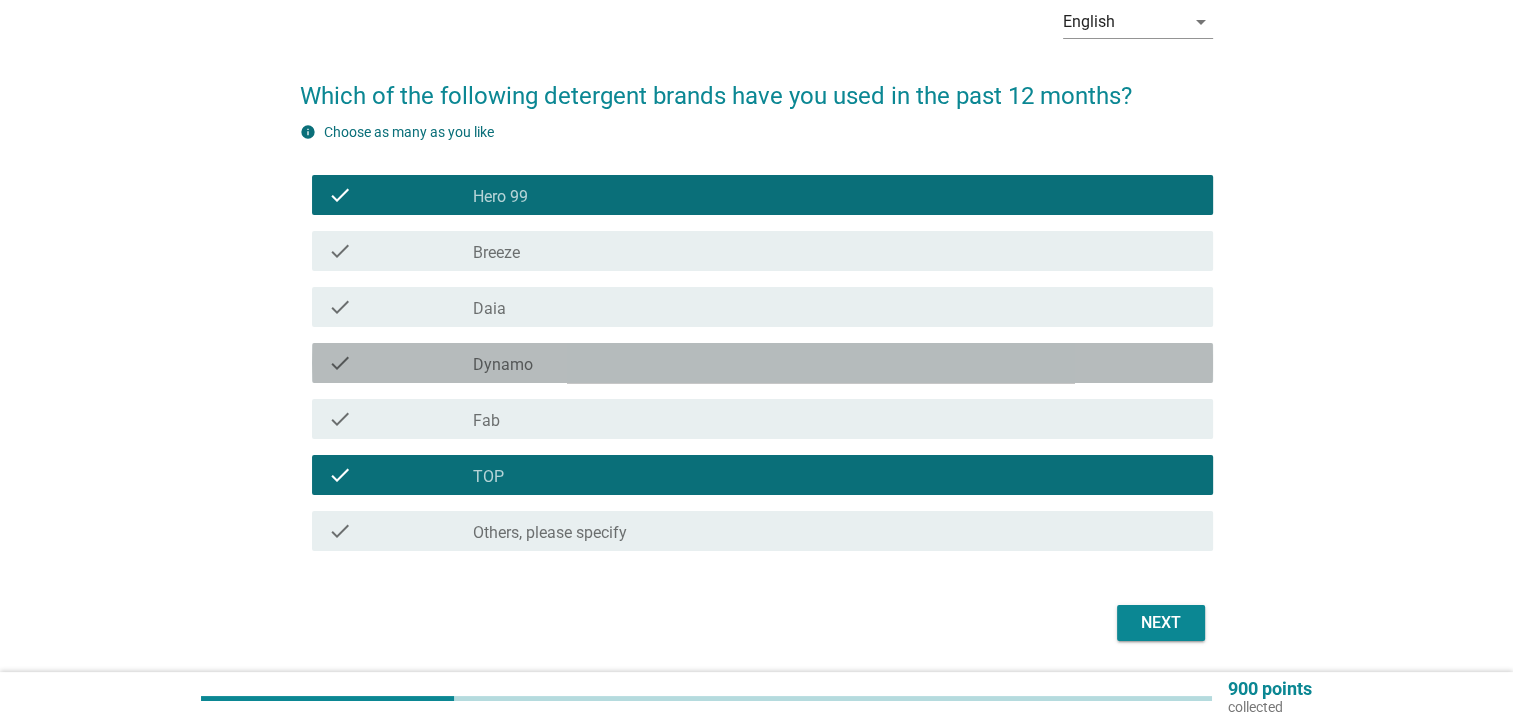 click on "check_box Dynamo" at bounding box center [835, 363] 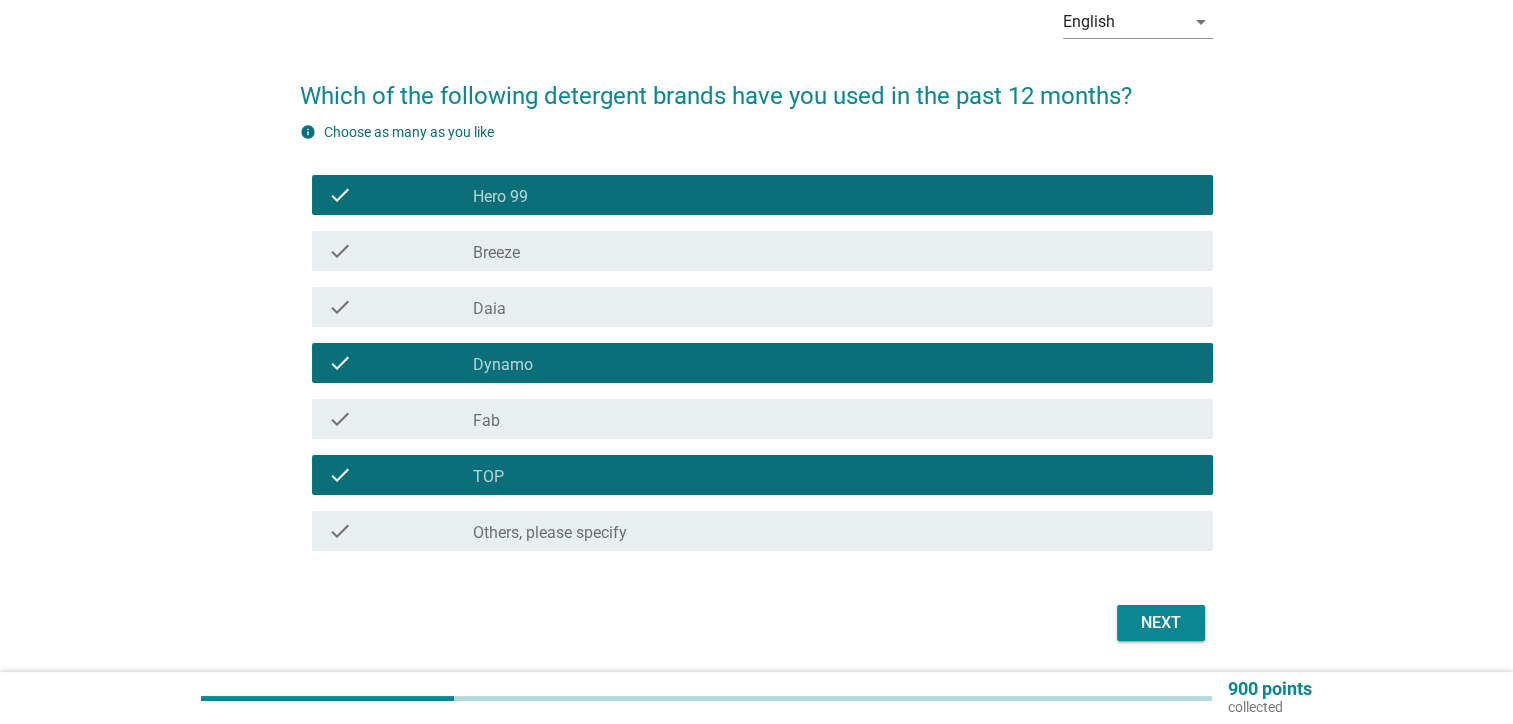 click on "Next" at bounding box center [1161, 623] 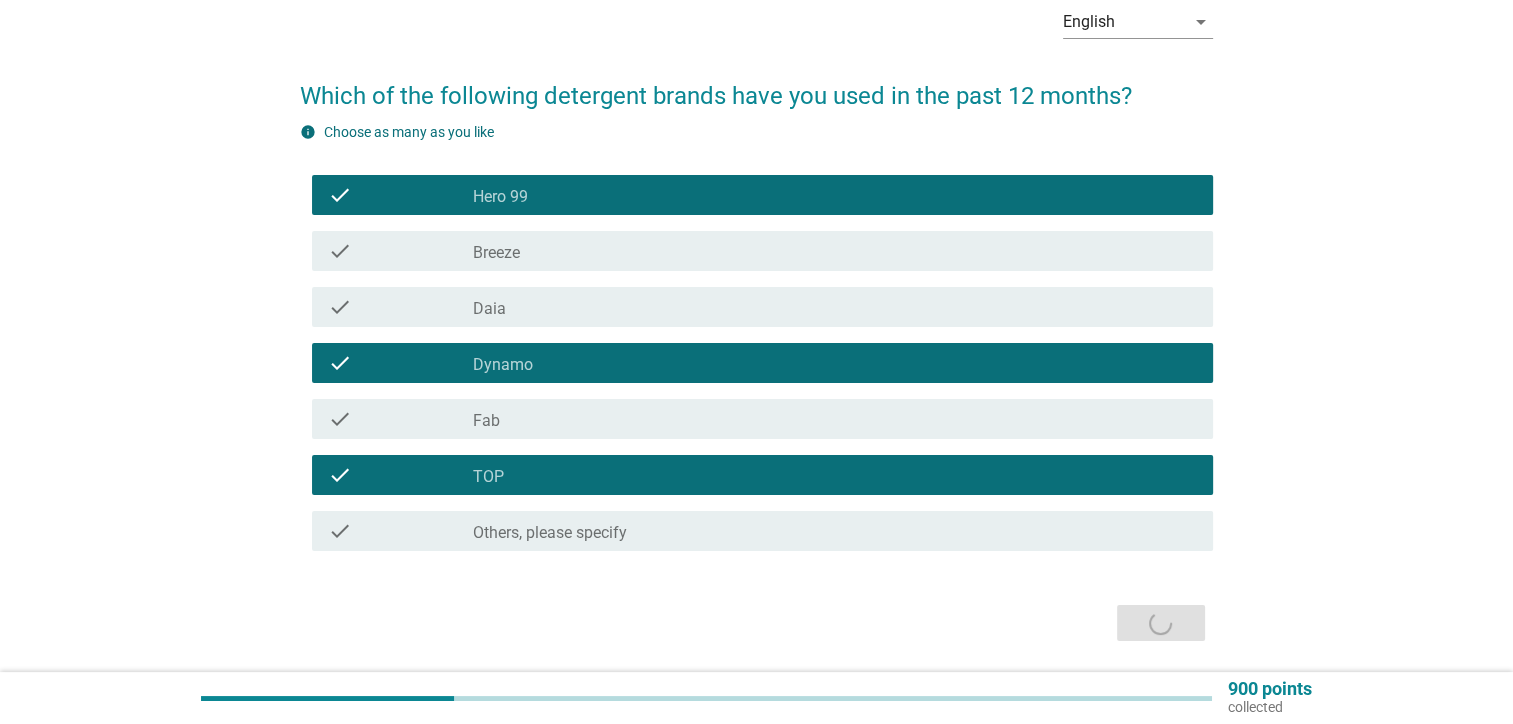 scroll, scrollTop: 0, scrollLeft: 0, axis: both 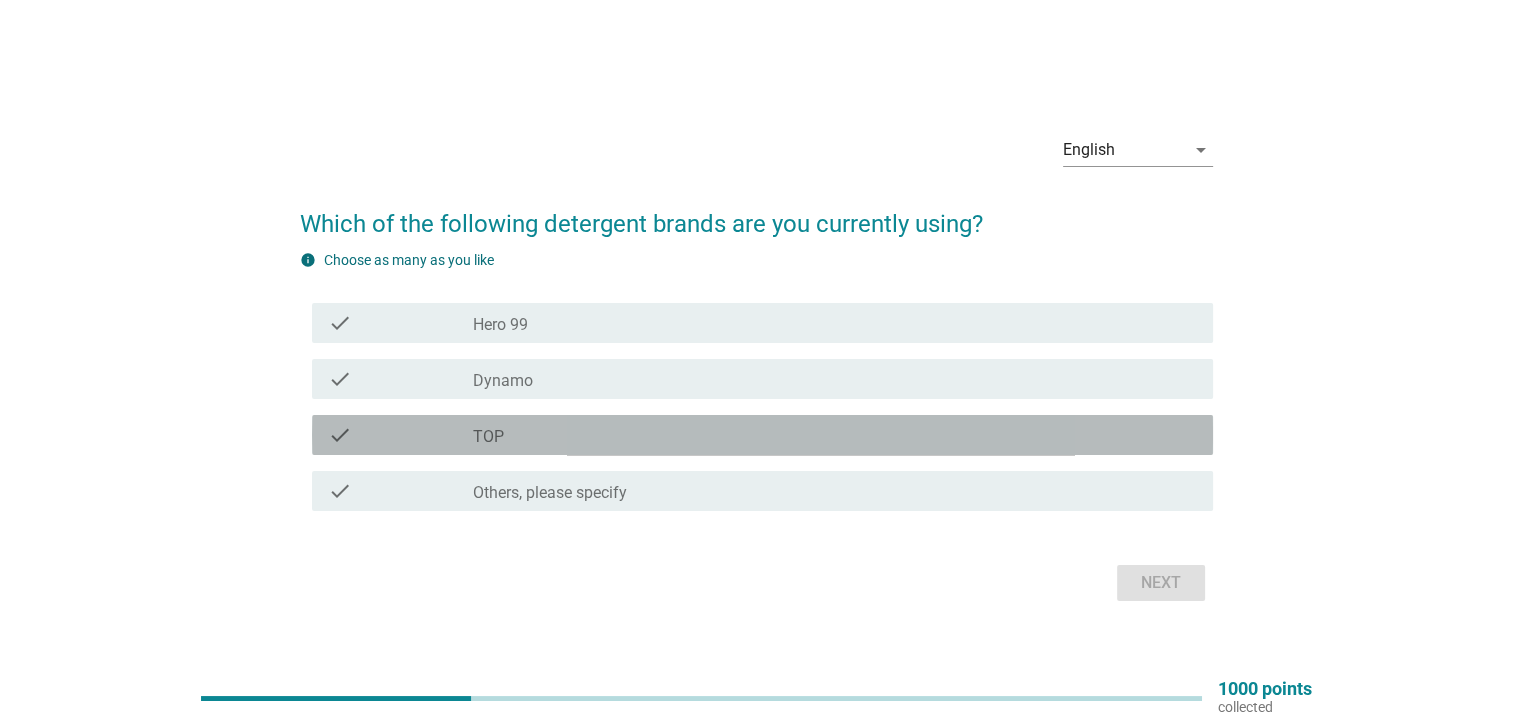 click on "check_box TOP" at bounding box center [835, 435] 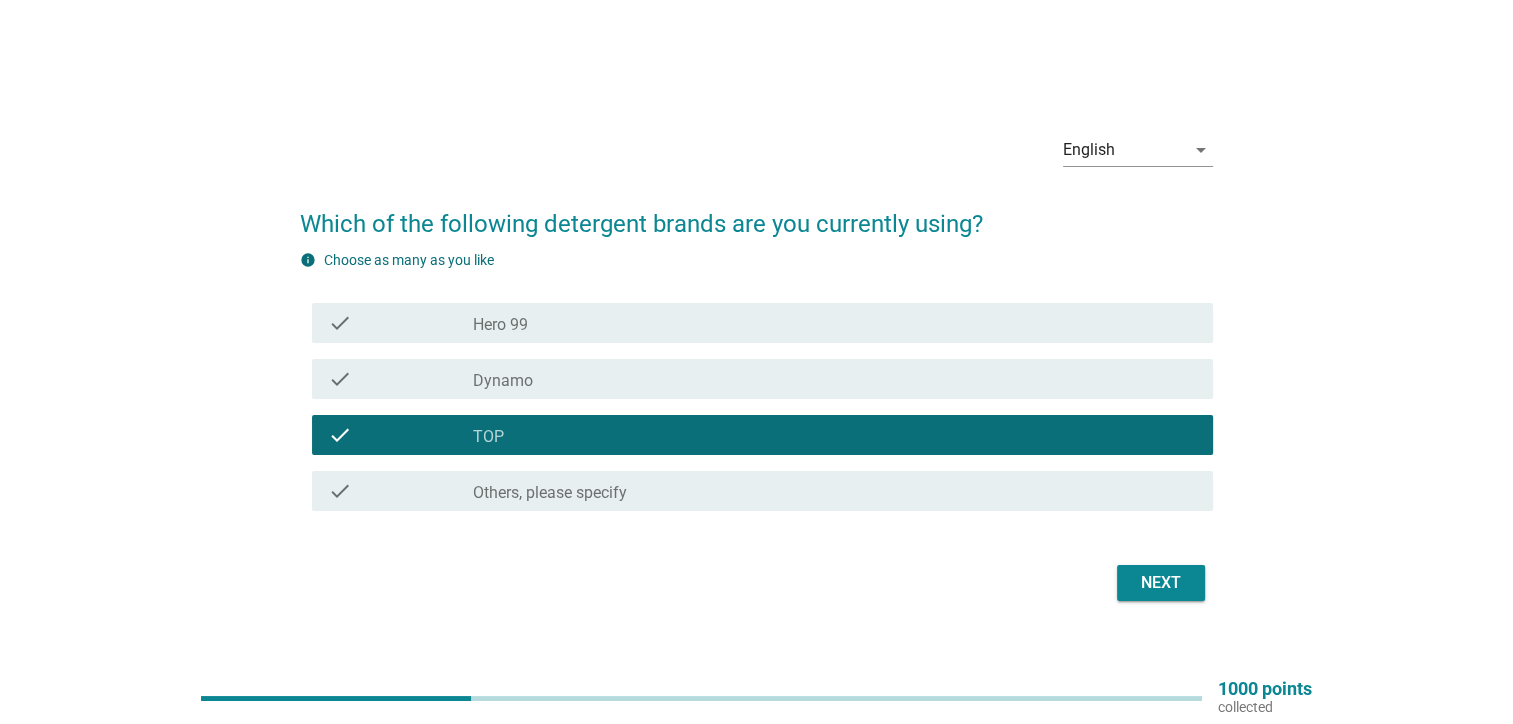 click on "check     check_box Hero 99" at bounding box center (762, 323) 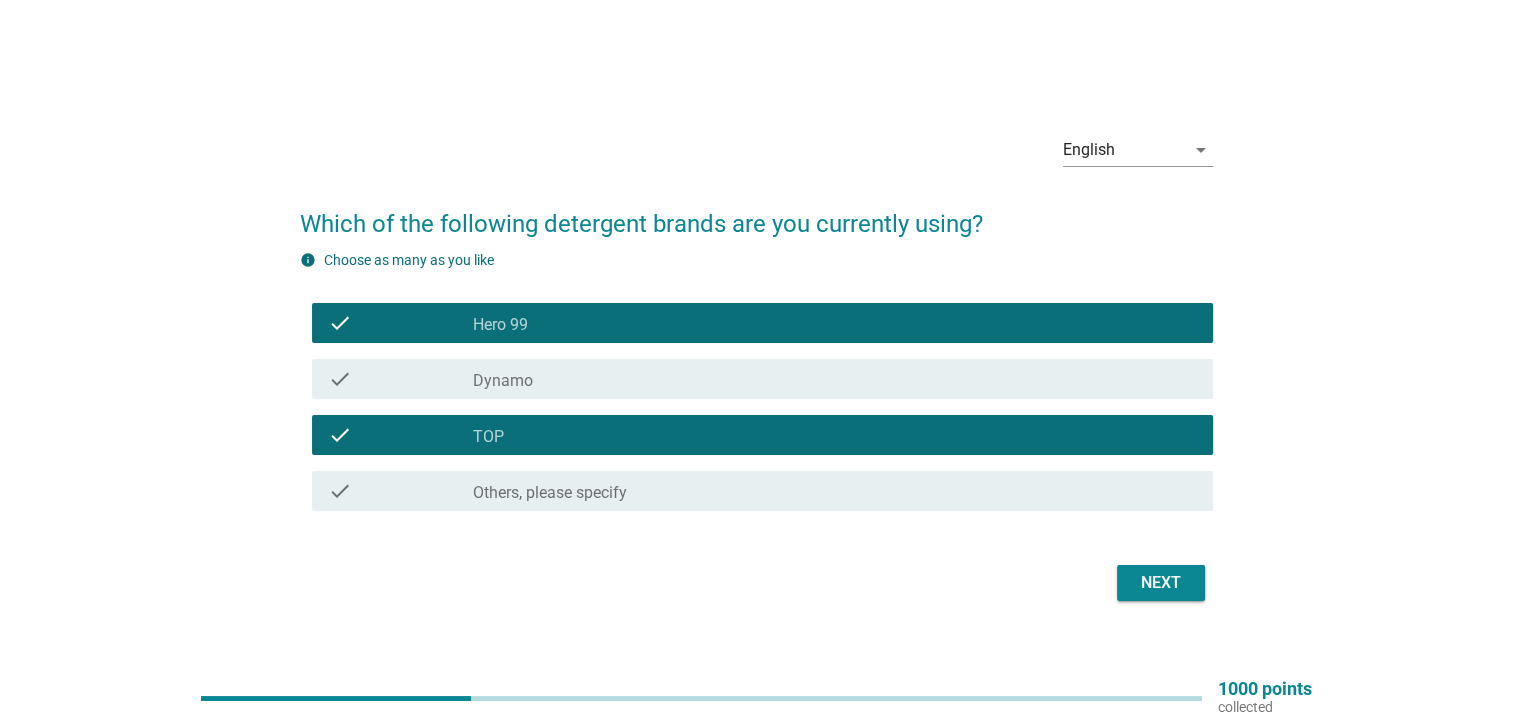 click on "check_box Dynamo" at bounding box center [835, 379] 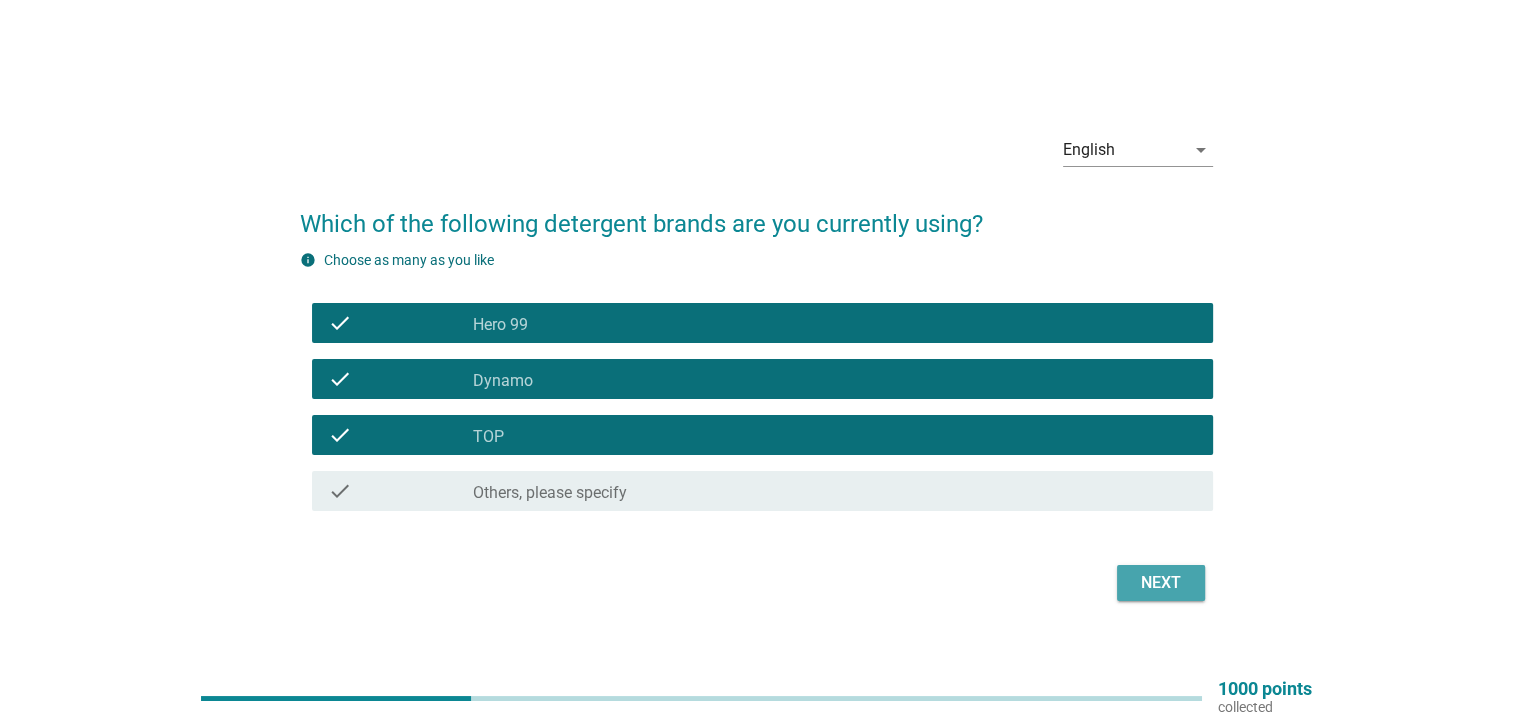 click on "Next" at bounding box center (1161, 583) 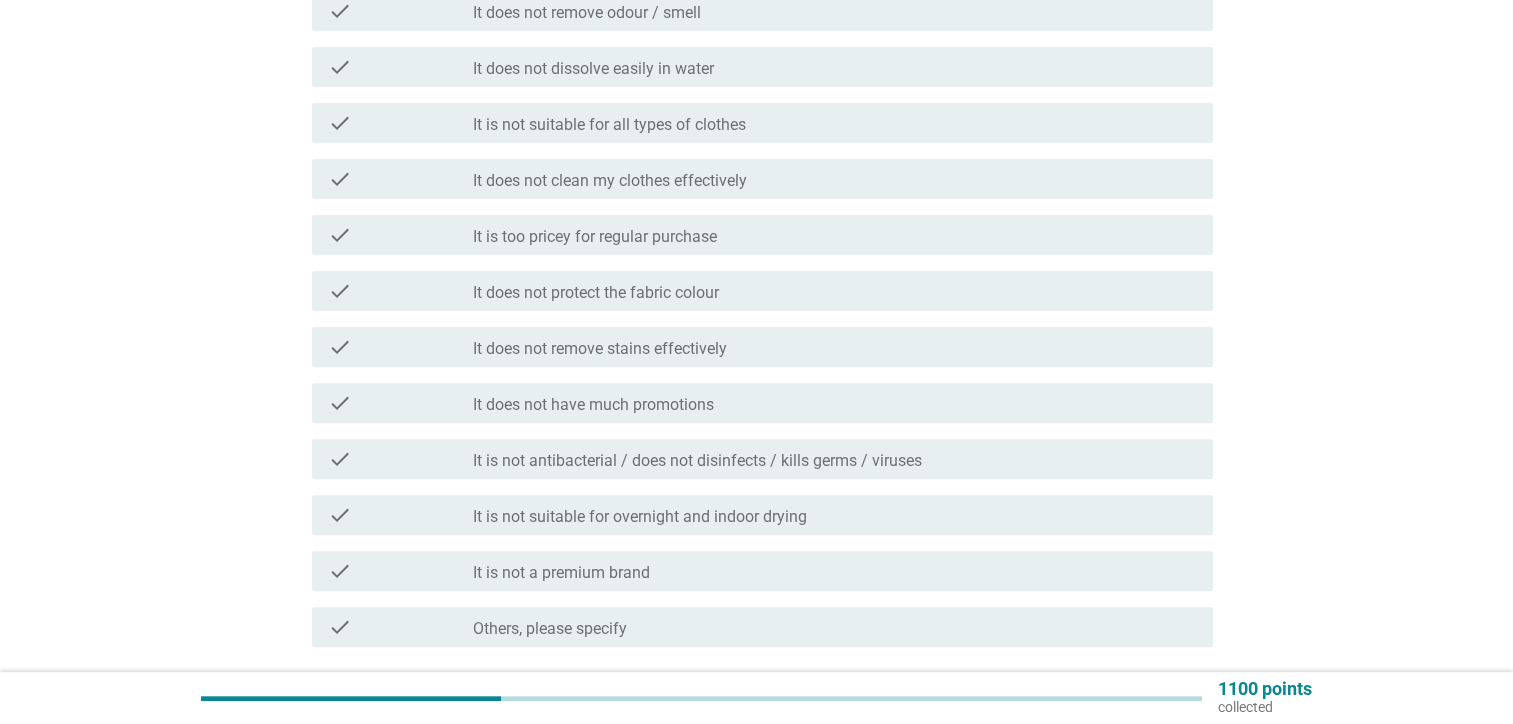 scroll, scrollTop: 500, scrollLeft: 0, axis: vertical 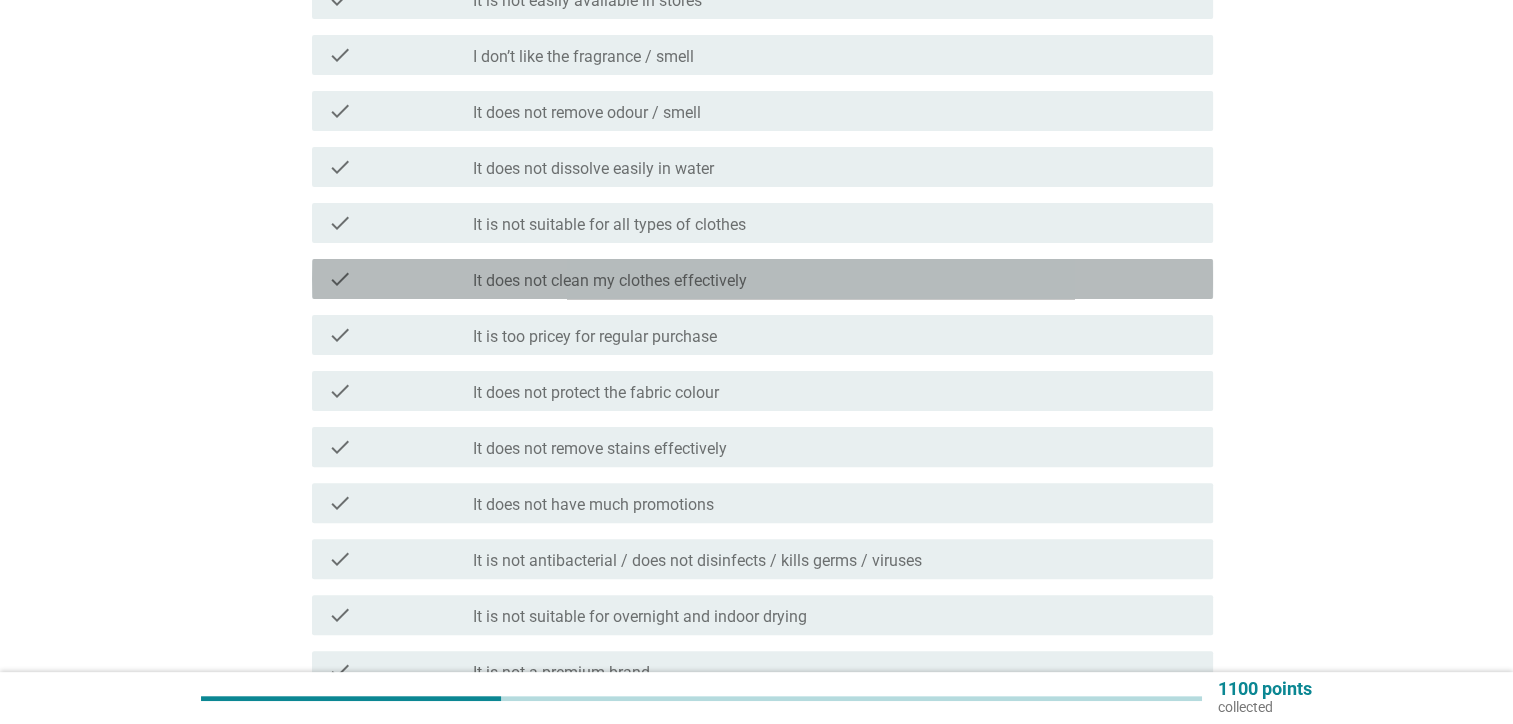 click on "check_box_outline_blank It does not clean my clothes effectively" at bounding box center (835, 279) 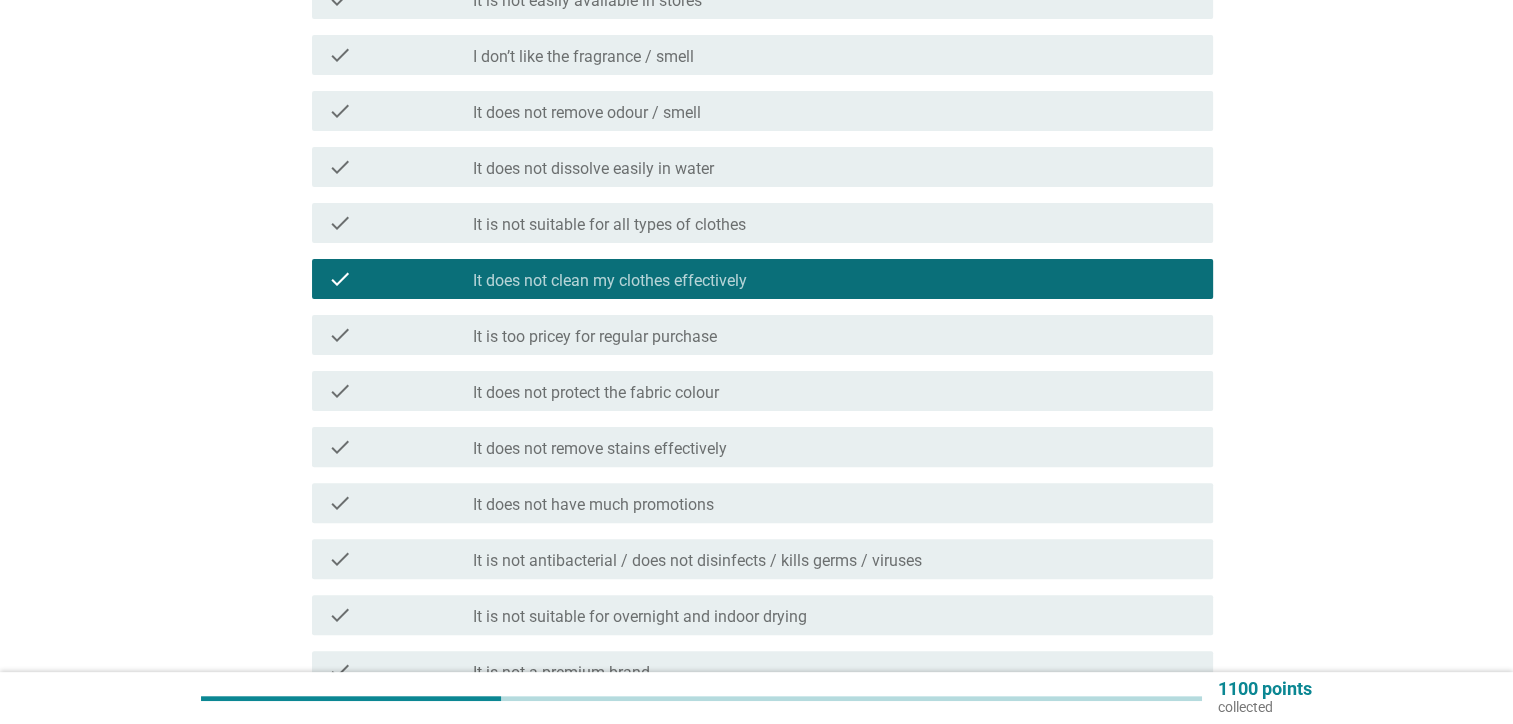 click on "check_box_outline_blank It does not protect the fabric colour" at bounding box center (835, 391) 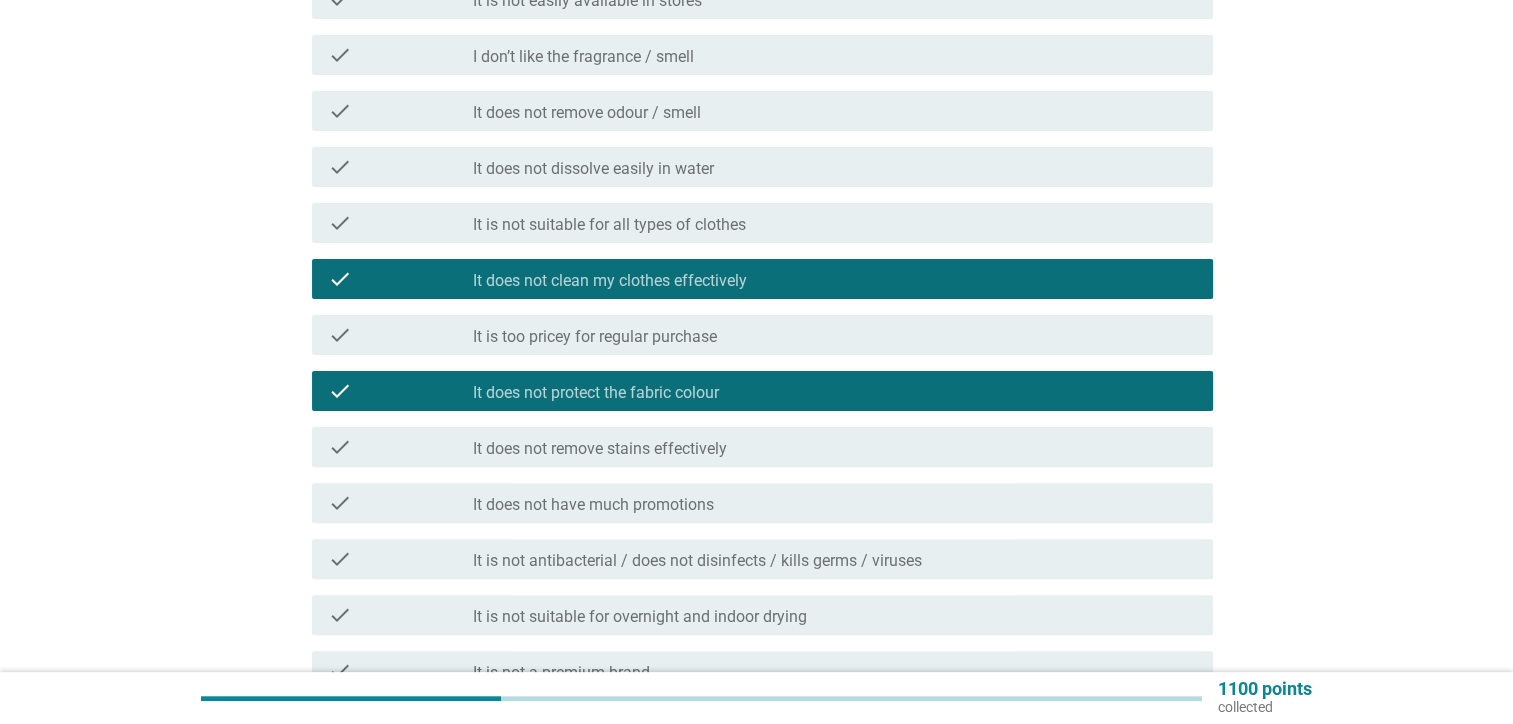 click on "check_box_outline_blank It does not remove stains effectively" at bounding box center (835, 447) 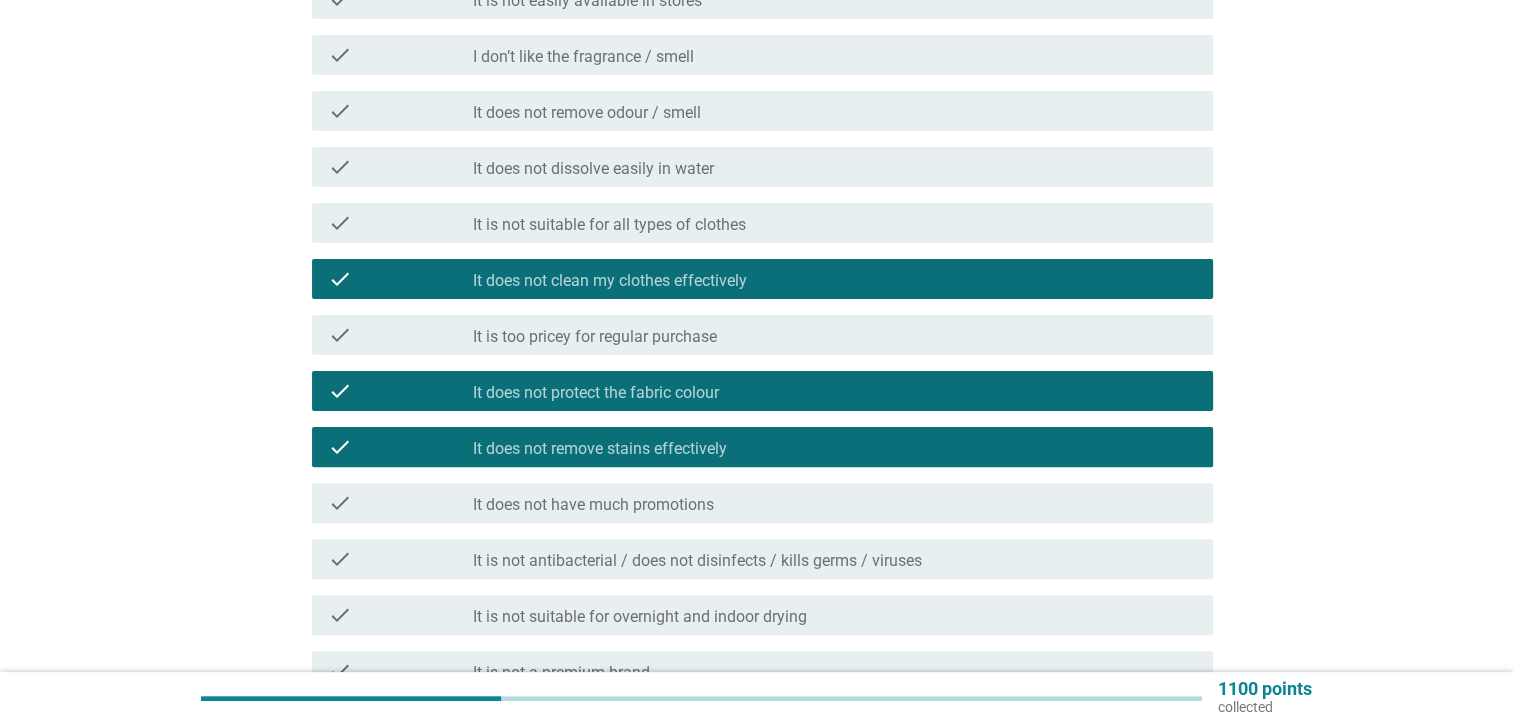 scroll, scrollTop: 760, scrollLeft: 0, axis: vertical 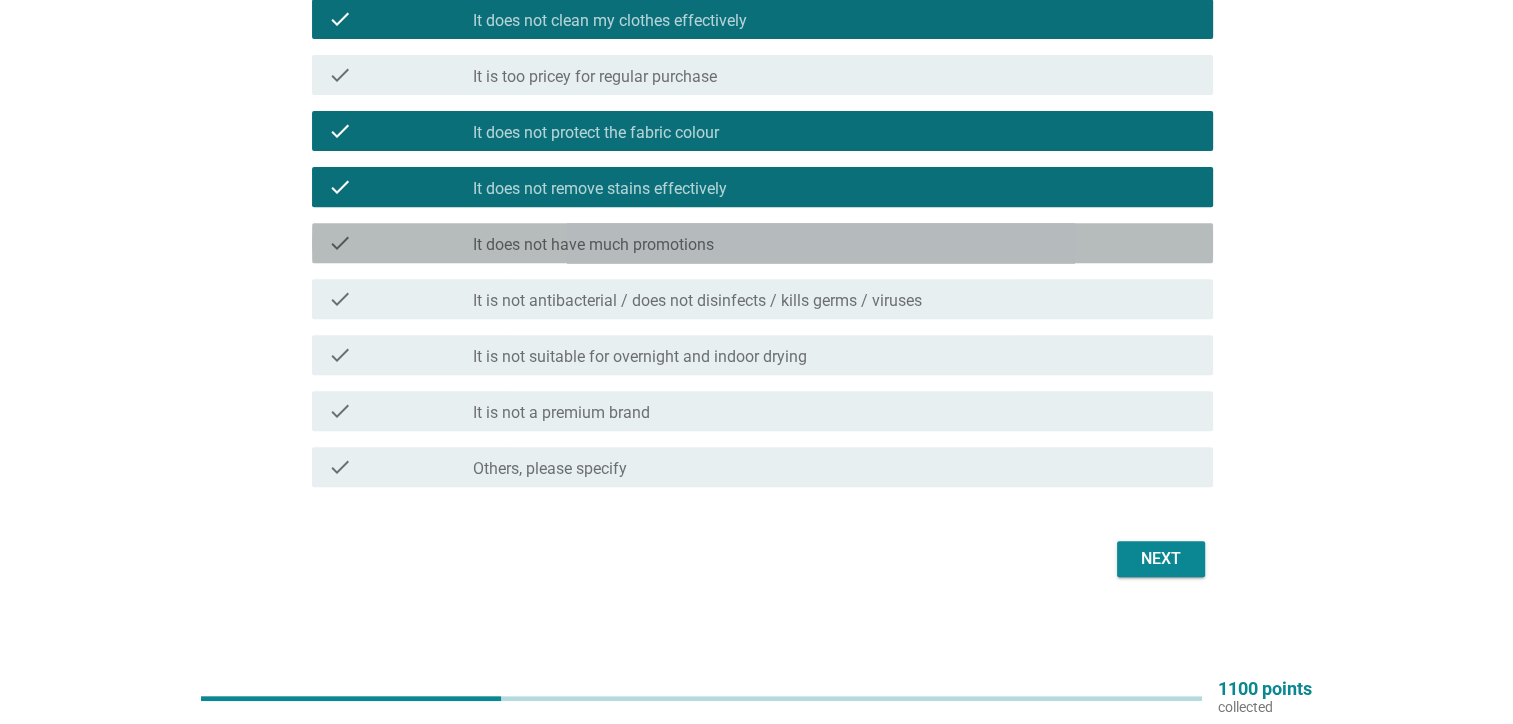 click on "check_box_outline_blank It does not have much promotions" at bounding box center (835, 243) 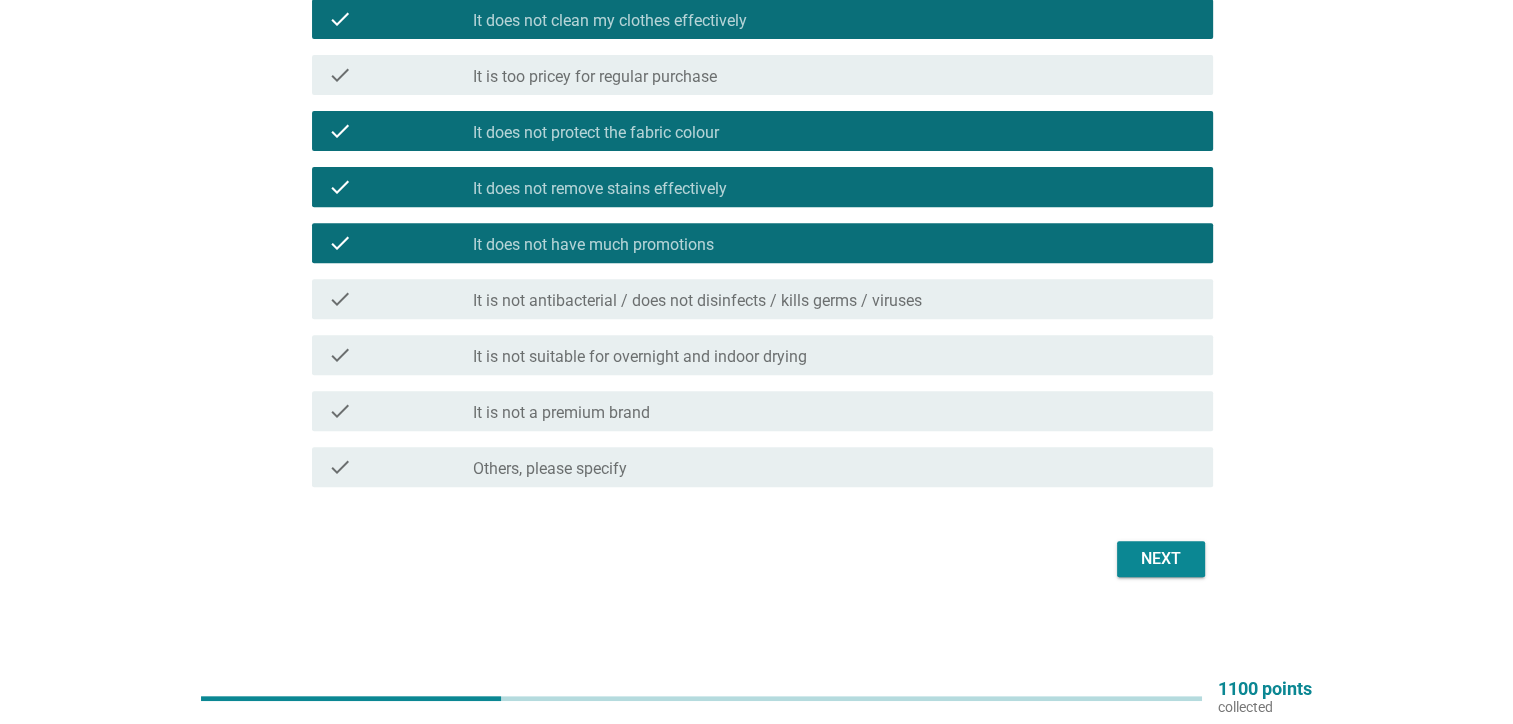 scroll, scrollTop: 460, scrollLeft: 0, axis: vertical 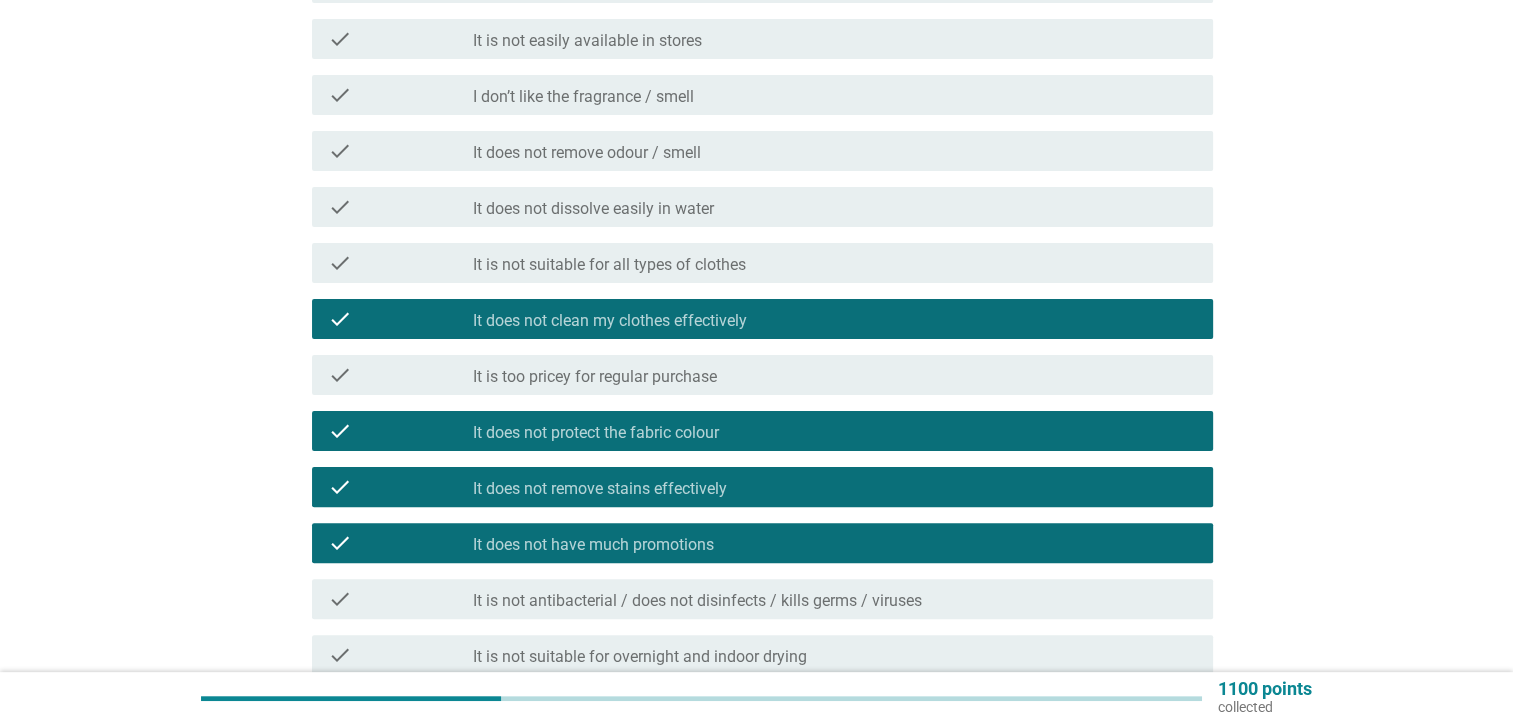 click on "check_box_outline_blank It does not have much promotions" at bounding box center [835, 543] 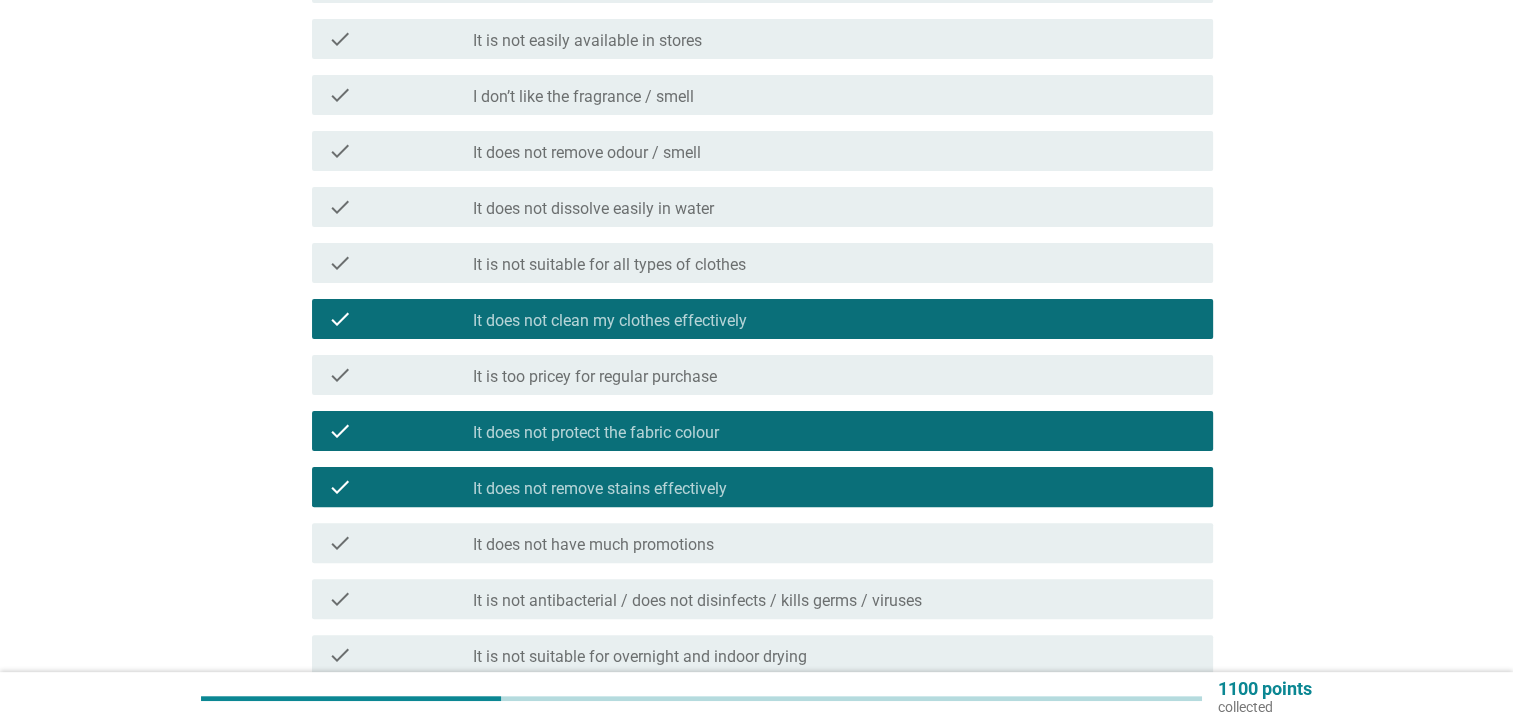 scroll, scrollTop: 260, scrollLeft: 0, axis: vertical 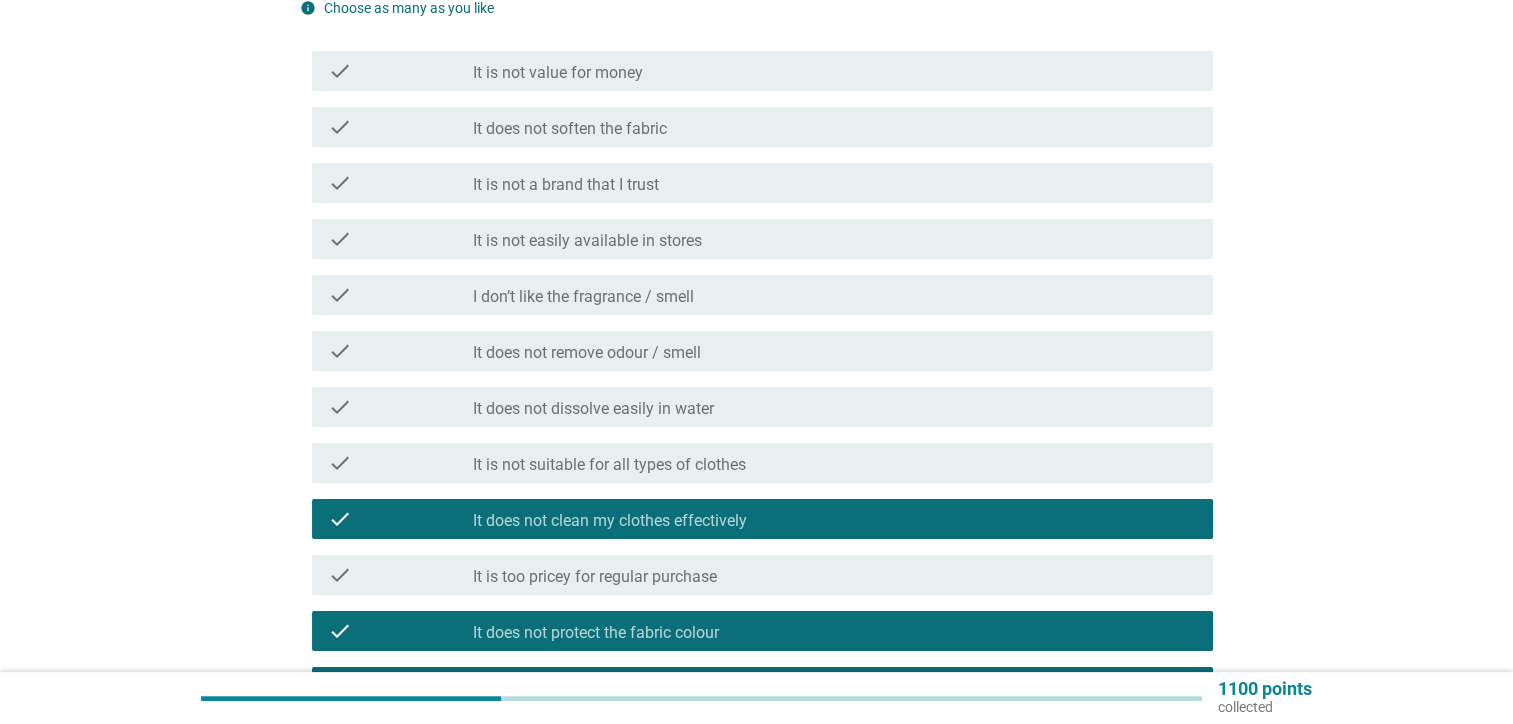 click on "check_box_outline_blank It does not remove odour / smell" at bounding box center [835, 351] 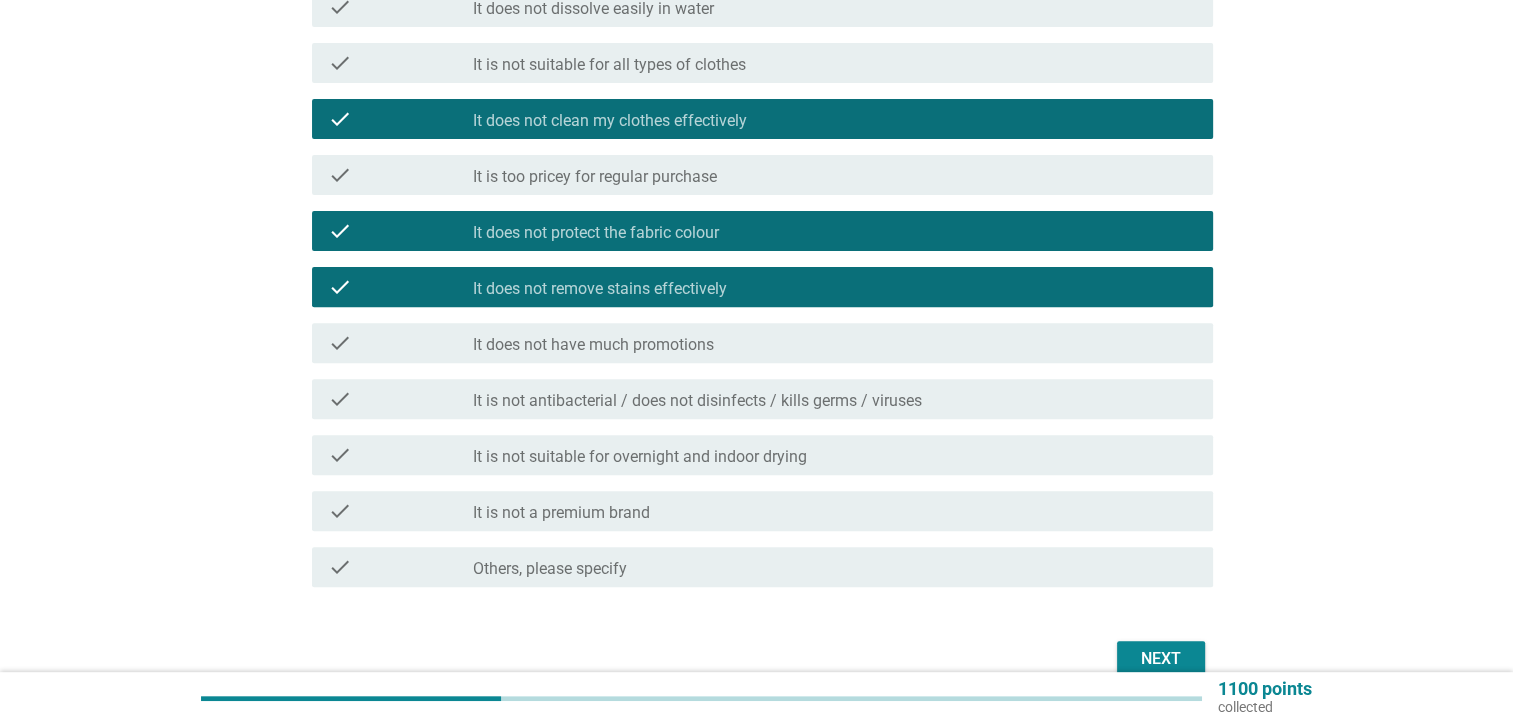 scroll, scrollTop: 760, scrollLeft: 0, axis: vertical 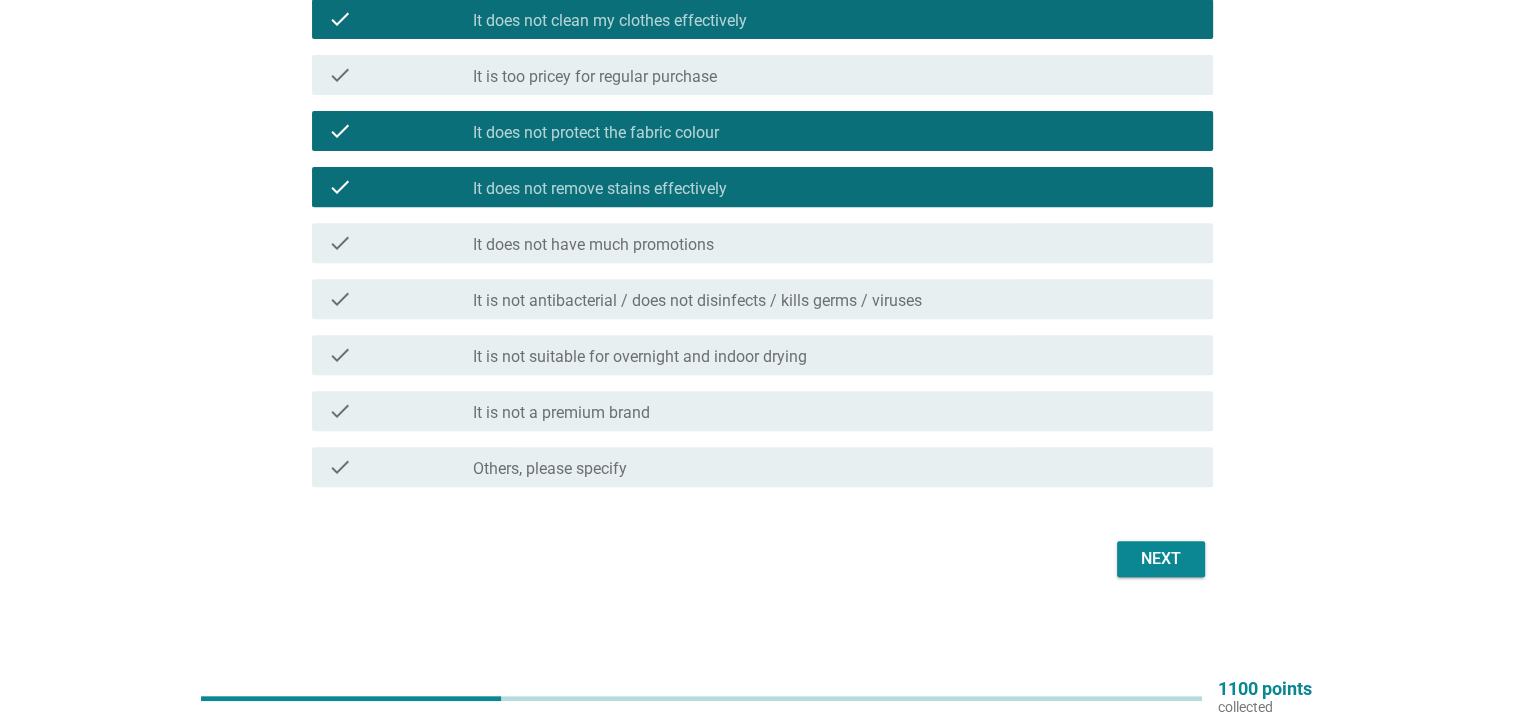 click on "check     check_box_outline_blank It is not antibacterial / does not disinfects / kills germs / viruses" at bounding box center (762, 299) 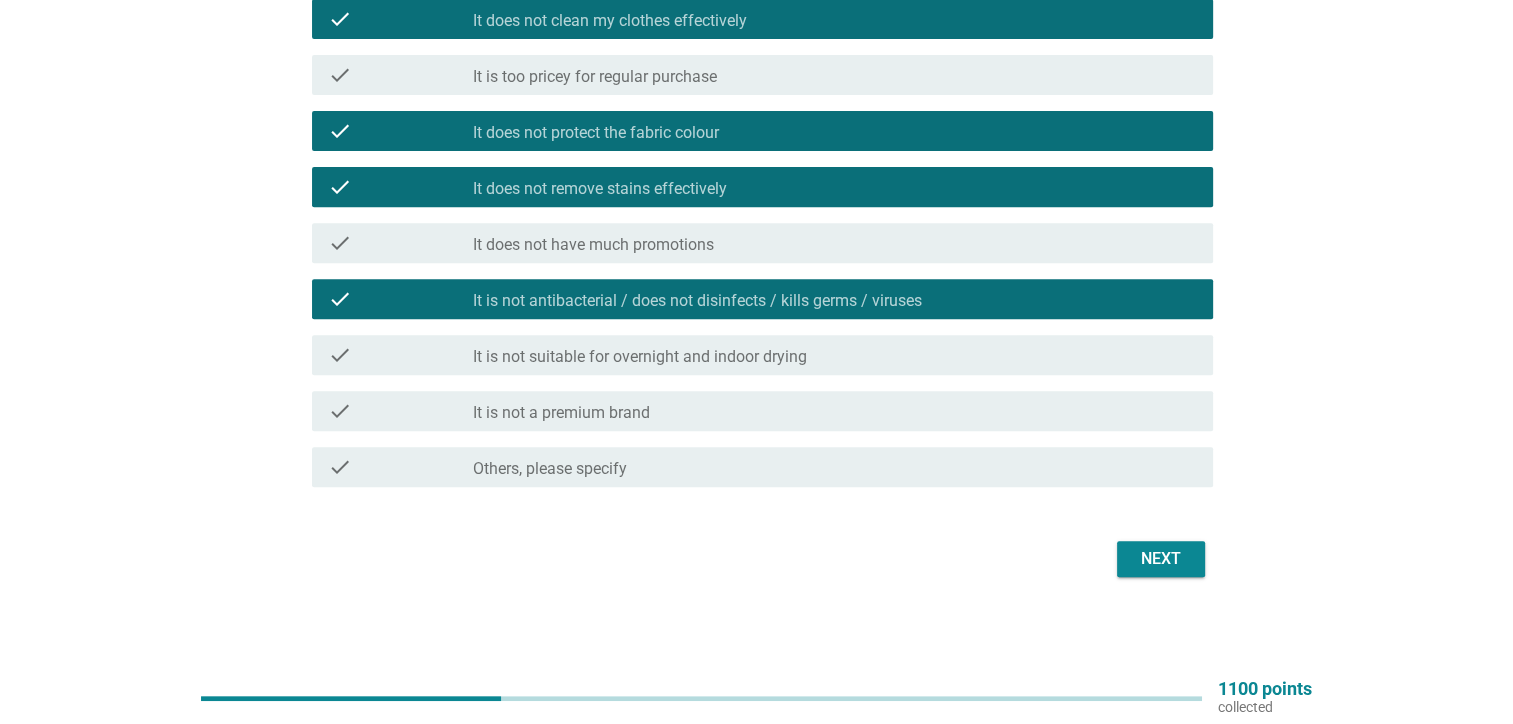 click on "Next" at bounding box center [1161, 559] 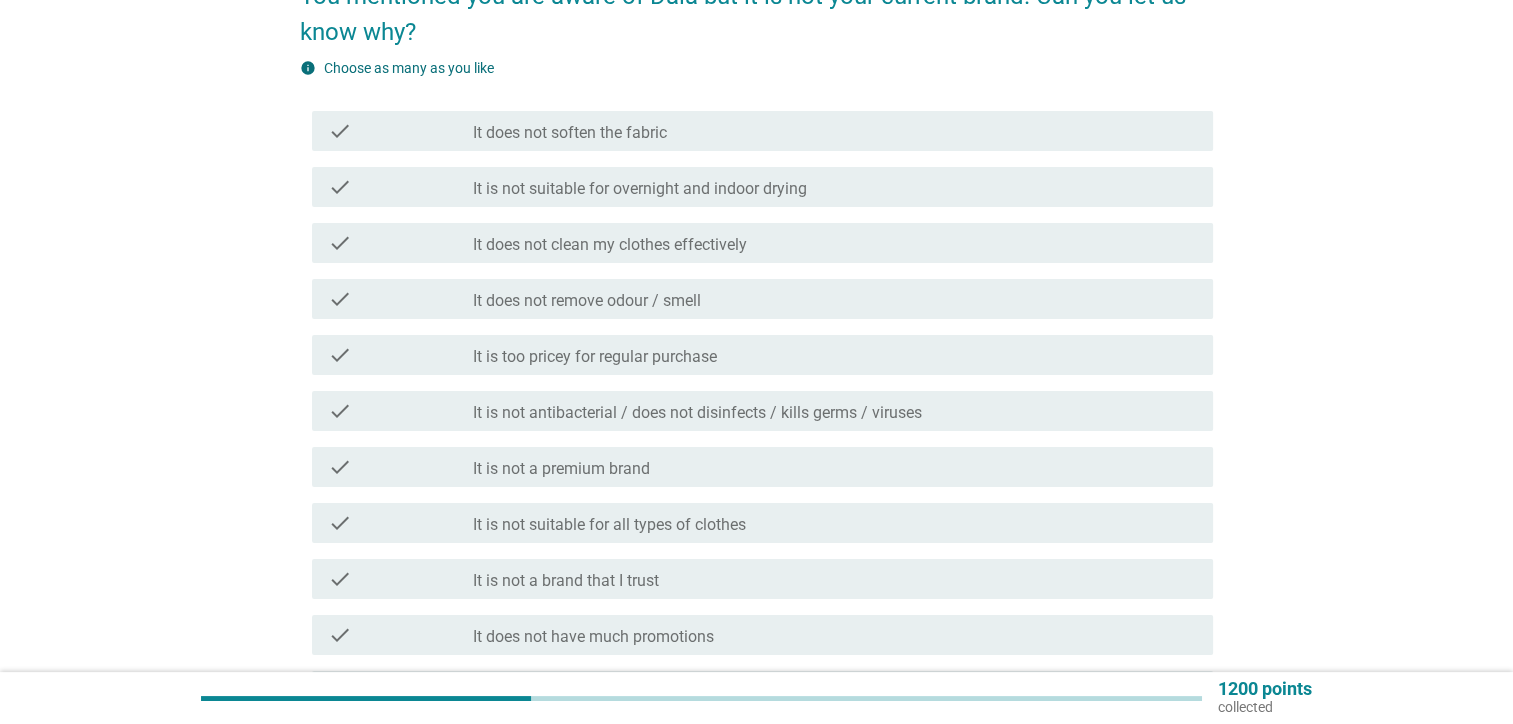 scroll, scrollTop: 300, scrollLeft: 0, axis: vertical 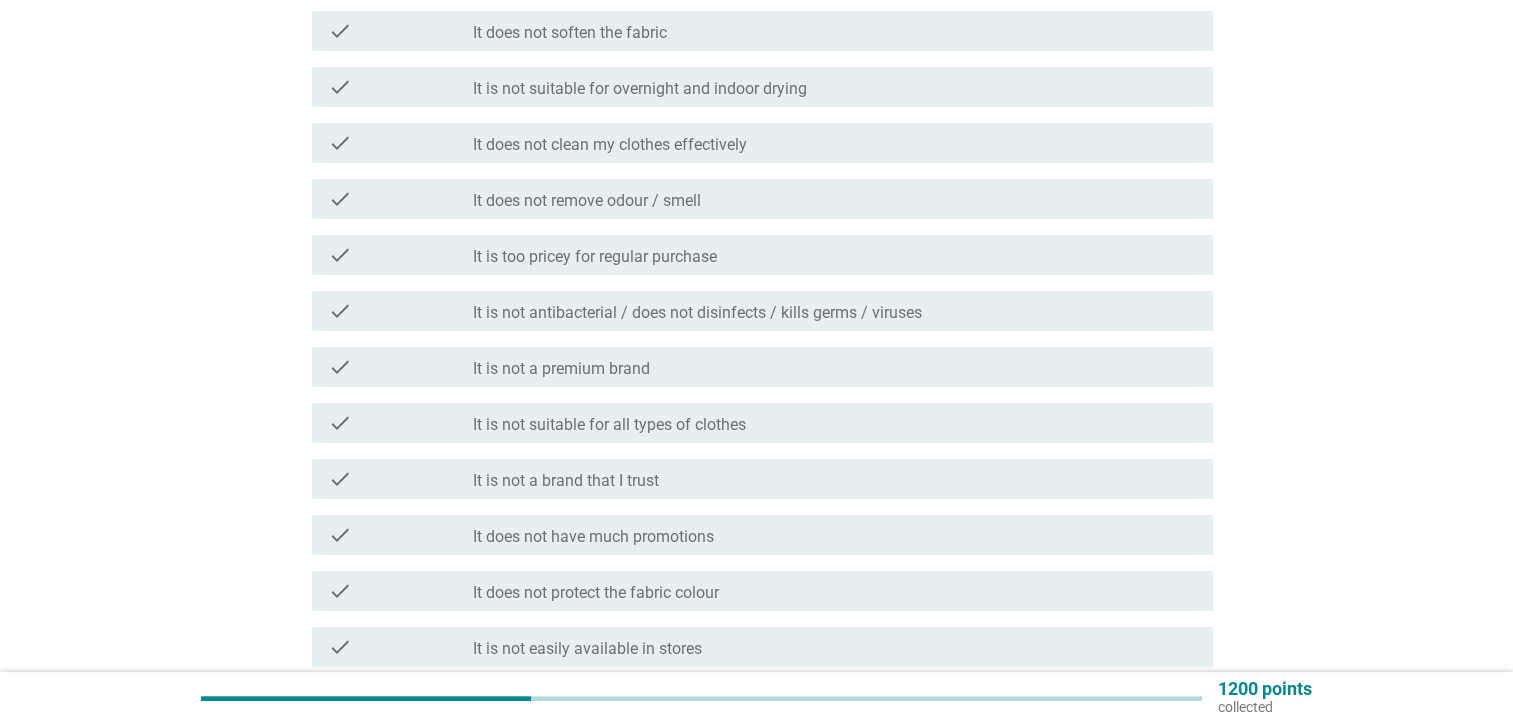 click on "check_box_outline_blank It is not a premium brand" at bounding box center (835, 367) 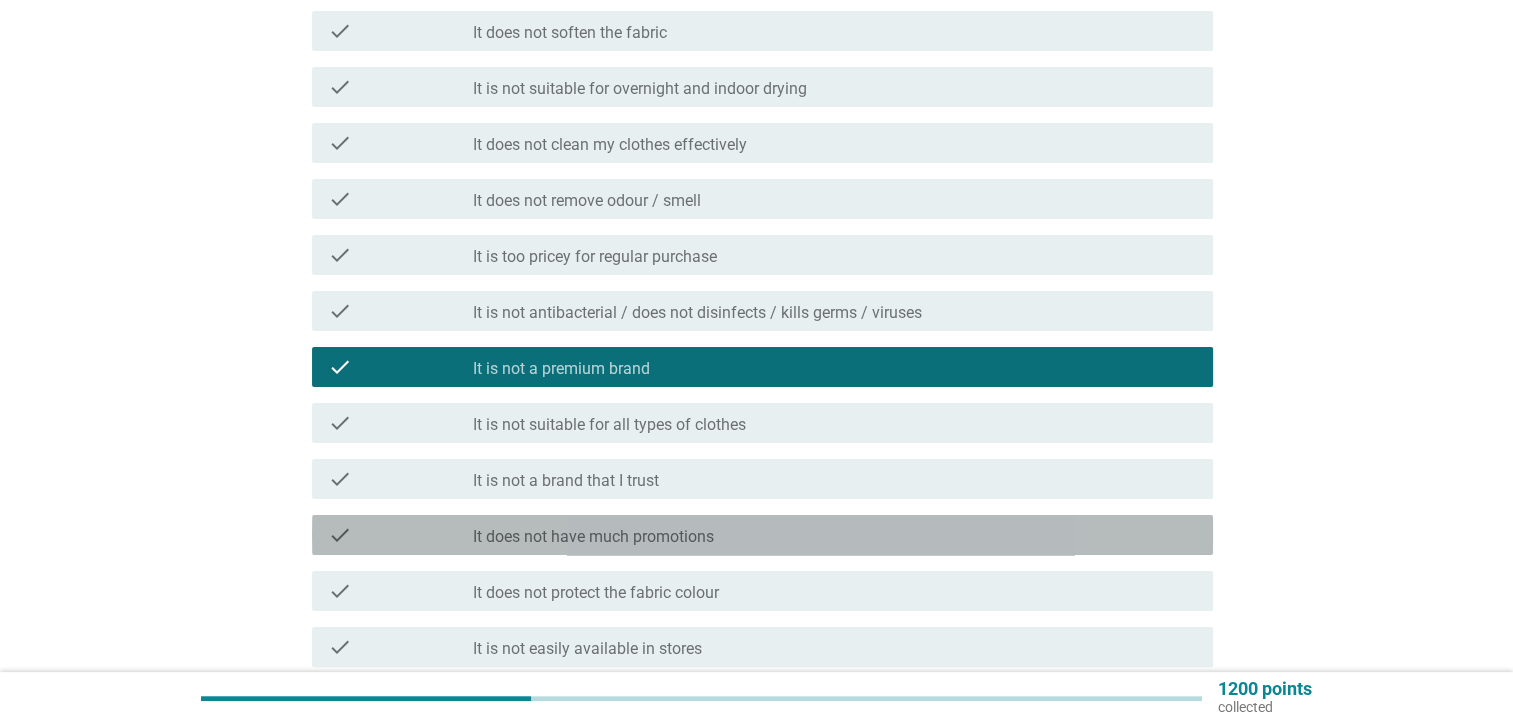 drag, startPoint x: 820, startPoint y: 534, endPoint x: 818, endPoint y: 551, distance: 17.117243 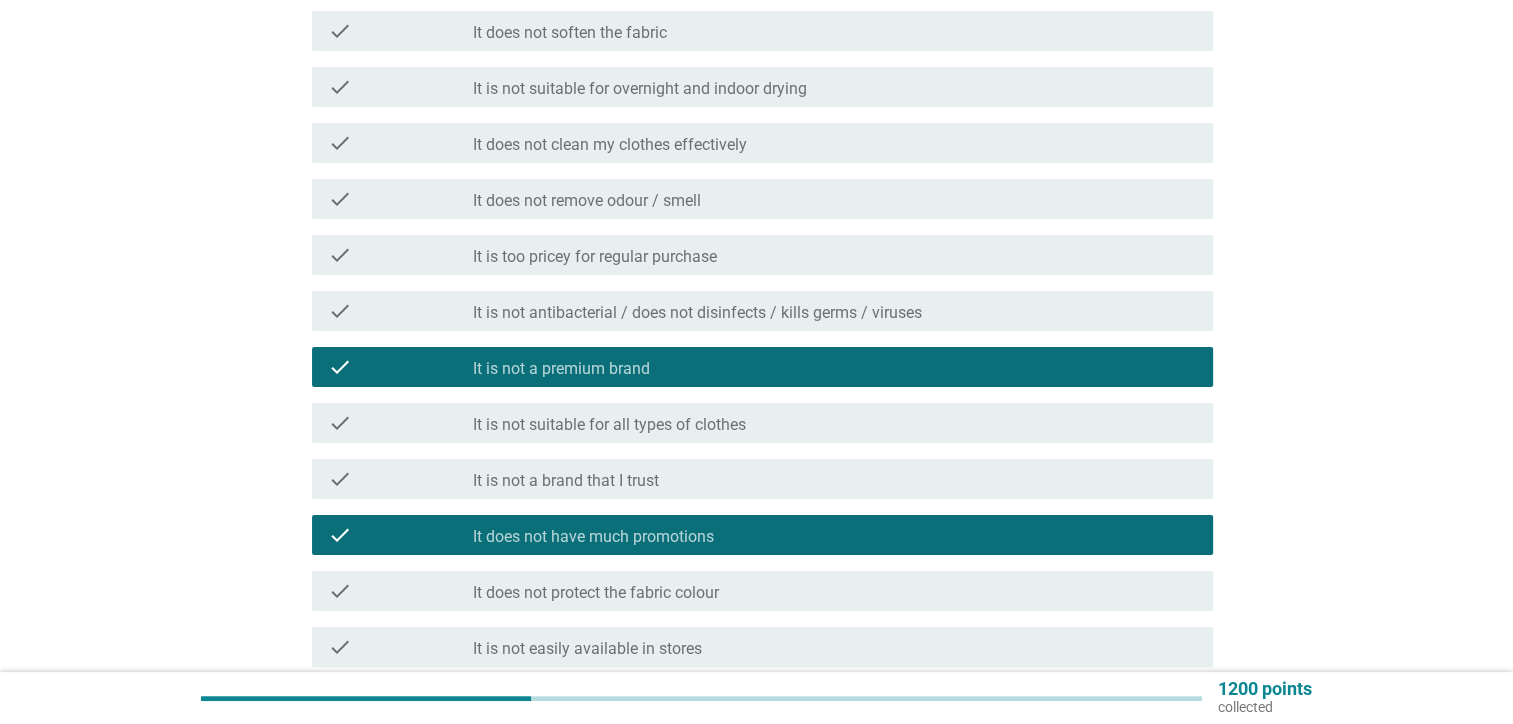 scroll, scrollTop: 400, scrollLeft: 0, axis: vertical 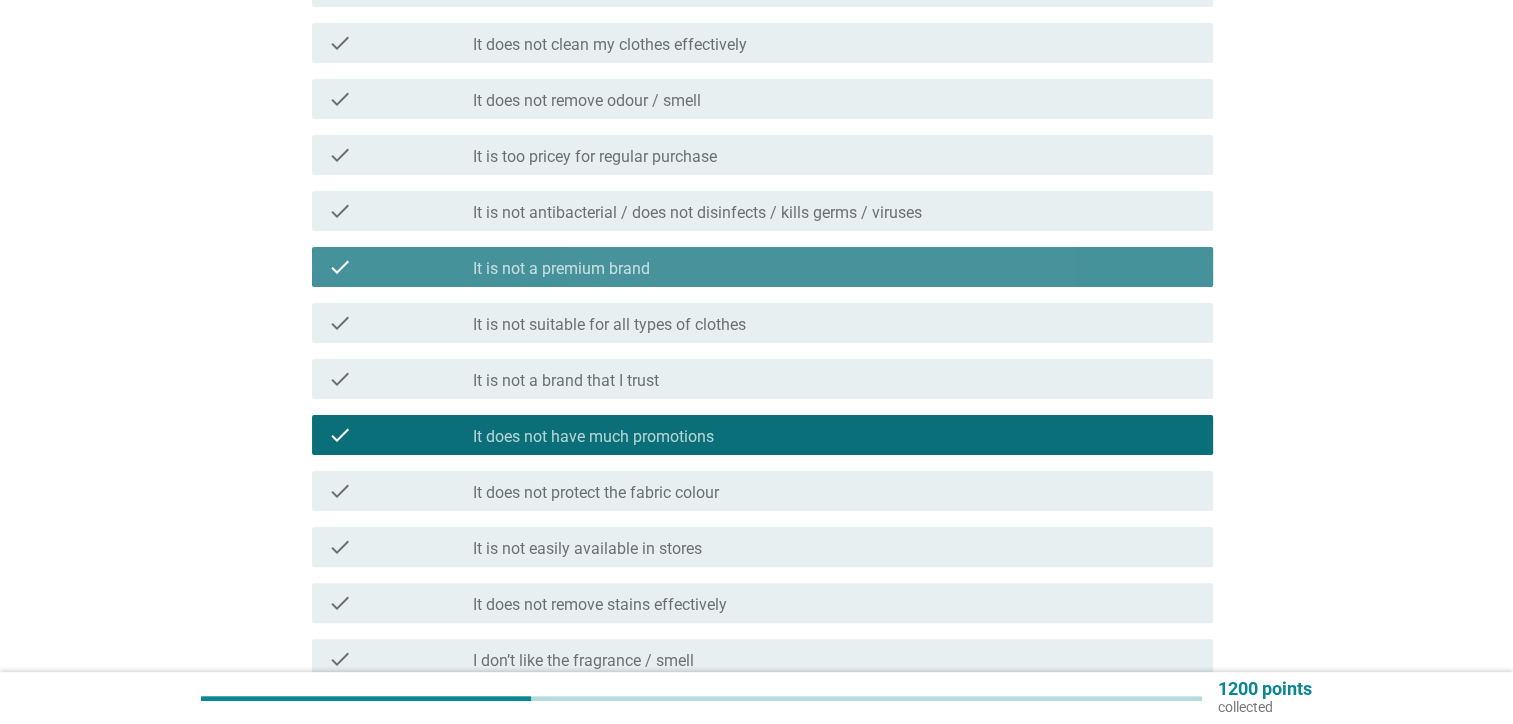 click on "check_box_outline_blank It is not a premium brand" at bounding box center [835, 267] 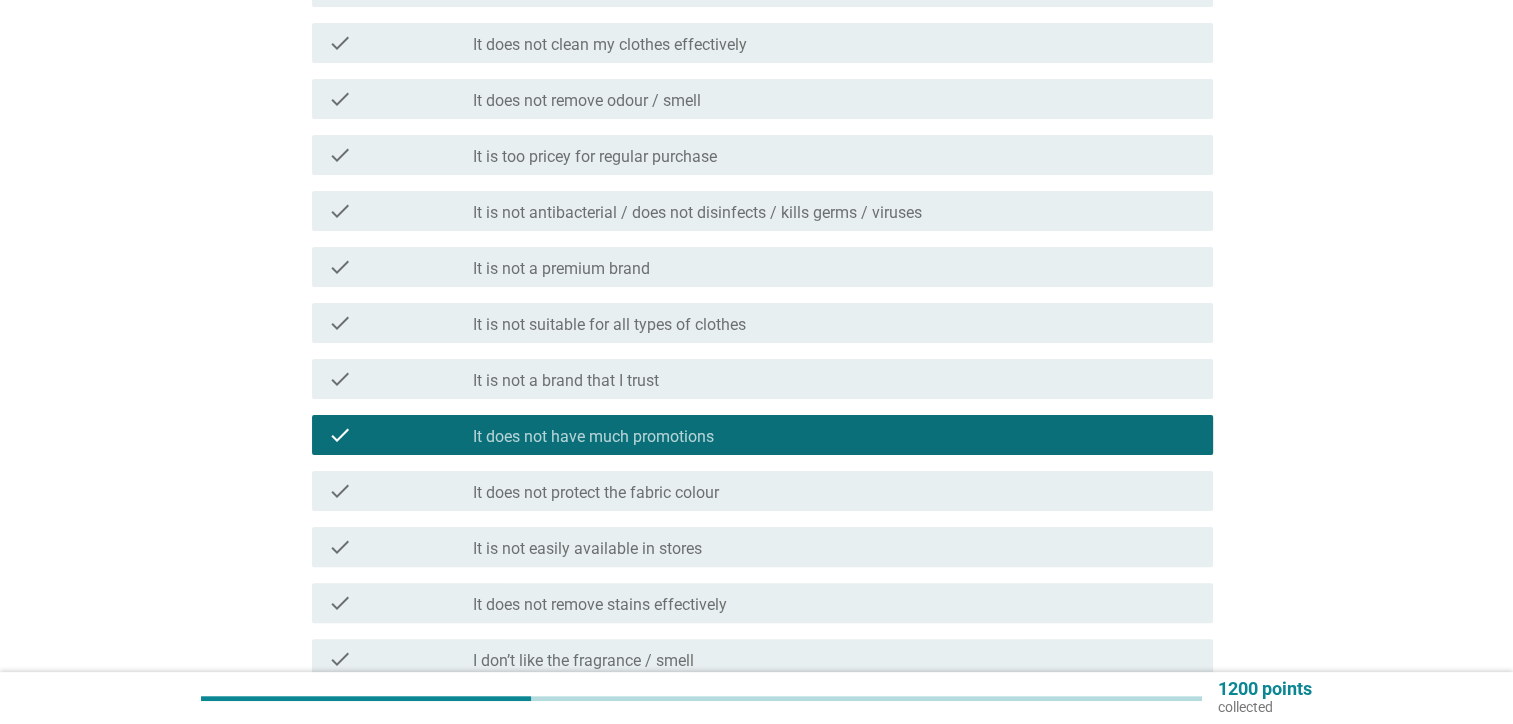 scroll, scrollTop: 500, scrollLeft: 0, axis: vertical 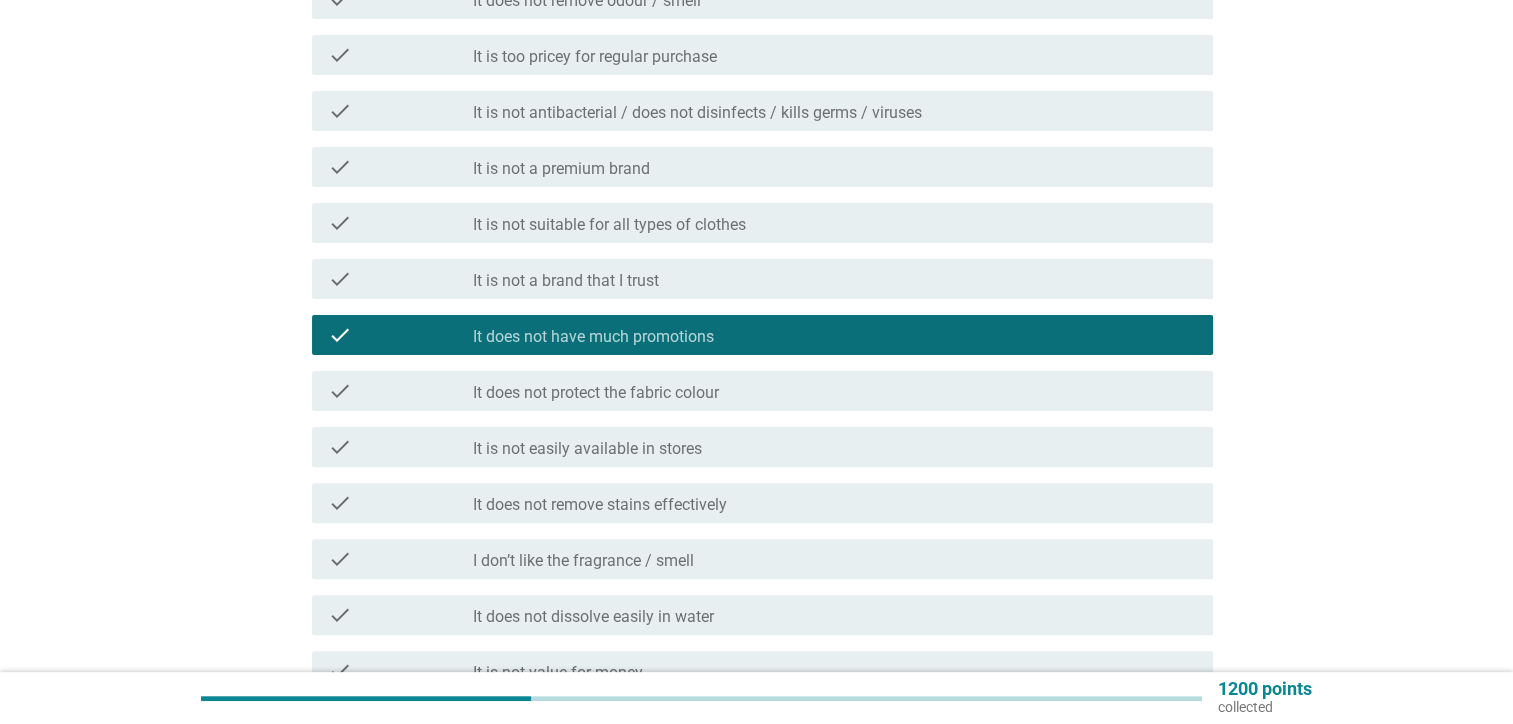 click on "check_box_outline_blank It does not remove stains effectively" at bounding box center [835, 503] 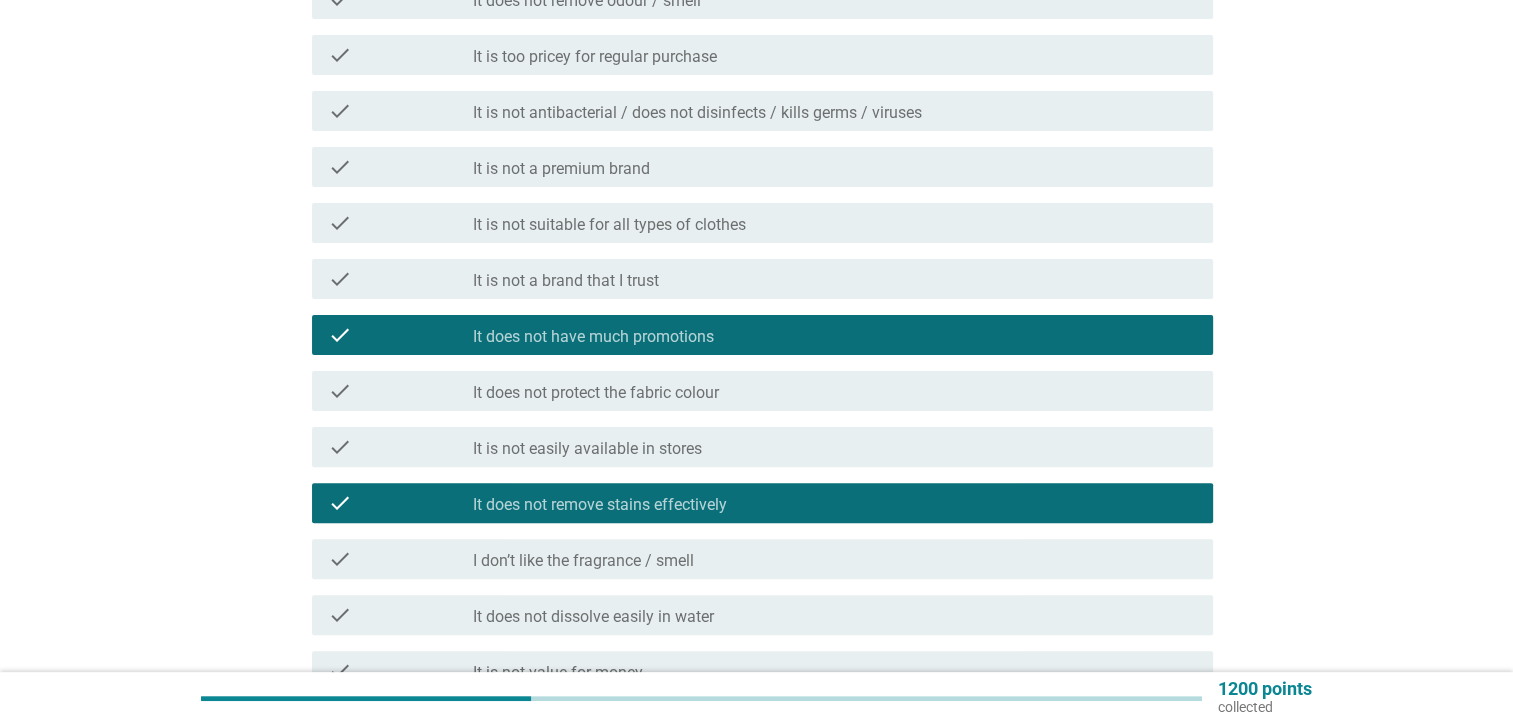 scroll, scrollTop: 700, scrollLeft: 0, axis: vertical 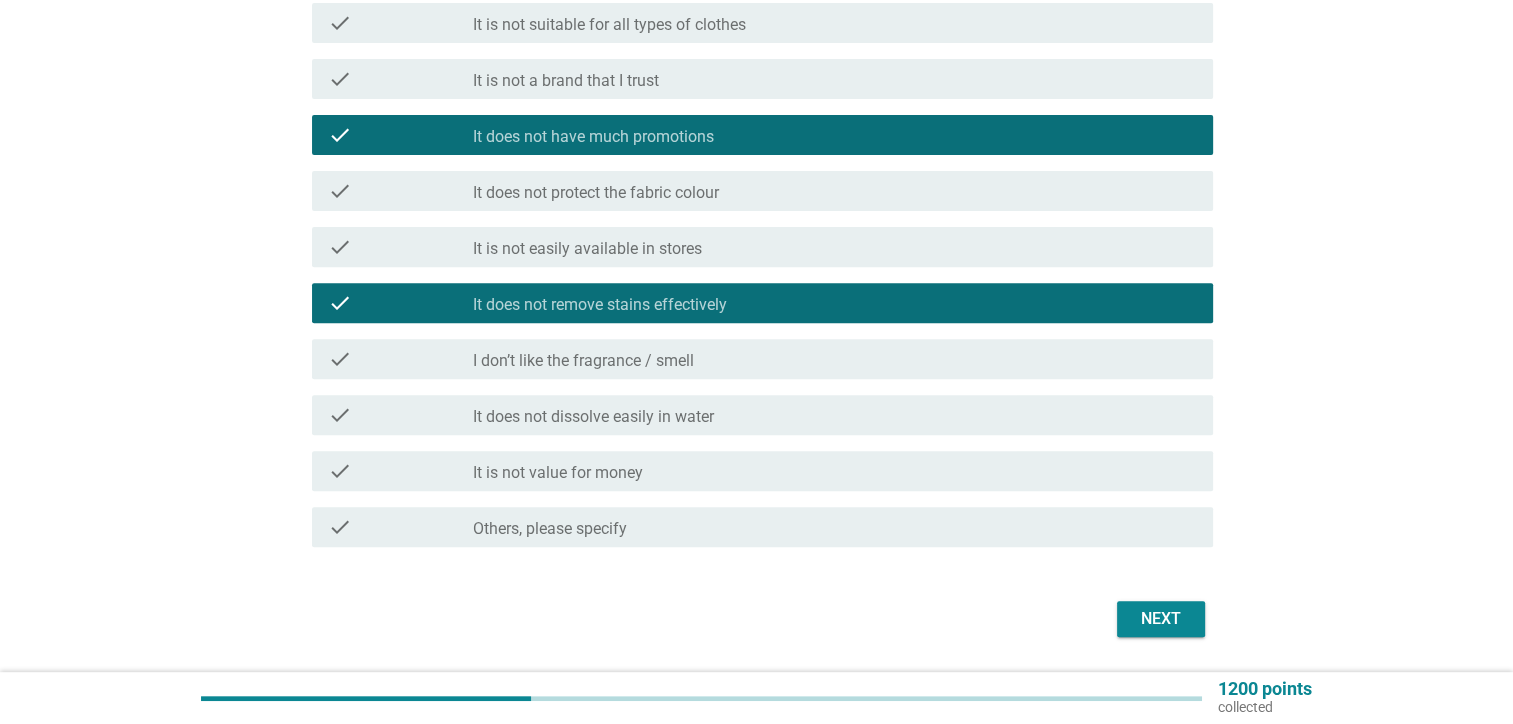 click on "check_box_outline_blank It is not value for money" at bounding box center [835, 471] 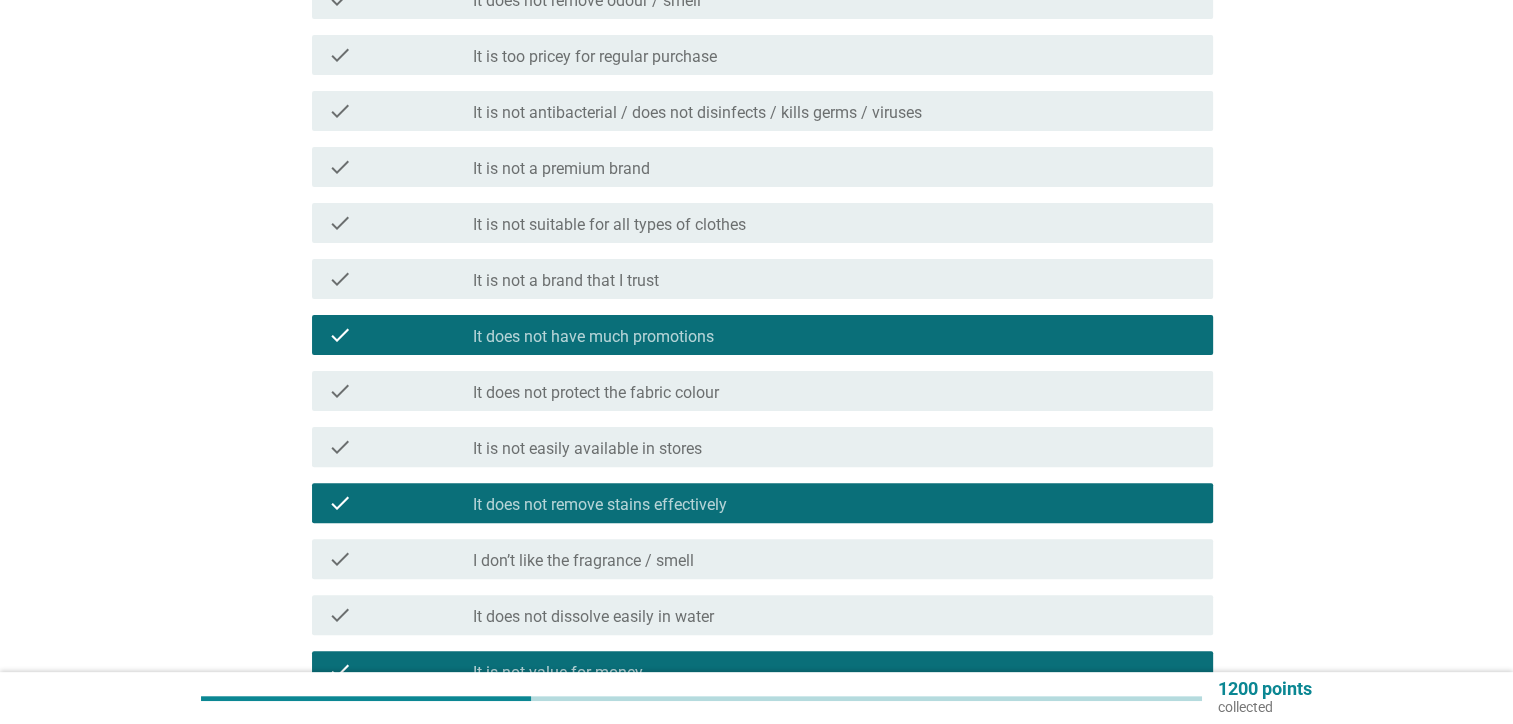 scroll, scrollTop: 300, scrollLeft: 0, axis: vertical 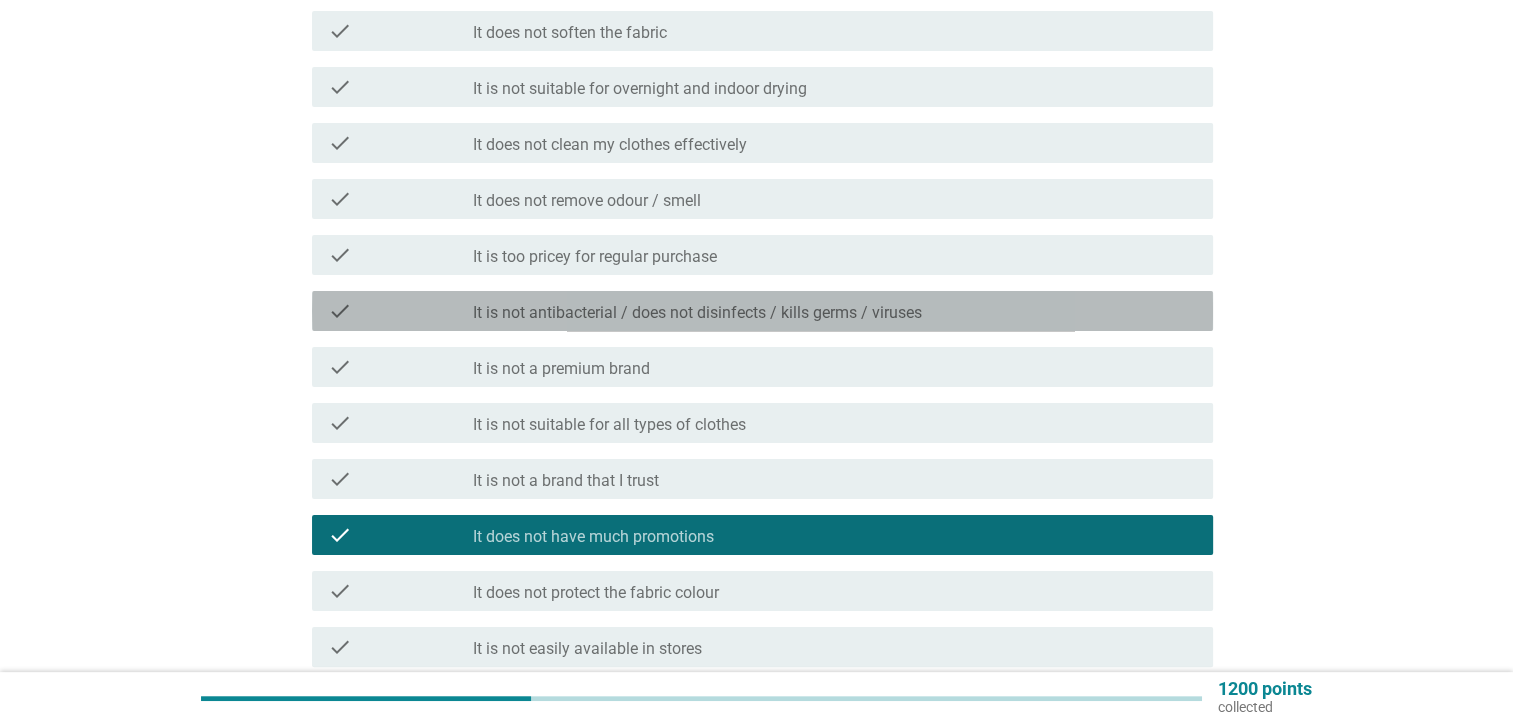 click on "It is not antibacterial / does not disinfects / kills germs / viruses" at bounding box center [697, 313] 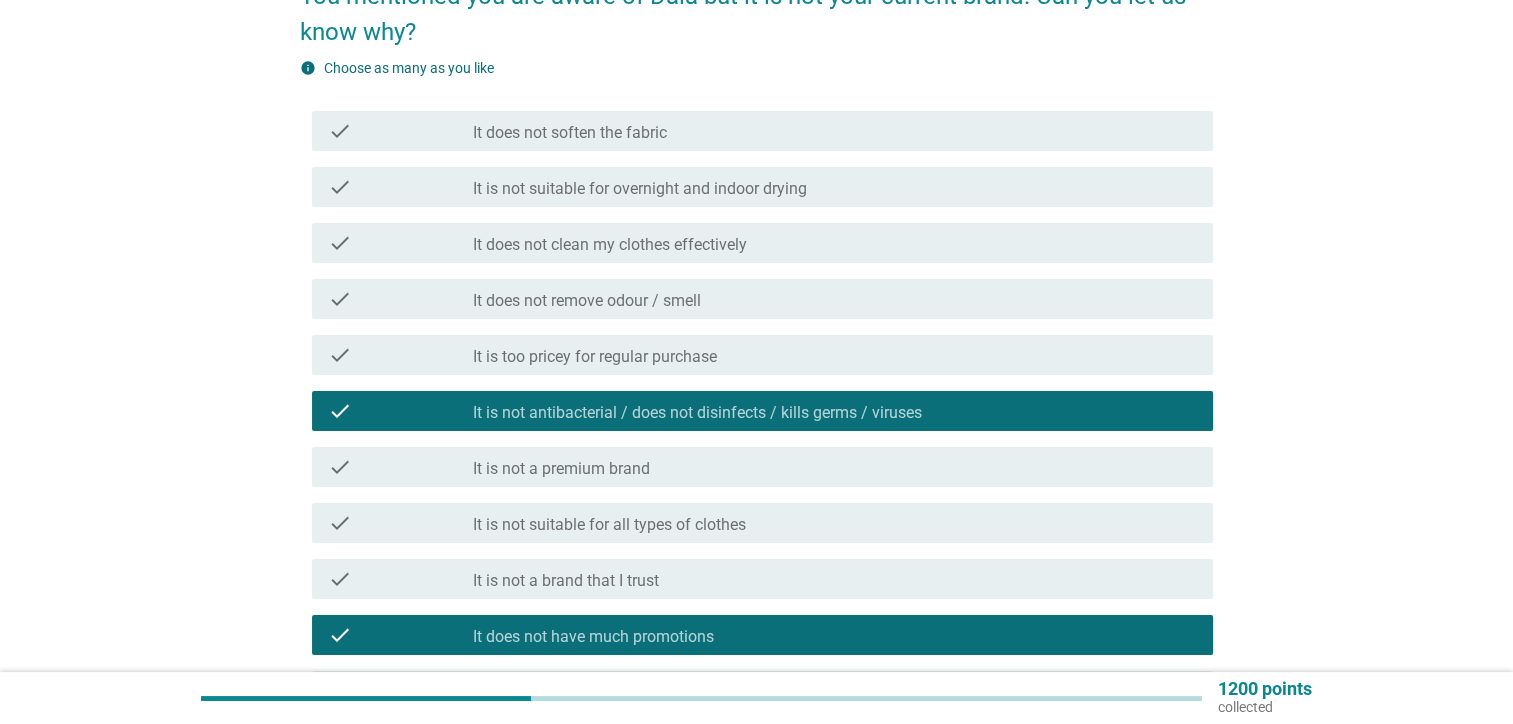 scroll, scrollTop: 700, scrollLeft: 0, axis: vertical 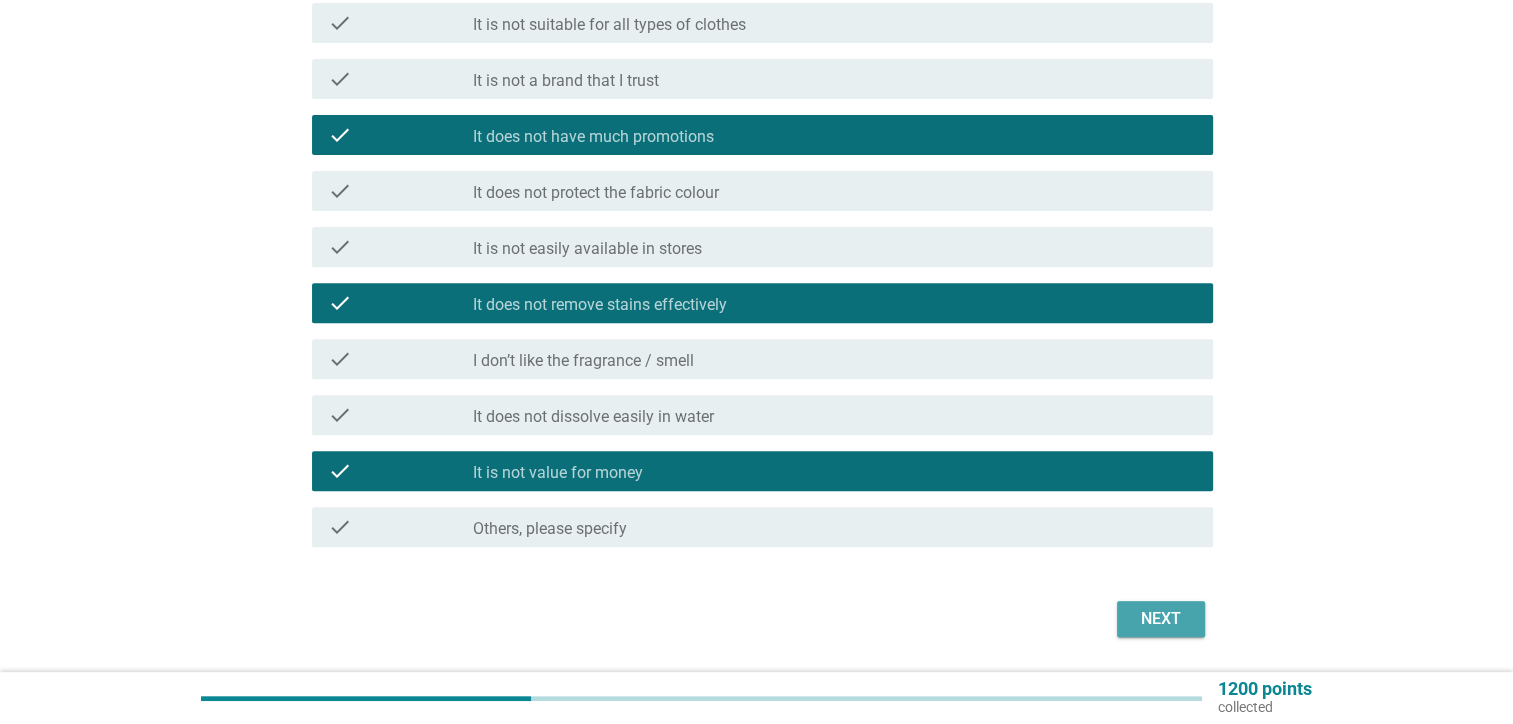 click on "Next" at bounding box center [1161, 619] 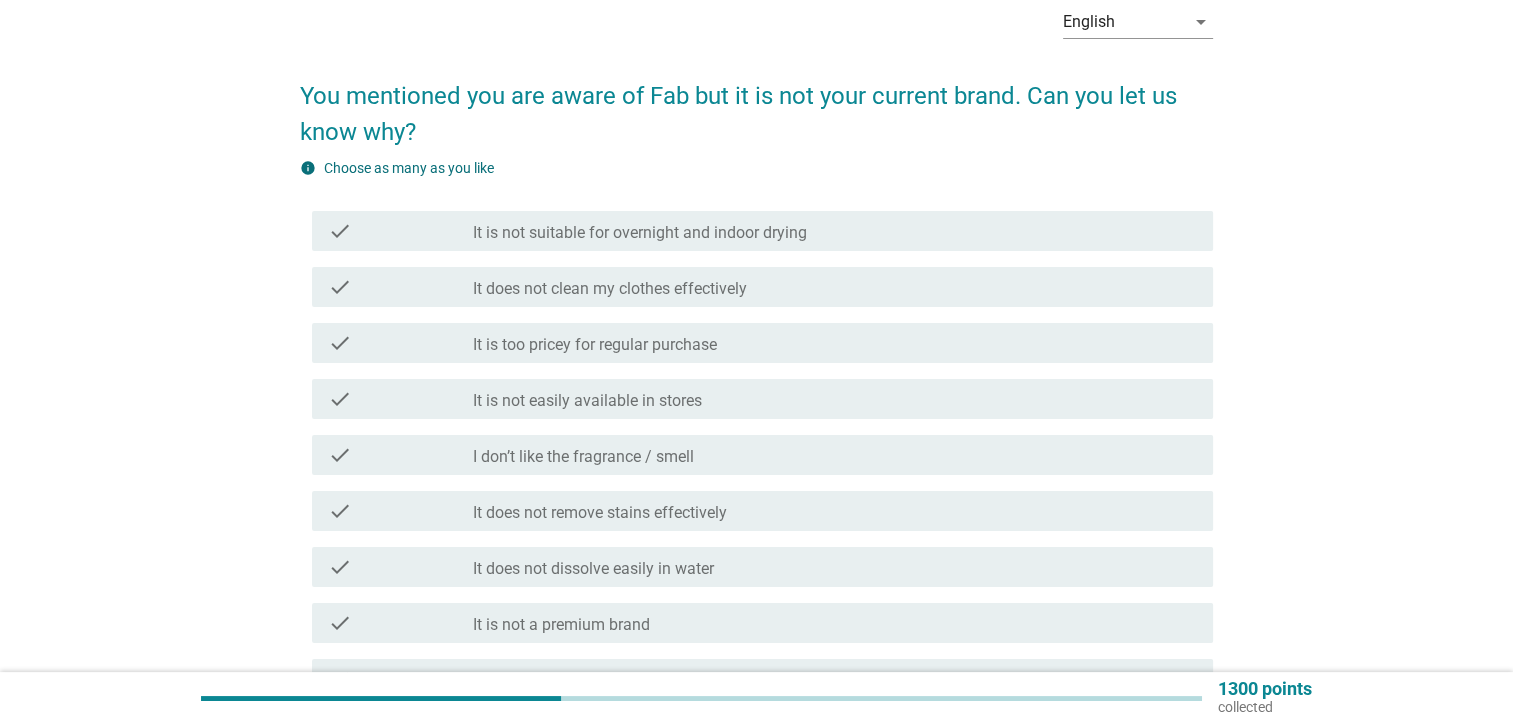 scroll, scrollTop: 300, scrollLeft: 0, axis: vertical 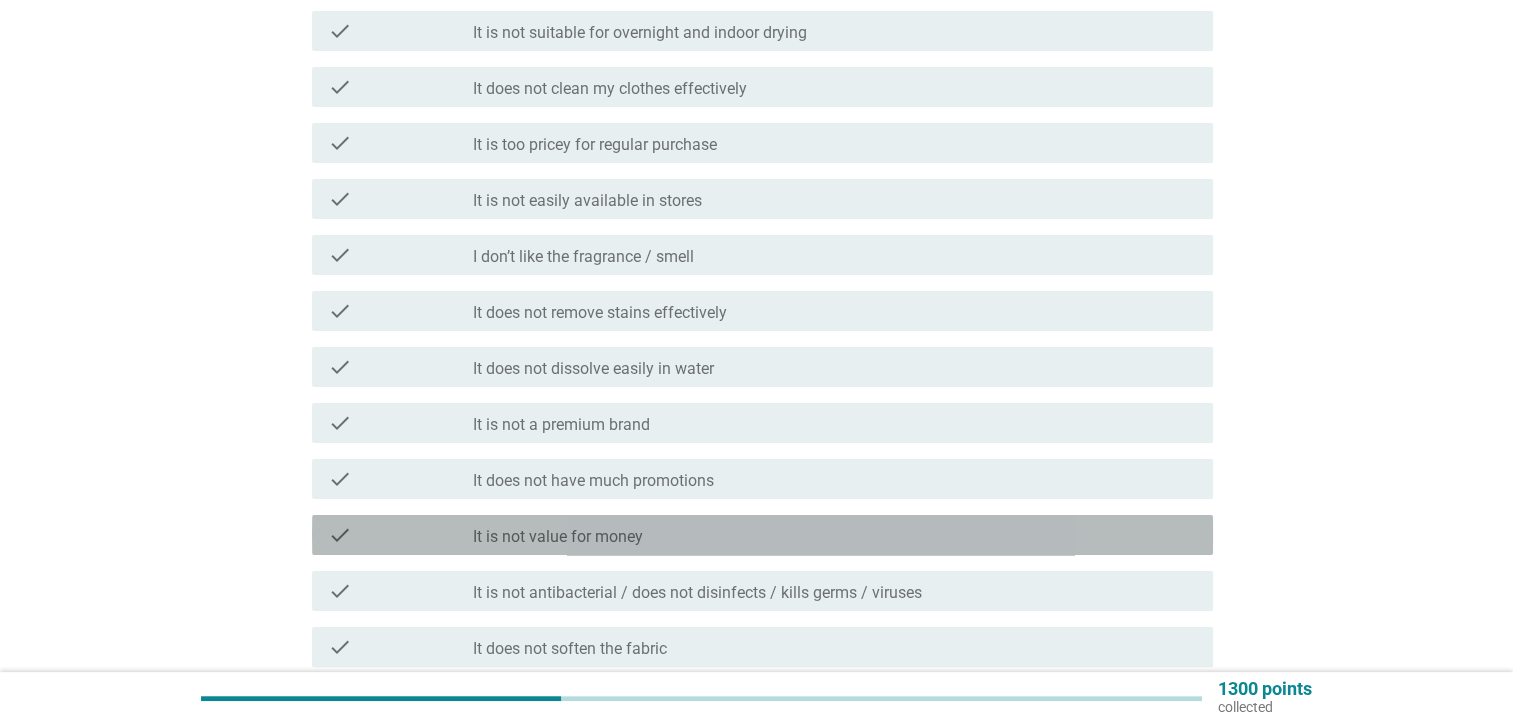 click on "check_box_outline_blank It is not value for money" at bounding box center [835, 535] 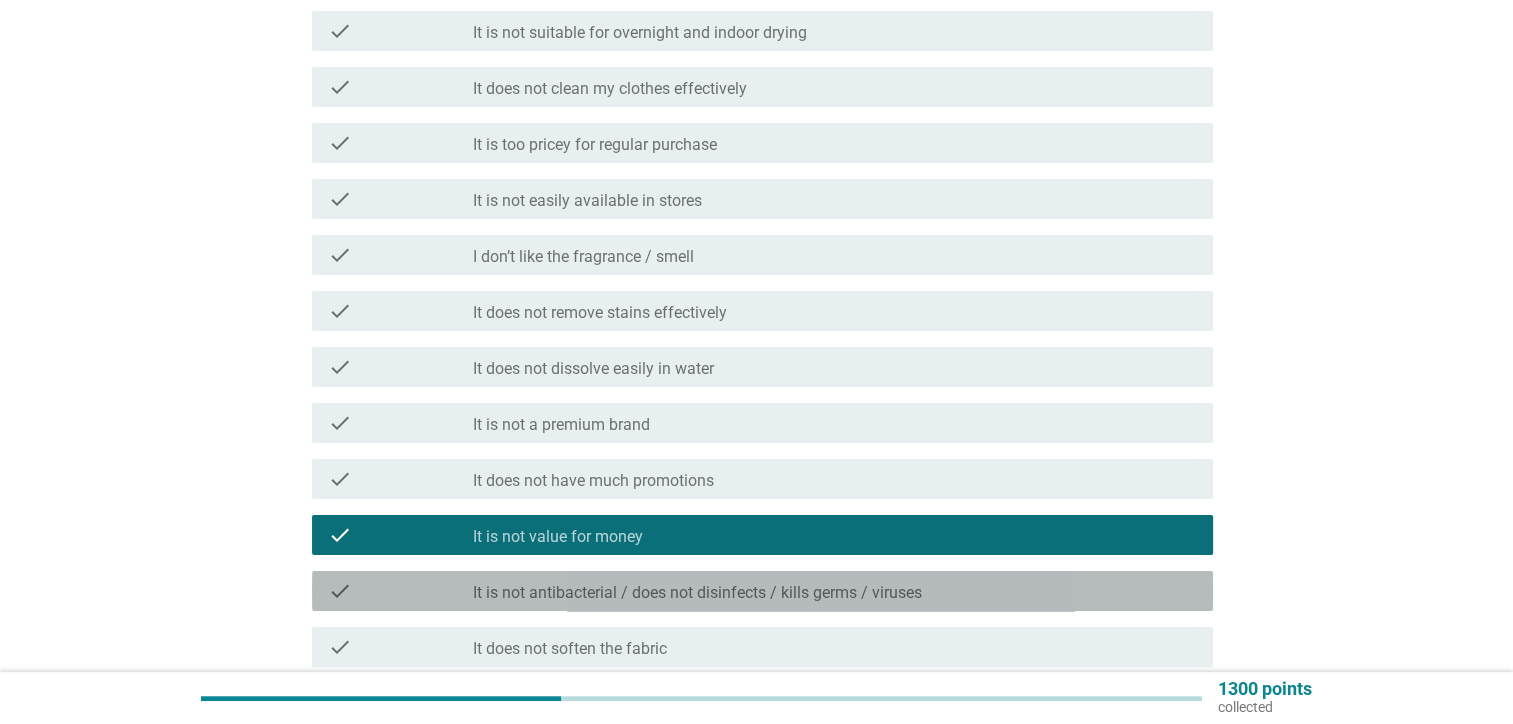 click on "It is not antibacterial / does not disinfects / kills germs / viruses" at bounding box center [697, 593] 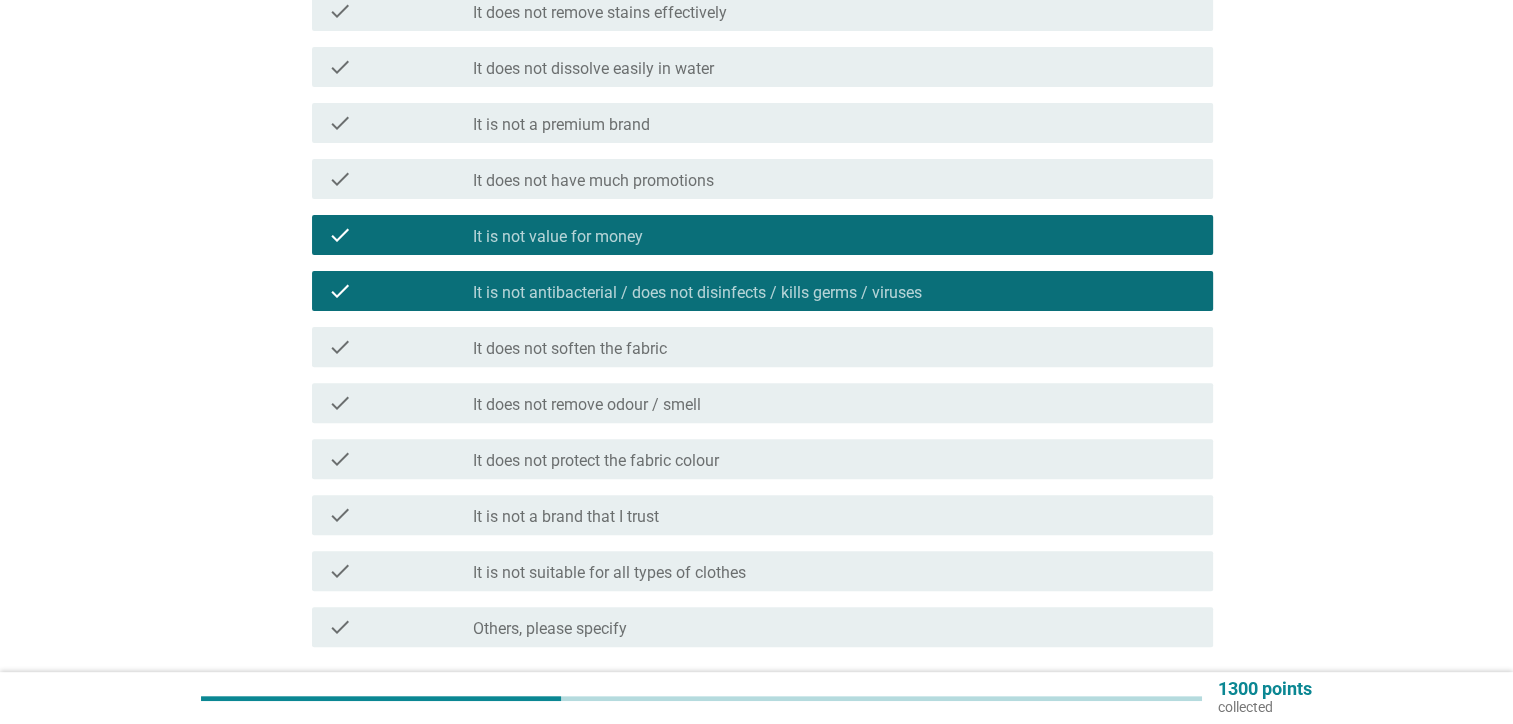 scroll, scrollTop: 700, scrollLeft: 0, axis: vertical 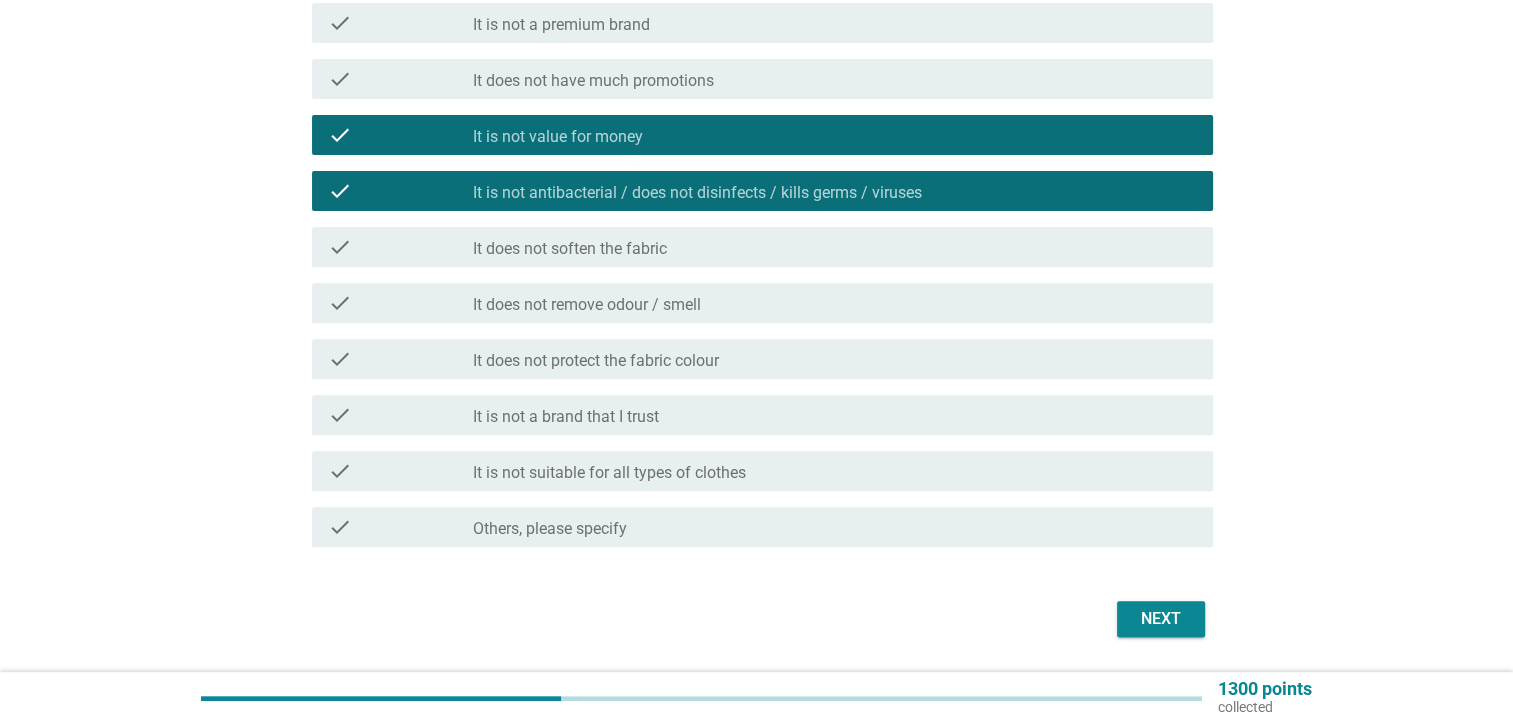 click on "check_box_outline_blank It does not protect the fabric colour" at bounding box center (835, 359) 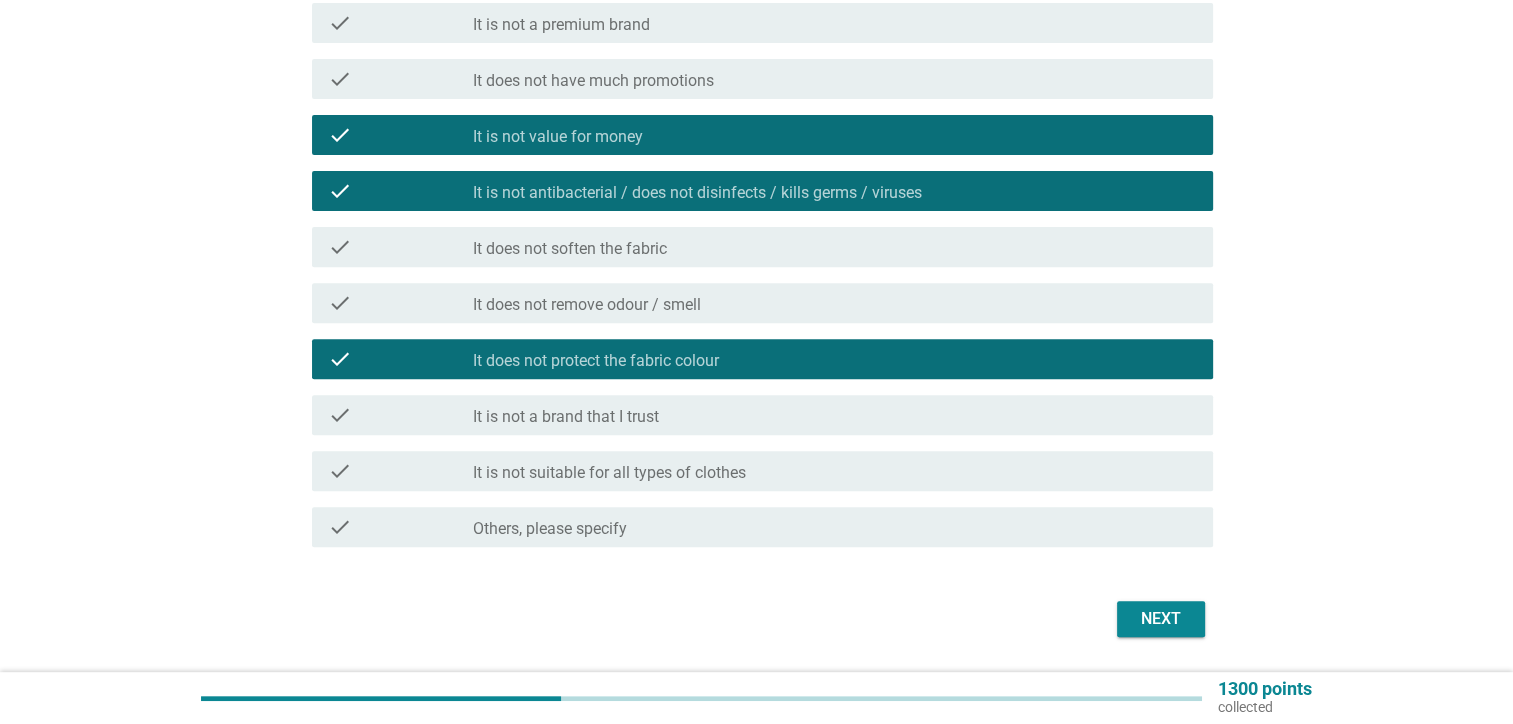 click on "Next" at bounding box center (1161, 619) 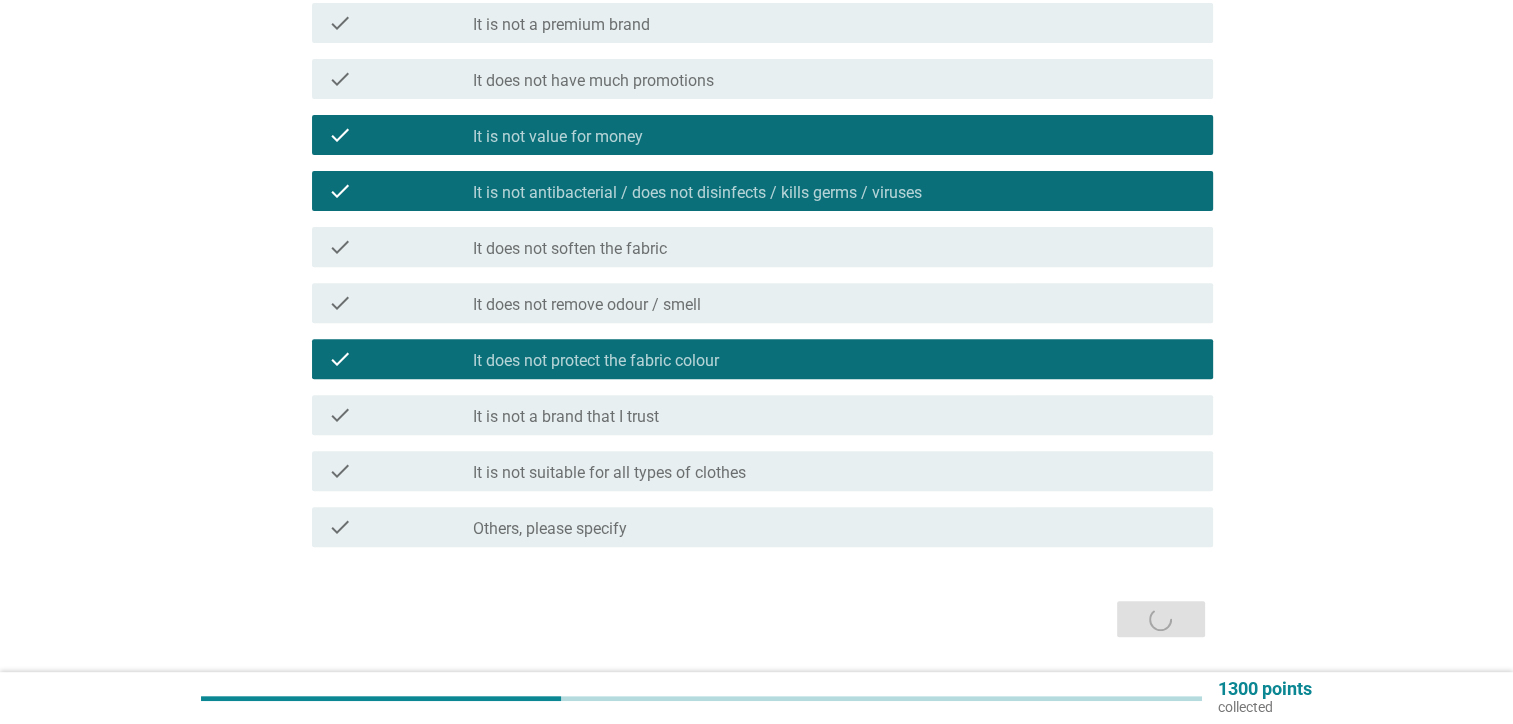 scroll, scrollTop: 0, scrollLeft: 0, axis: both 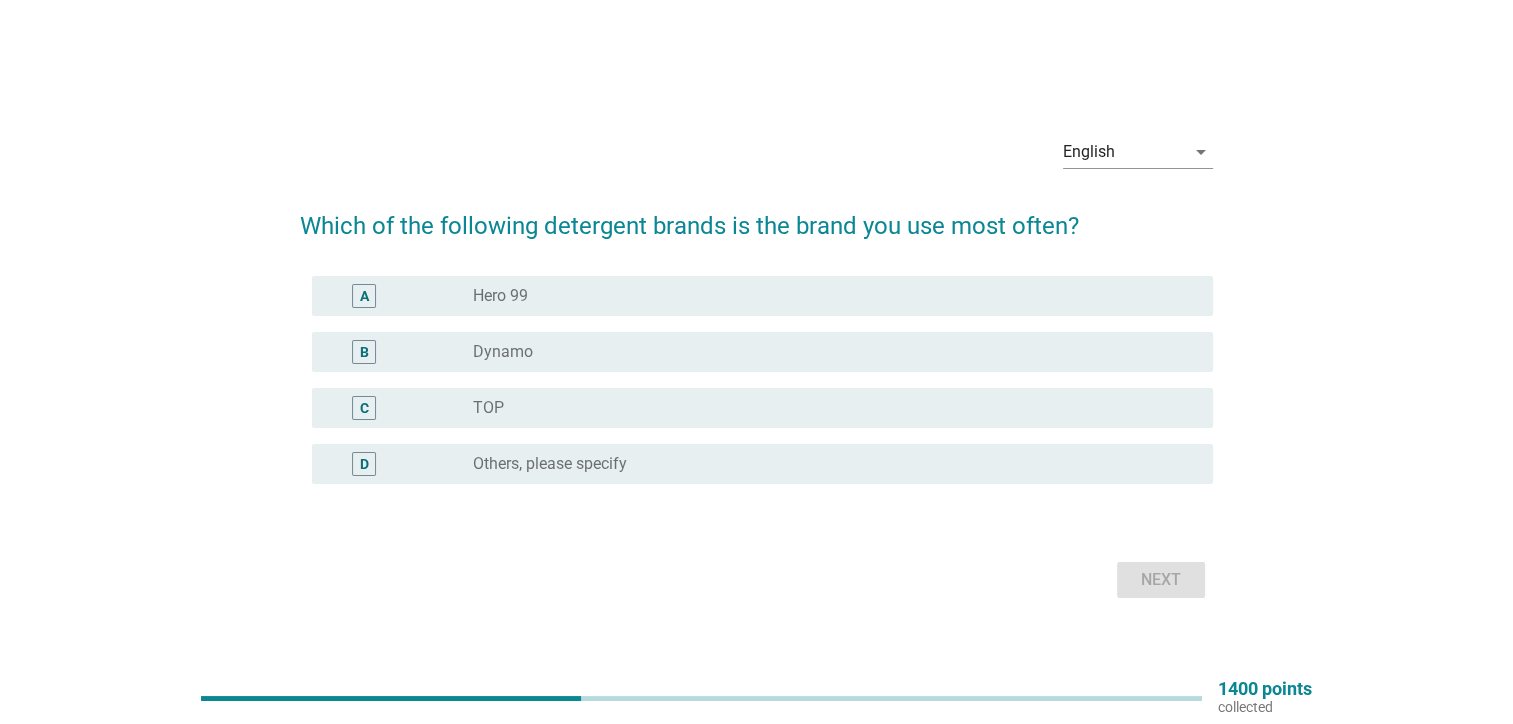 click on "radio_button_unchecked TOP" at bounding box center [827, 408] 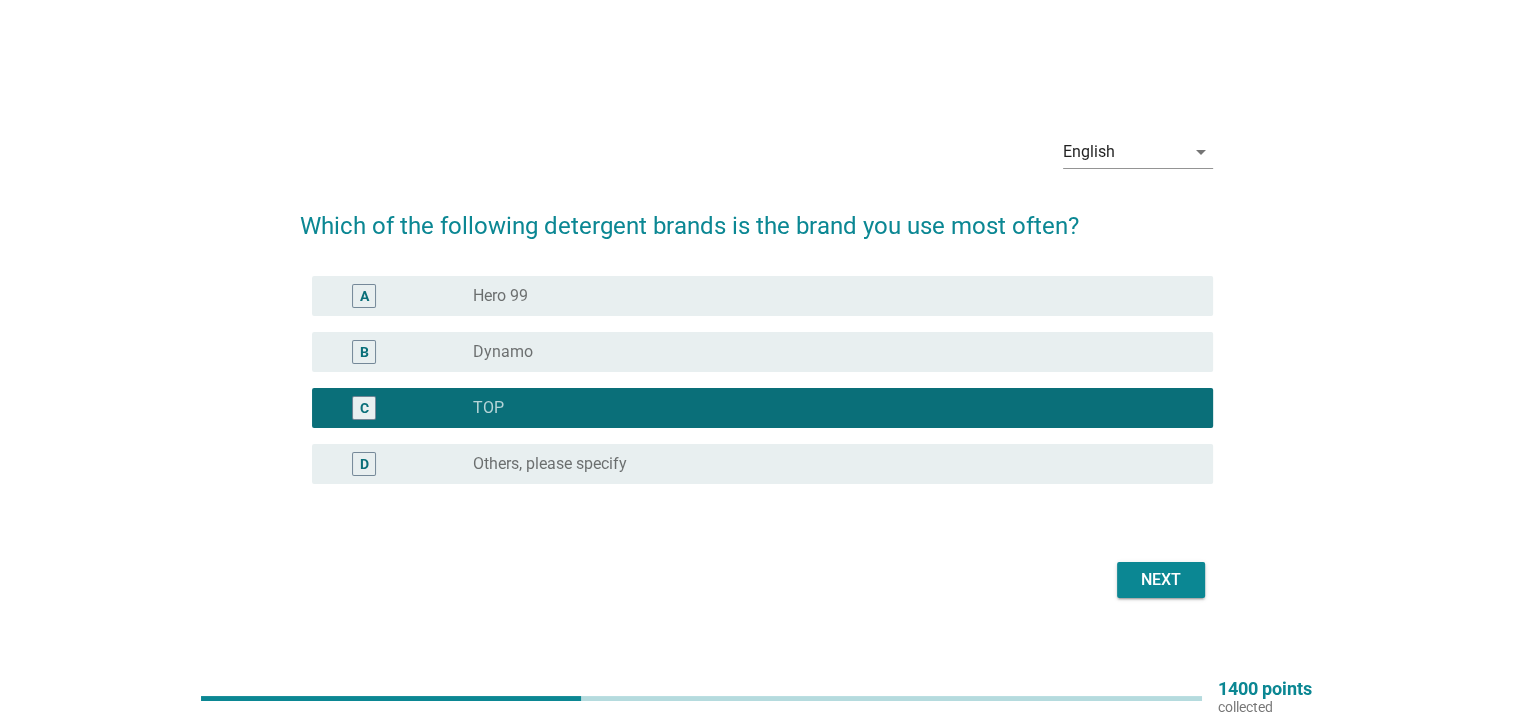 click on "Next" at bounding box center (1161, 580) 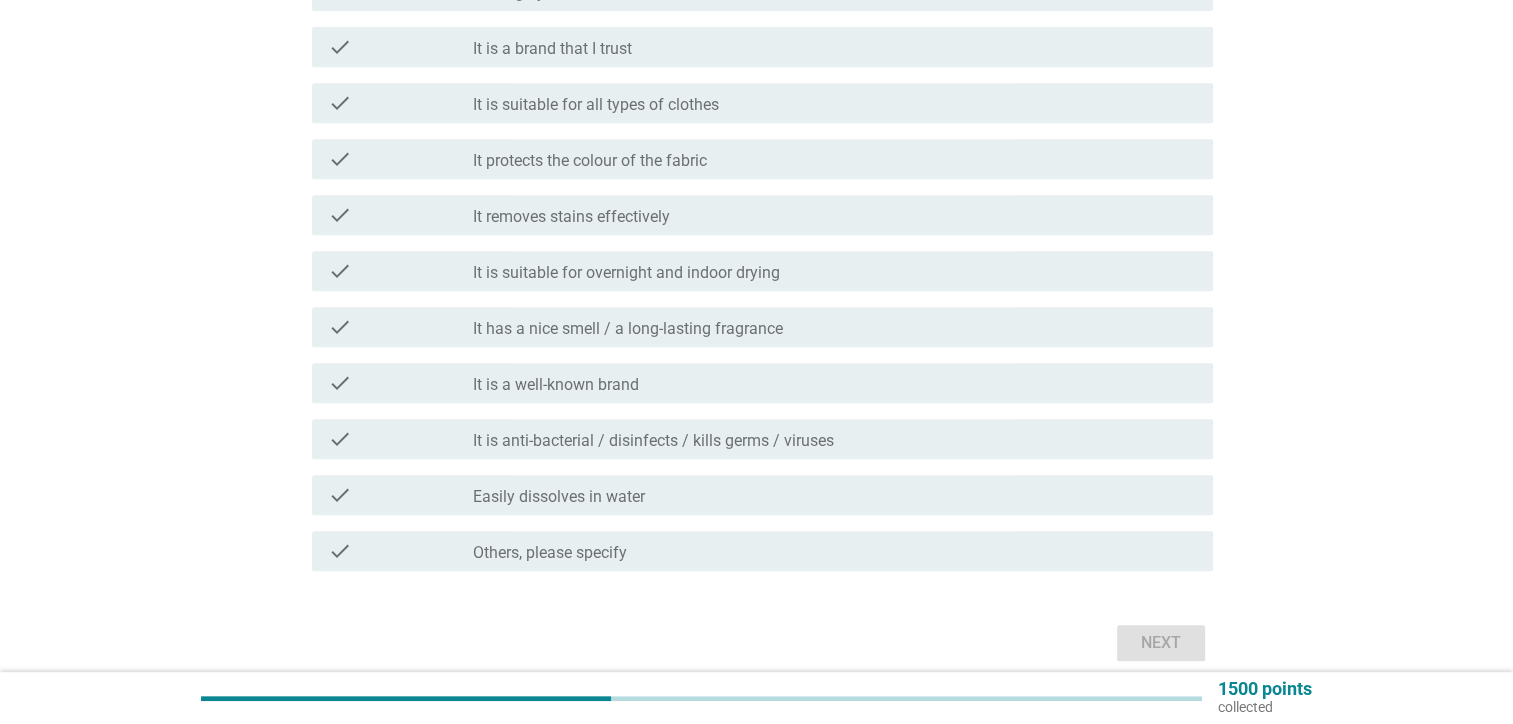 scroll, scrollTop: 800, scrollLeft: 0, axis: vertical 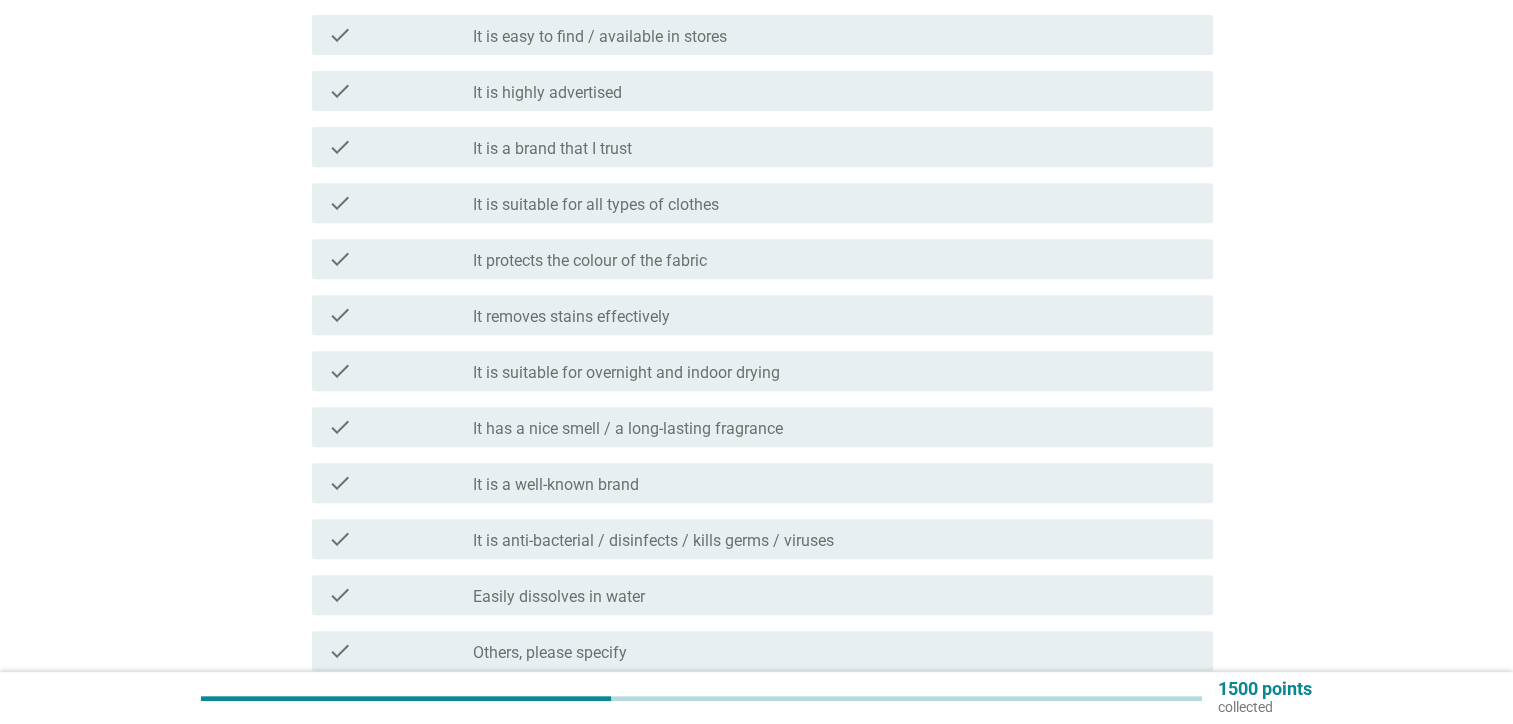 click on "check_box_outline_blank It has a nice smell / a long-lasting fragrance" at bounding box center [835, 427] 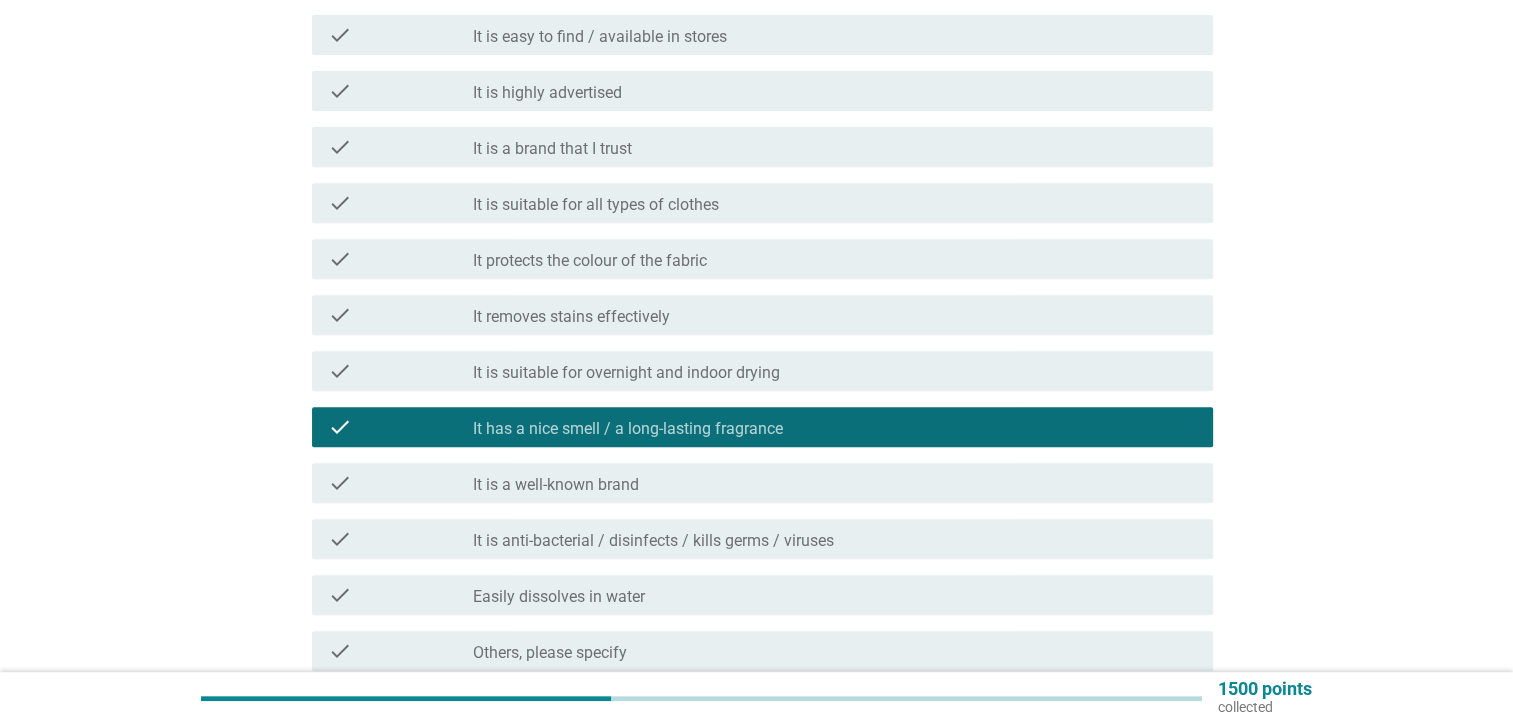 click on "check_box_outline_blank It protects the colour of the fabric" at bounding box center [835, 259] 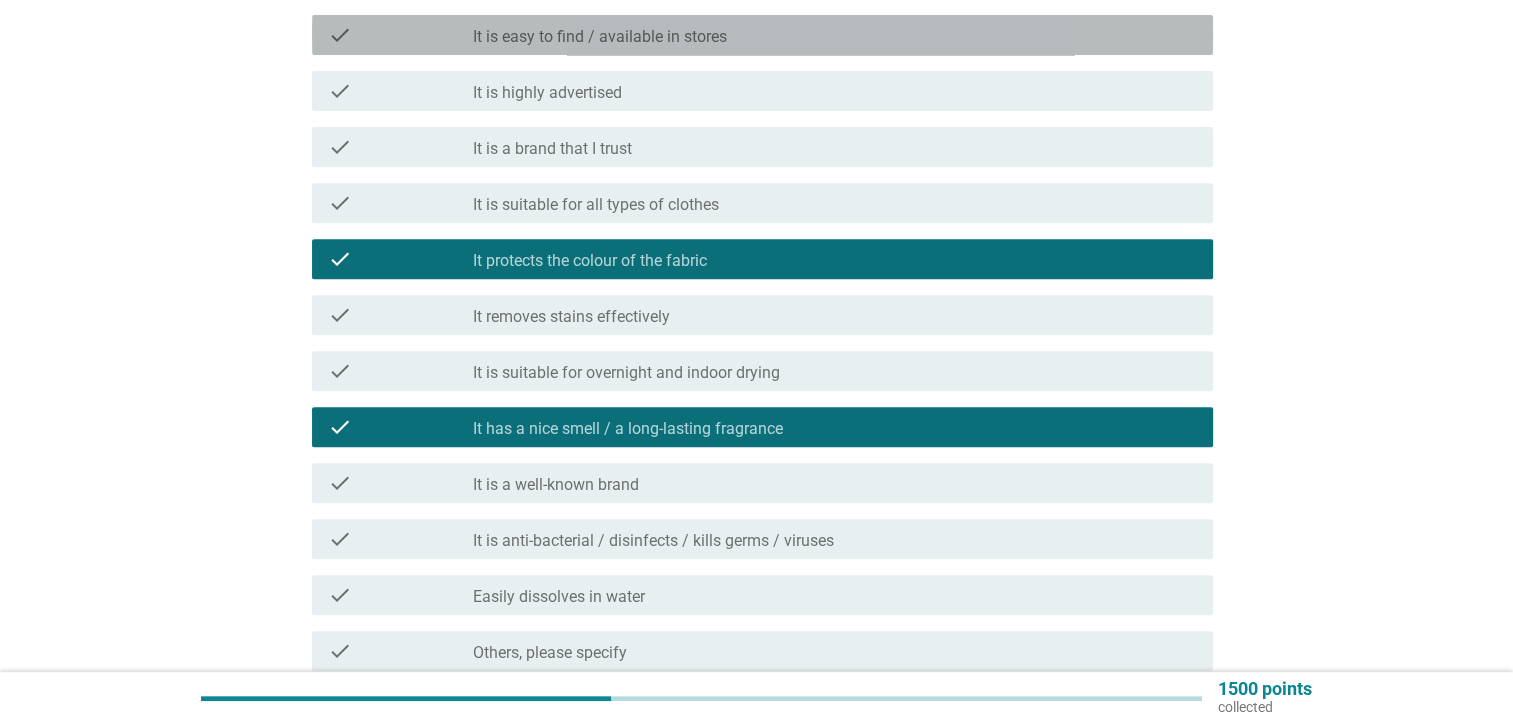 click on "check_box_outline_blank It is easy to find / available in stores" at bounding box center [835, 35] 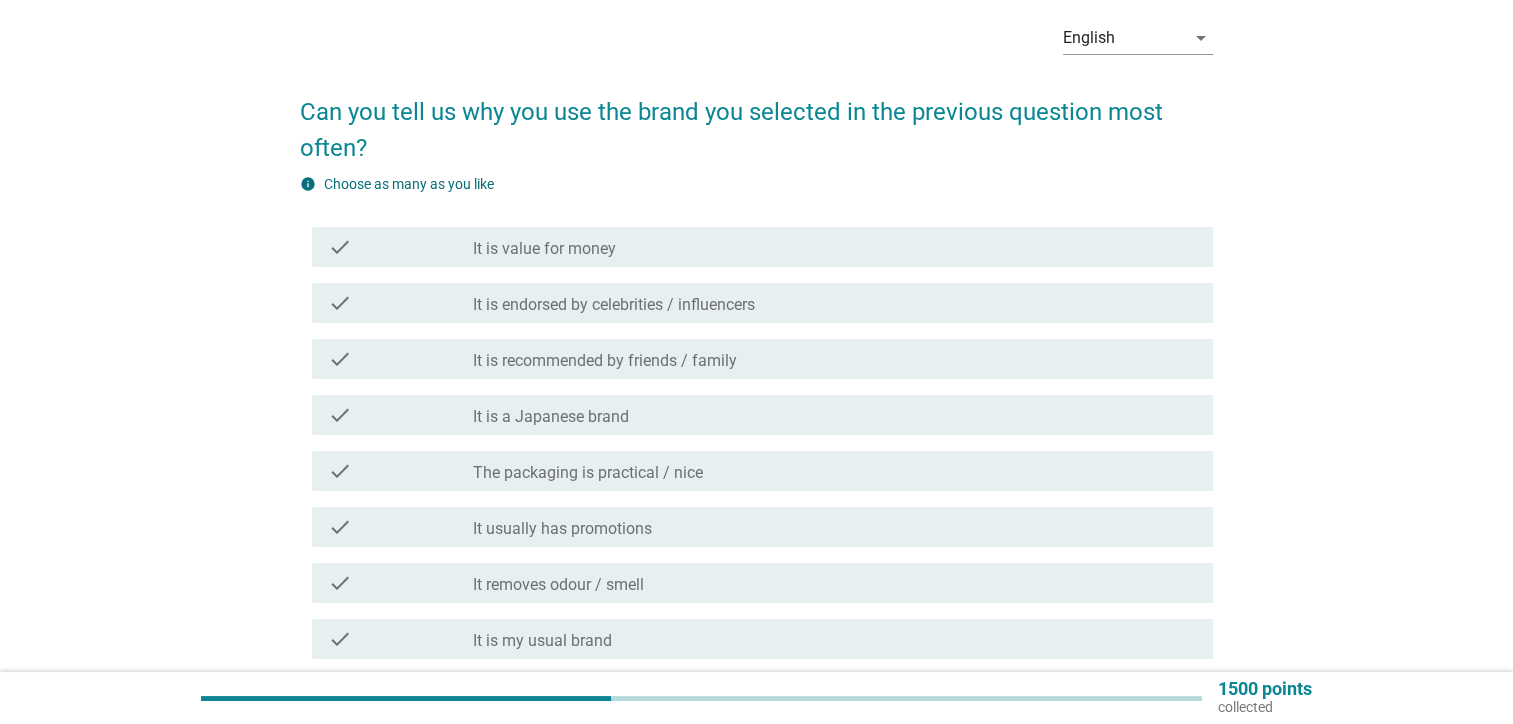 scroll, scrollTop: 184, scrollLeft: 0, axis: vertical 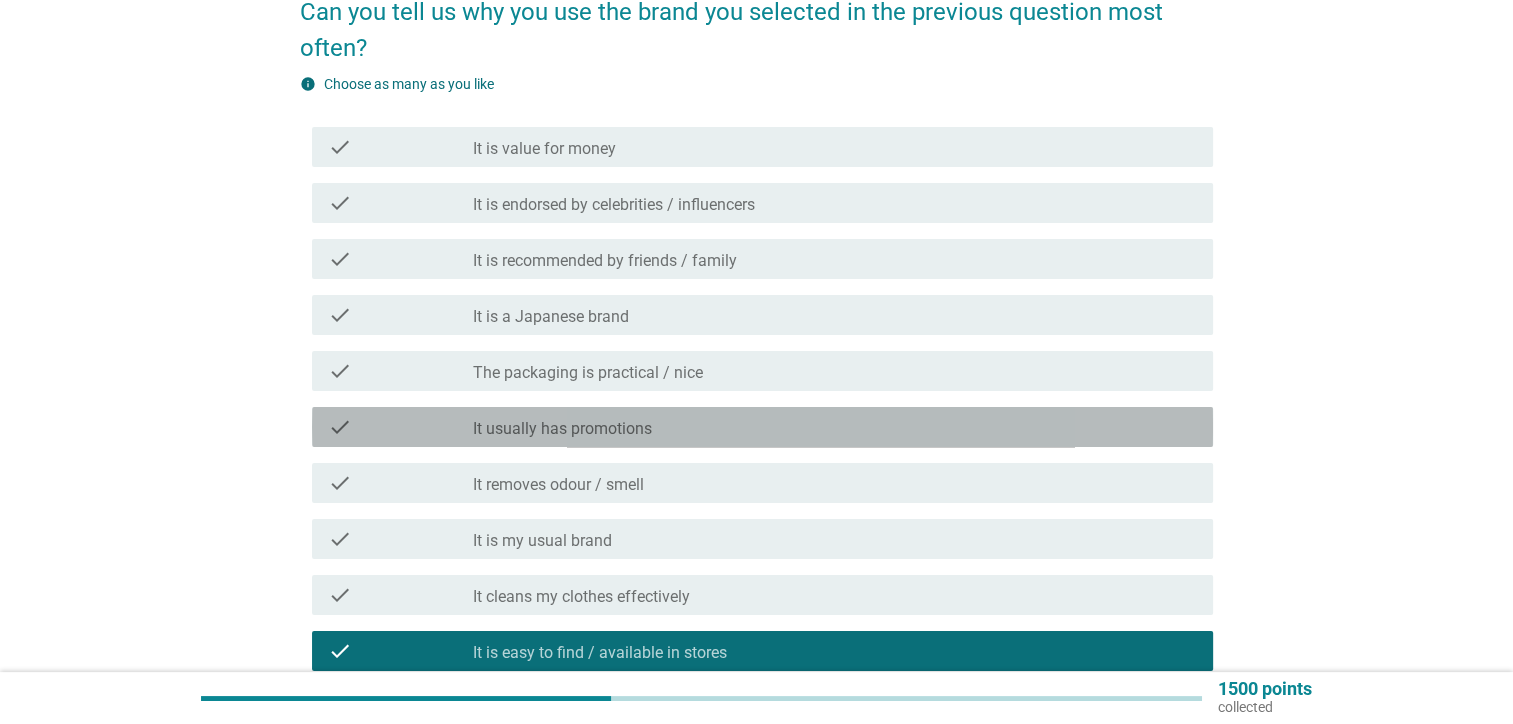 click on "check_box_outline_blank It usually has promotions" at bounding box center [835, 427] 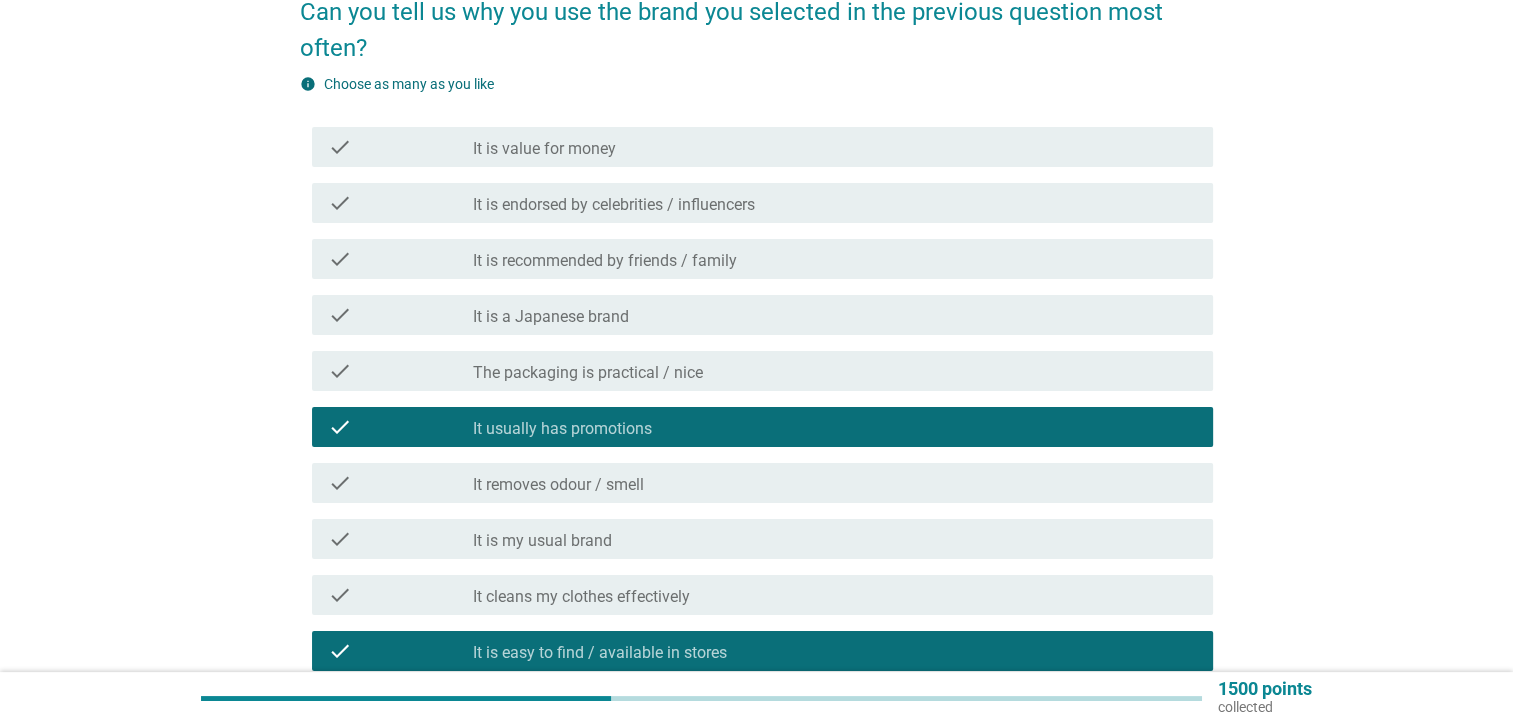 click on "check     check_box_outline_blank It removes odour / smell" at bounding box center [756, 483] 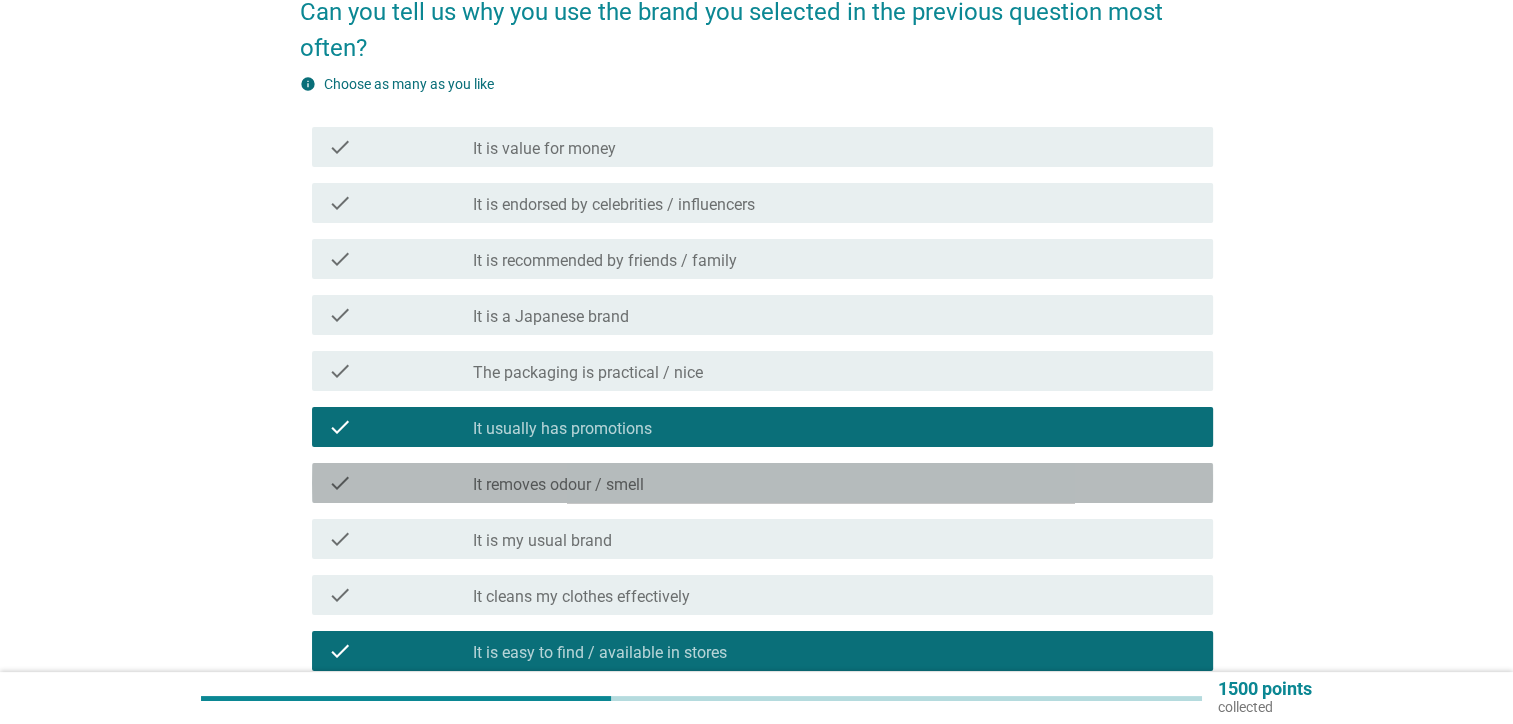 click on "check     check_box_outline_blank It removes odour / smell" at bounding box center (762, 483) 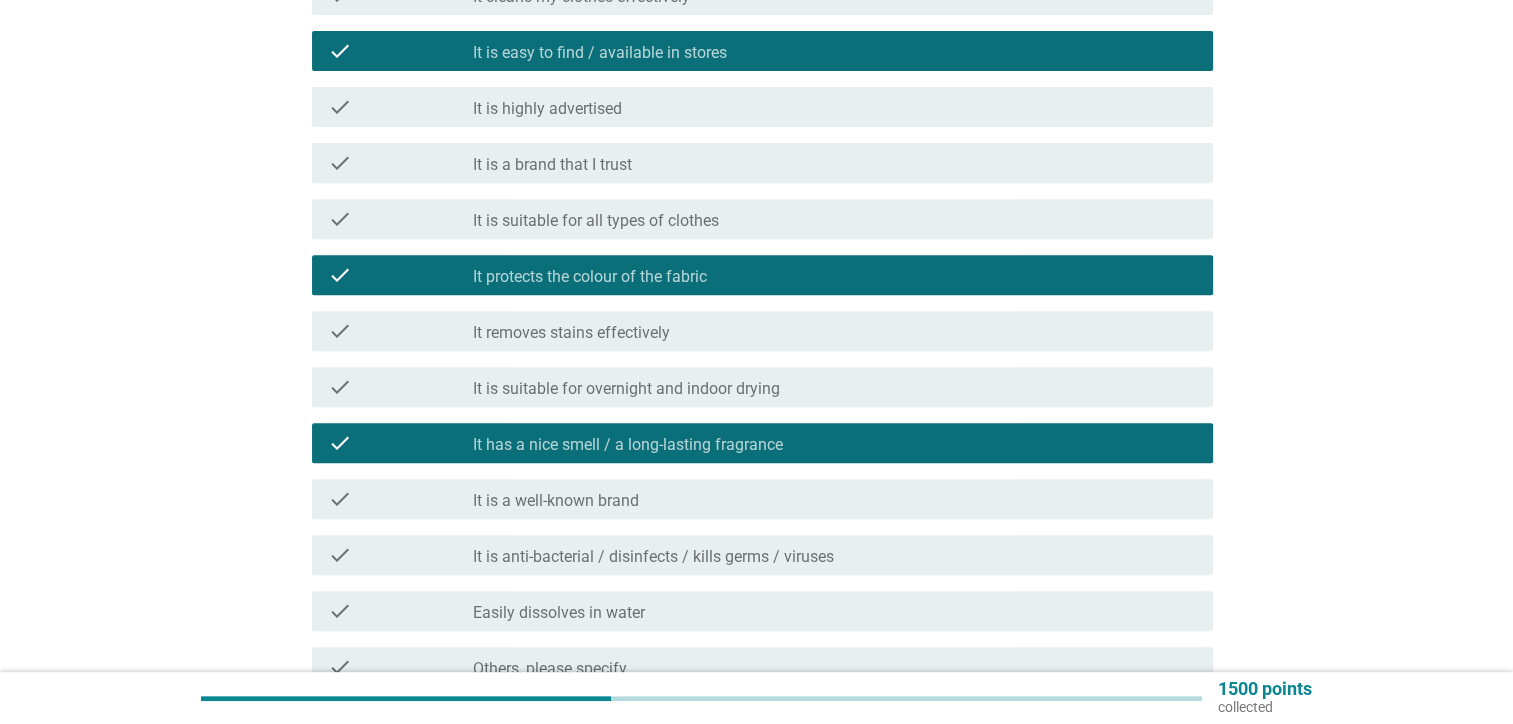 scroll, scrollTop: 884, scrollLeft: 0, axis: vertical 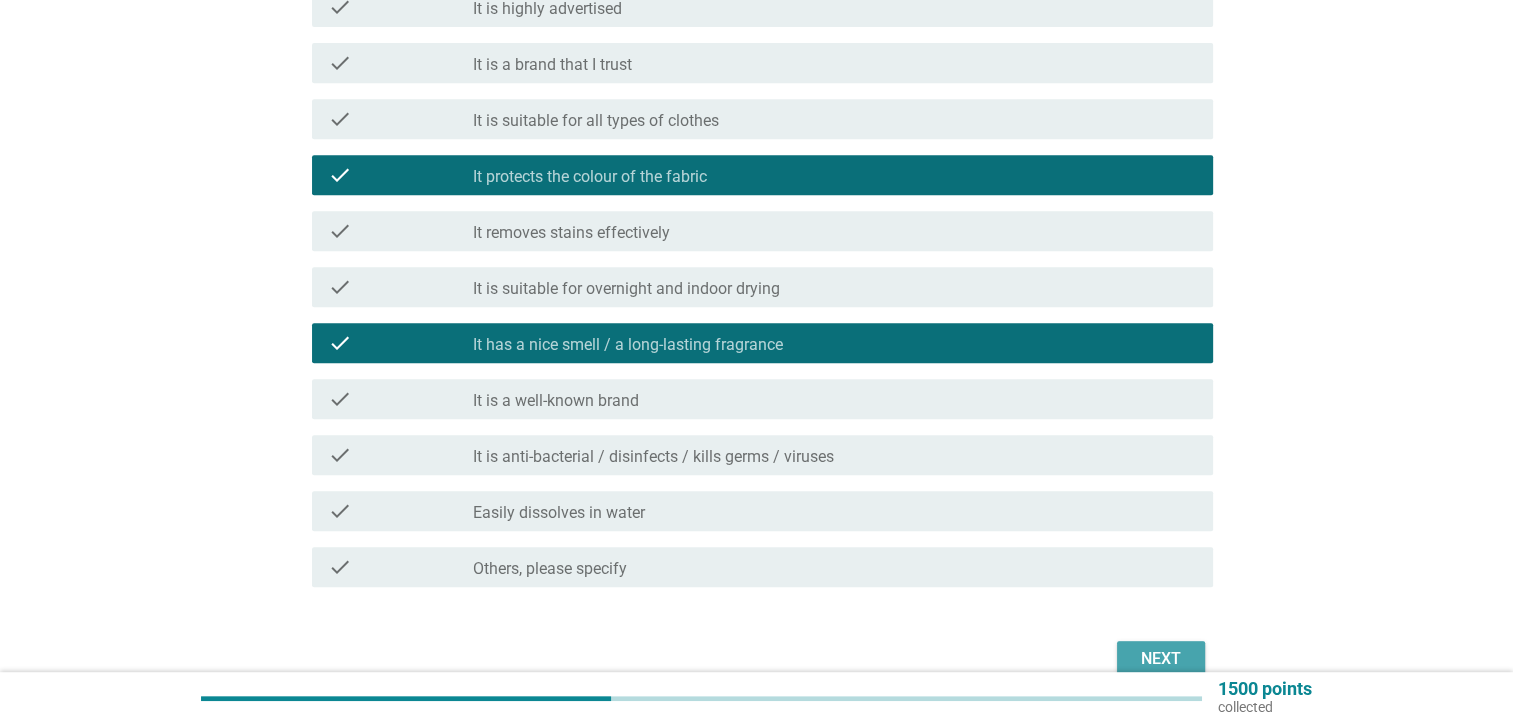 click on "Next" at bounding box center [1161, 659] 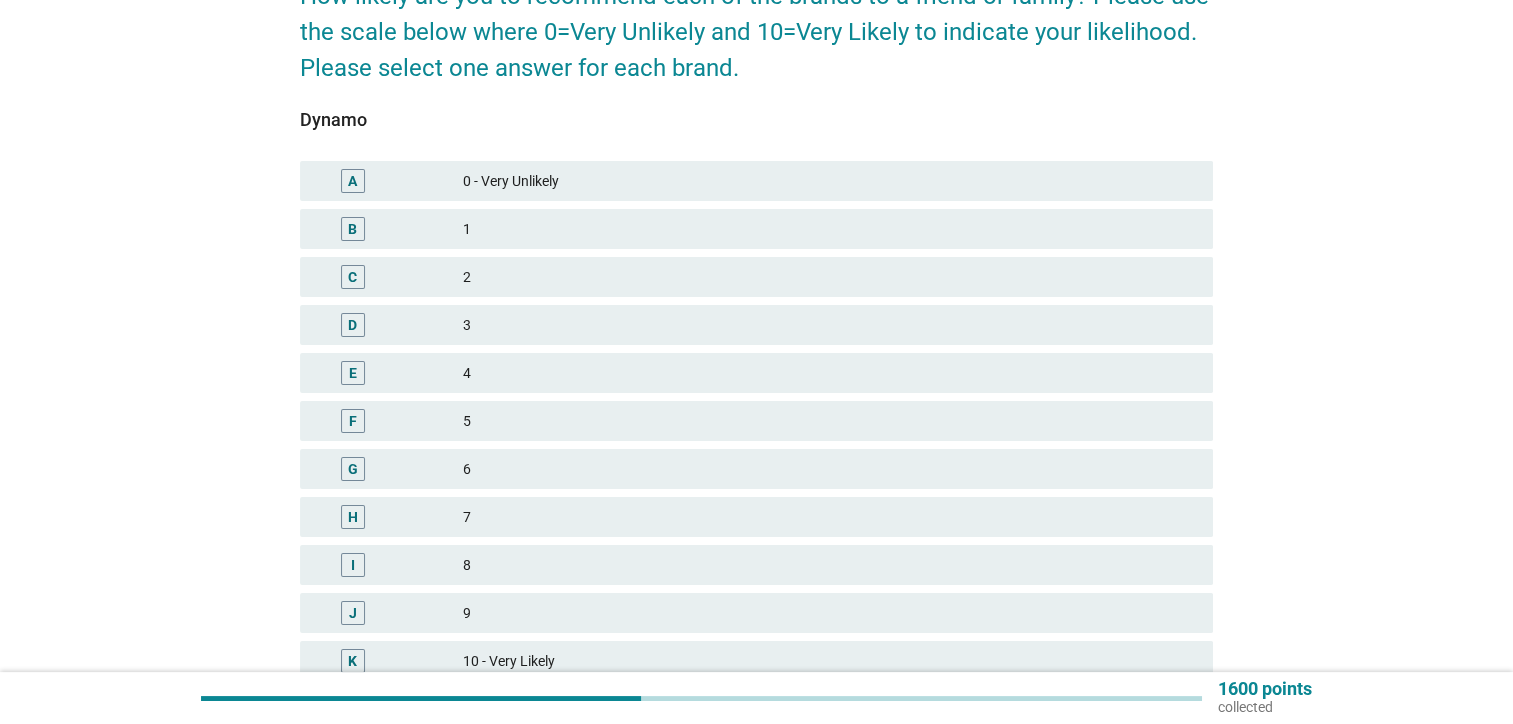 scroll, scrollTop: 300, scrollLeft: 0, axis: vertical 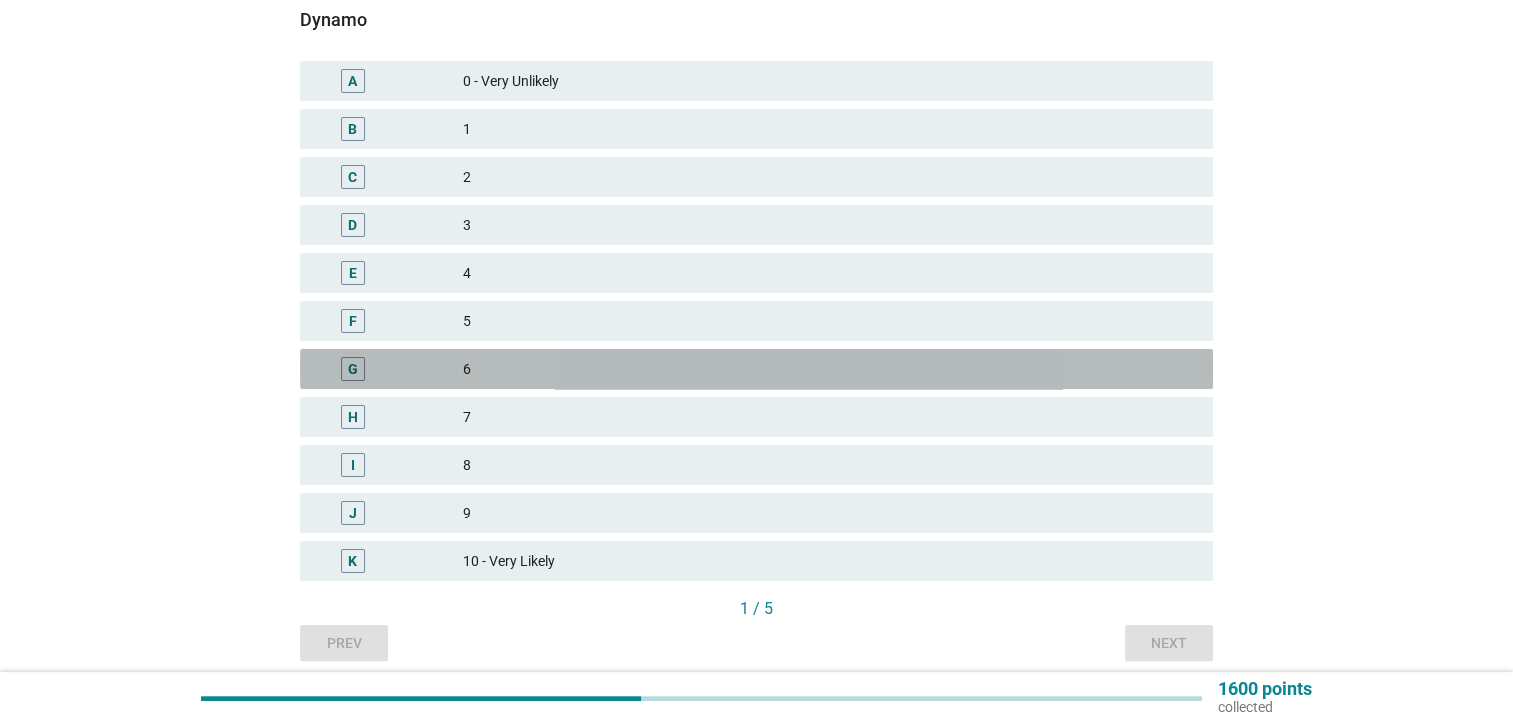 click on "G   6" at bounding box center [756, 369] 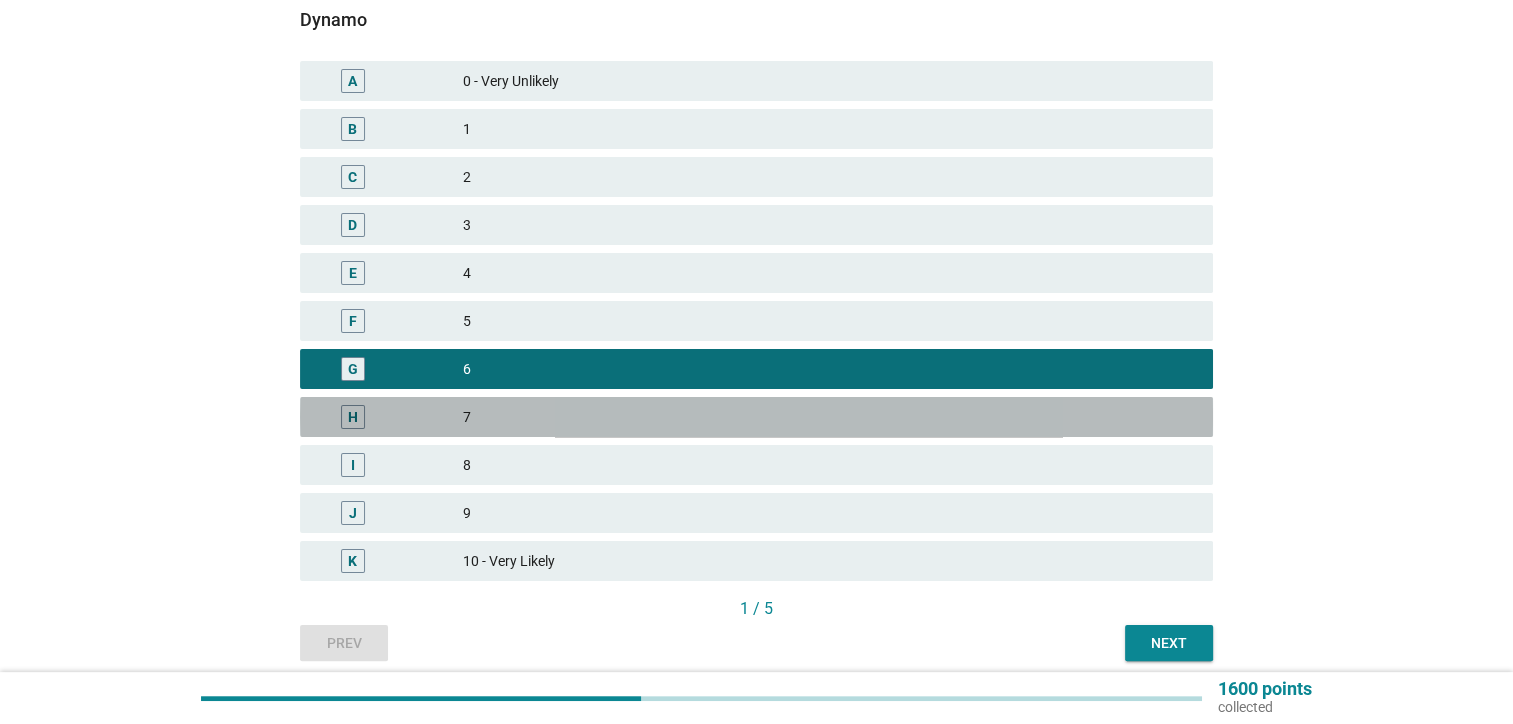 click on "7" at bounding box center (830, 417) 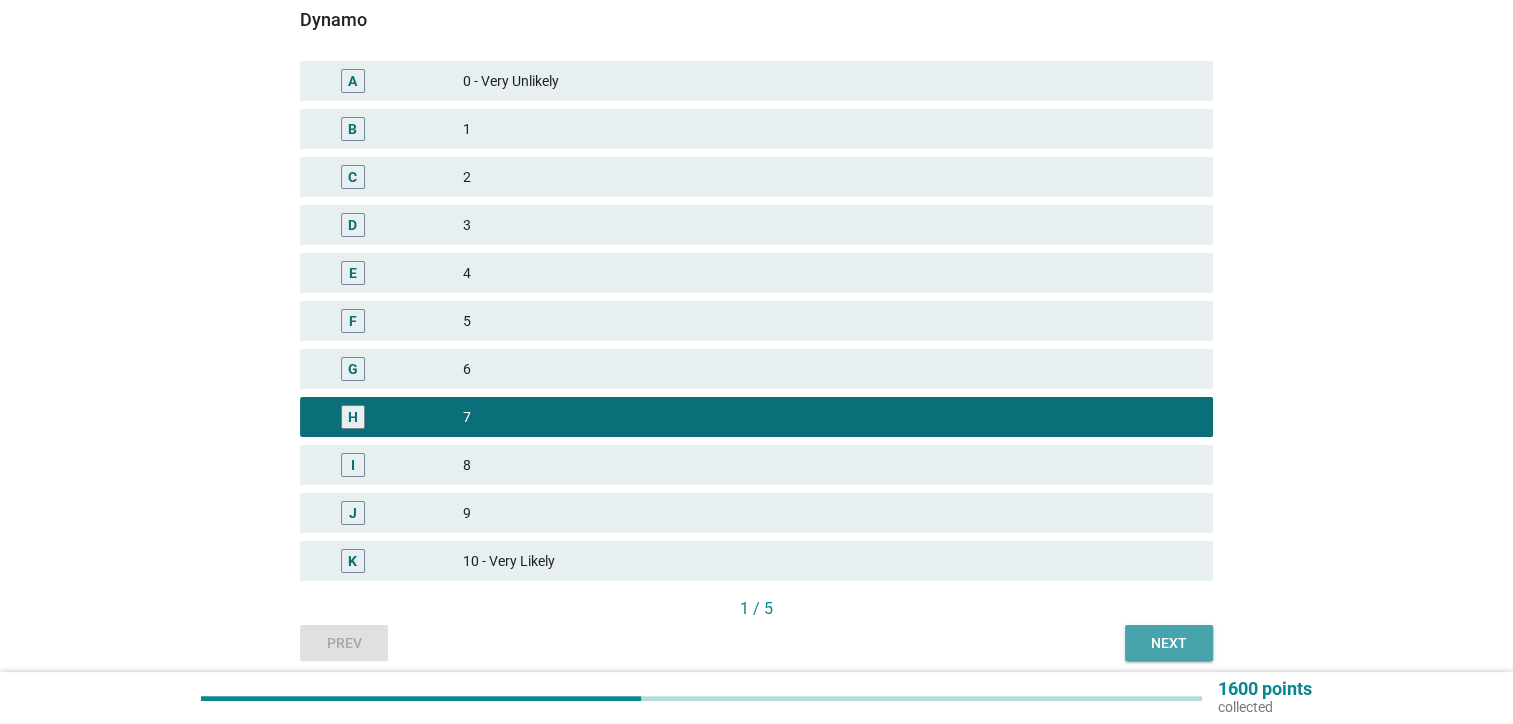 click on "Next" at bounding box center (1169, 643) 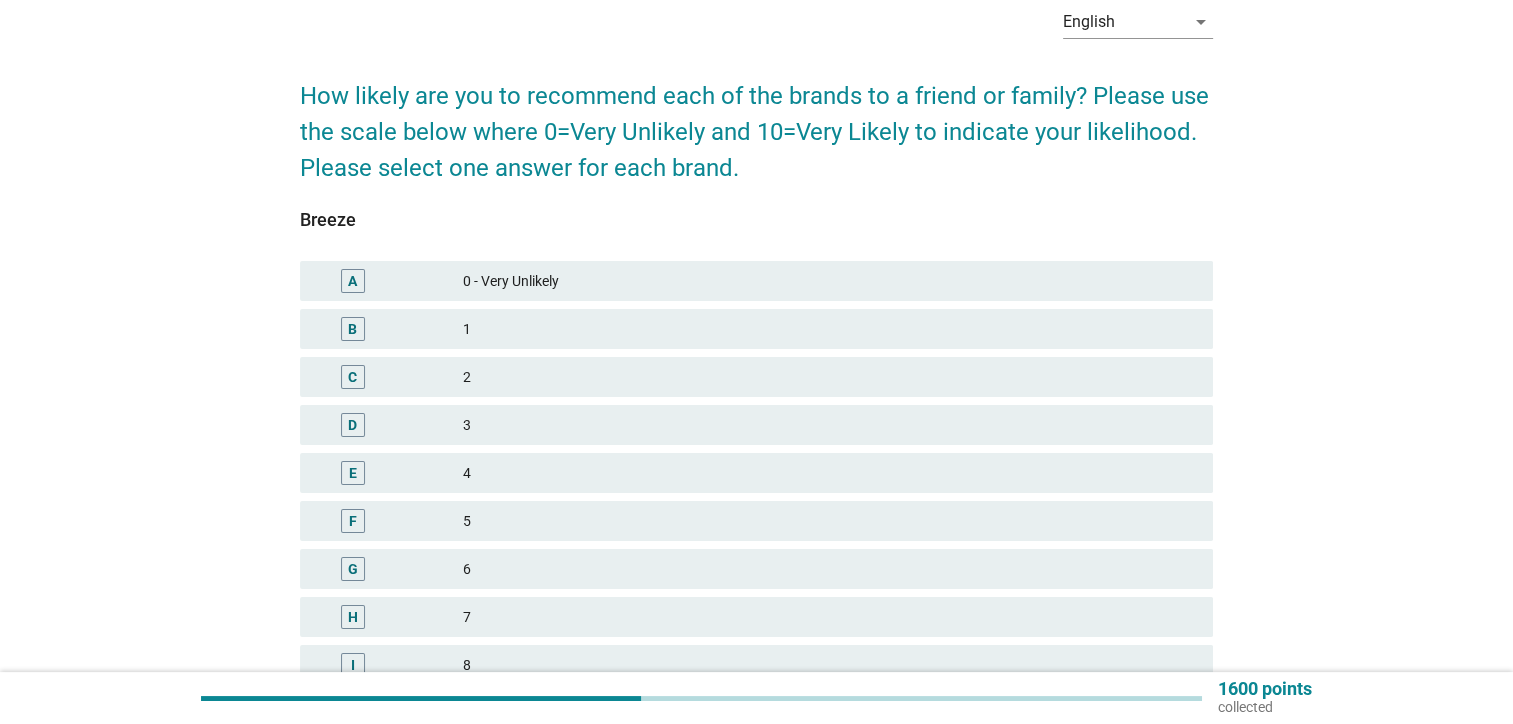 scroll, scrollTop: 200, scrollLeft: 0, axis: vertical 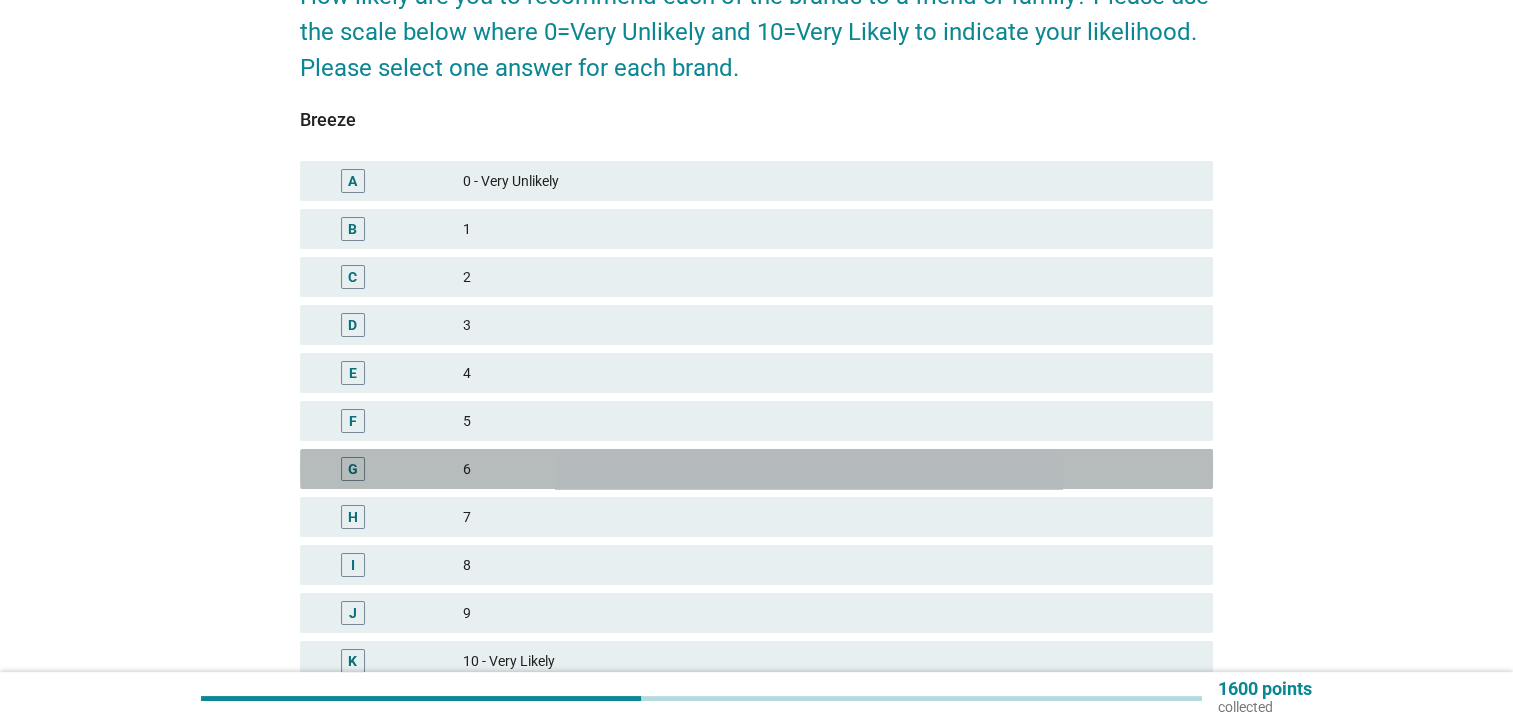click on "6" at bounding box center (830, 469) 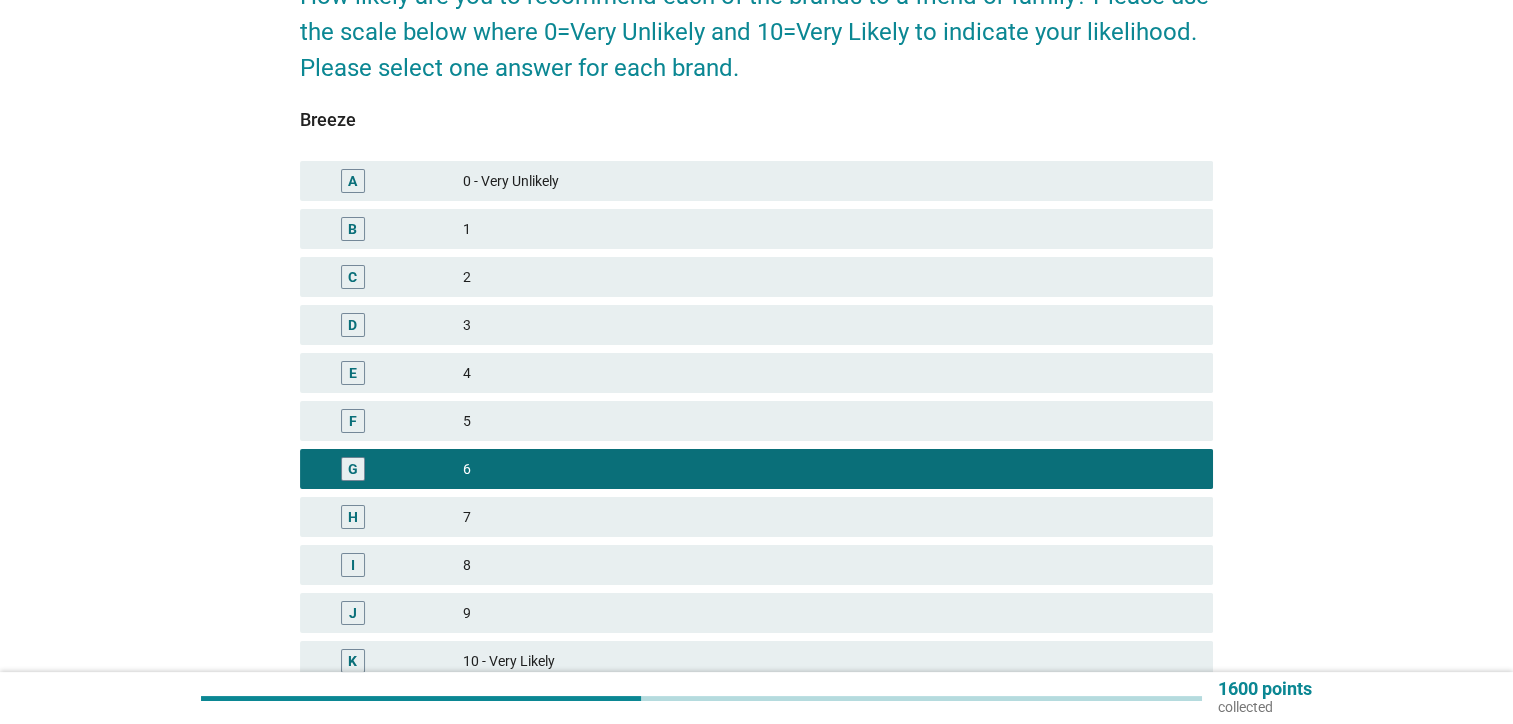scroll, scrollTop: 379, scrollLeft: 0, axis: vertical 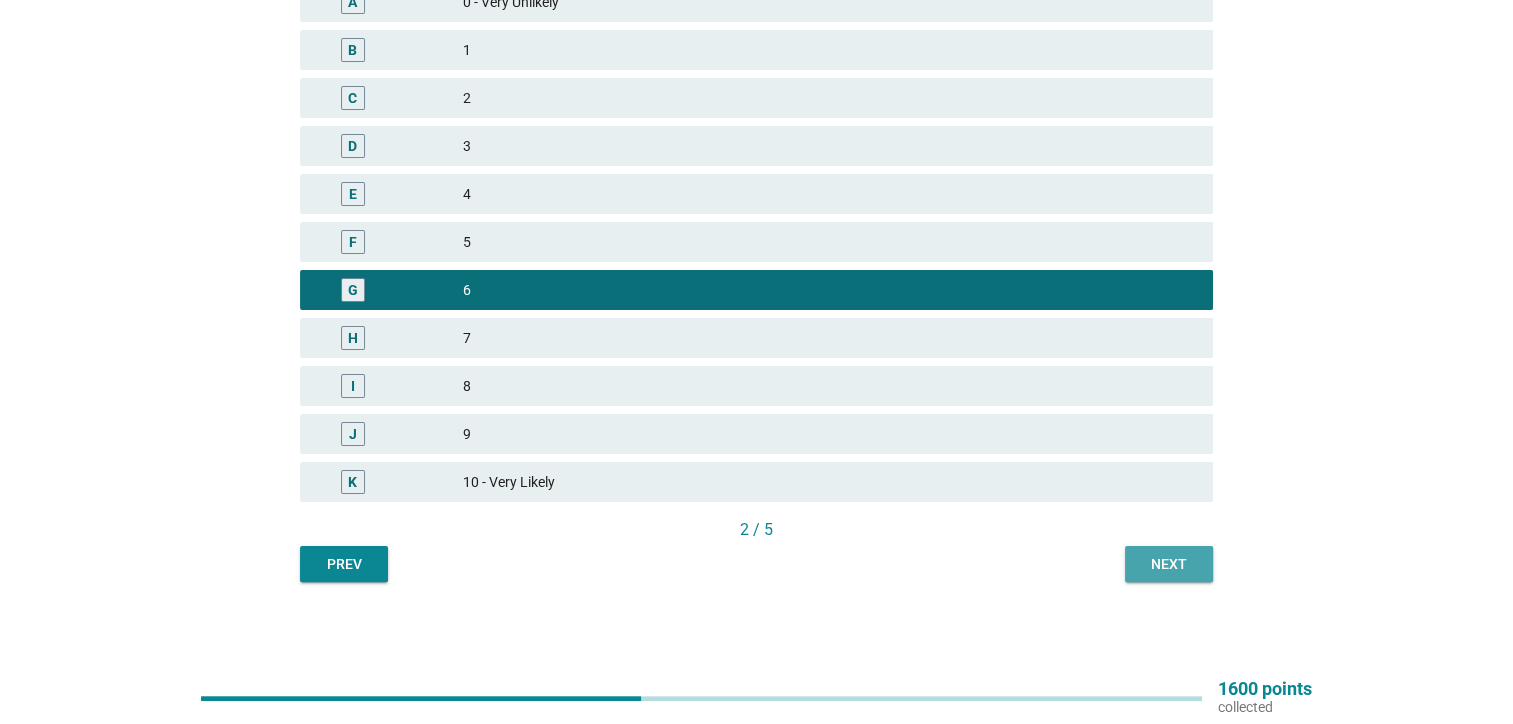 click on "Next" at bounding box center (1169, 564) 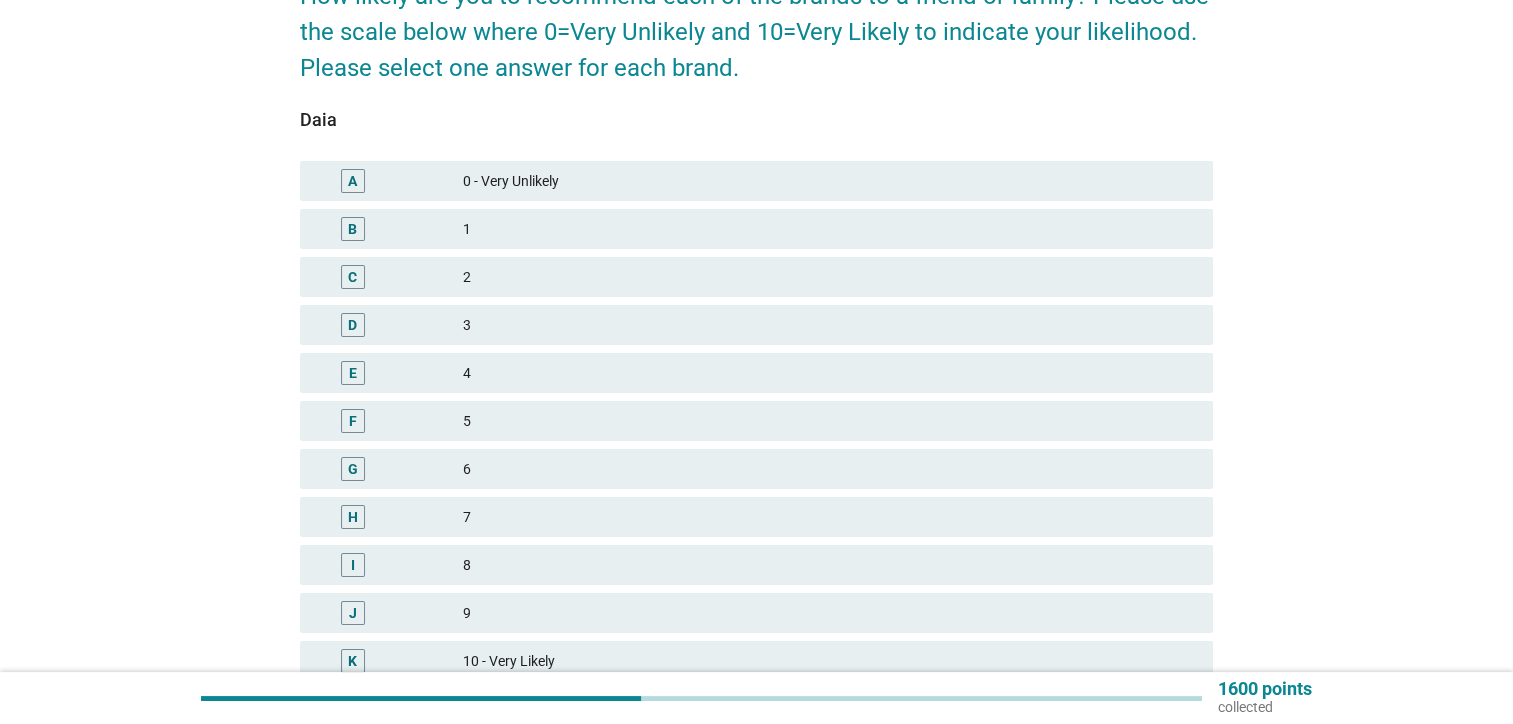 scroll, scrollTop: 300, scrollLeft: 0, axis: vertical 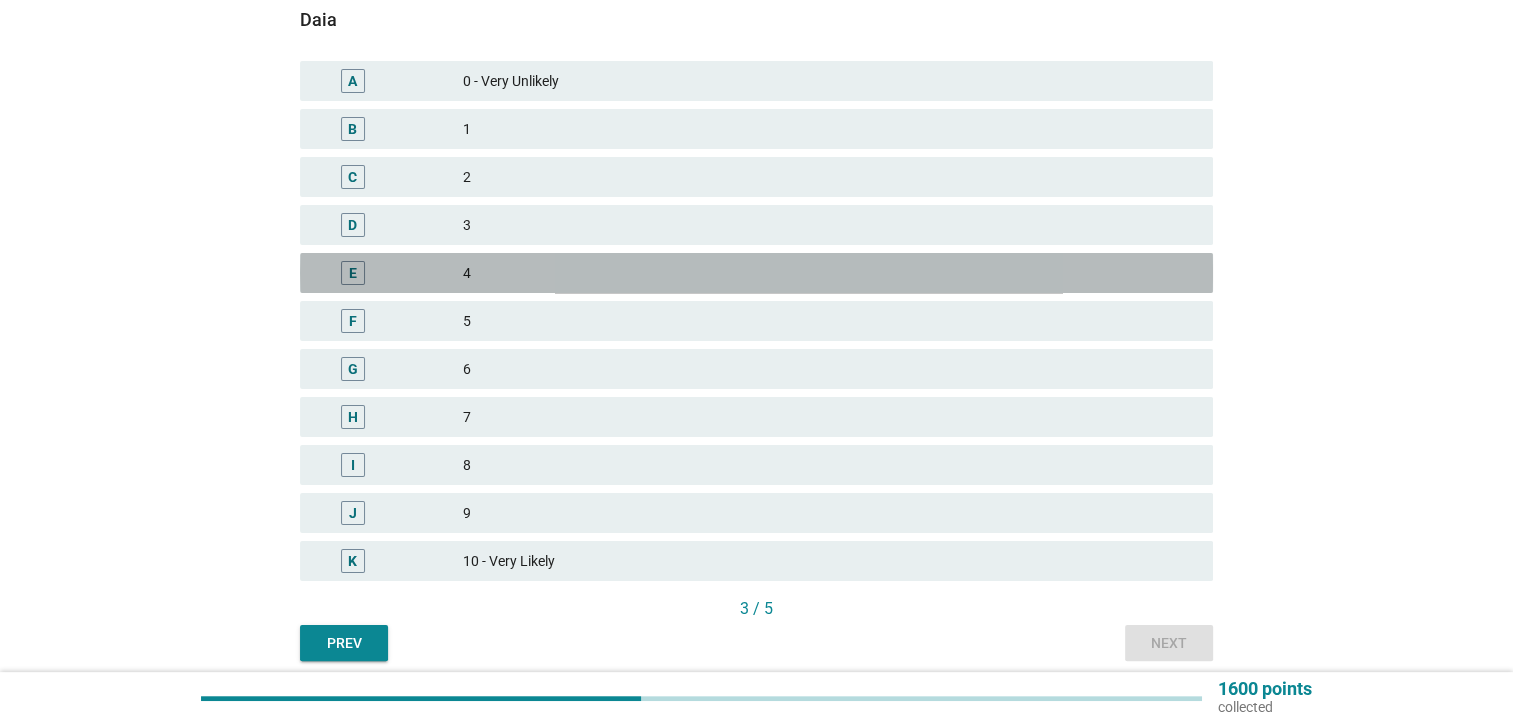 click on "4" at bounding box center [830, 273] 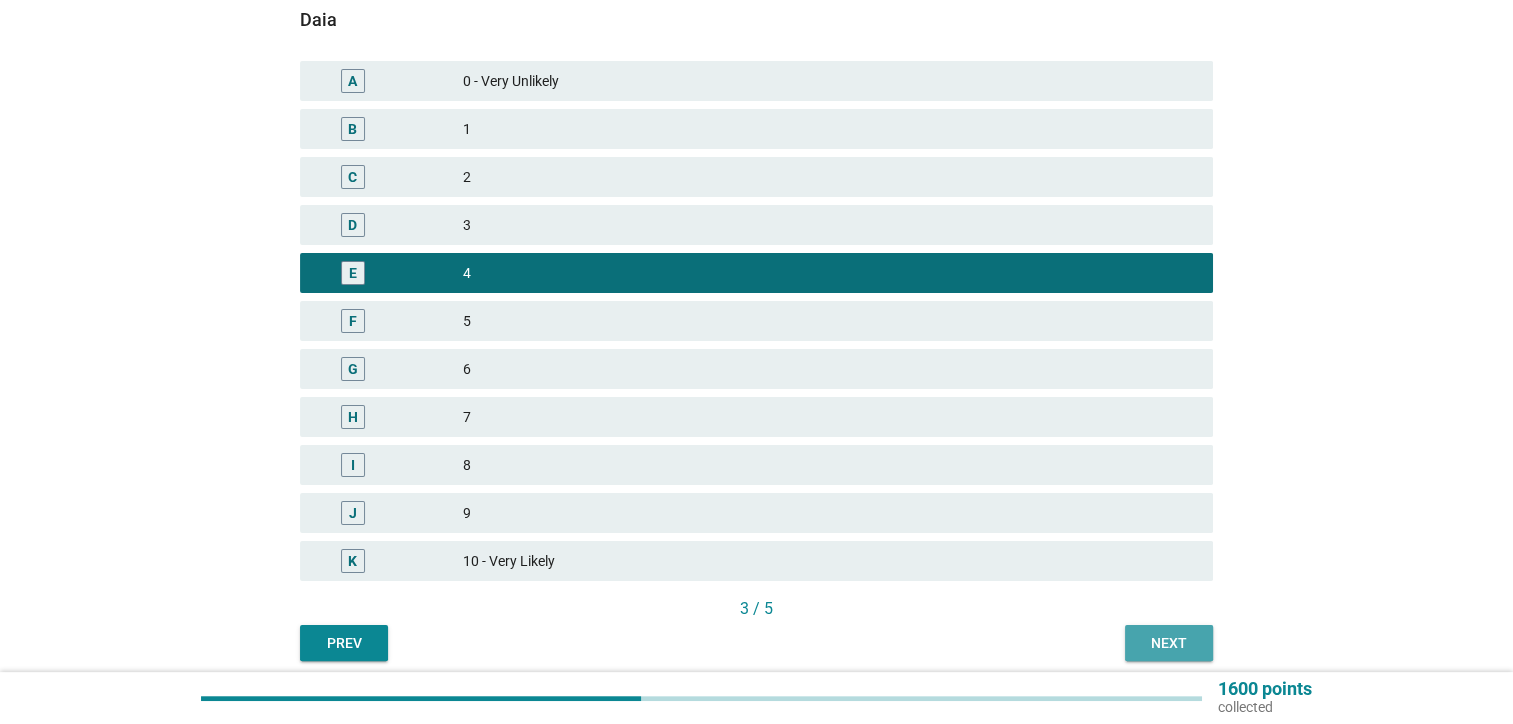 click on "Next" at bounding box center (1169, 643) 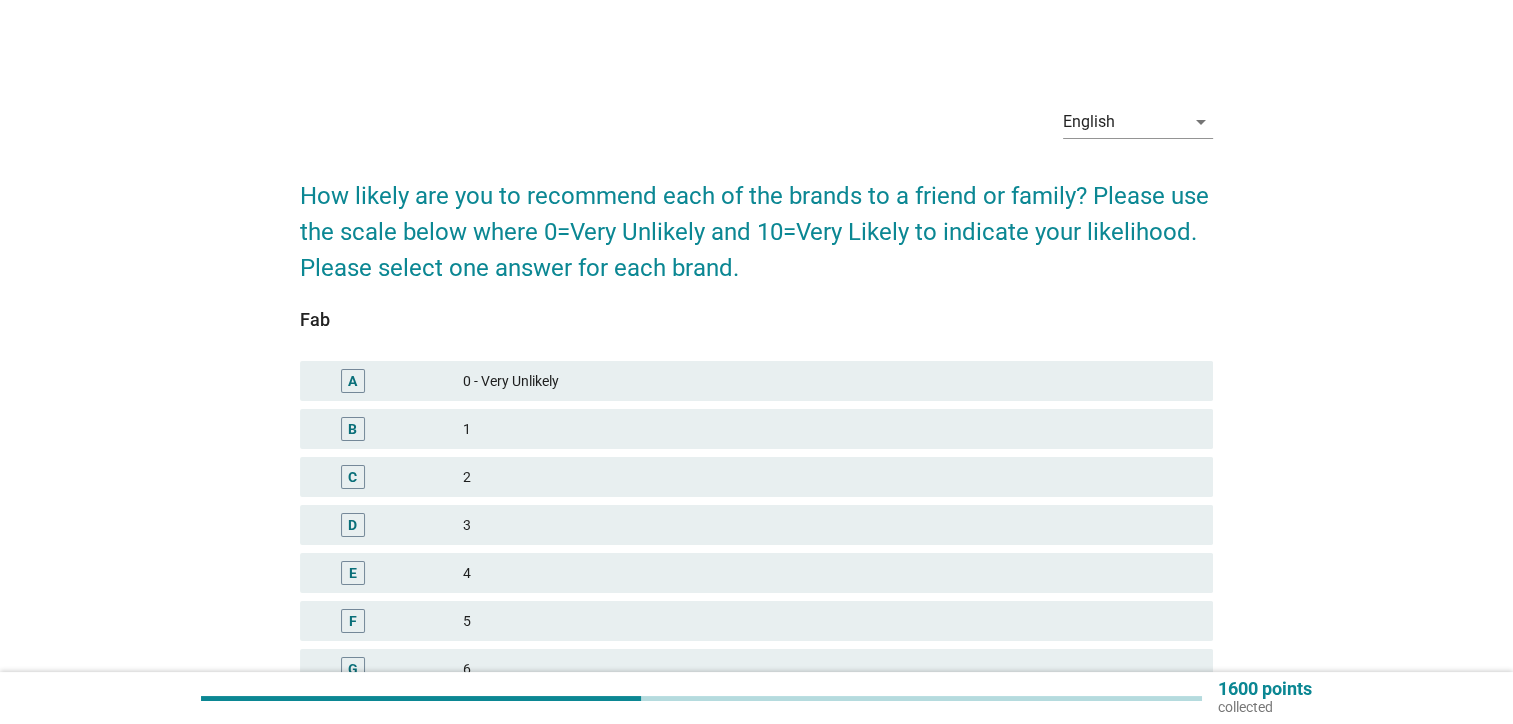 scroll, scrollTop: 200, scrollLeft: 0, axis: vertical 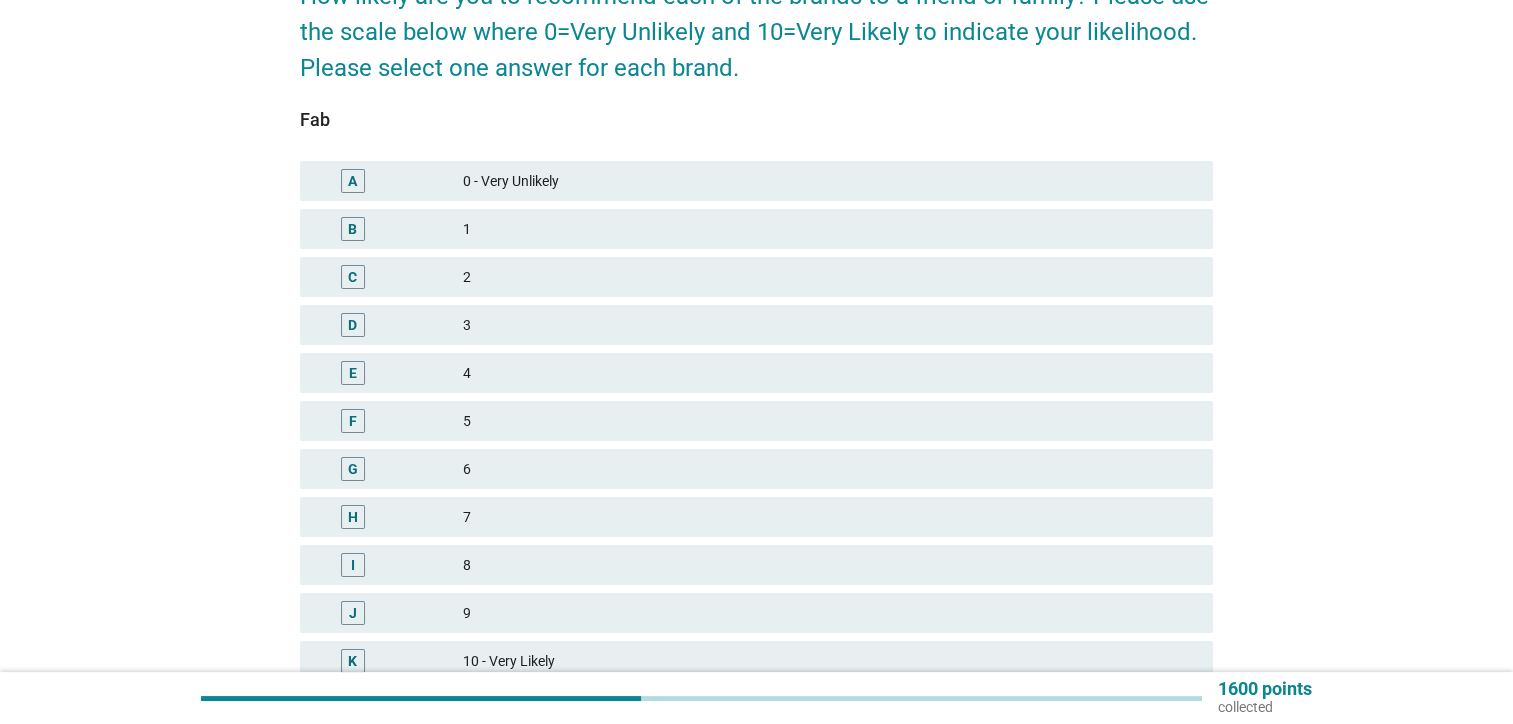 click on "E   4" at bounding box center (756, 373) 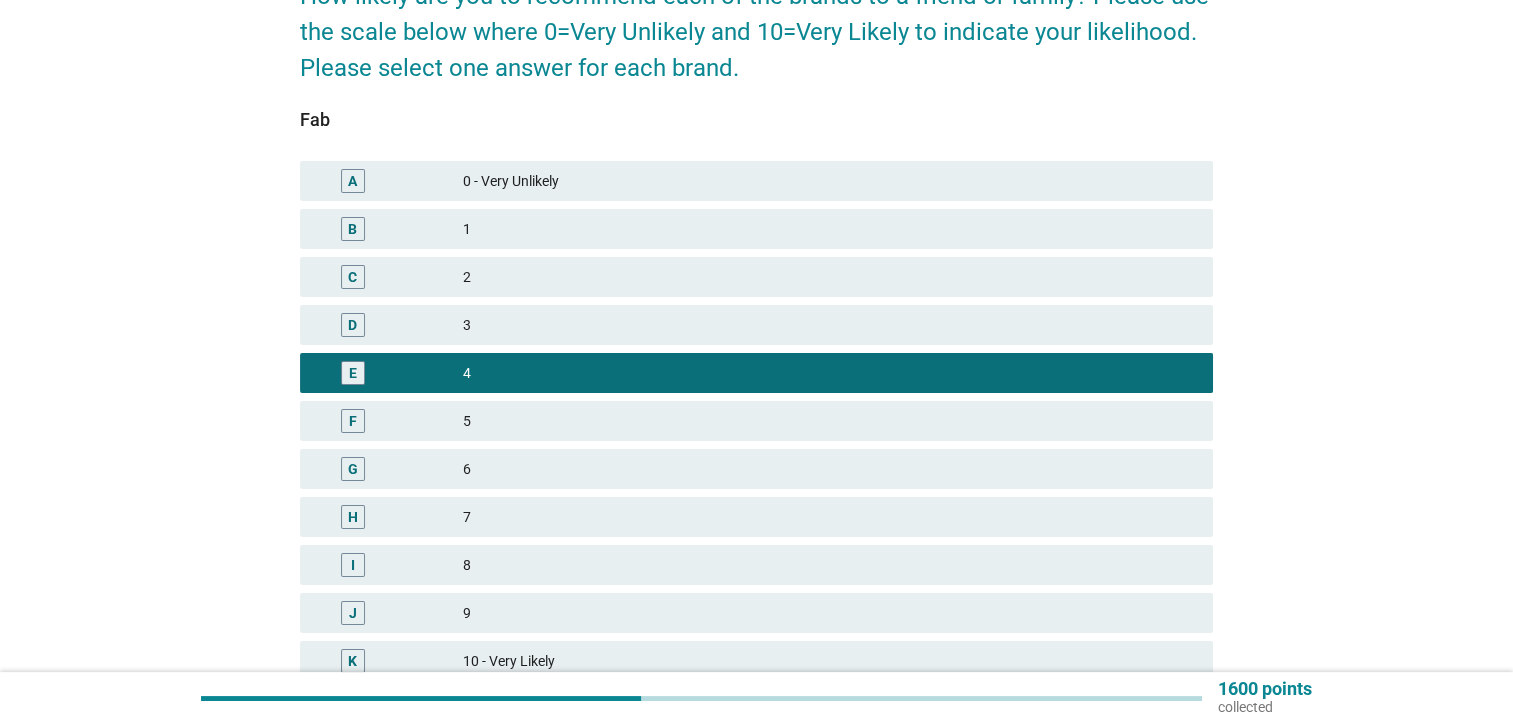scroll, scrollTop: 379, scrollLeft: 0, axis: vertical 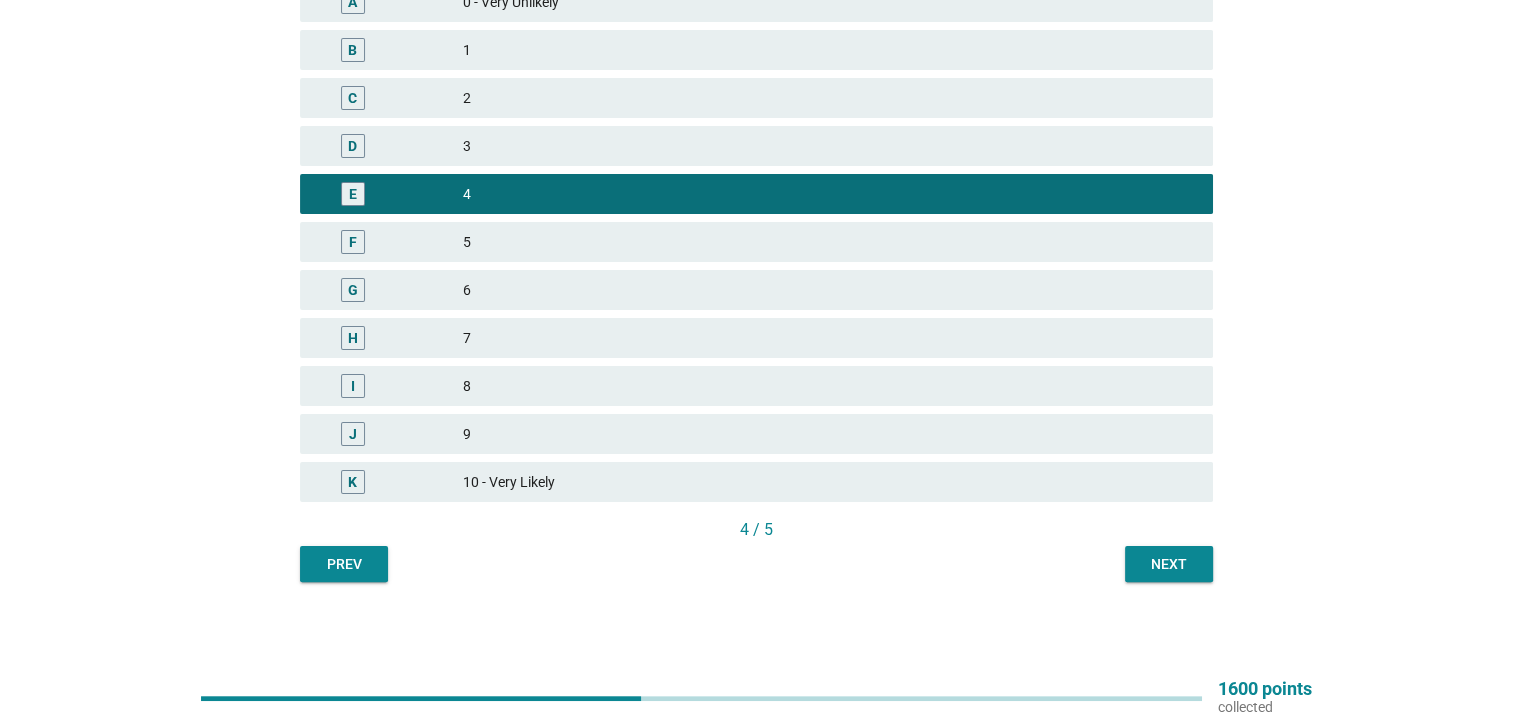 click on "Next" at bounding box center [1169, 564] 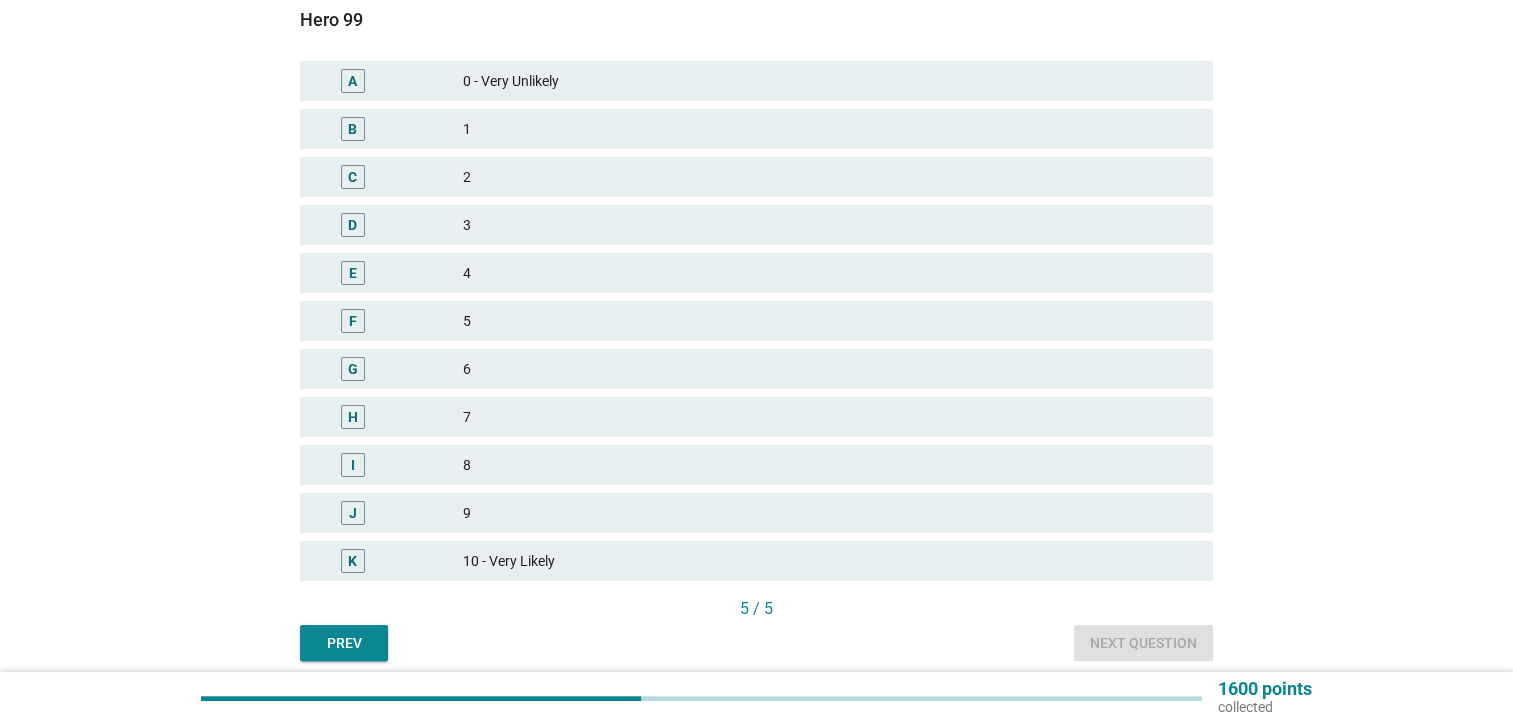 scroll, scrollTop: 379, scrollLeft: 0, axis: vertical 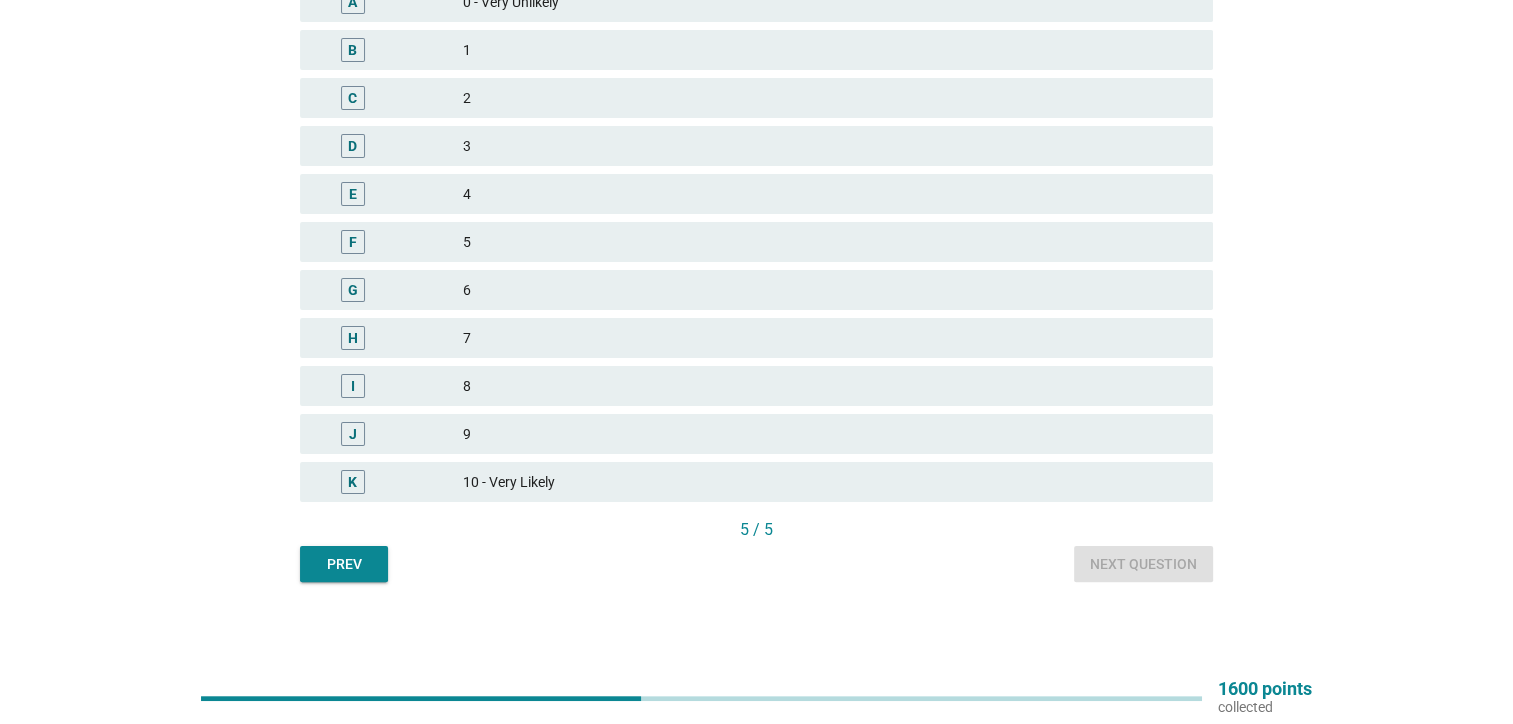 click on "8" at bounding box center (830, 386) 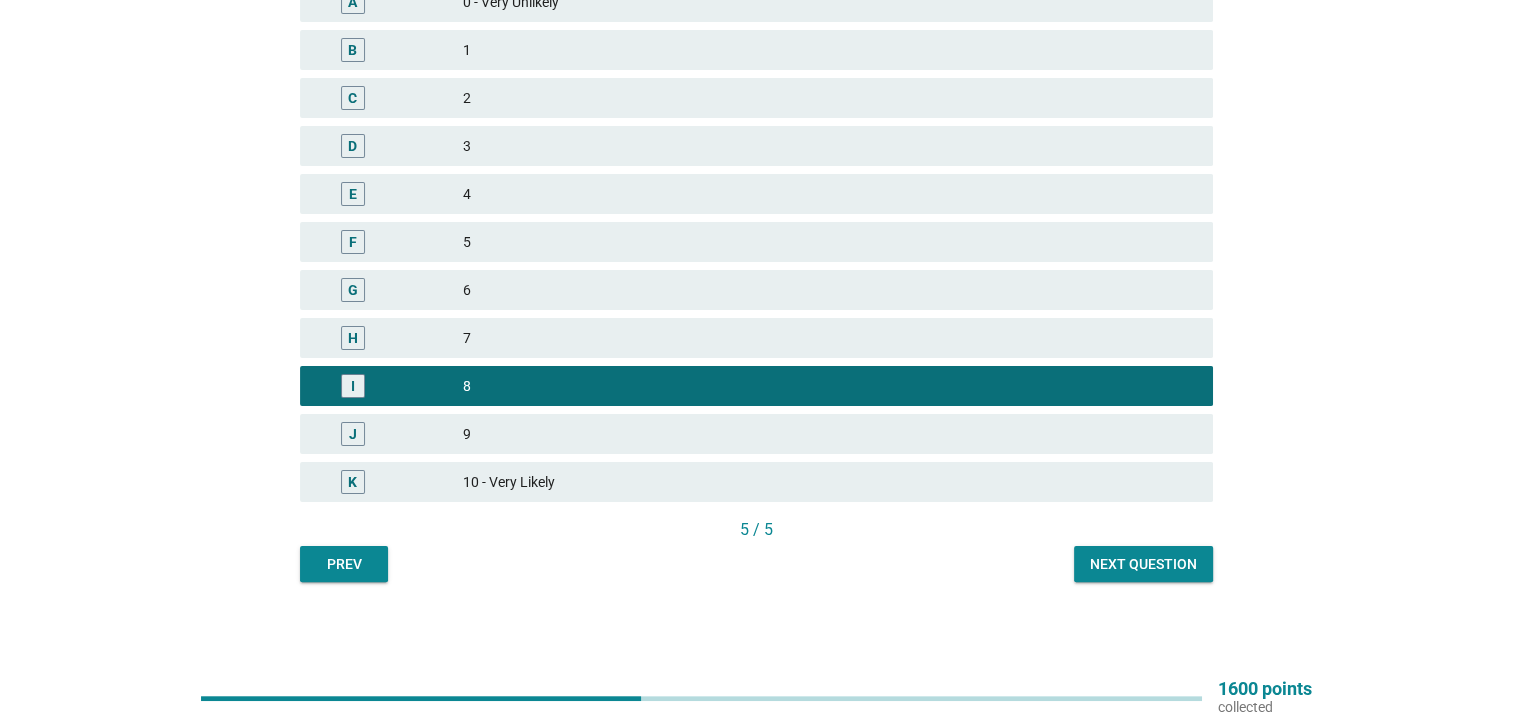 click on "Next question" at bounding box center (1143, 564) 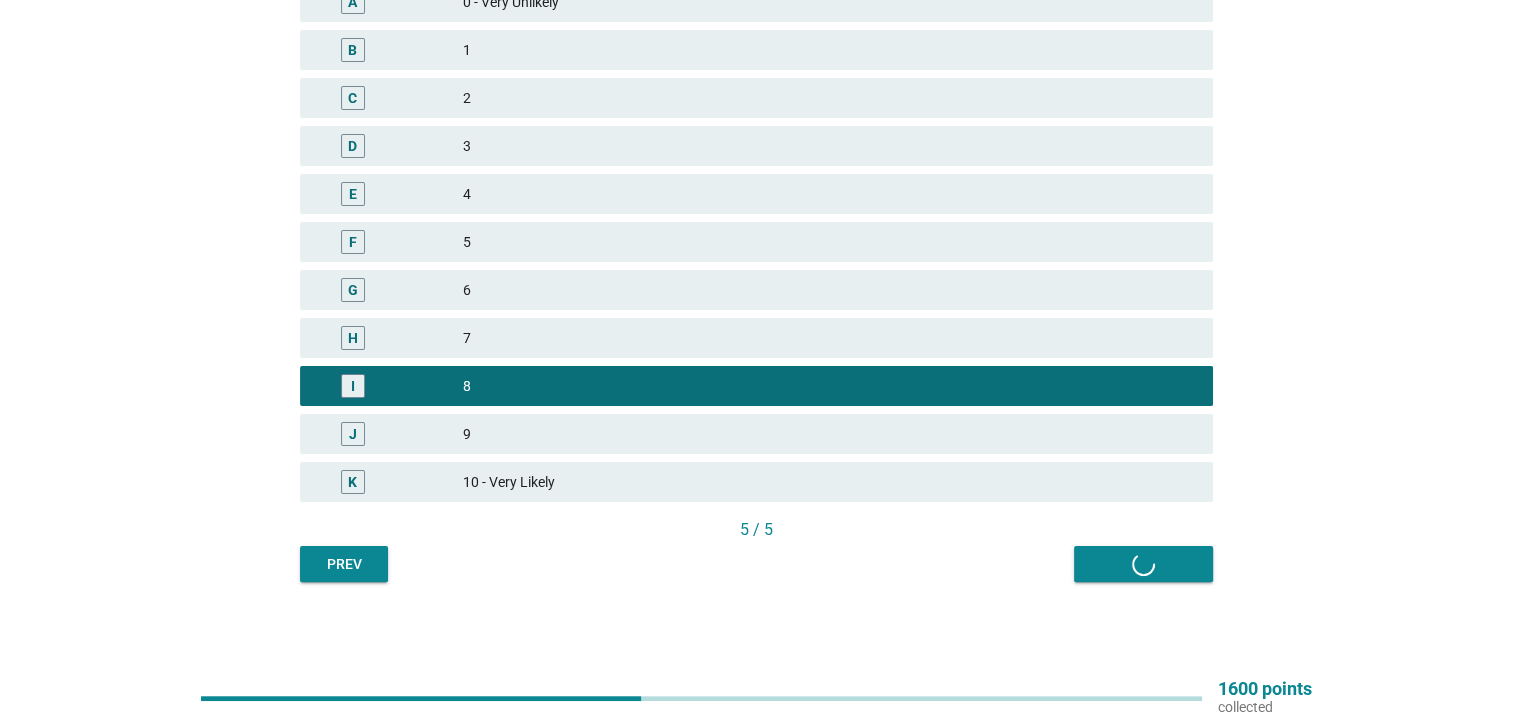 scroll, scrollTop: 0, scrollLeft: 0, axis: both 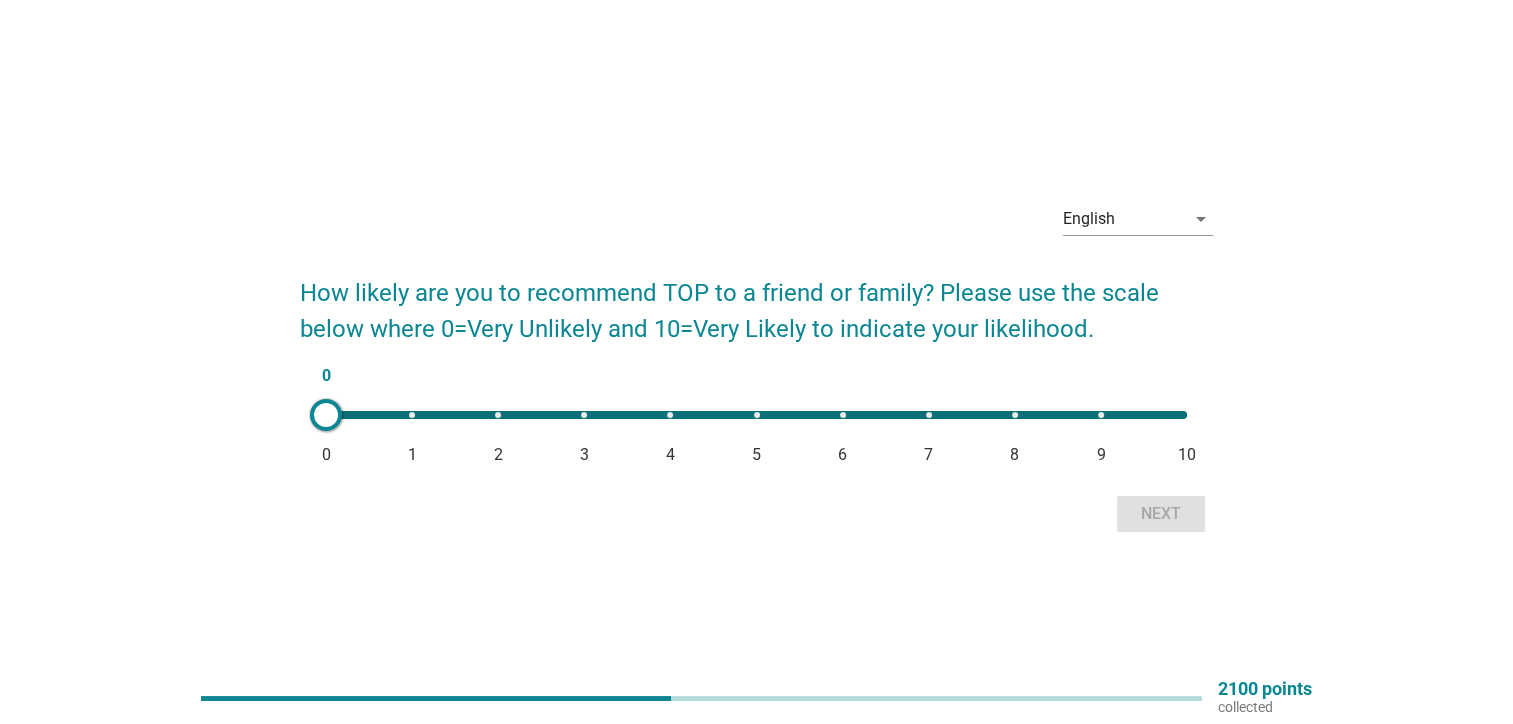 click on "0
0
1
2
3
4
5
6
7
8
9
10" at bounding box center [756, 415] 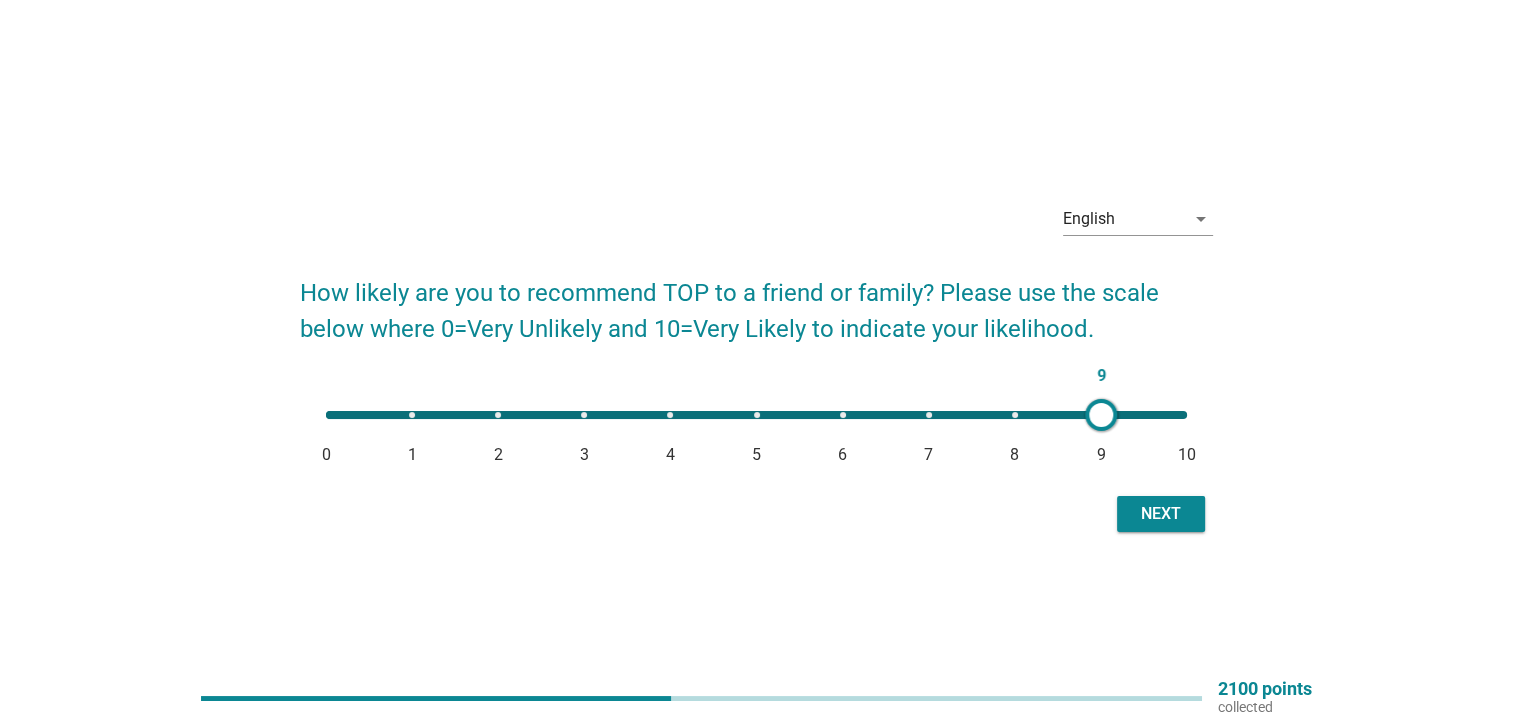 type on "10" 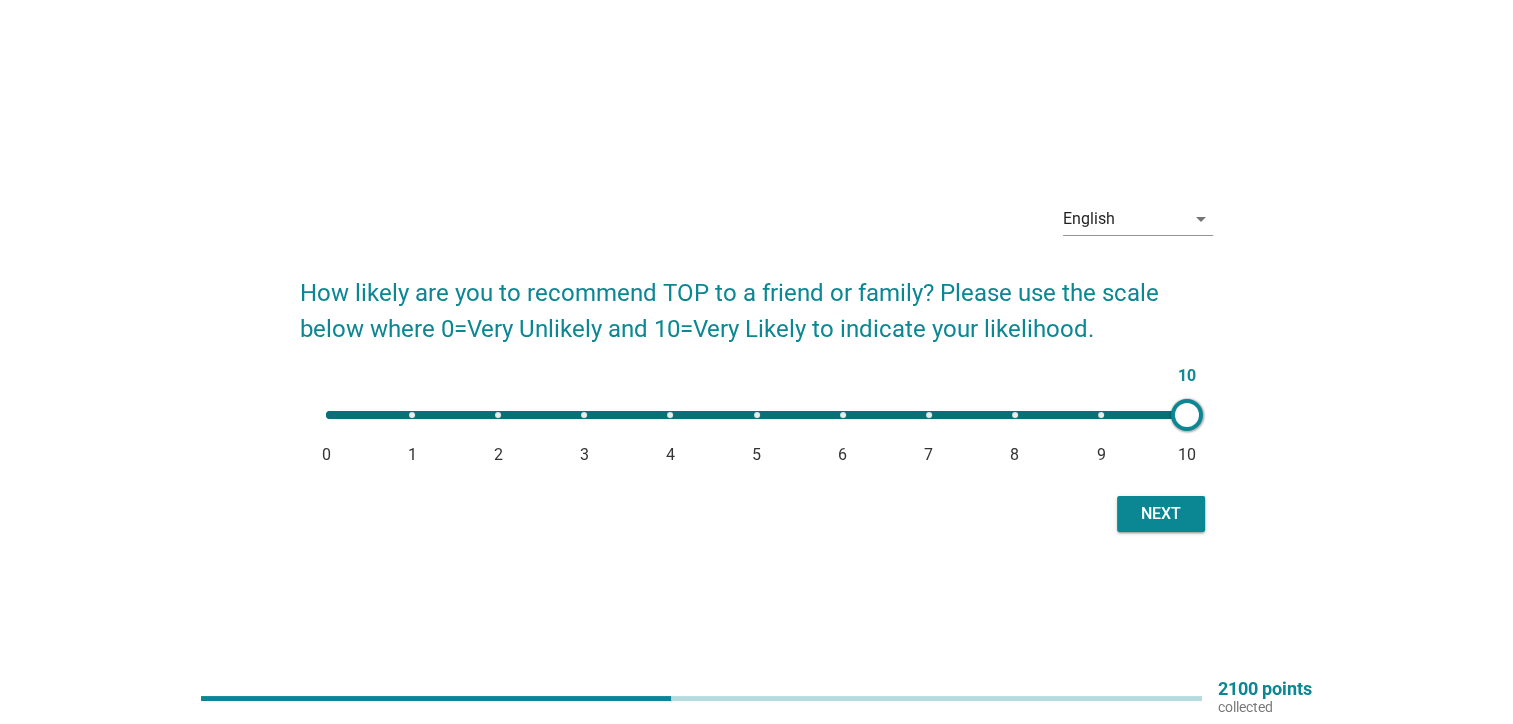 drag, startPoint x: 1107, startPoint y: 410, endPoint x: 1300, endPoint y: 408, distance: 193.01036 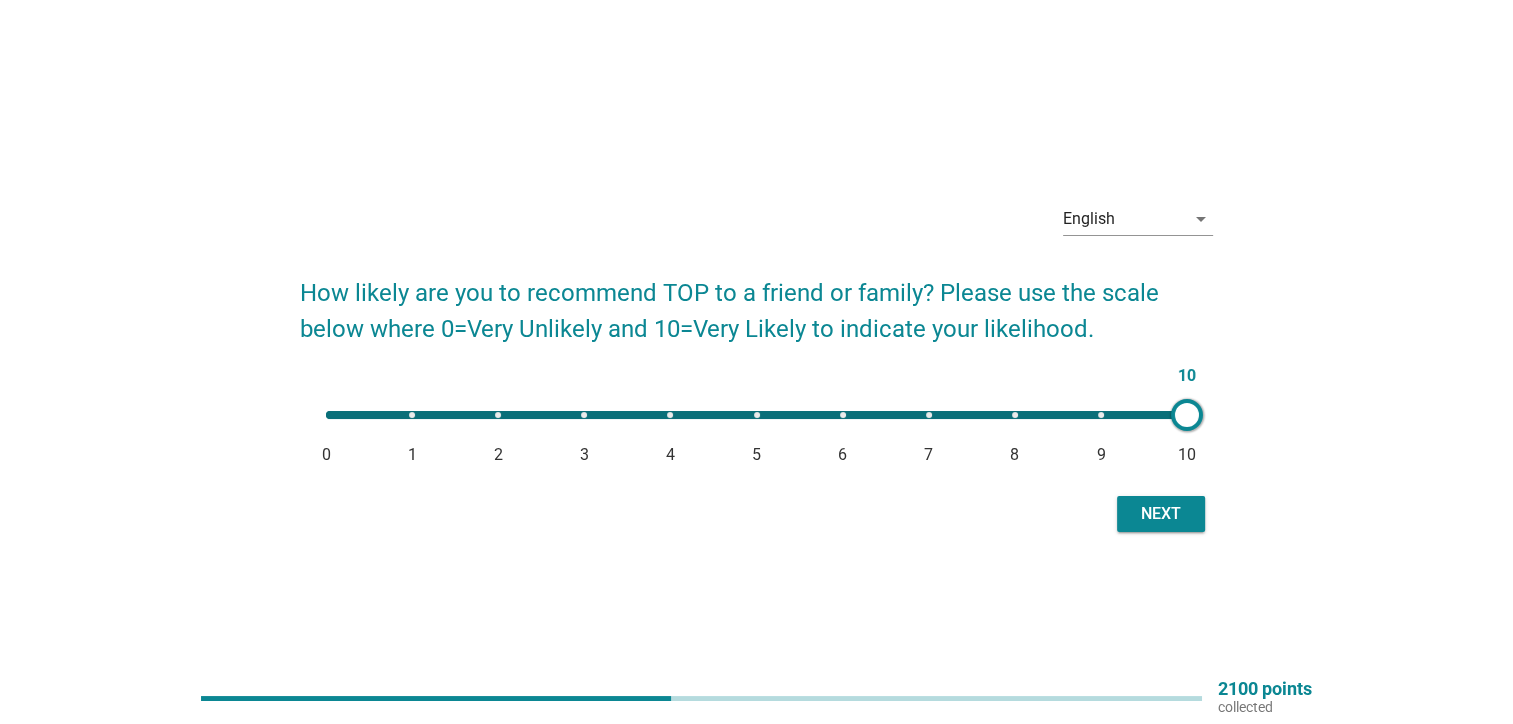 click on "Next" at bounding box center [1161, 514] 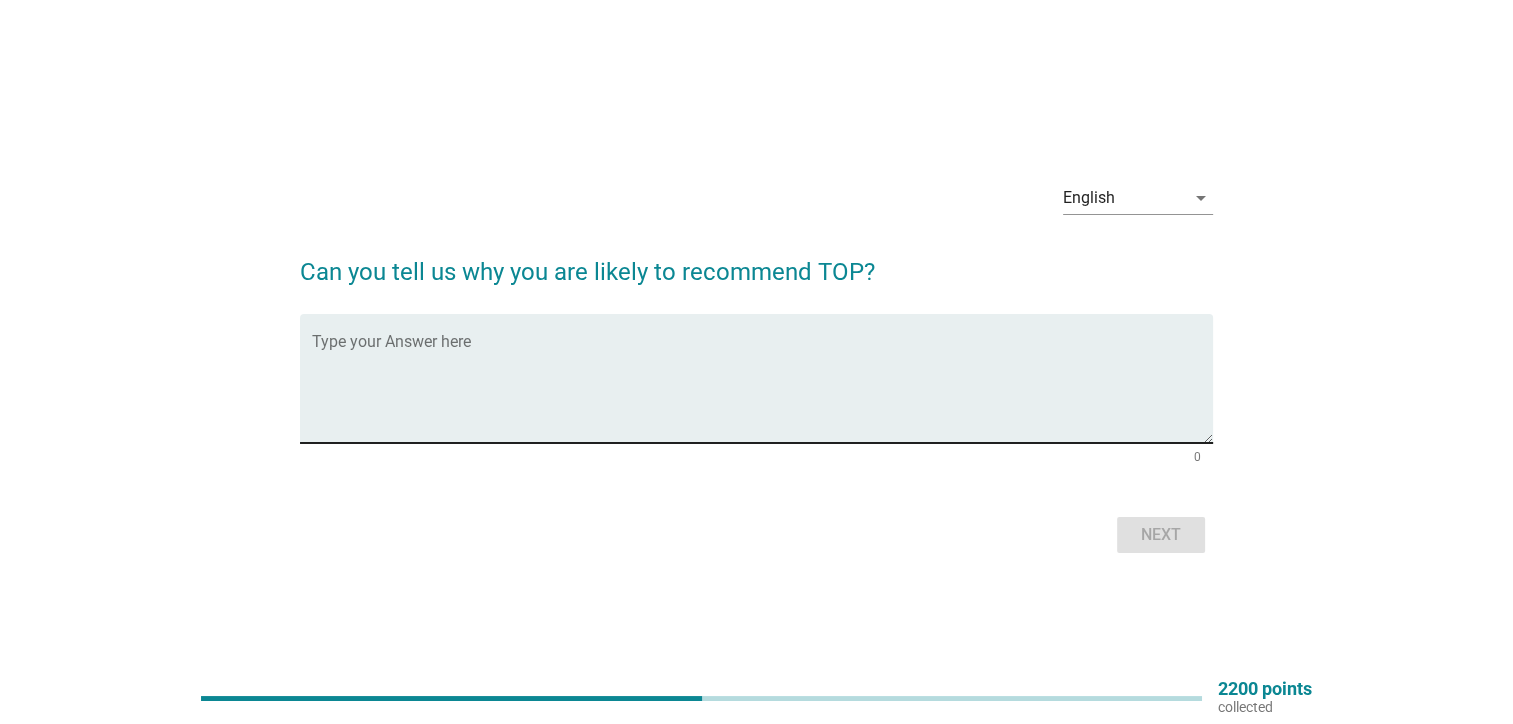 click at bounding box center (762, 390) 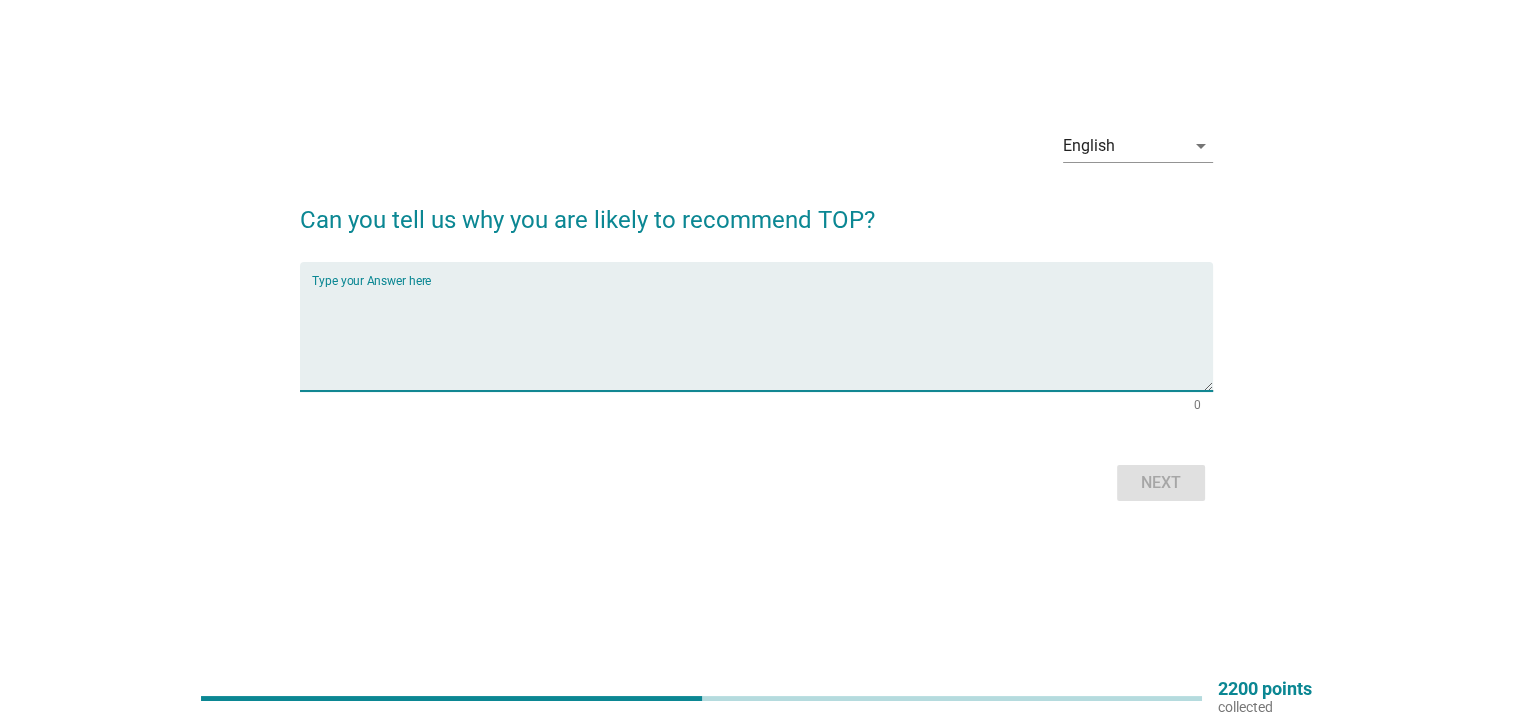 scroll, scrollTop: 0, scrollLeft: 0, axis: both 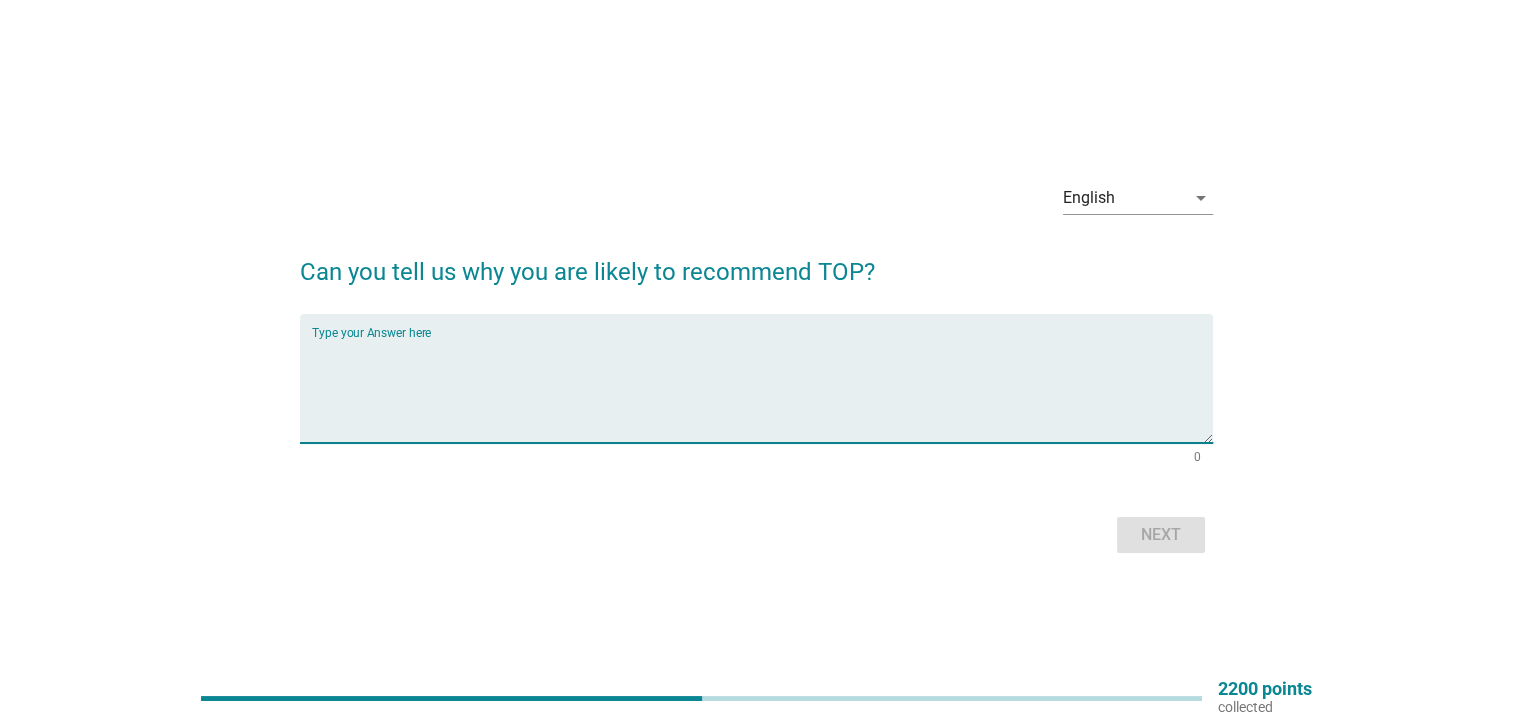 paste on "removes sweaty smells from heavily soiled clothes" 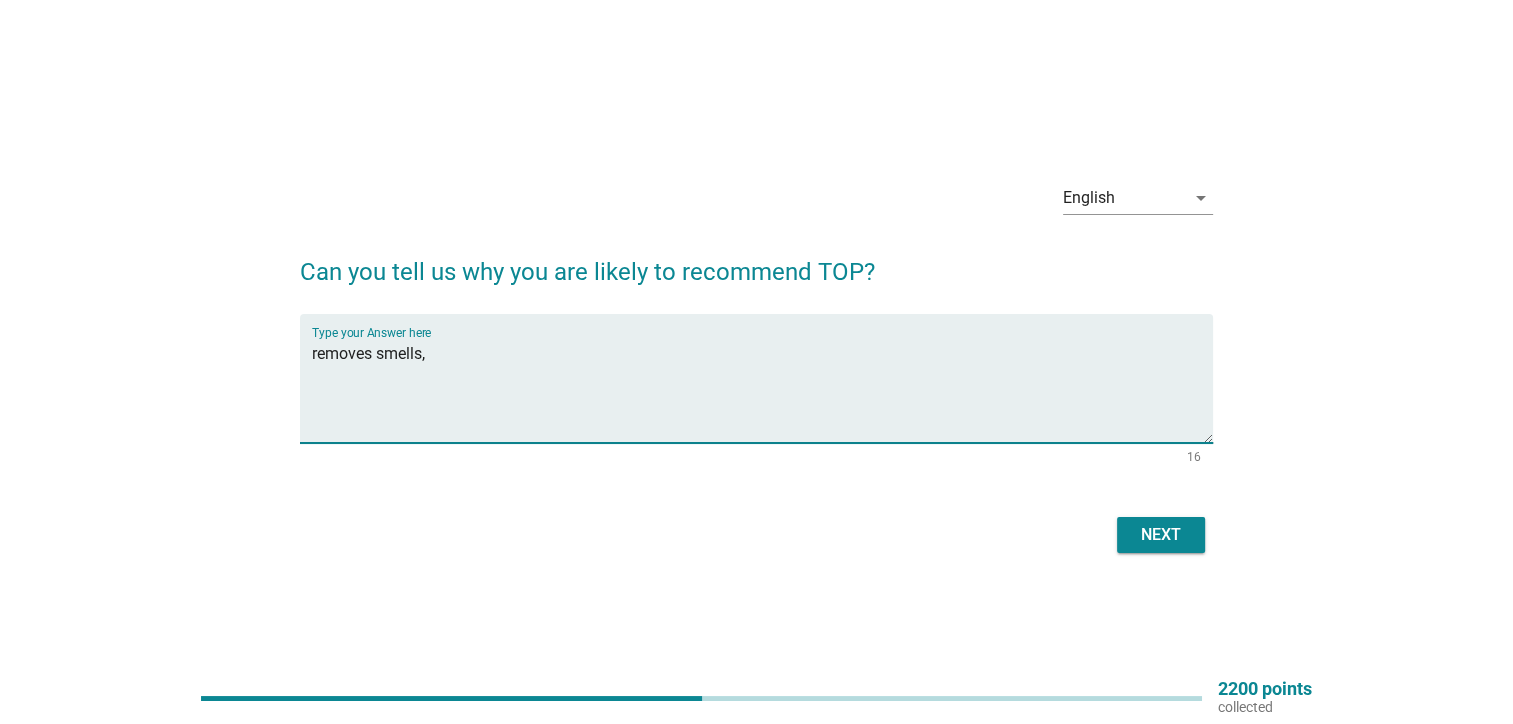 paste on "removes 99.9%* of mite-dust Anti Malodou" 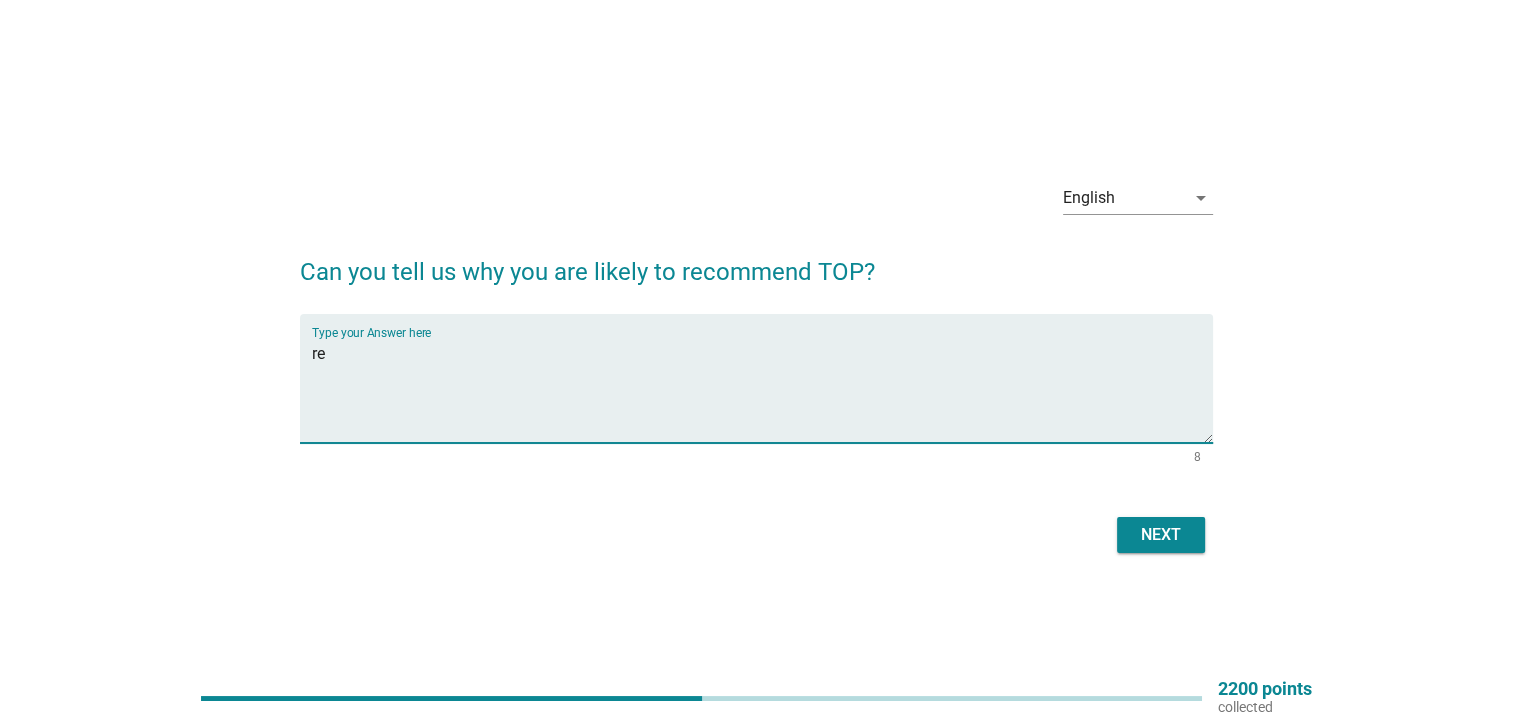 type on "r" 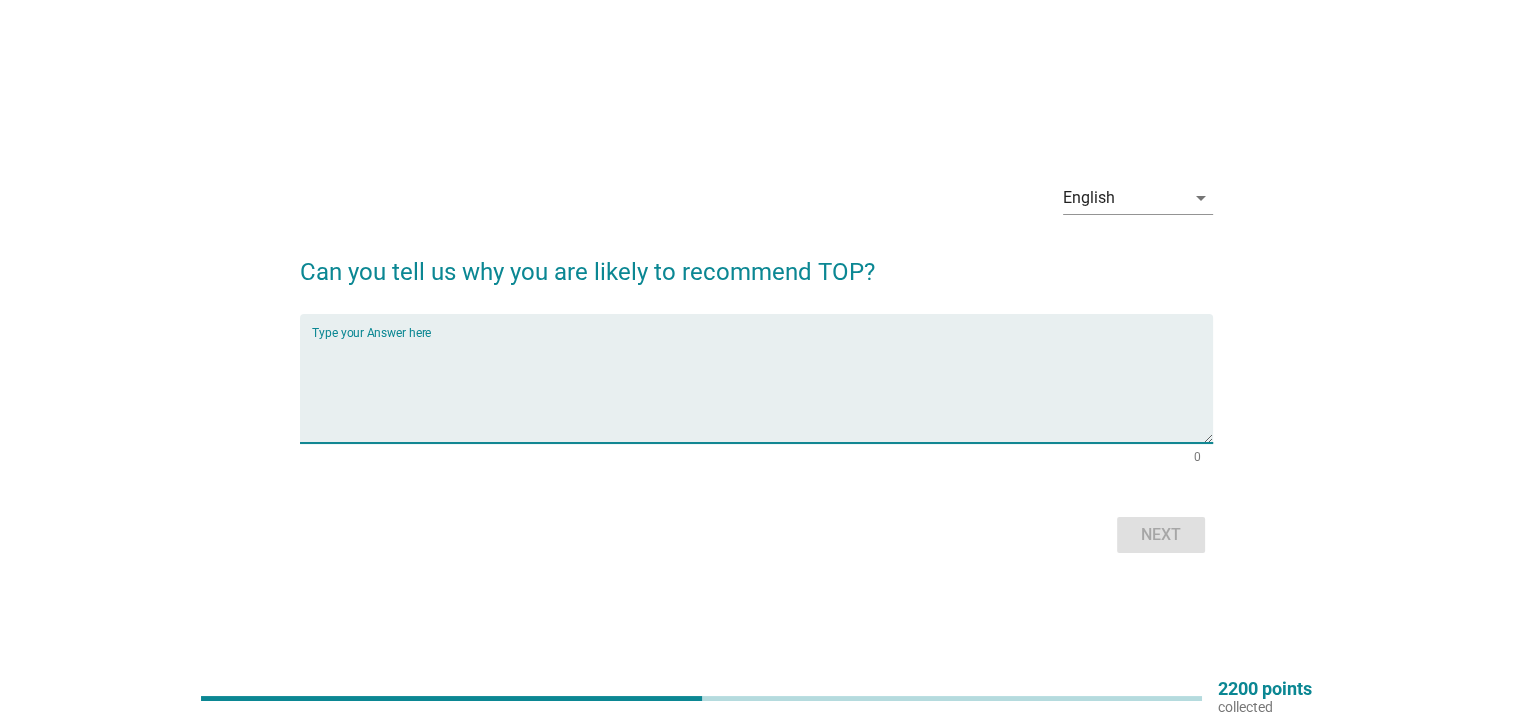 paste on "good quality, value for money. nice smell" 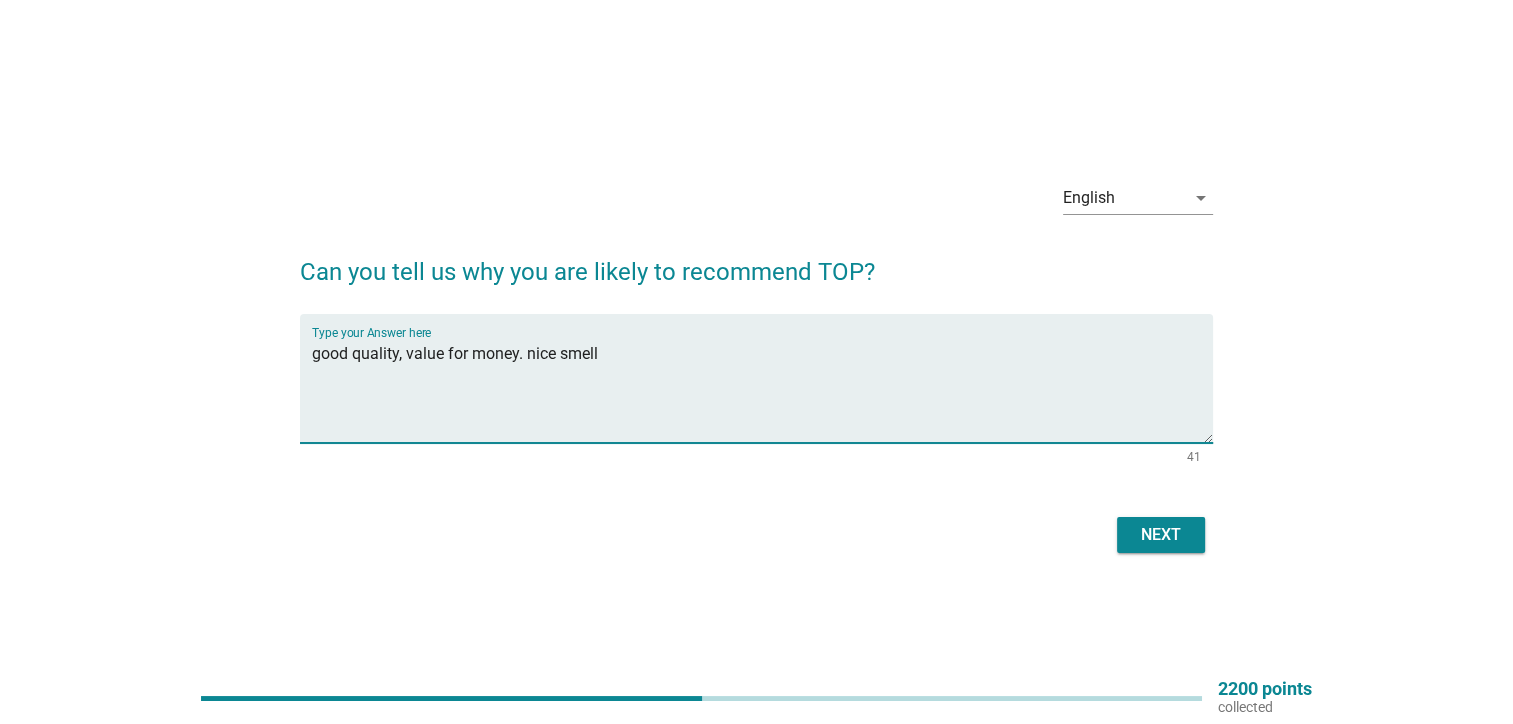 type on "good quality, value for money. nice smell" 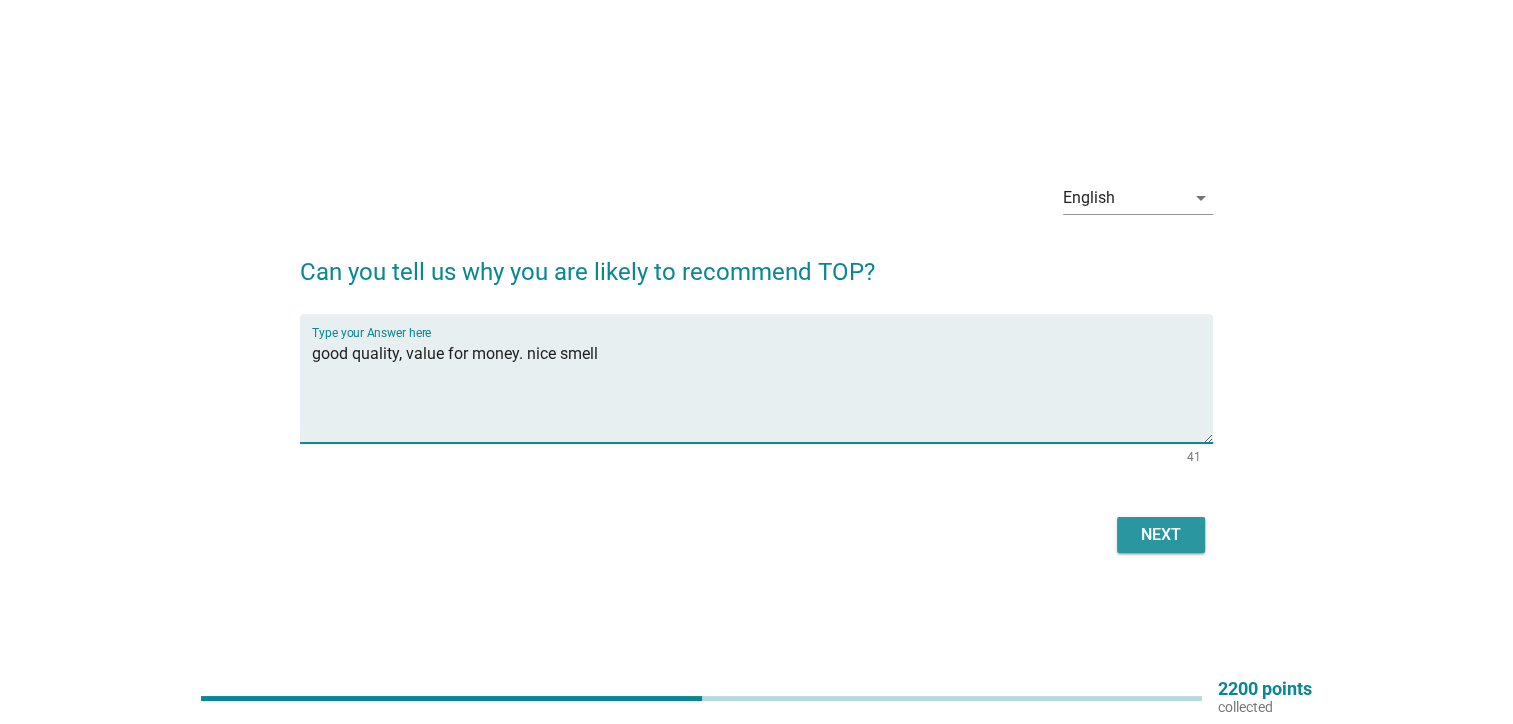 click on "Next" at bounding box center (1161, 535) 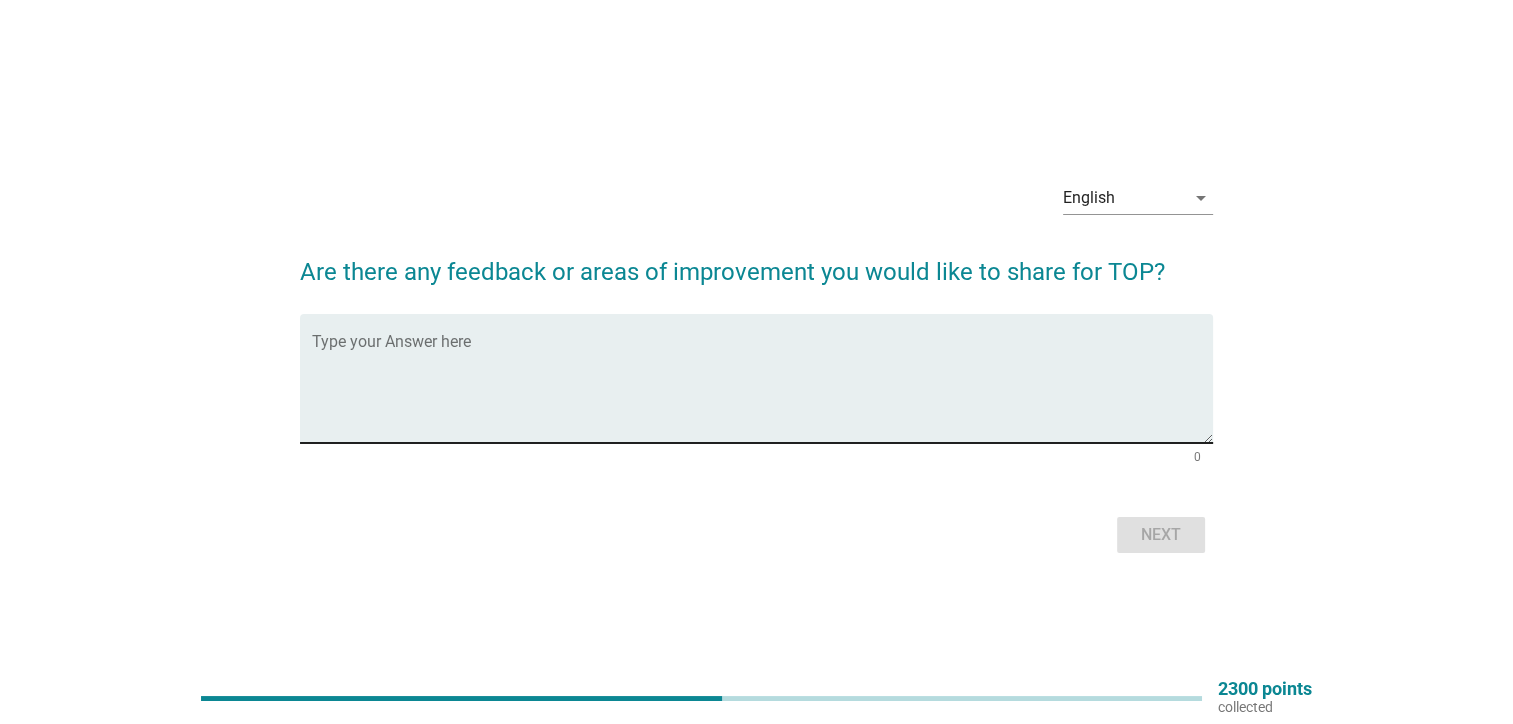 click at bounding box center [762, 390] 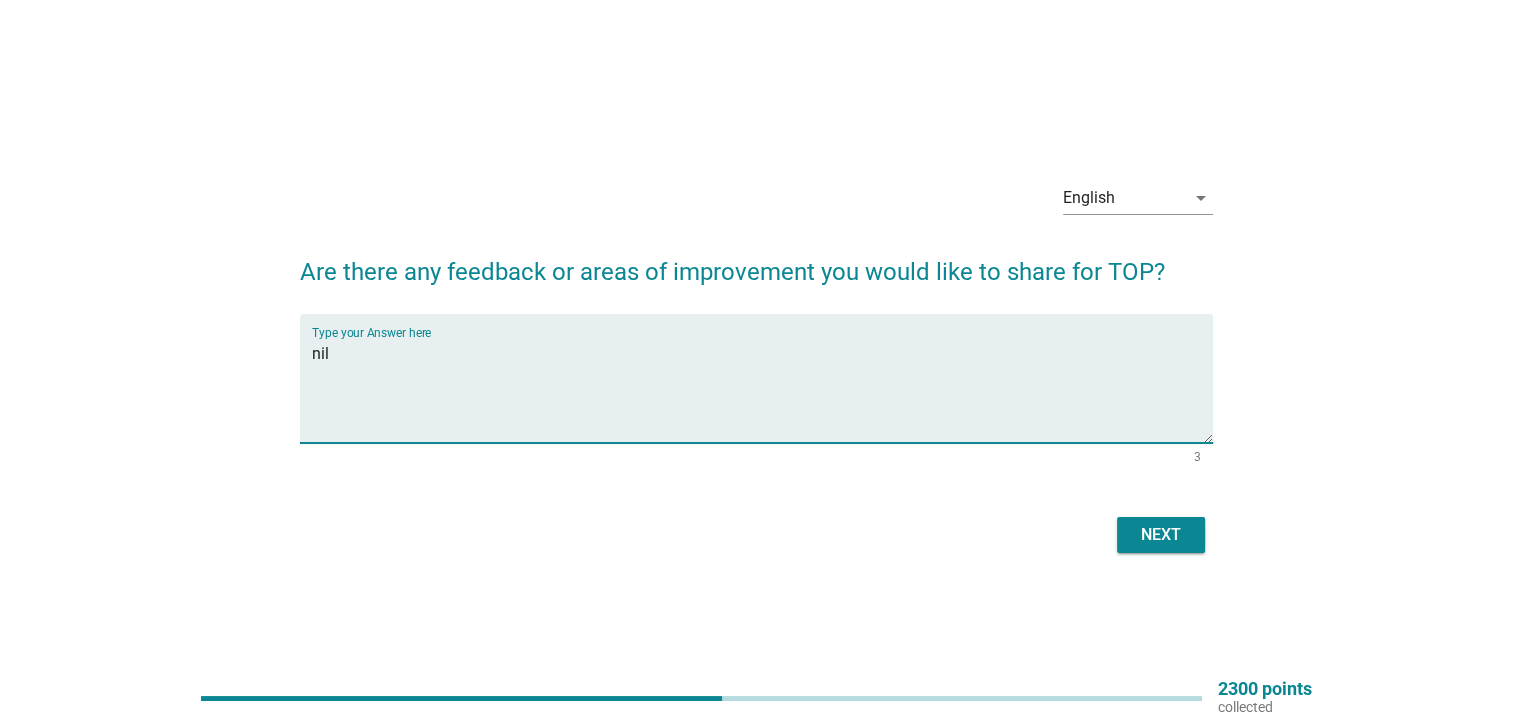 type on "nil" 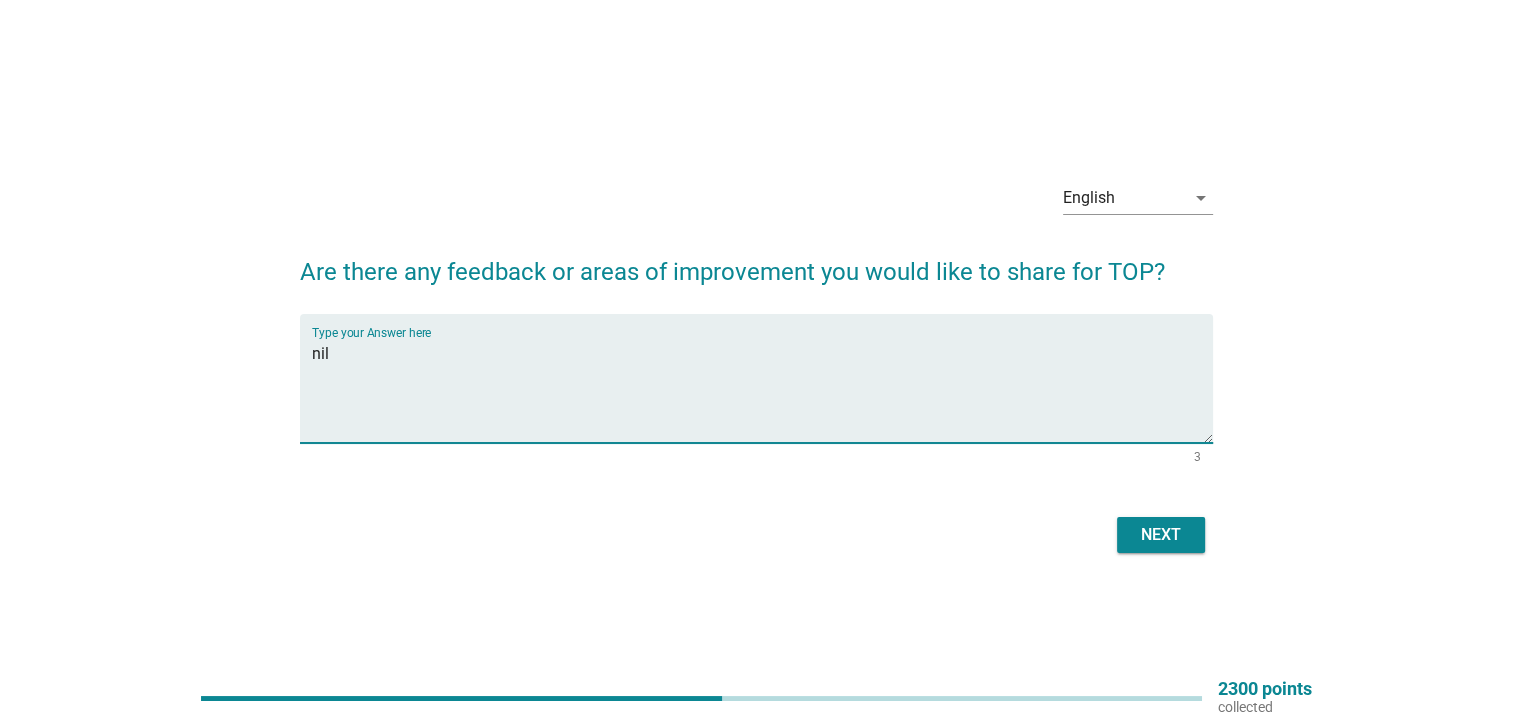 click on "Next" at bounding box center [1161, 535] 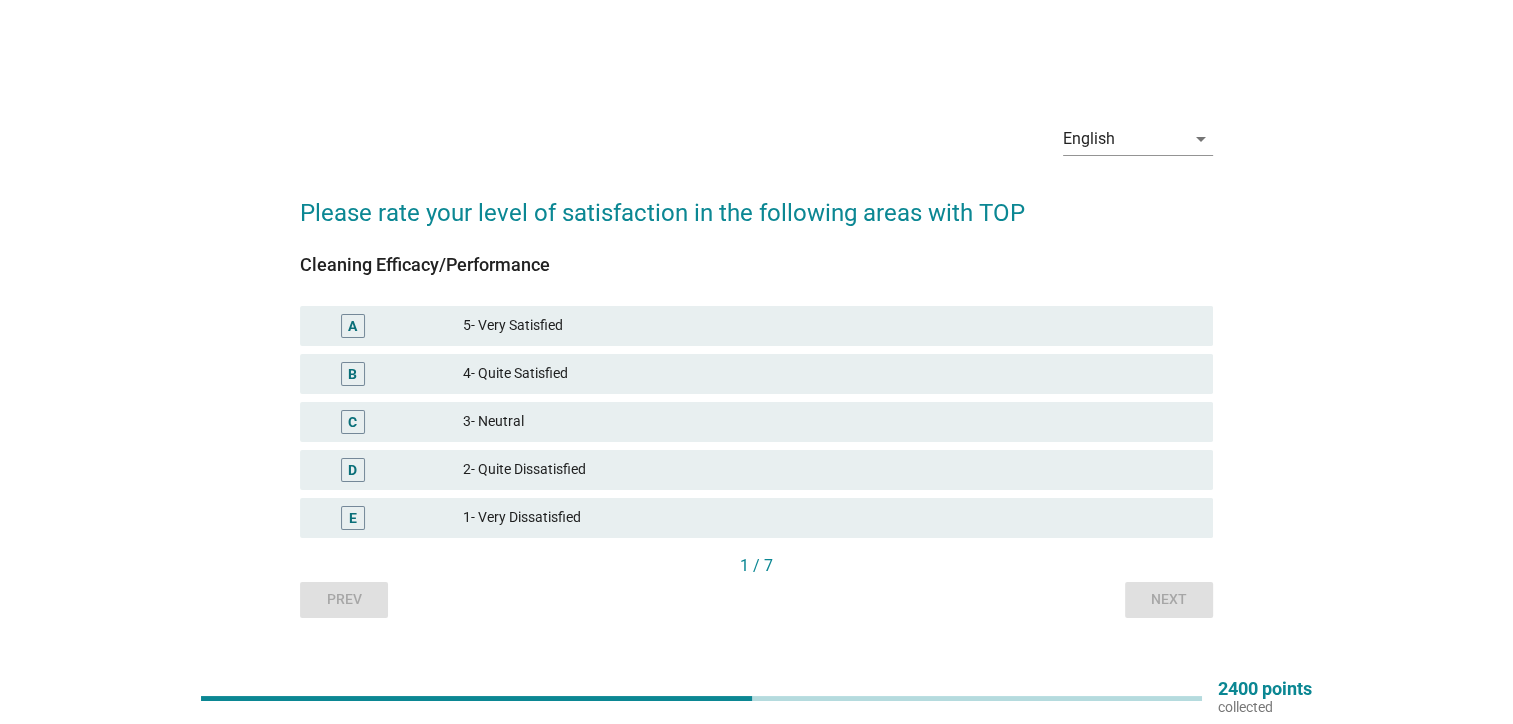 click on "Cleaning Efficacy/Performance
A   5- Very Satisfied B   4- Quite Satisfied C   3- Neutral D   2- Quite Dissatisfied E   1- Very Dissatisfied" at bounding box center (756, 404) 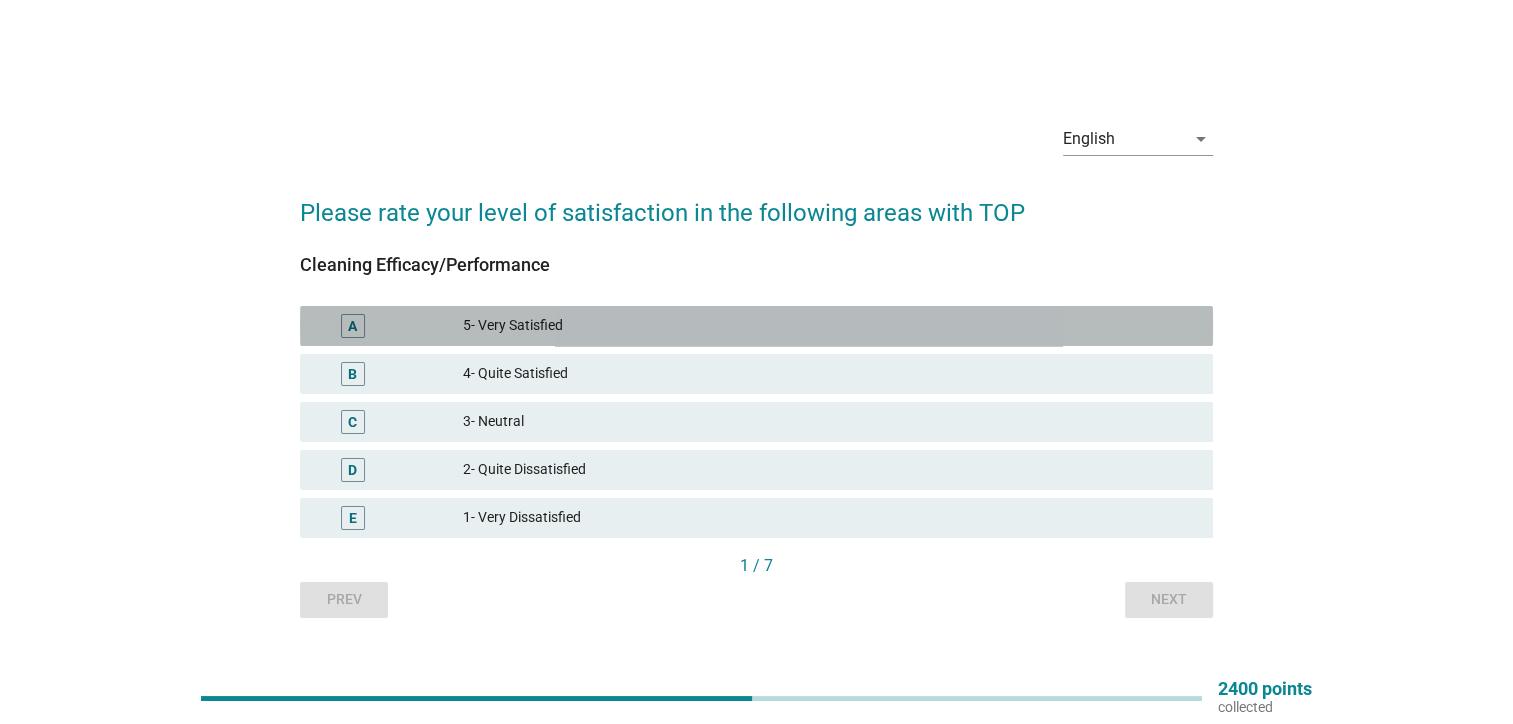 click on "5- Very Satisfied" at bounding box center [830, 326] 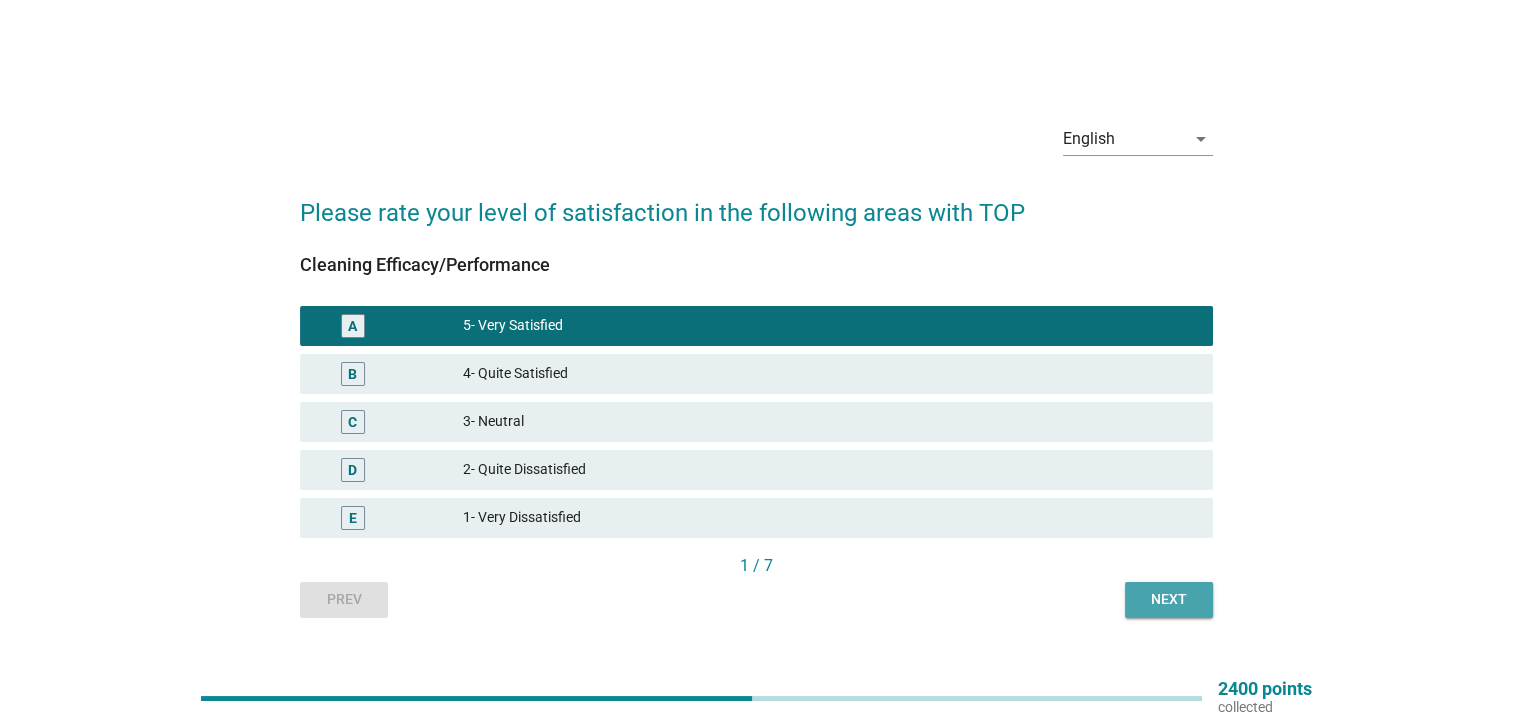 click on "Next" at bounding box center (1169, 600) 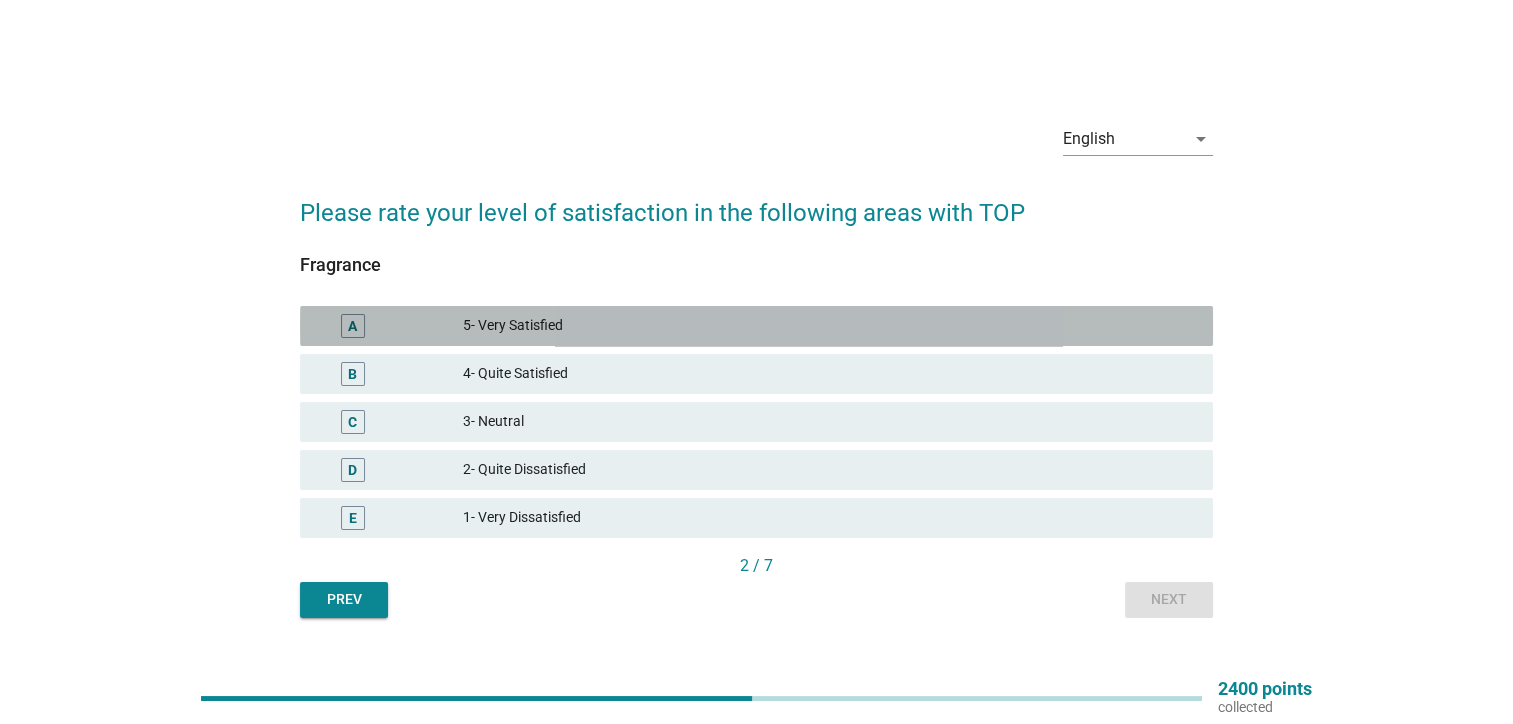 click on "5- Very Satisfied" at bounding box center [830, 326] 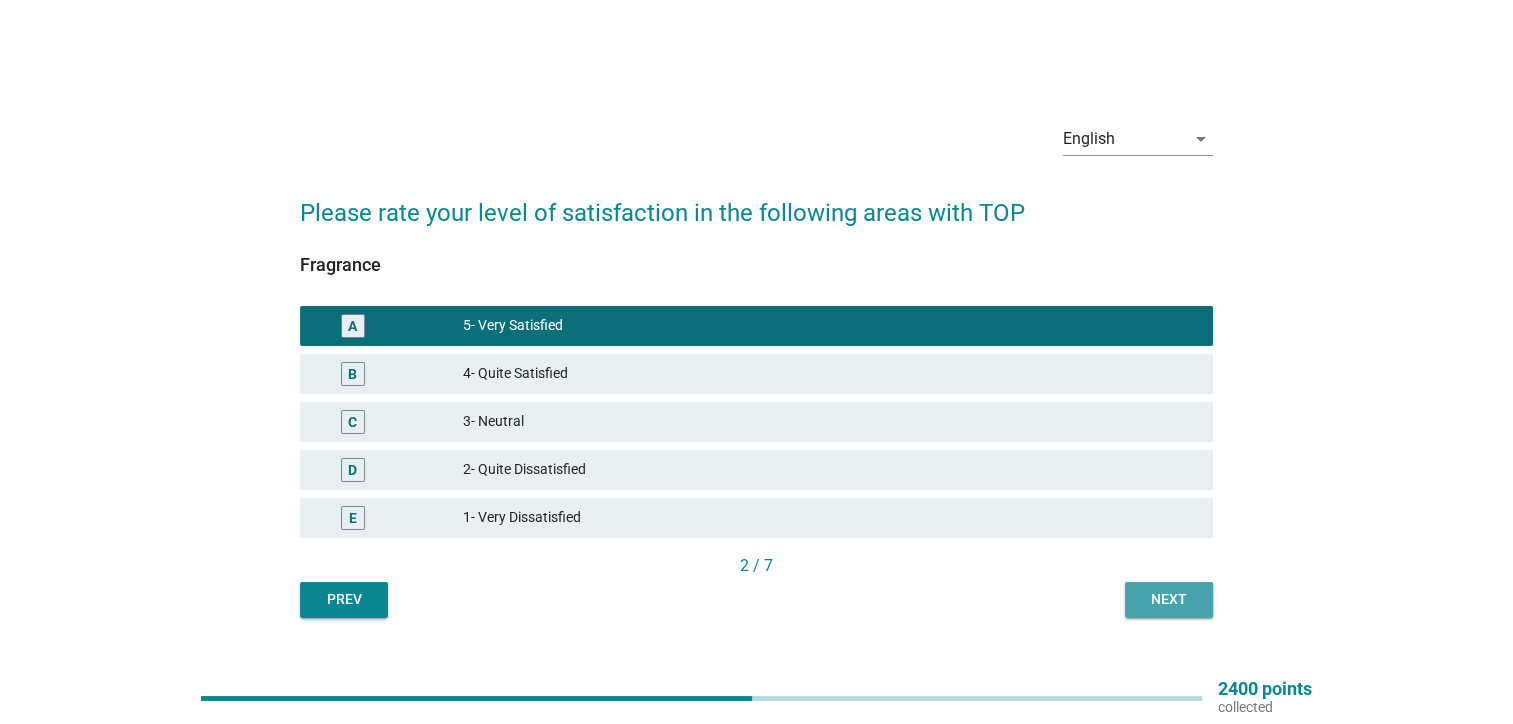 click on "Next" at bounding box center [1169, 599] 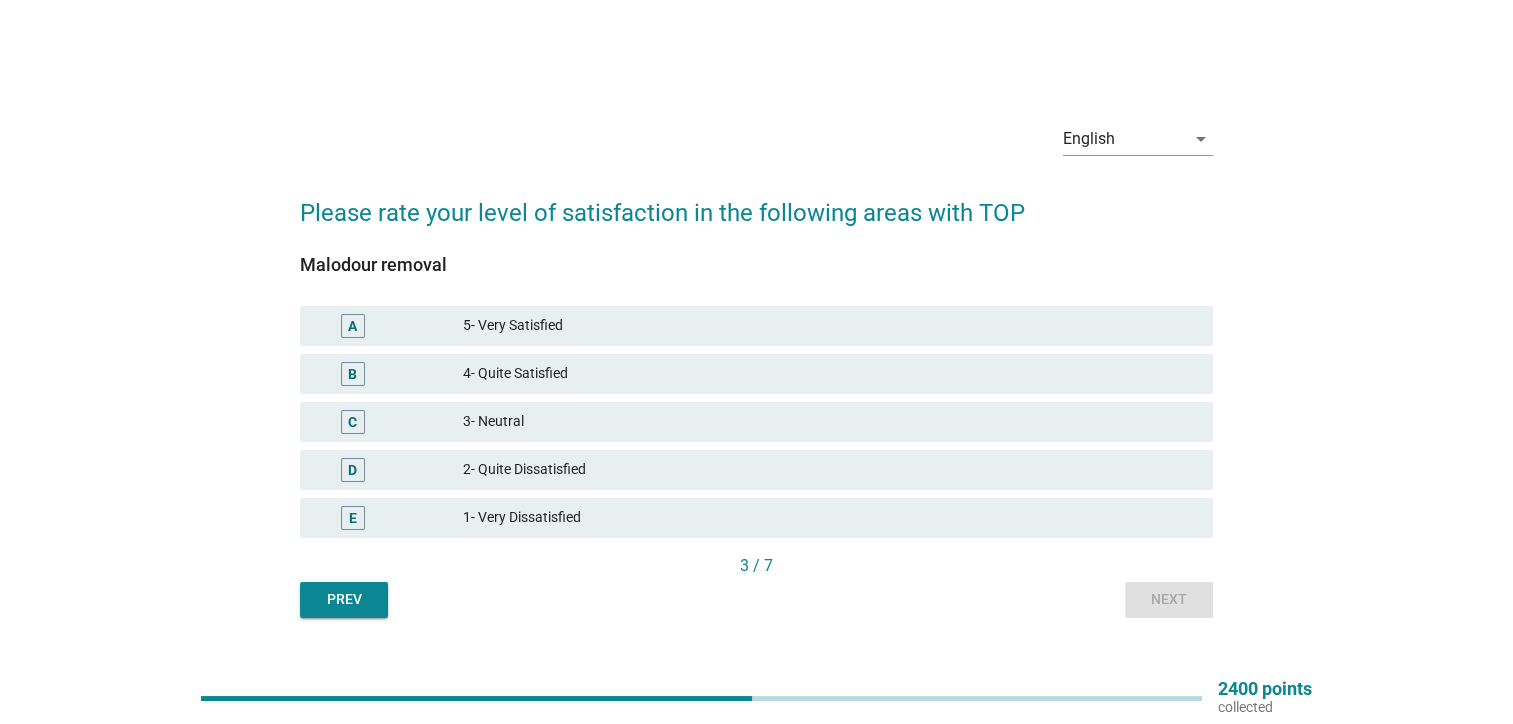 click on "5- Very Satisfied" at bounding box center [830, 326] 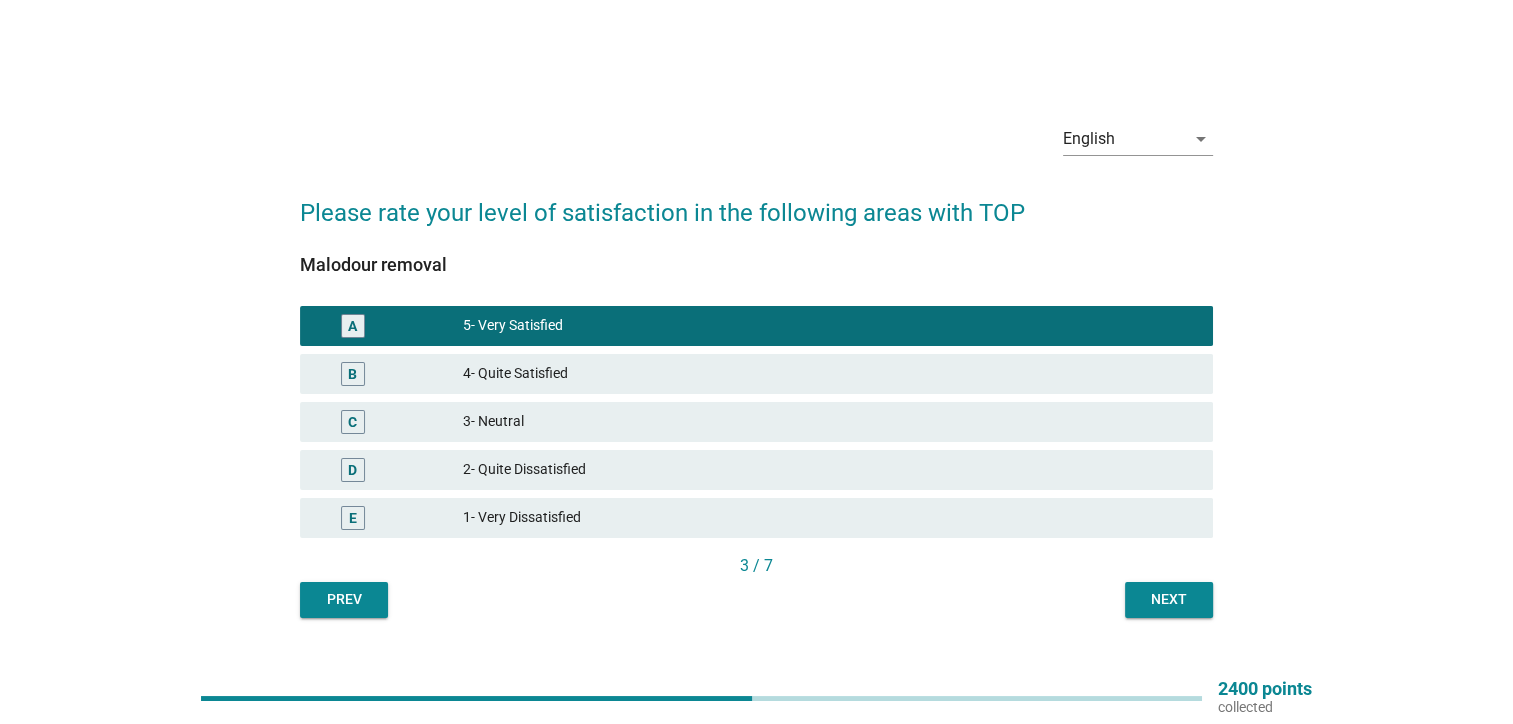 click on "Next" at bounding box center (1169, 599) 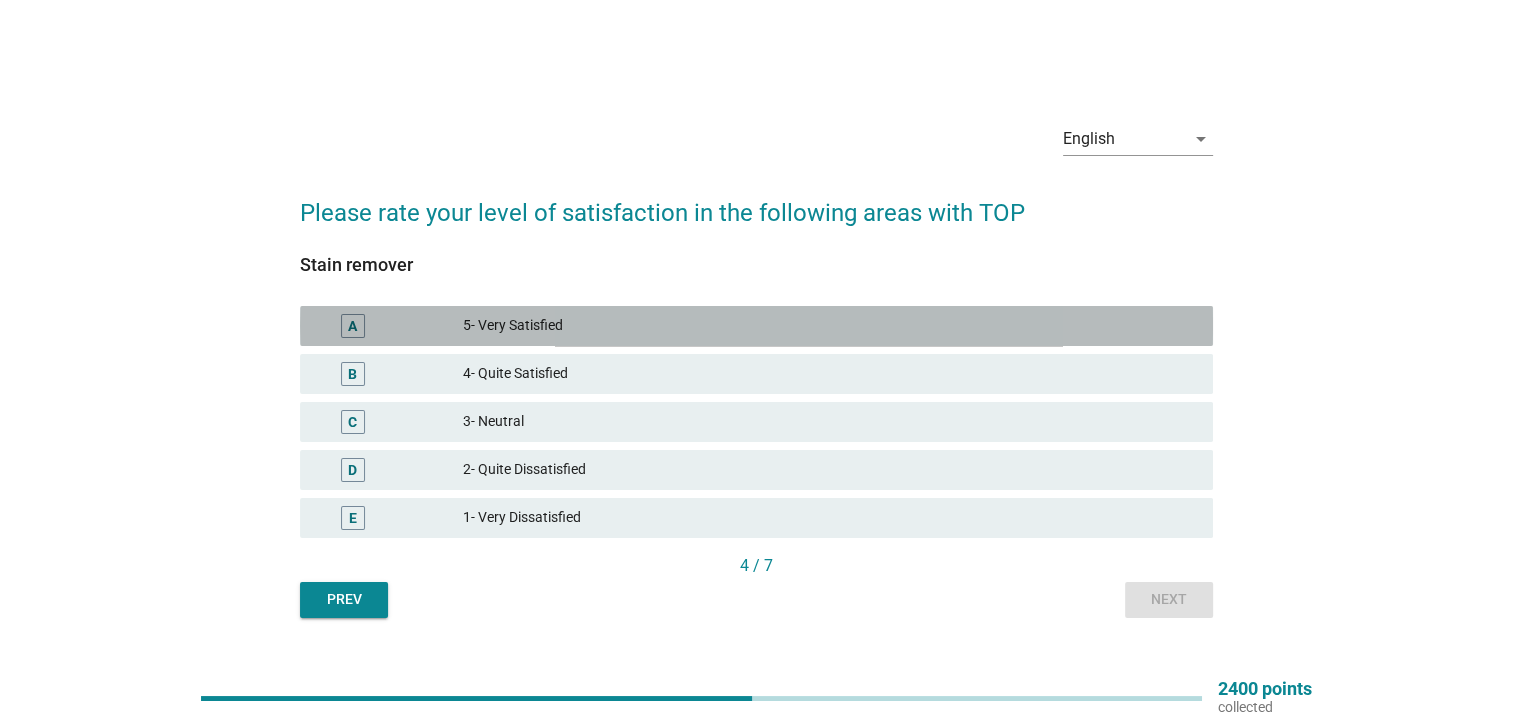 click on "5- Very Satisfied" at bounding box center (830, 326) 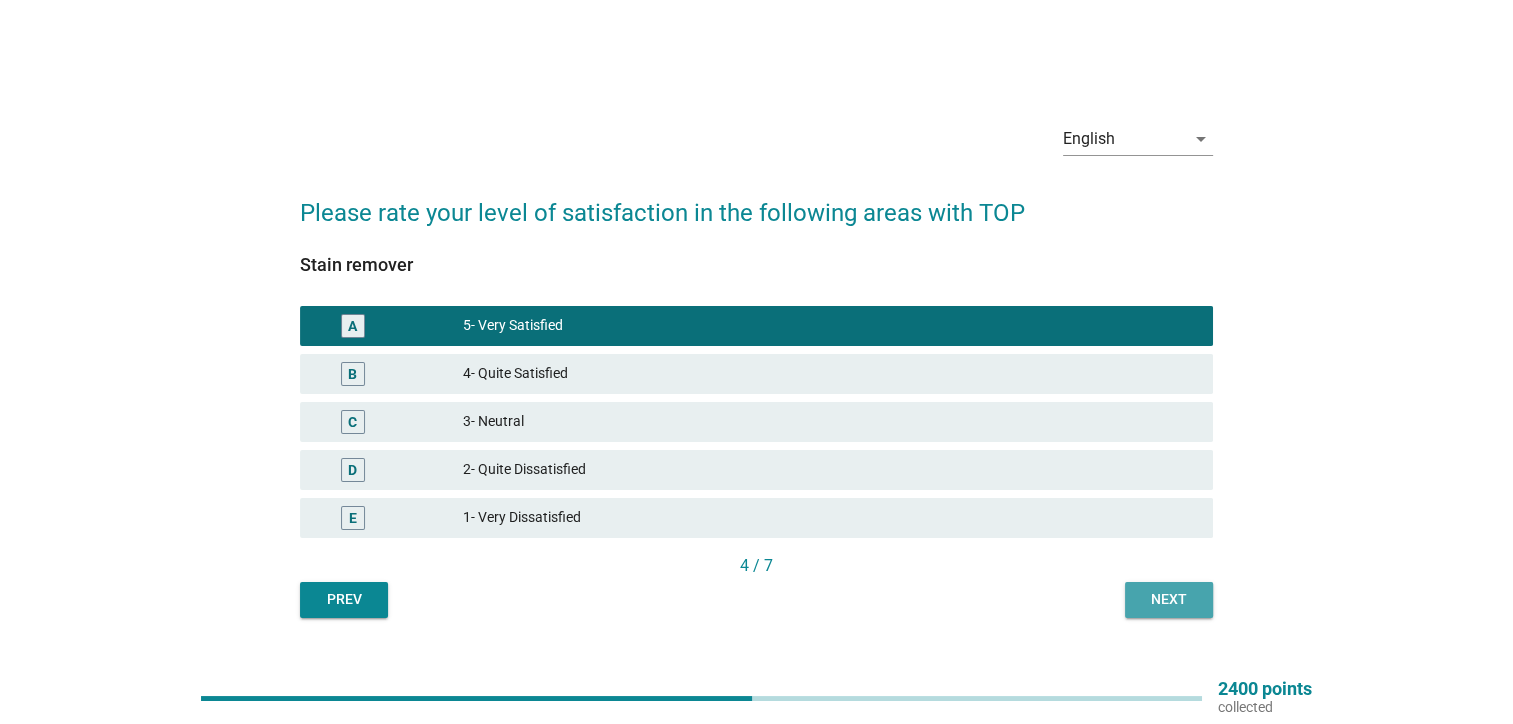 click on "Next" at bounding box center (1169, 599) 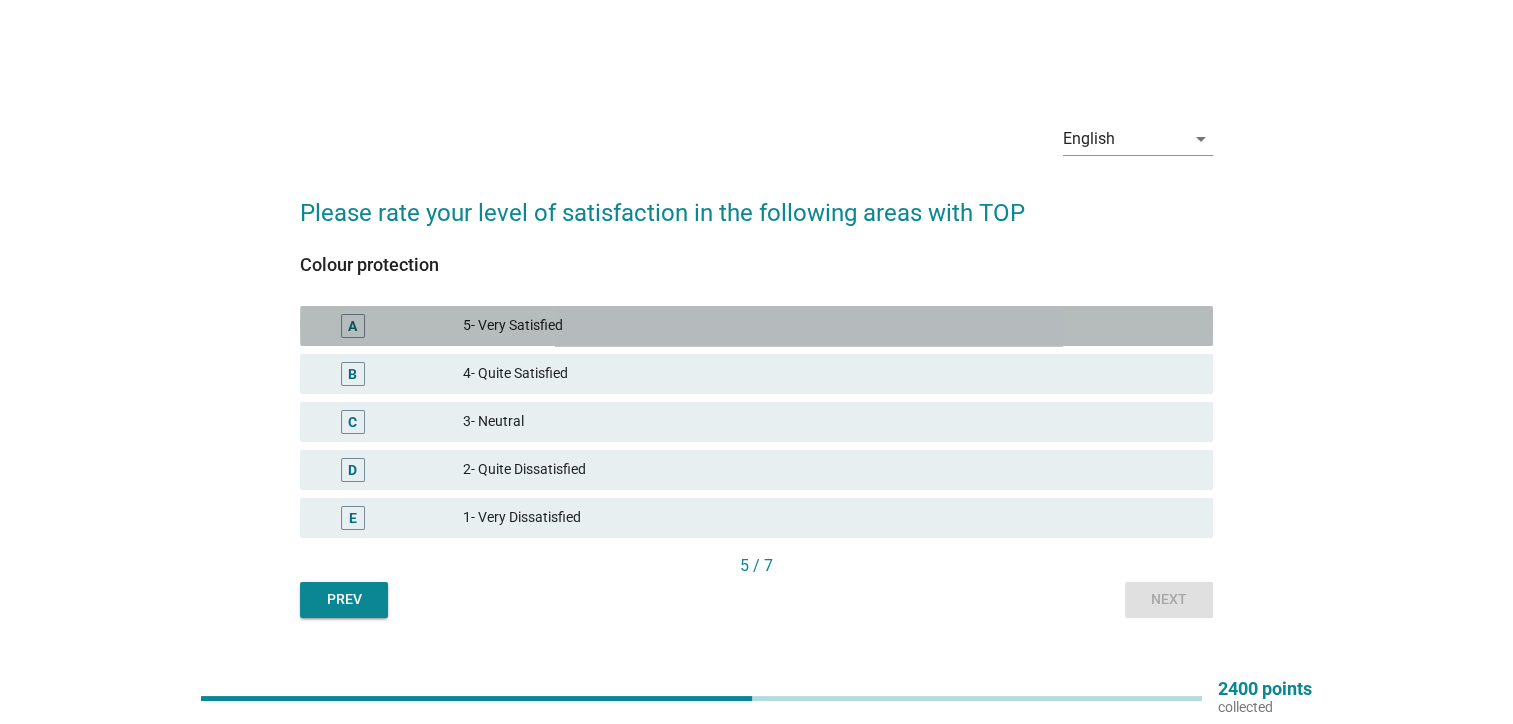 click on "5- Very Satisfied" at bounding box center [830, 326] 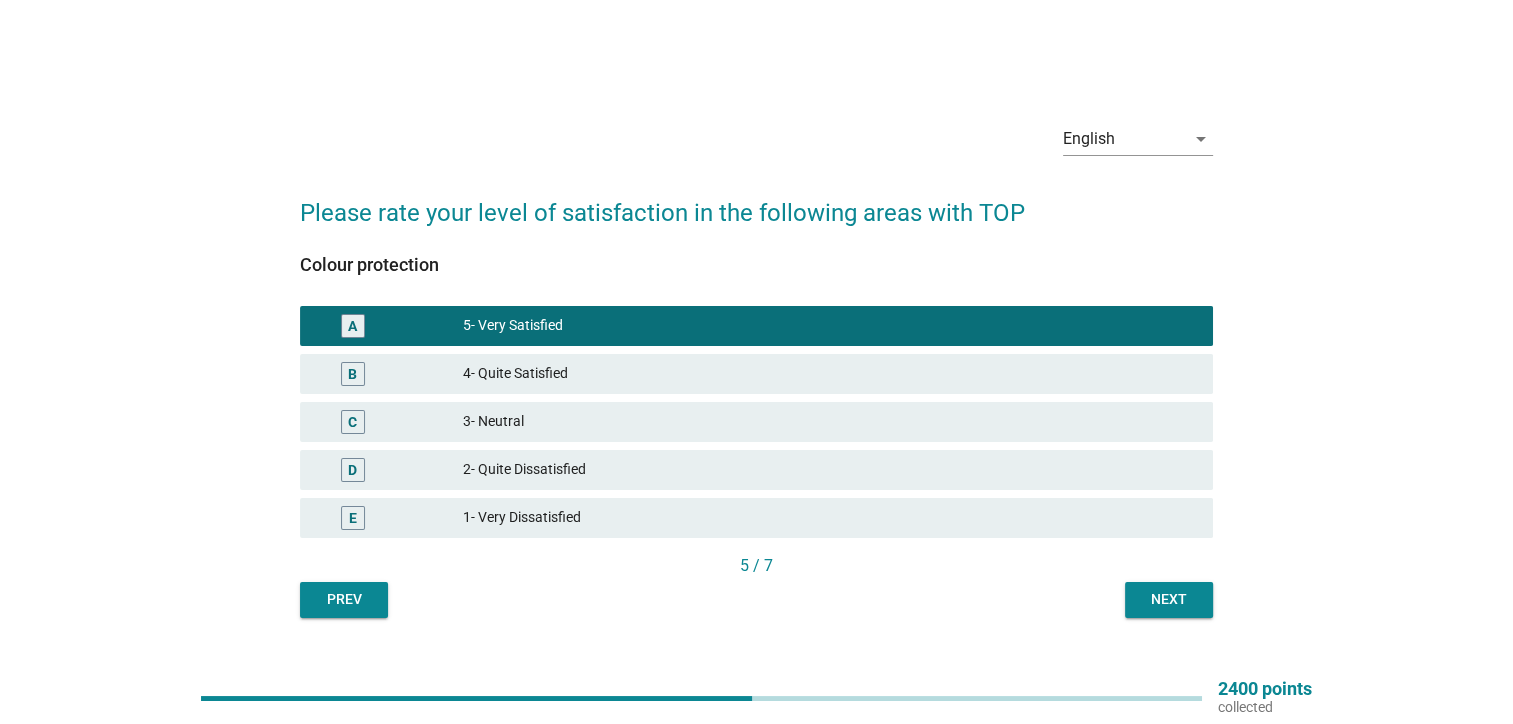 click on "Next" at bounding box center (1169, 599) 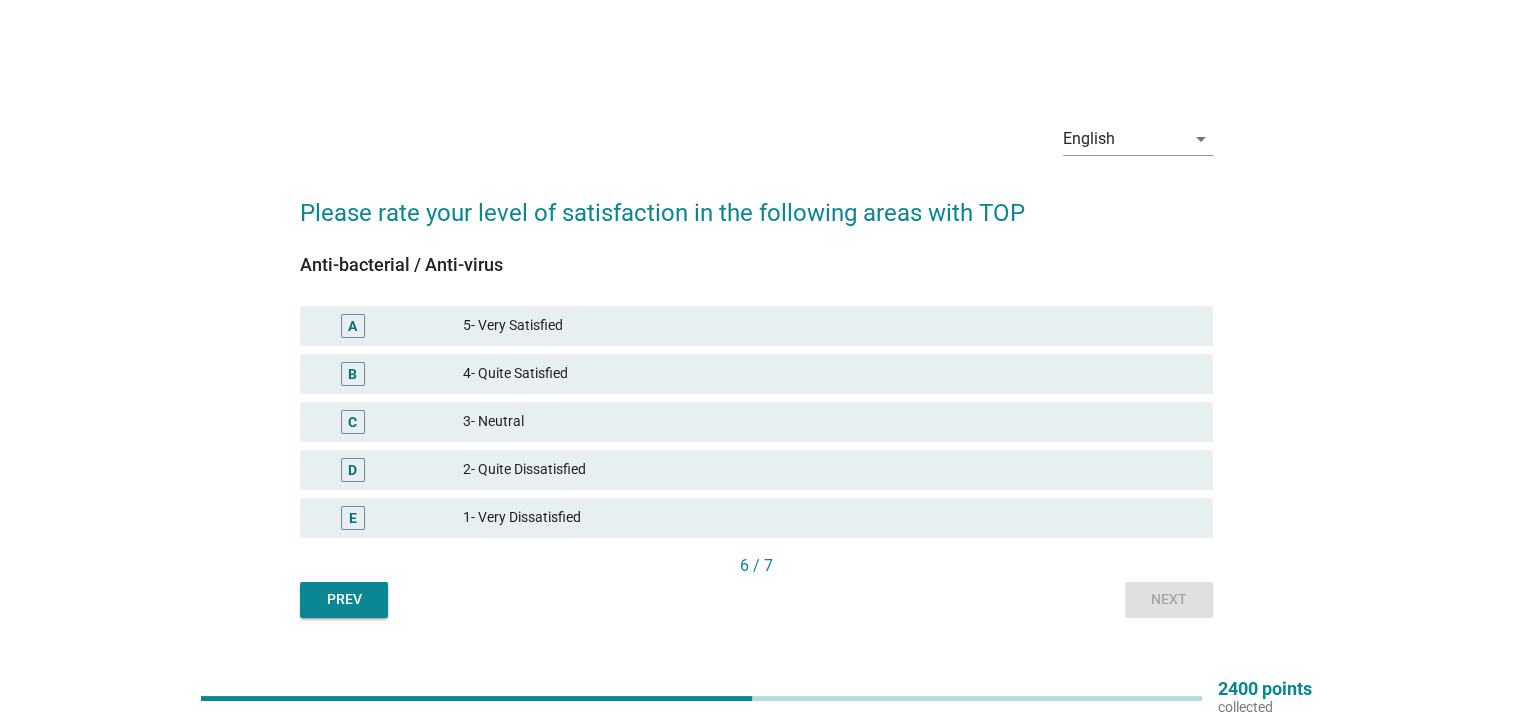 click on "A   5- Very Satisfied" at bounding box center (756, 326) 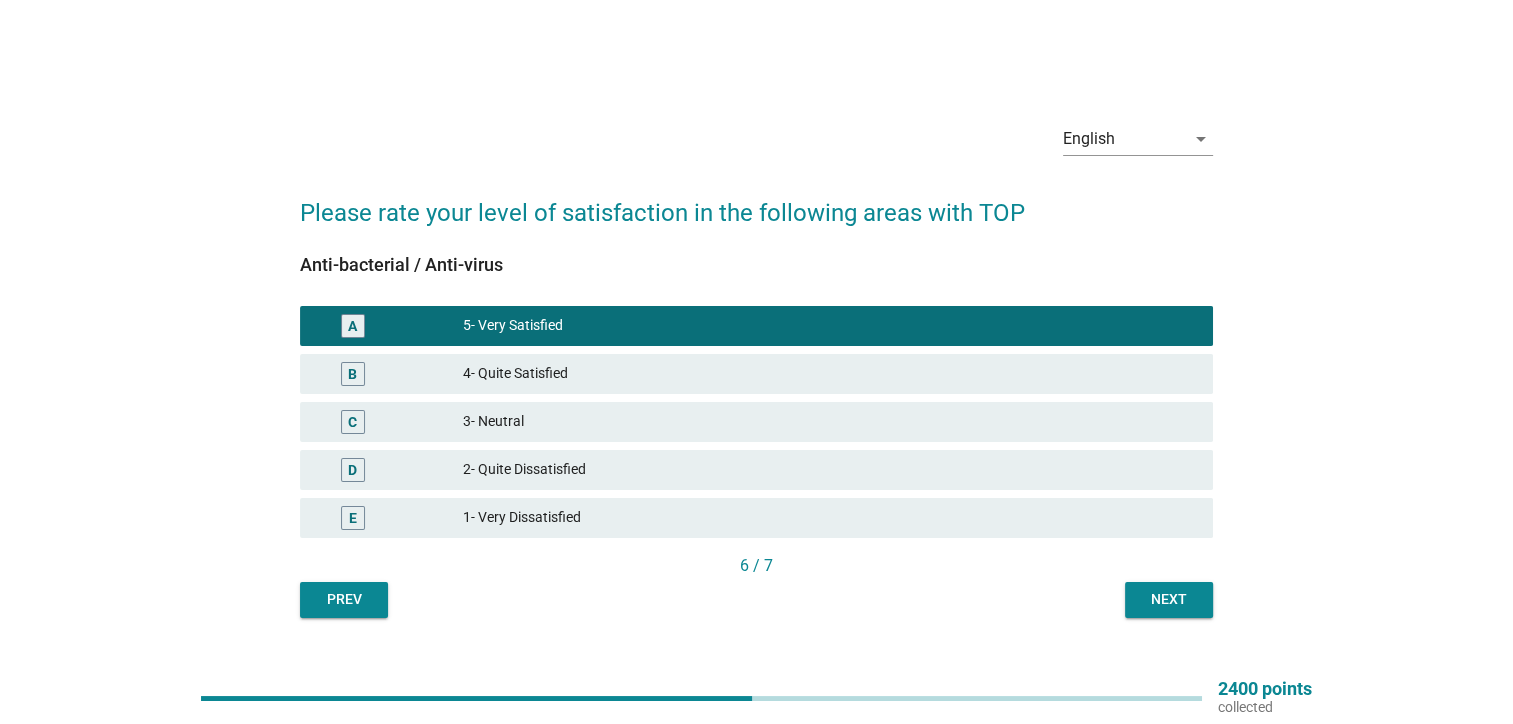 click on "6 / 7" at bounding box center (756, 568) 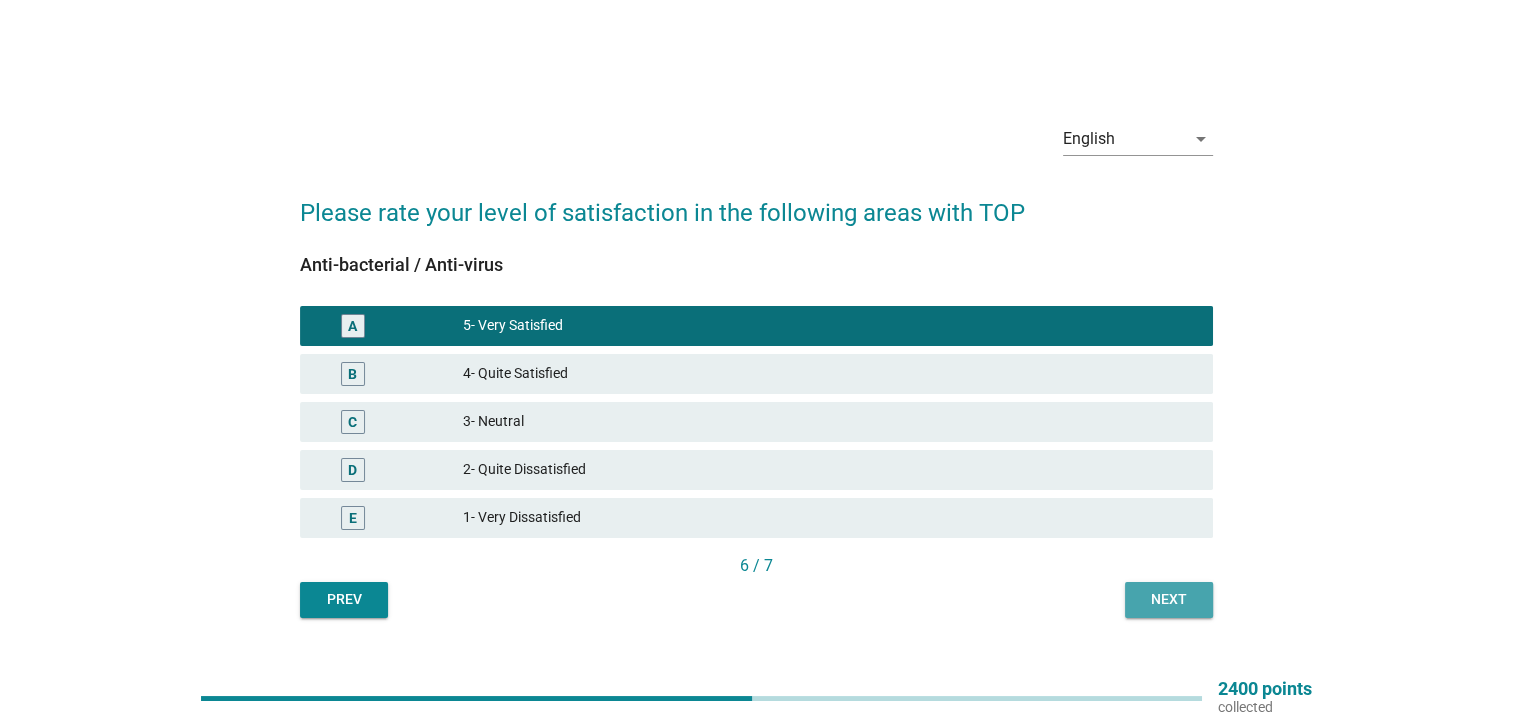 click on "Next" at bounding box center (1169, 600) 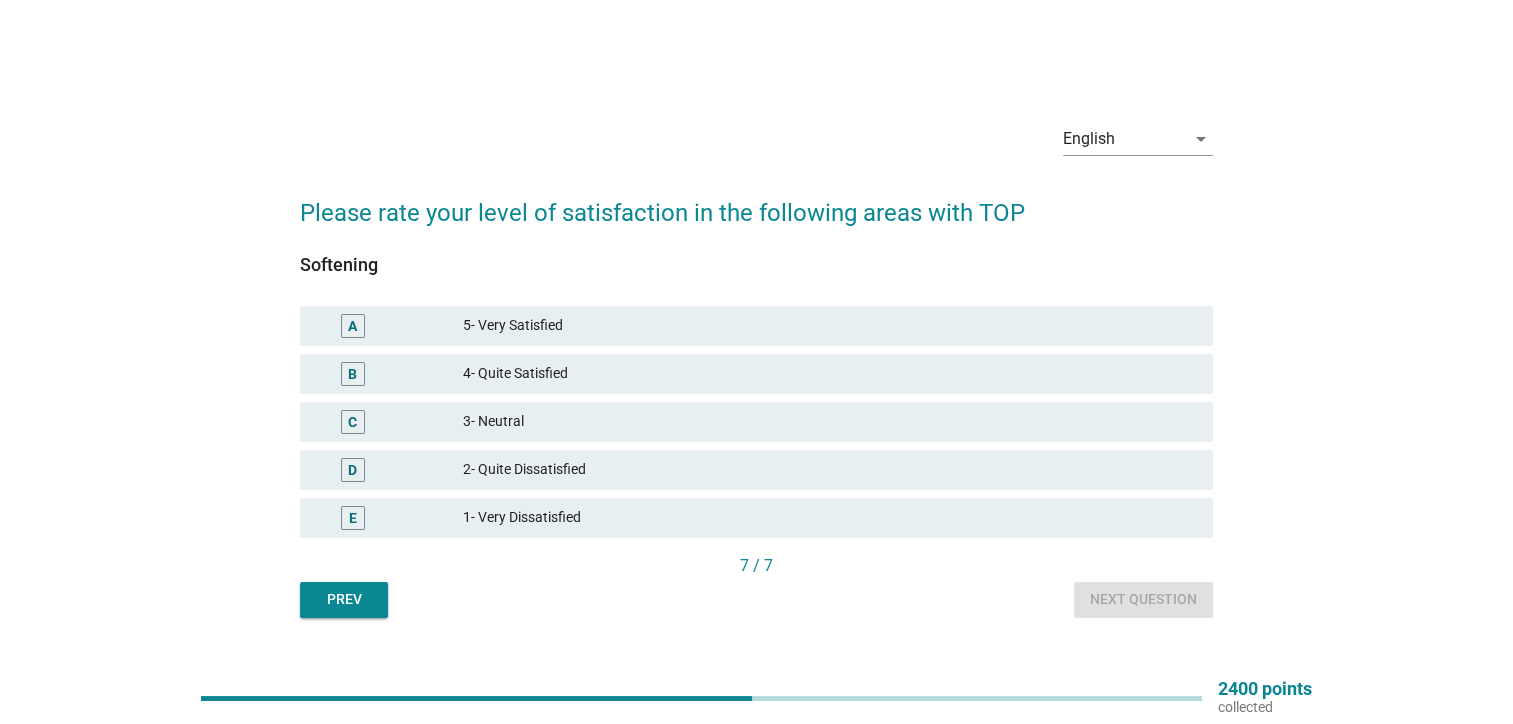 click on "5- Very Satisfied" at bounding box center [830, 326] 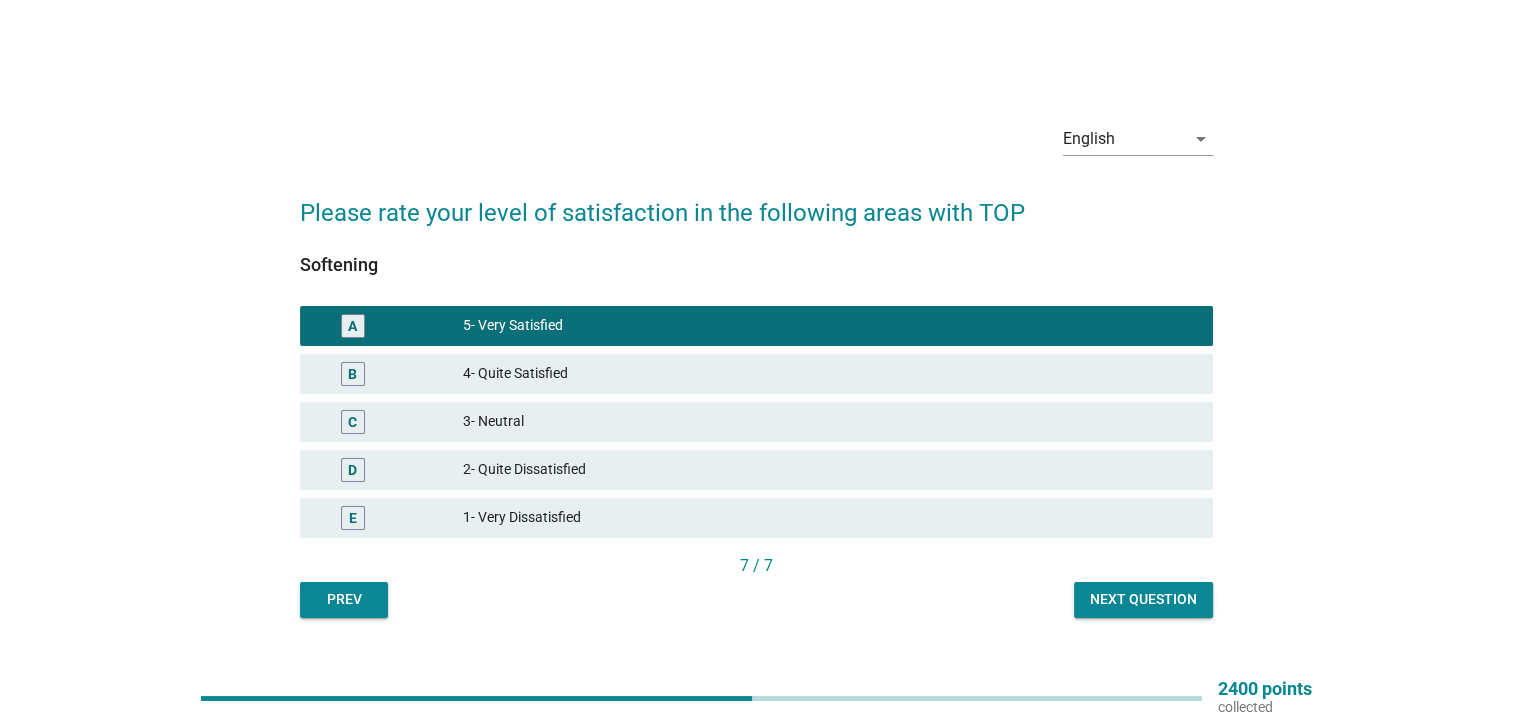 click on "Next question" at bounding box center (1143, 599) 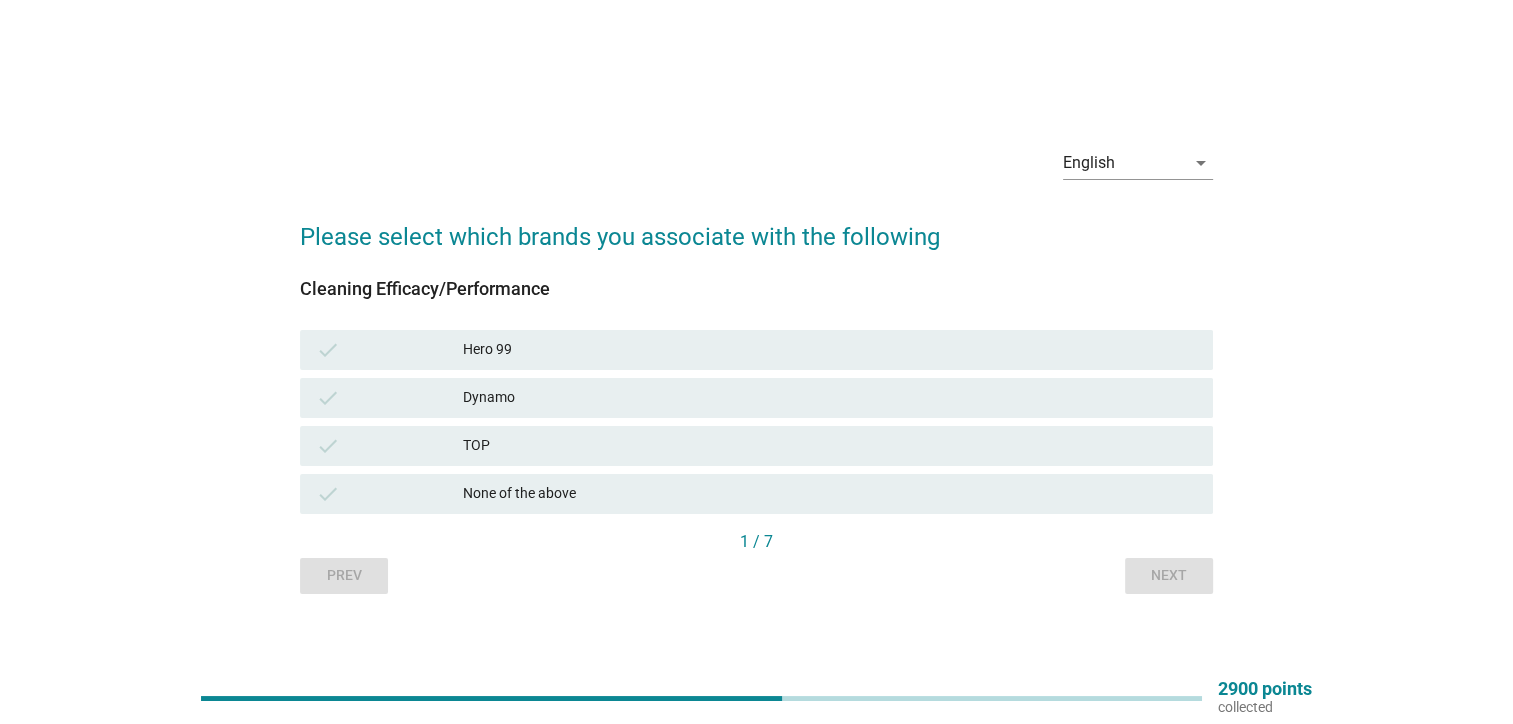 click on "TOP" at bounding box center [830, 446] 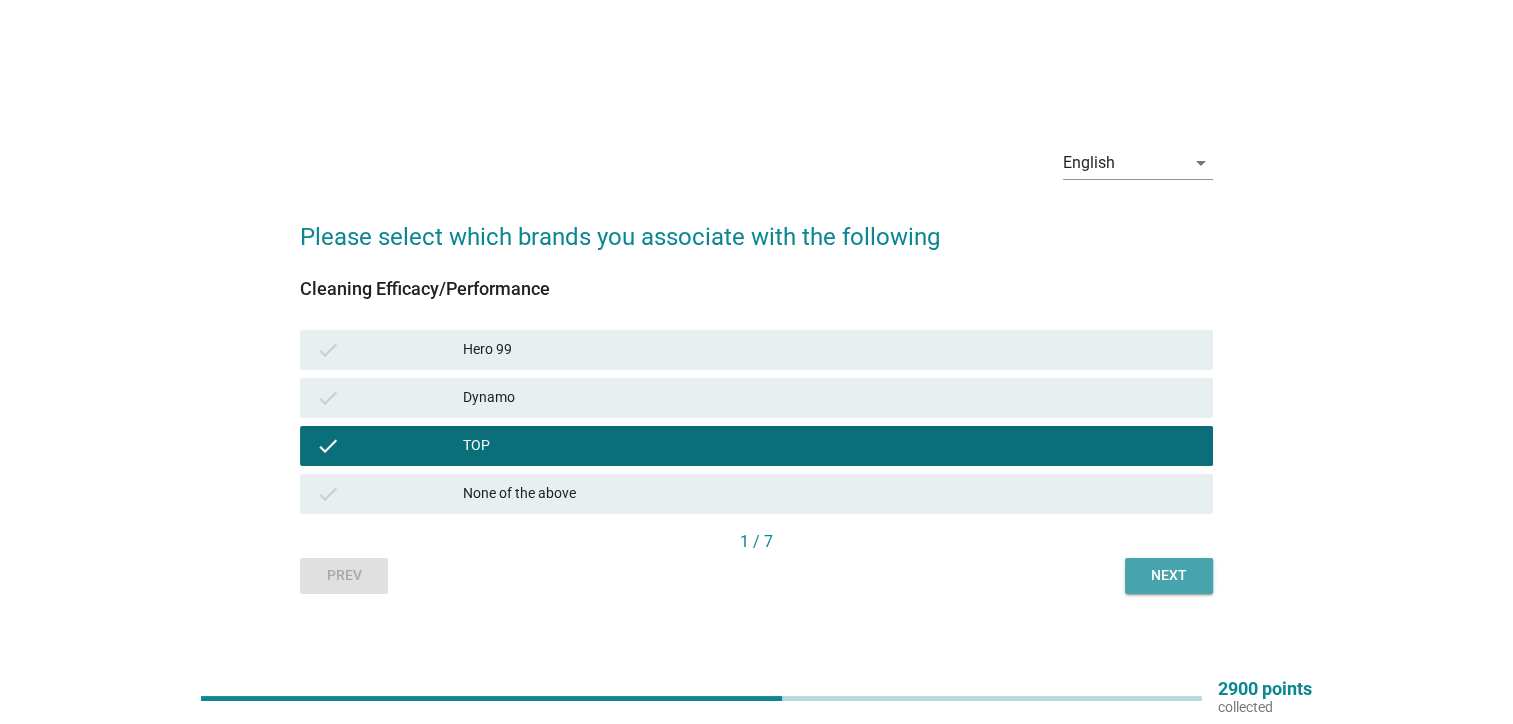 click on "Next" at bounding box center [1169, 575] 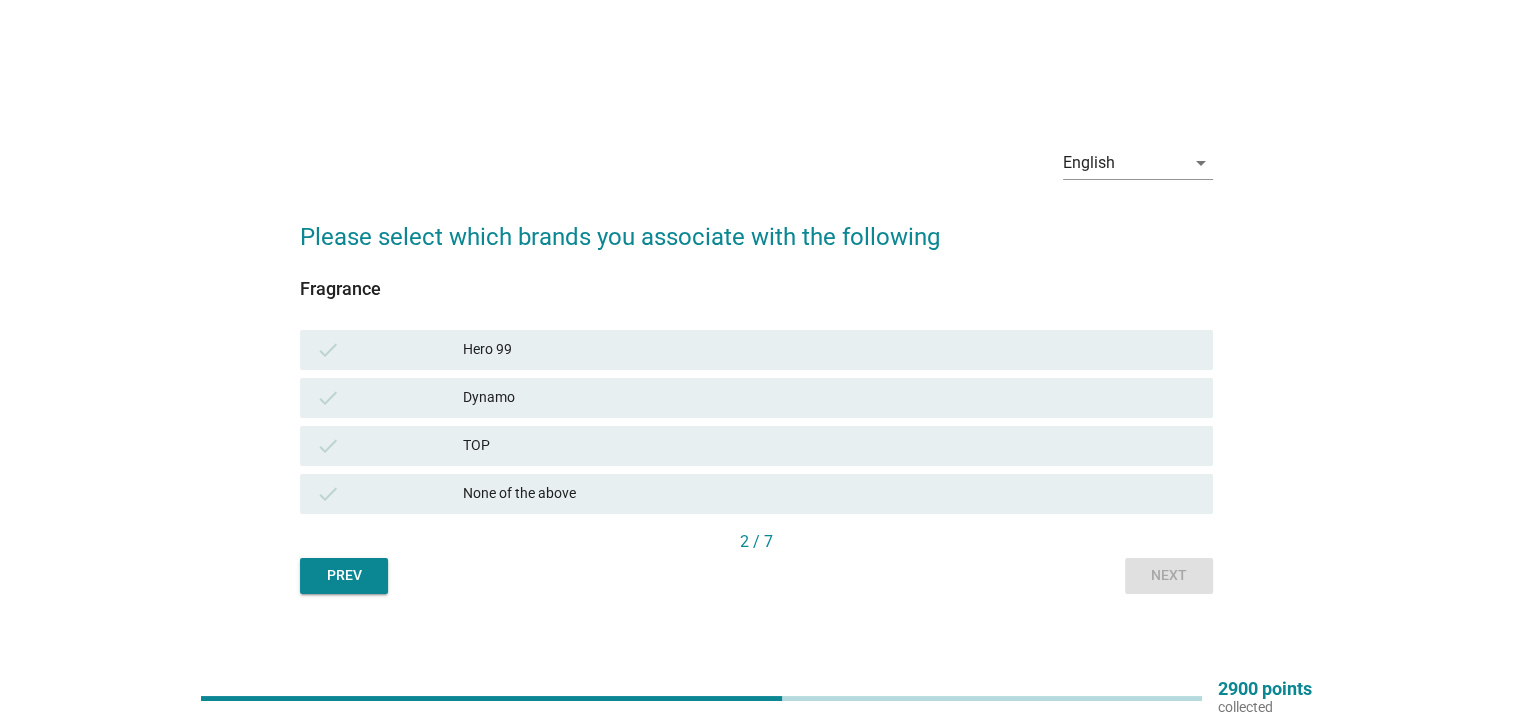 click on "TOP" at bounding box center [830, 446] 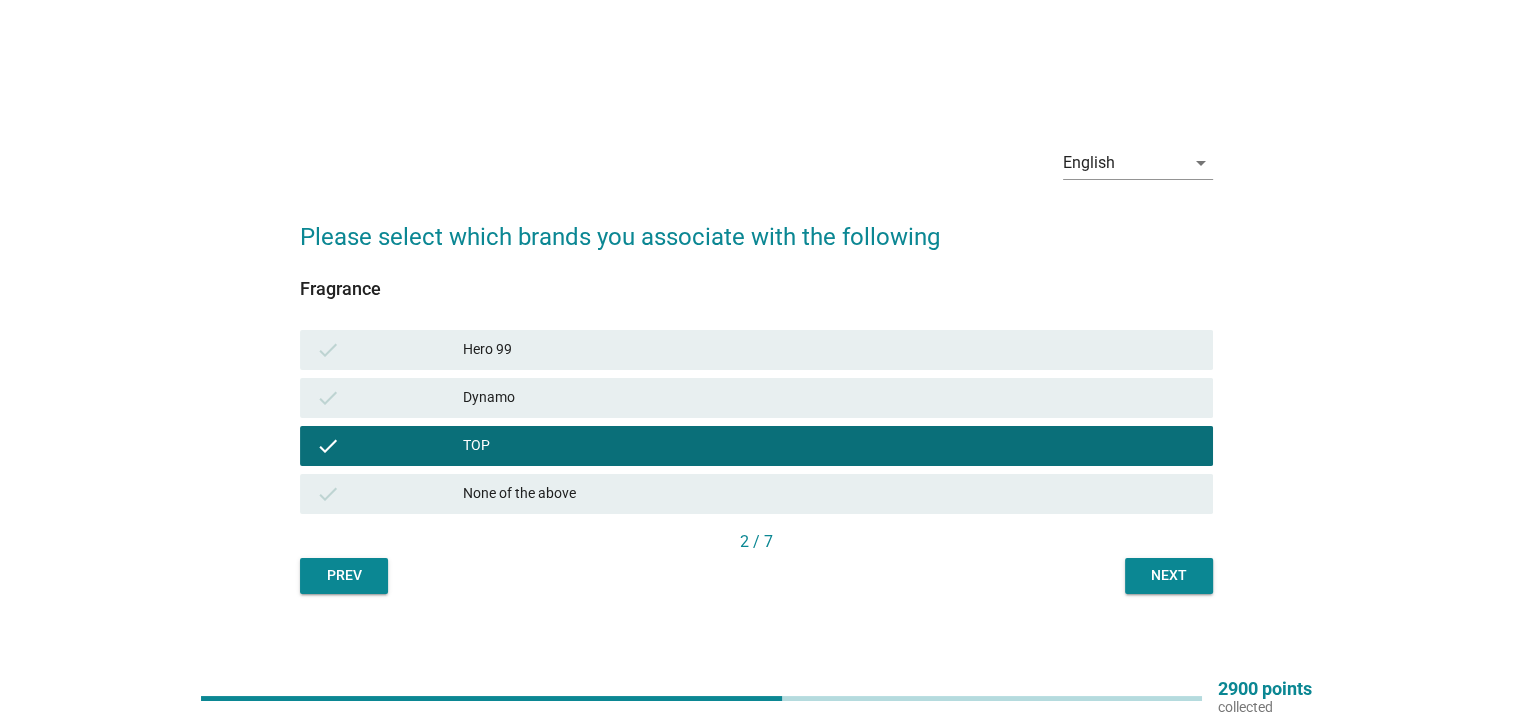 click on "Next" at bounding box center [1169, 575] 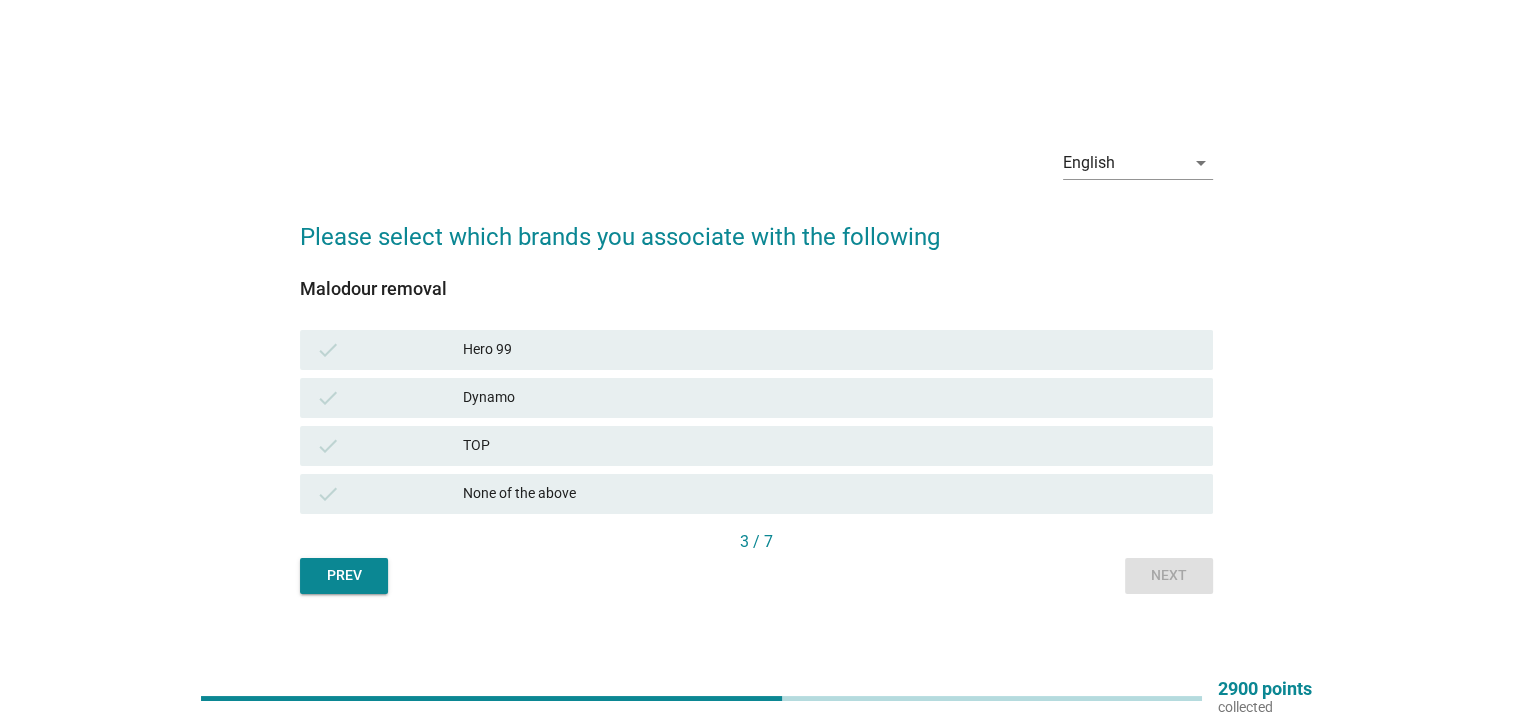 click on "TOP" at bounding box center (830, 446) 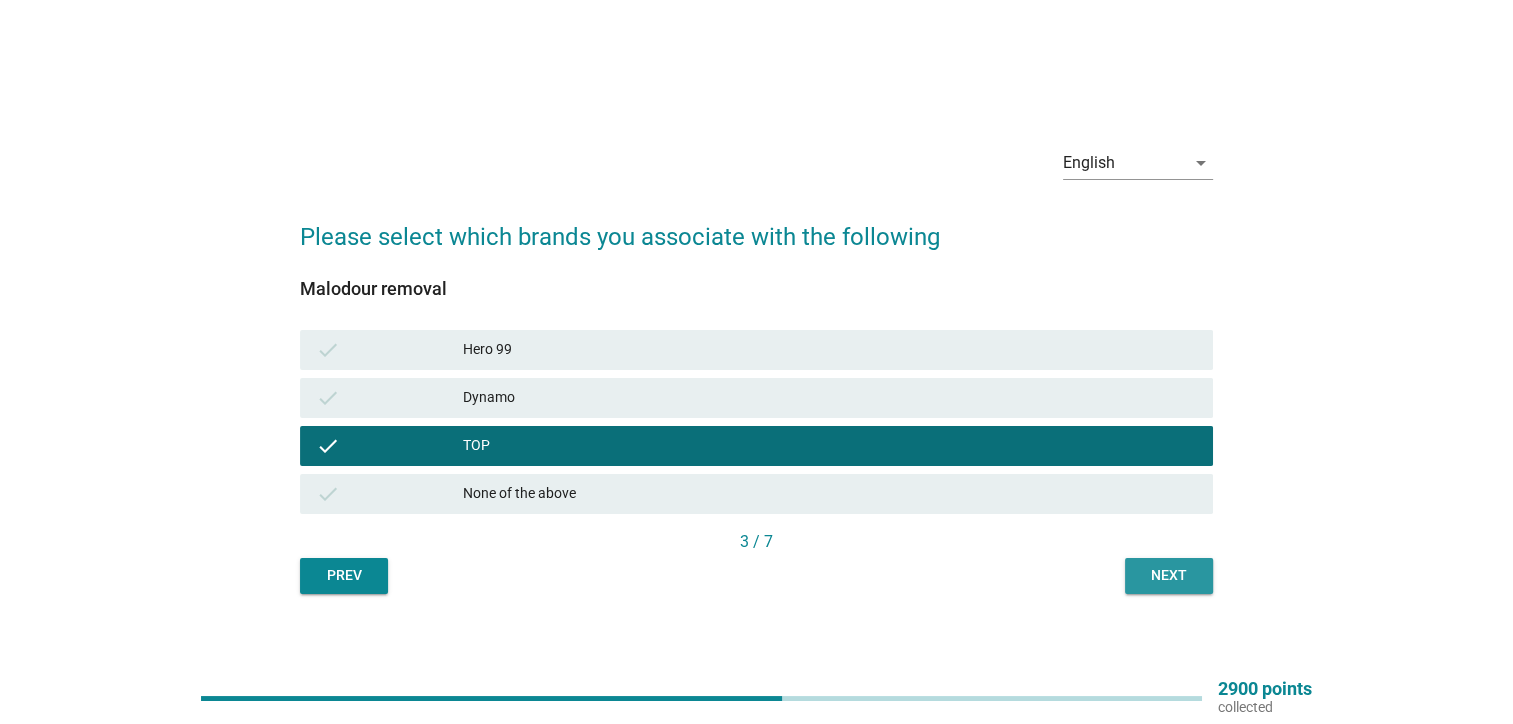 click on "Next" at bounding box center (1169, 576) 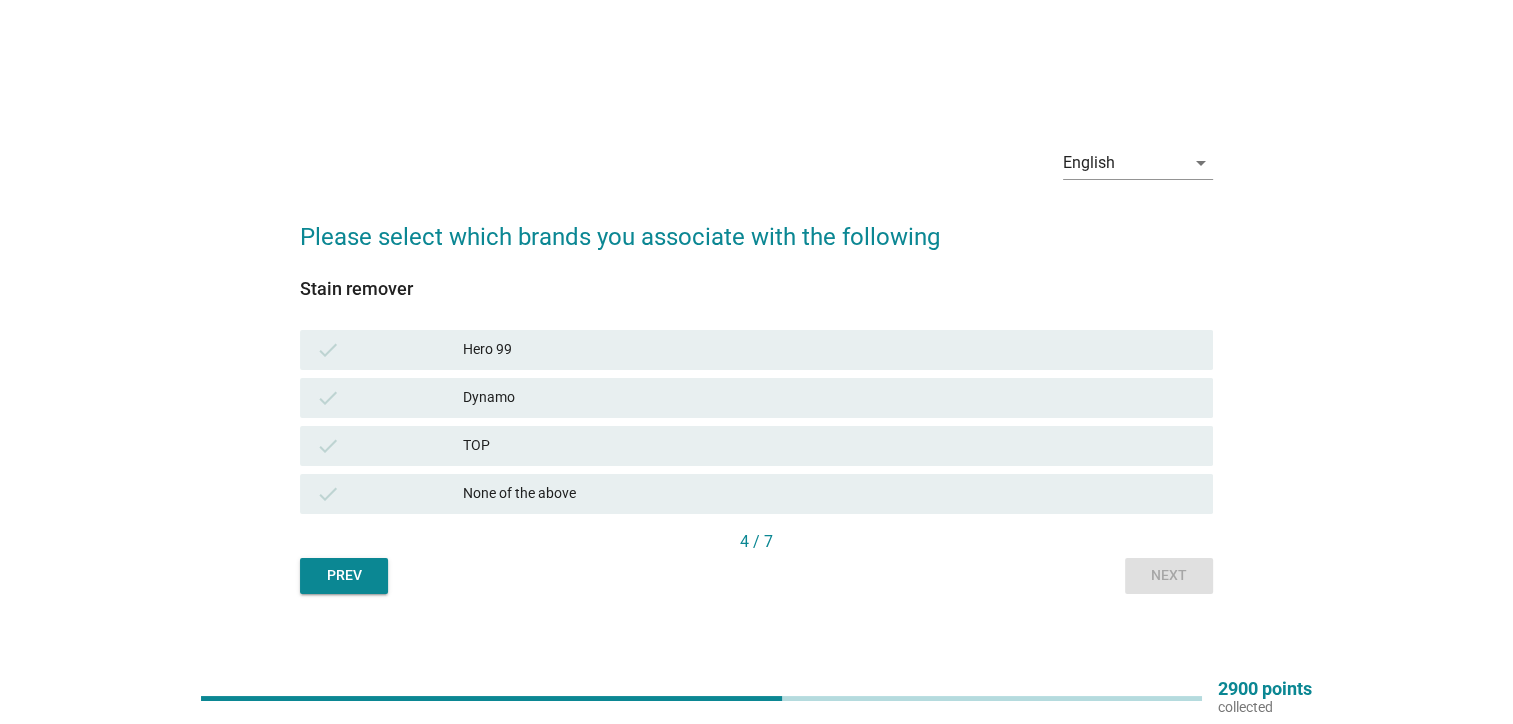 click on "TOP" at bounding box center [830, 446] 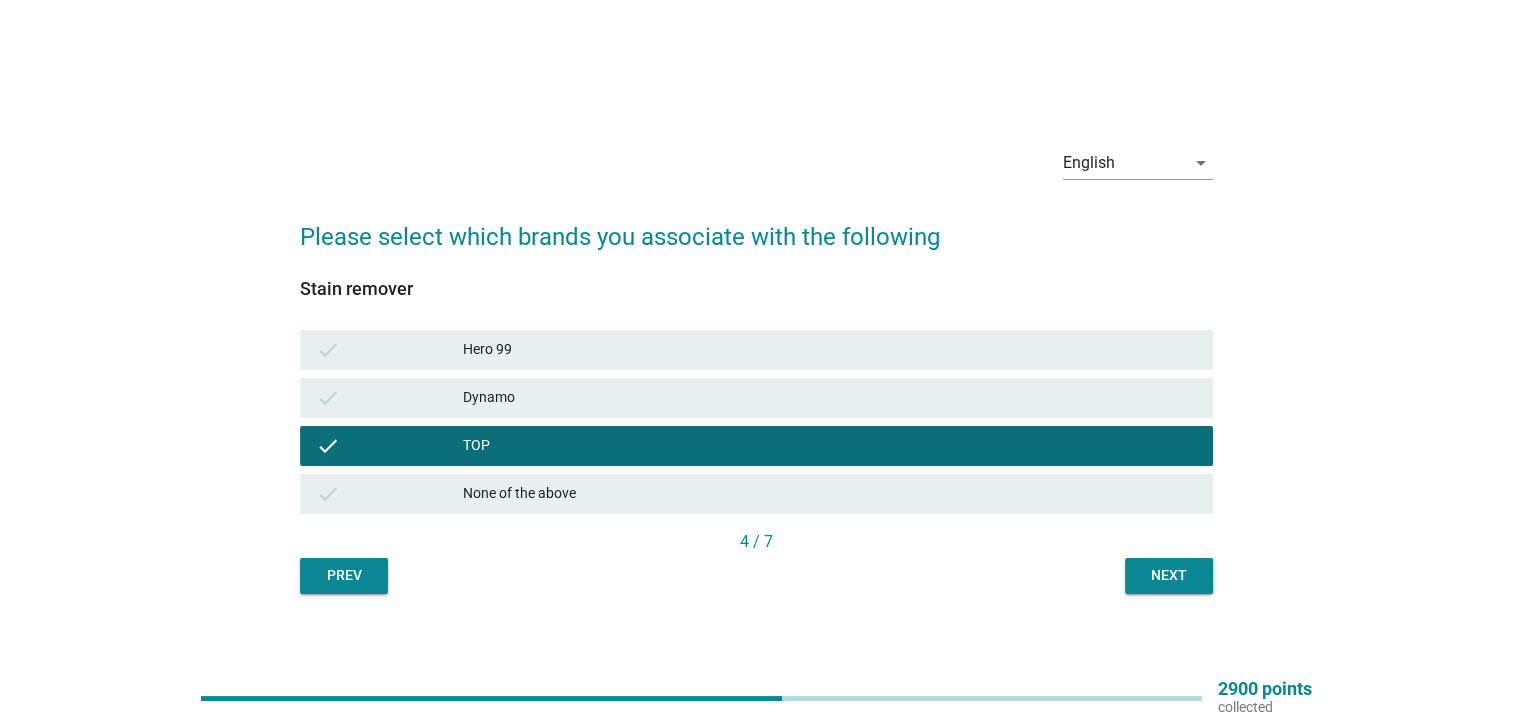click on "Next" at bounding box center (1169, 575) 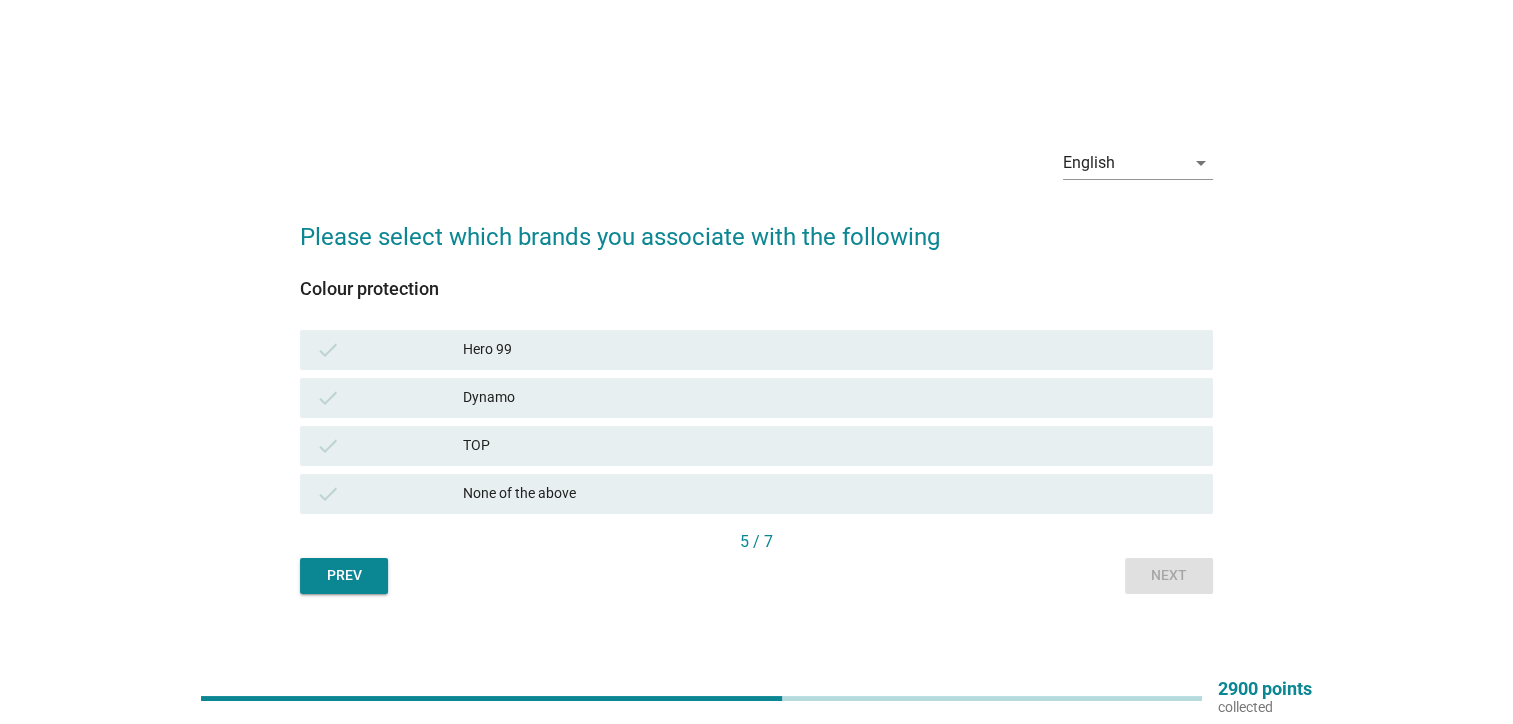 click on "TOP" at bounding box center (830, 446) 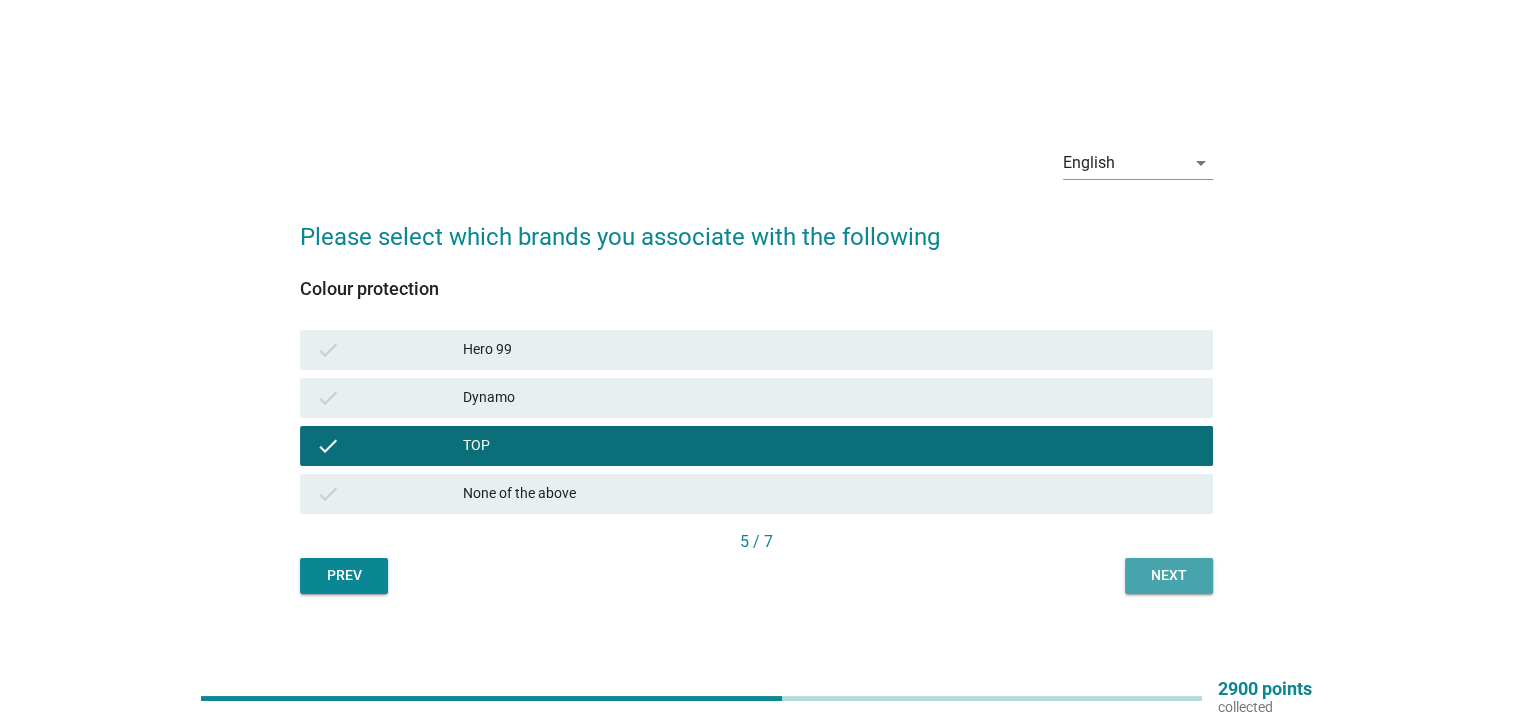 click on "Next" at bounding box center (1169, 575) 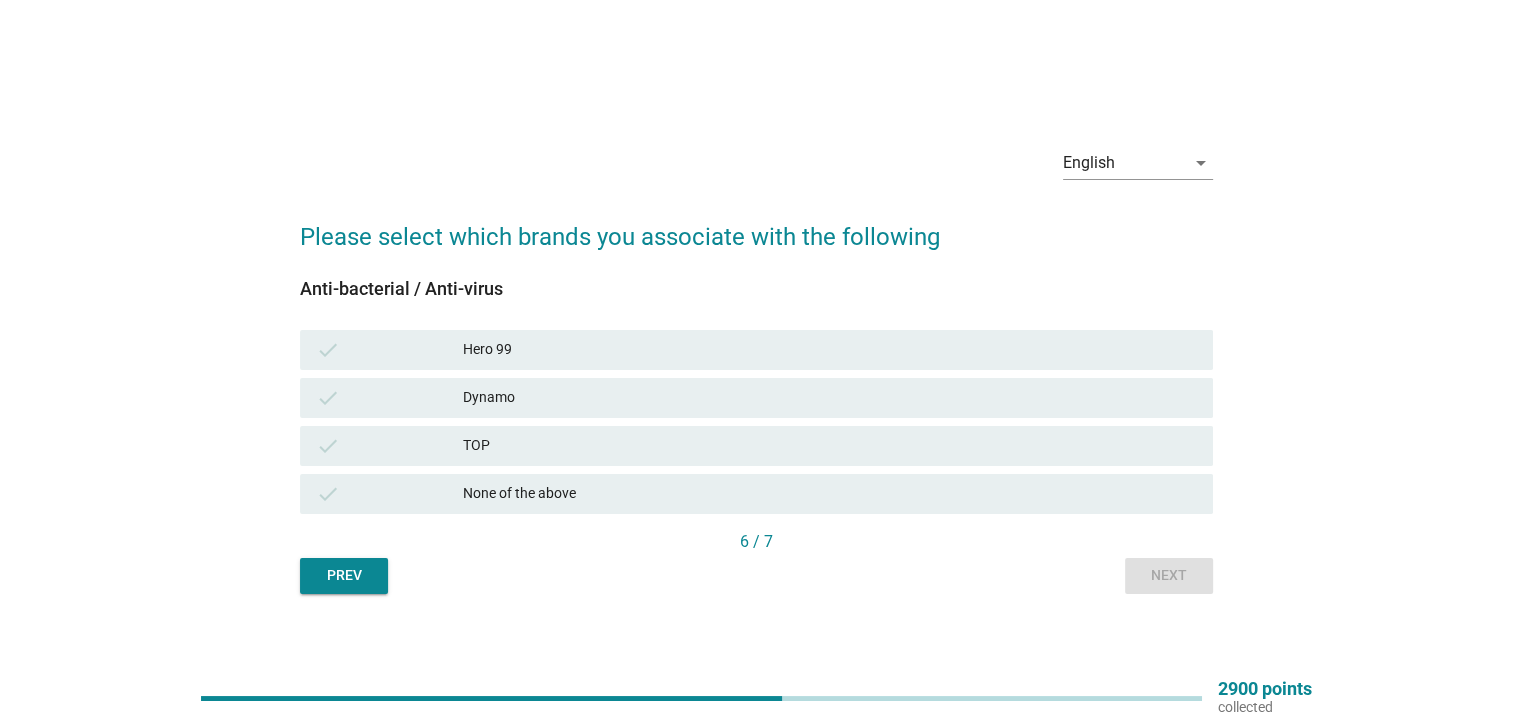 click on "check   None of the above" at bounding box center [756, 494] 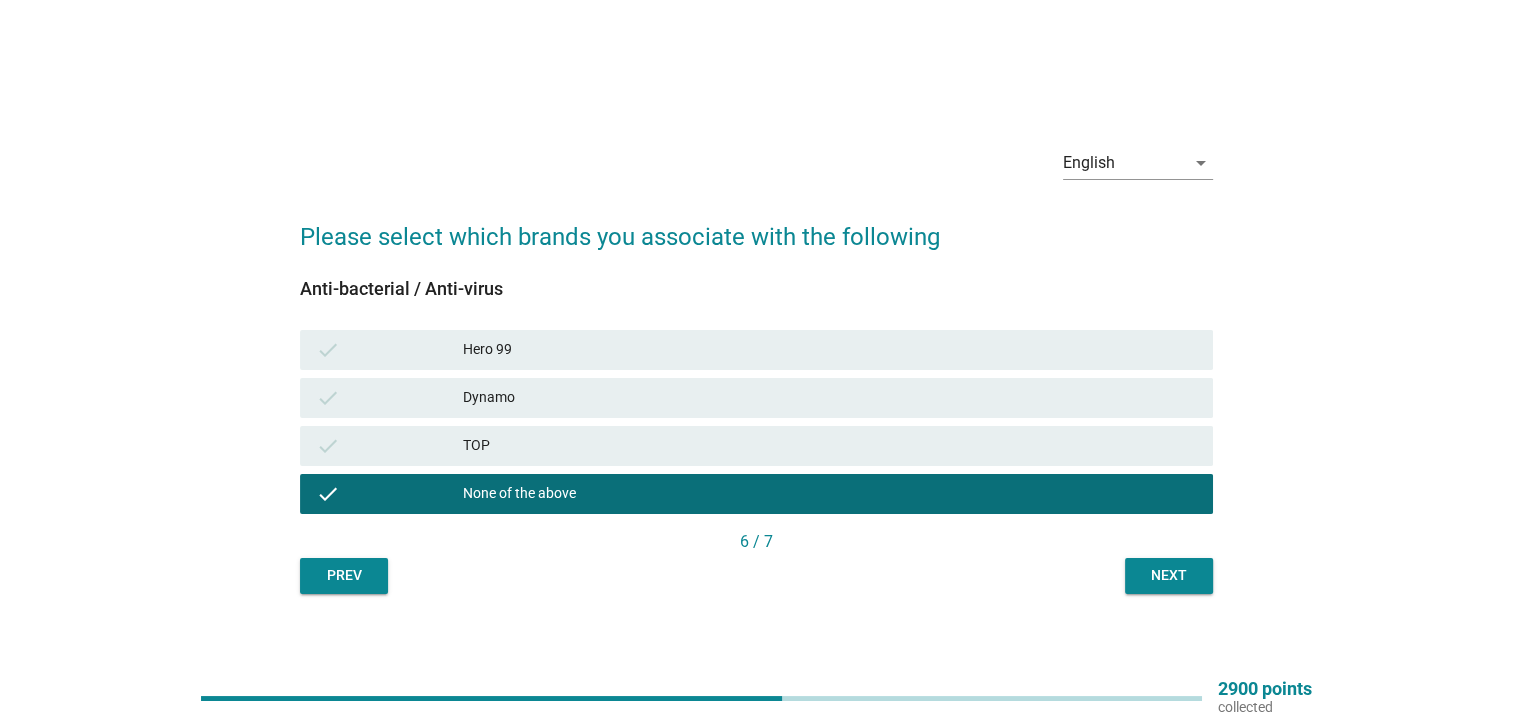 click on "check   TOP" at bounding box center (756, 446) 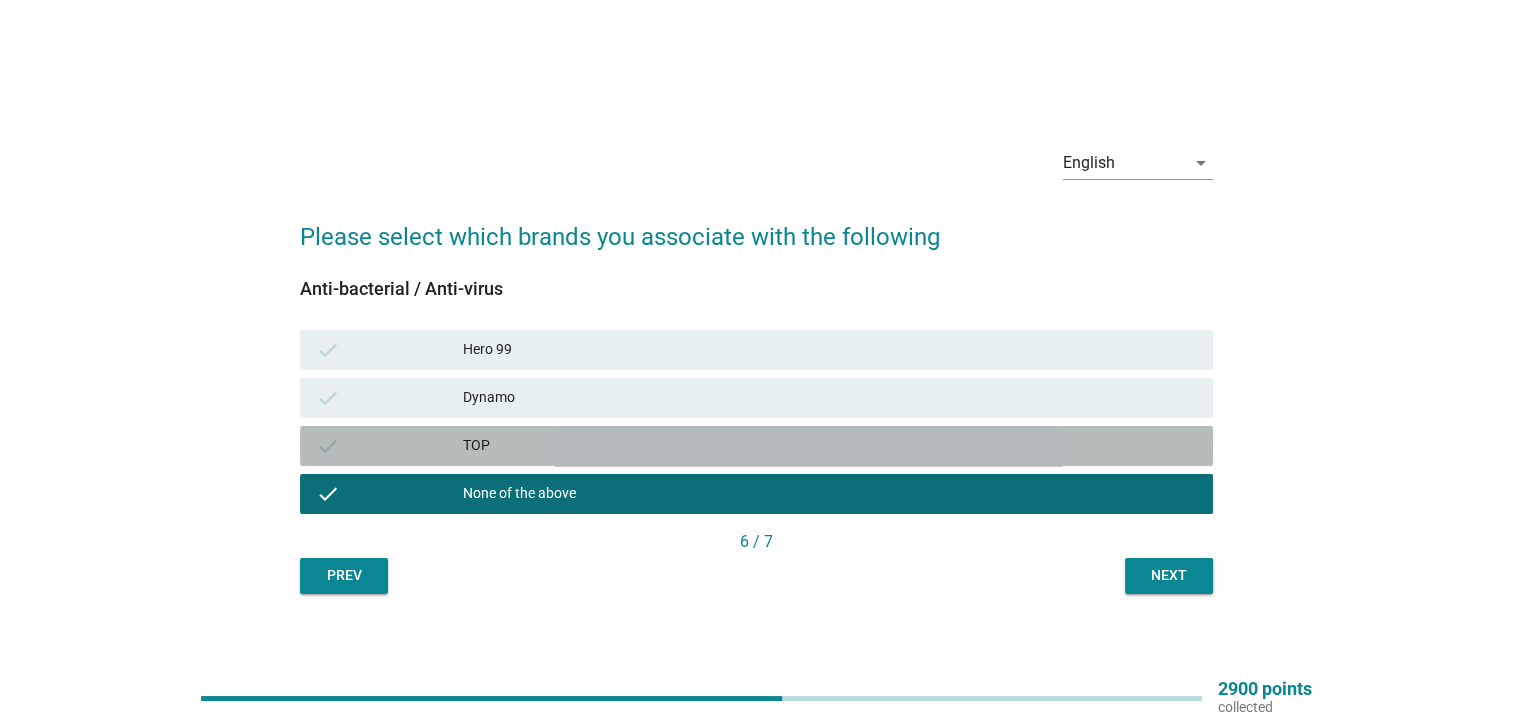 click on "TOP" at bounding box center (830, 446) 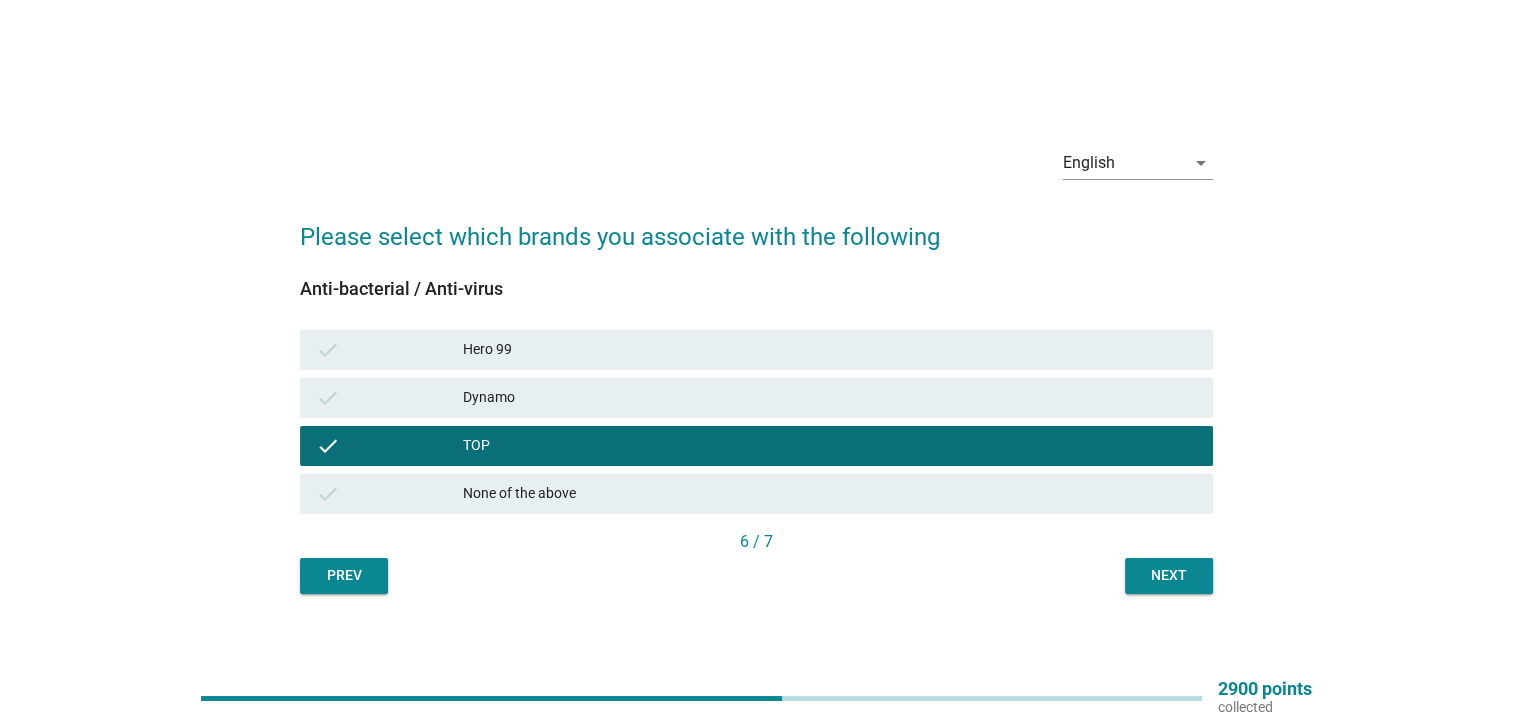click on "Next" at bounding box center [1169, 575] 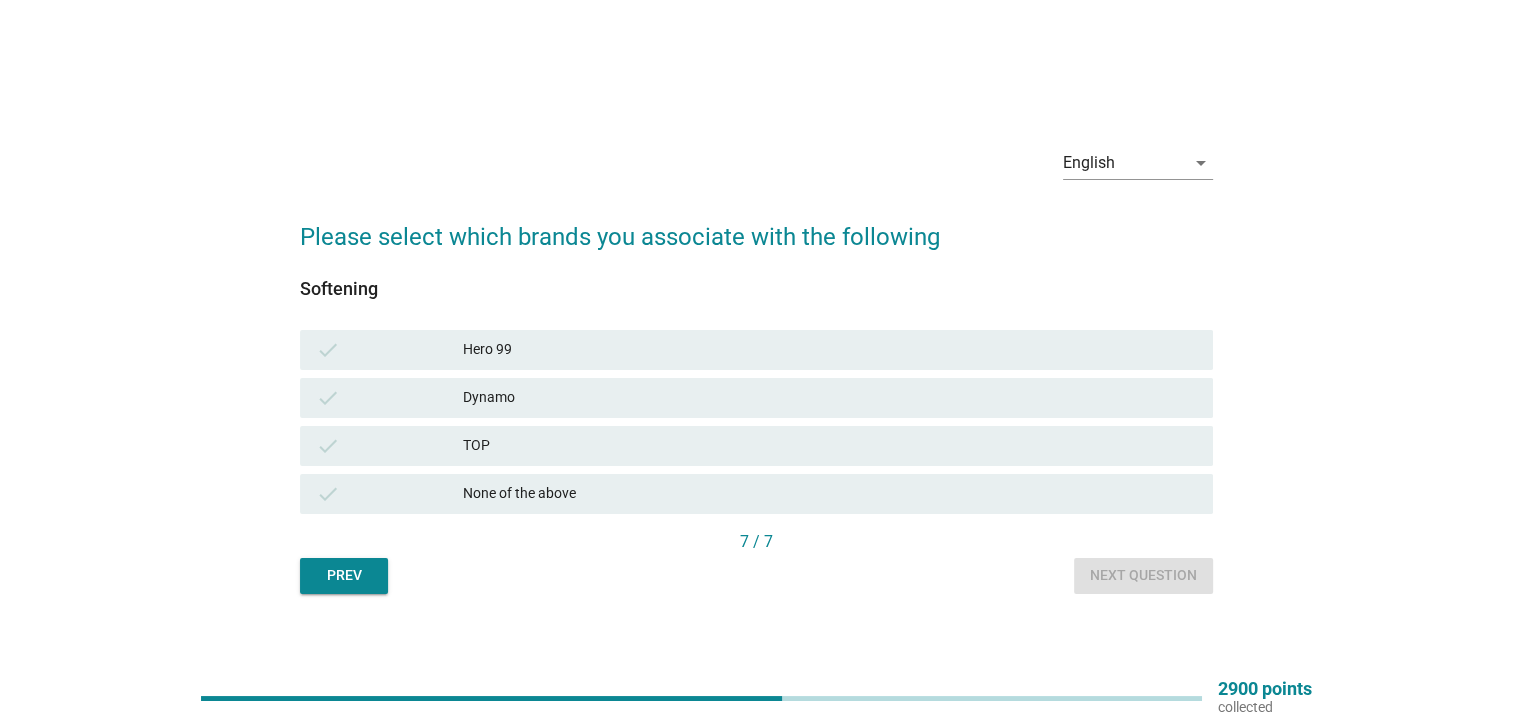click on "check   None of the above" at bounding box center (756, 494) 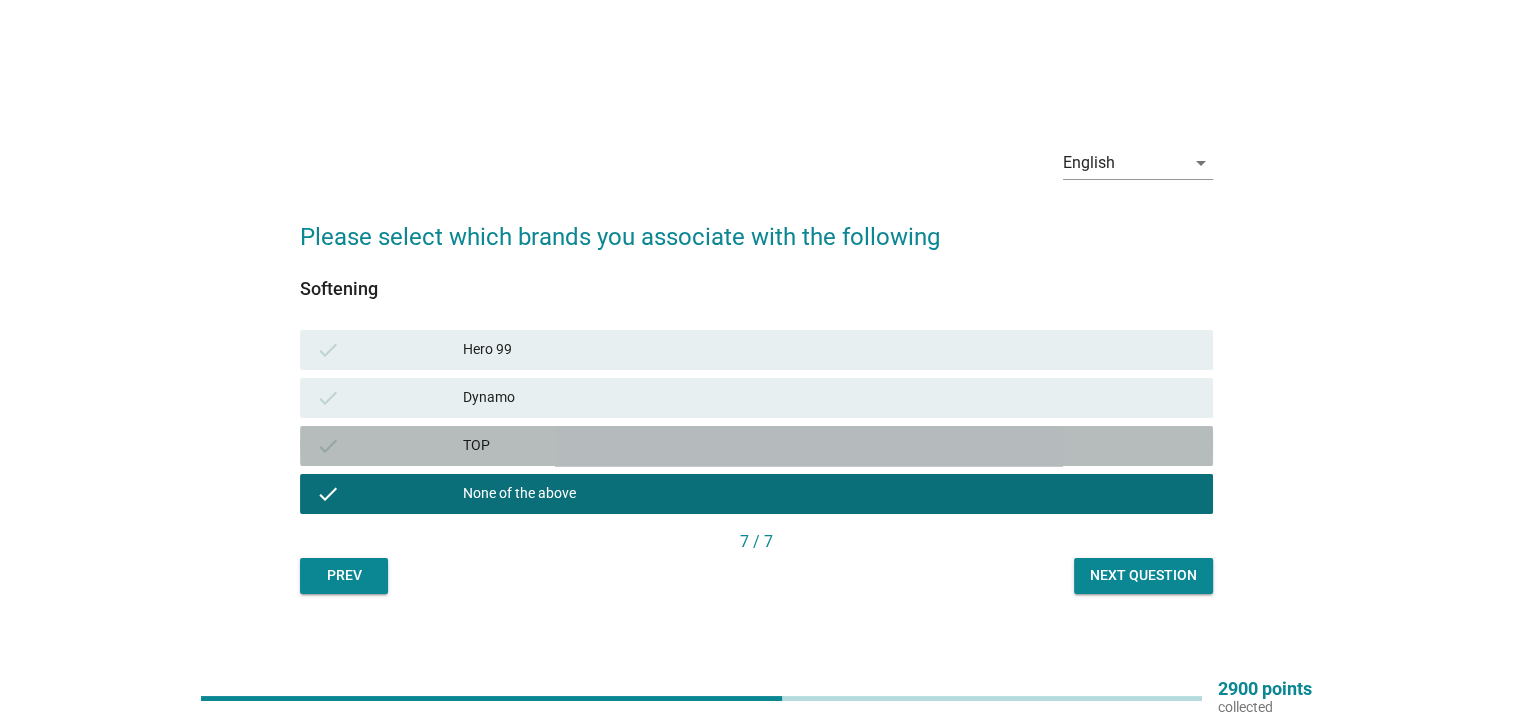 click on "TOP" at bounding box center [830, 446] 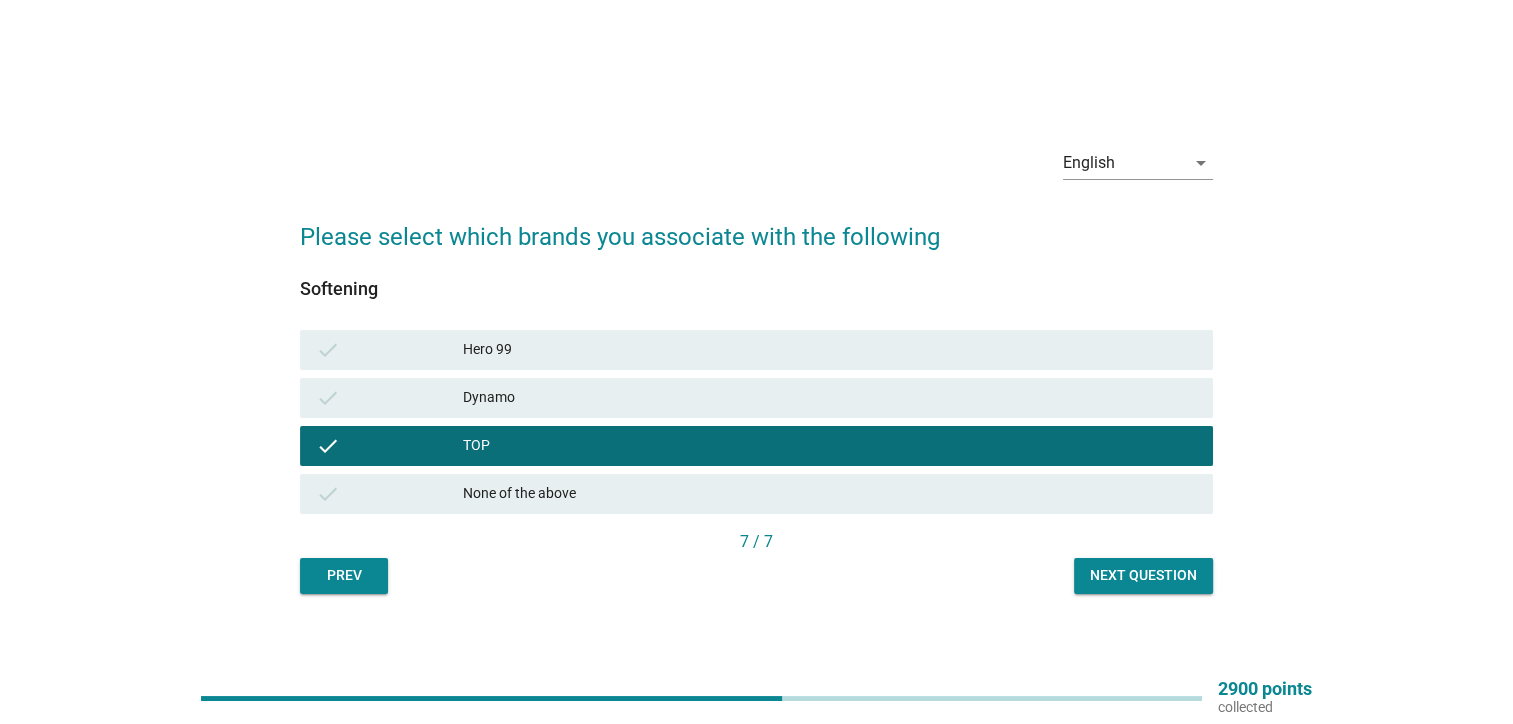 click on "Next question" at bounding box center [1143, 575] 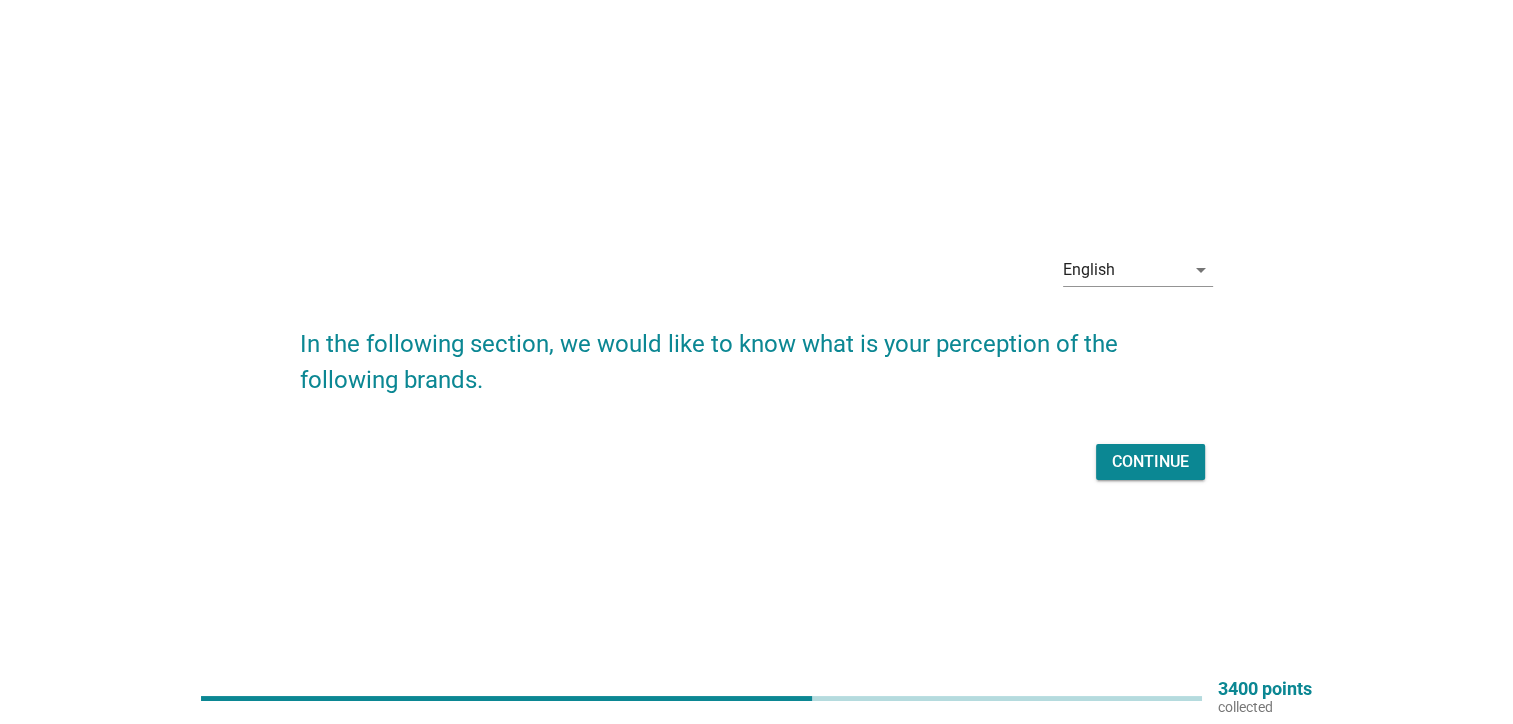 click on "Continue" at bounding box center [756, 462] 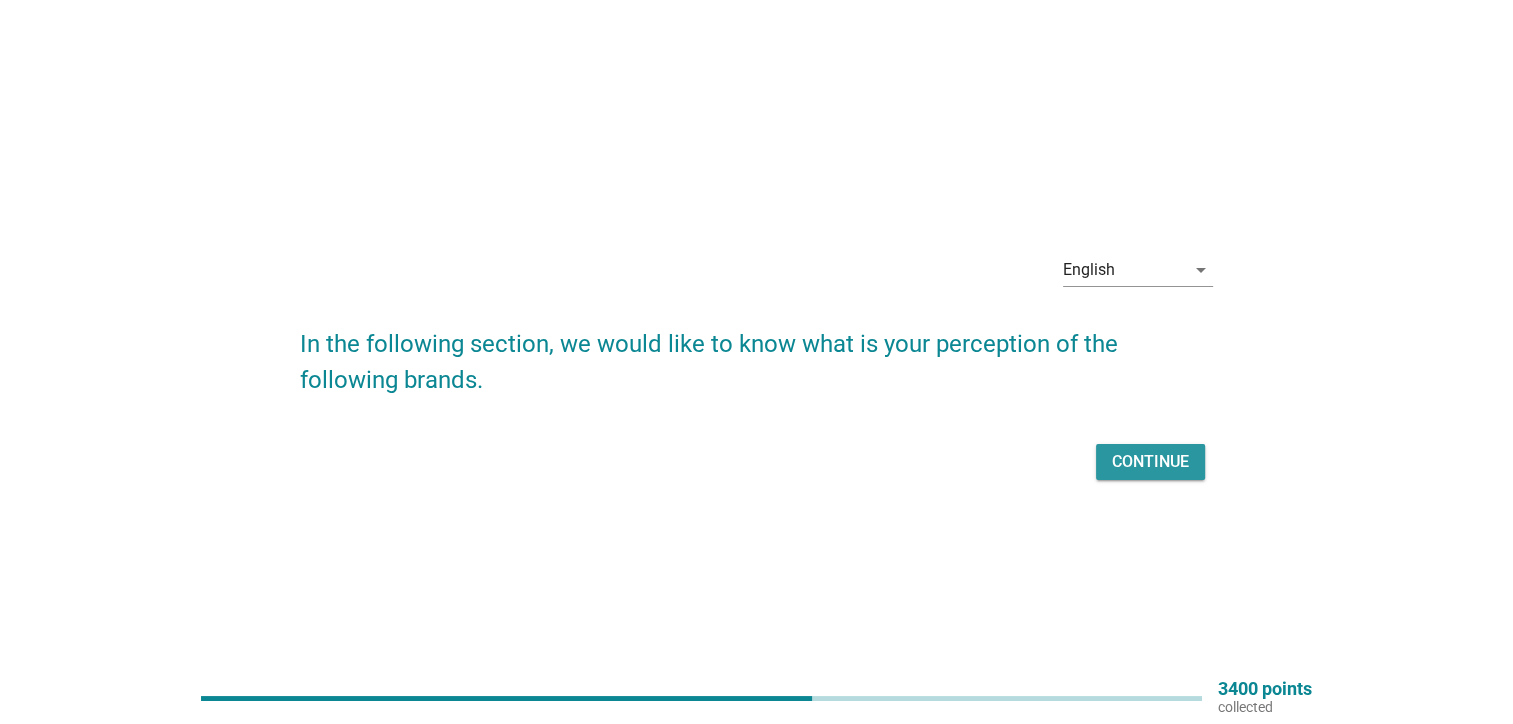 click on "Continue" at bounding box center [1150, 462] 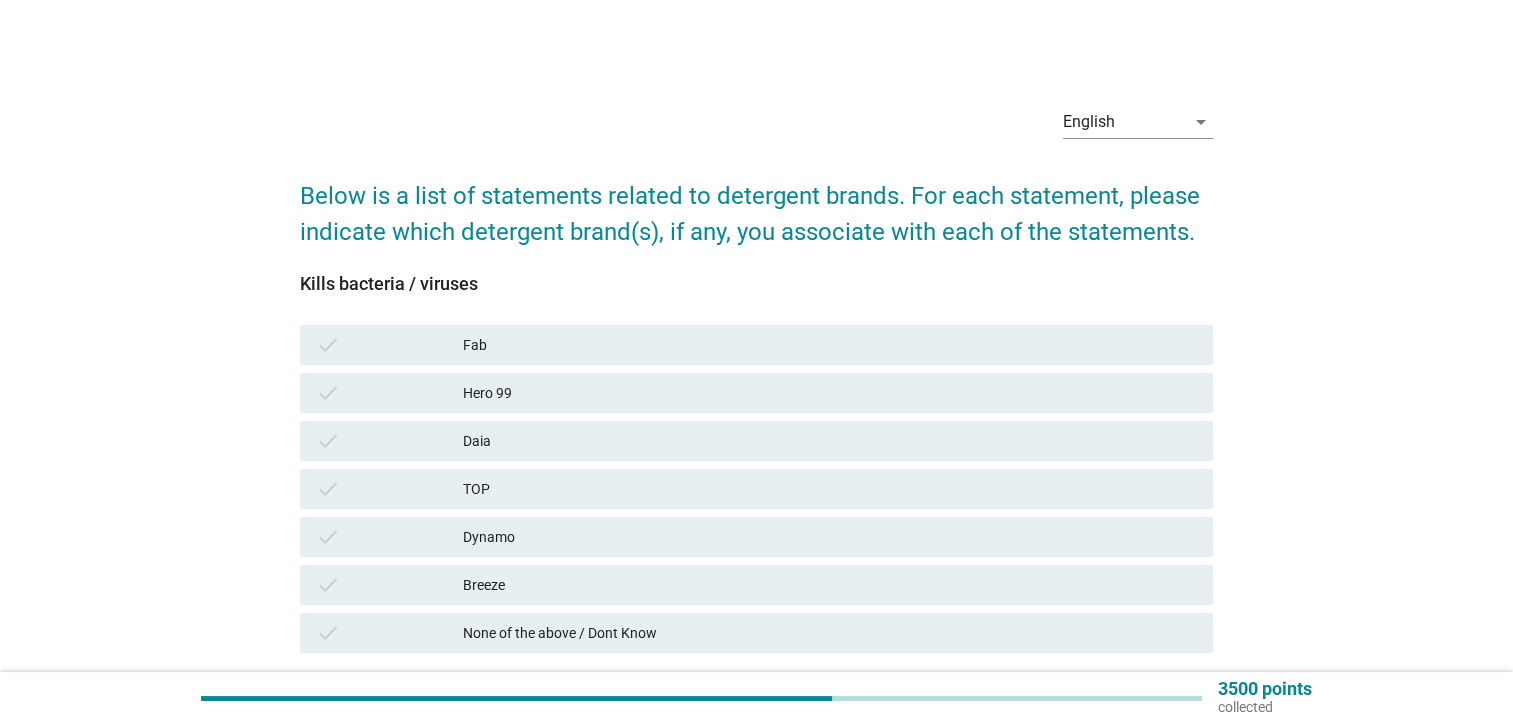 click on "TOP" at bounding box center [830, 489] 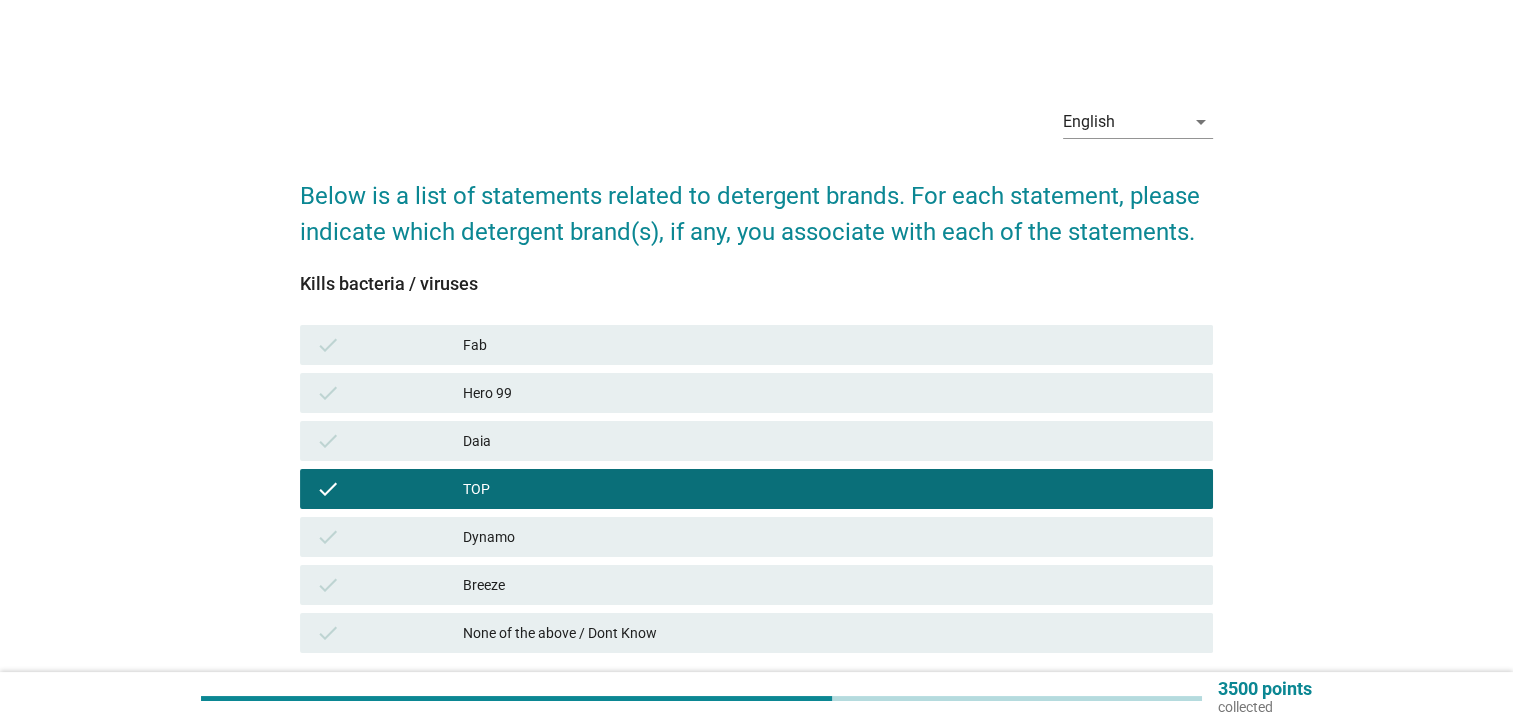 scroll, scrollTop: 100, scrollLeft: 0, axis: vertical 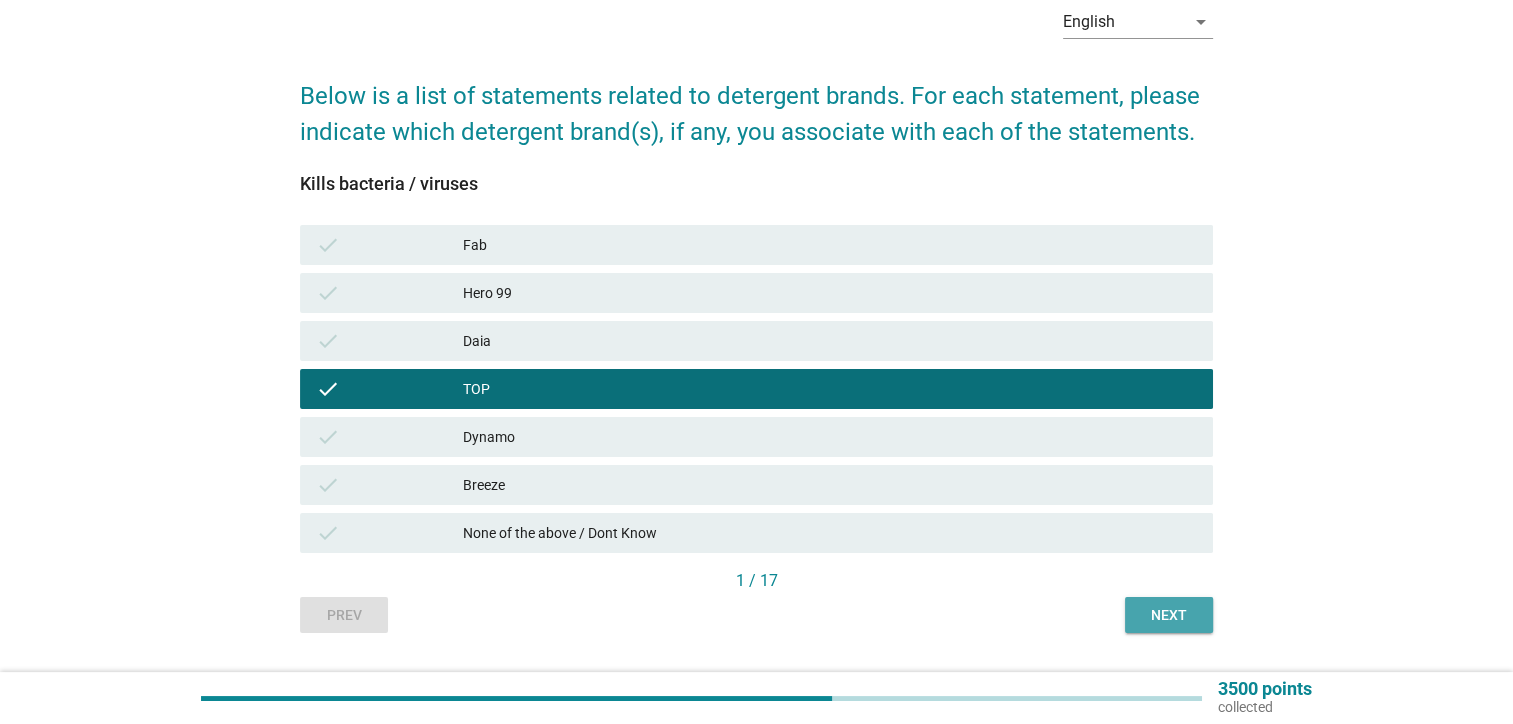 click on "Next" at bounding box center (1169, 615) 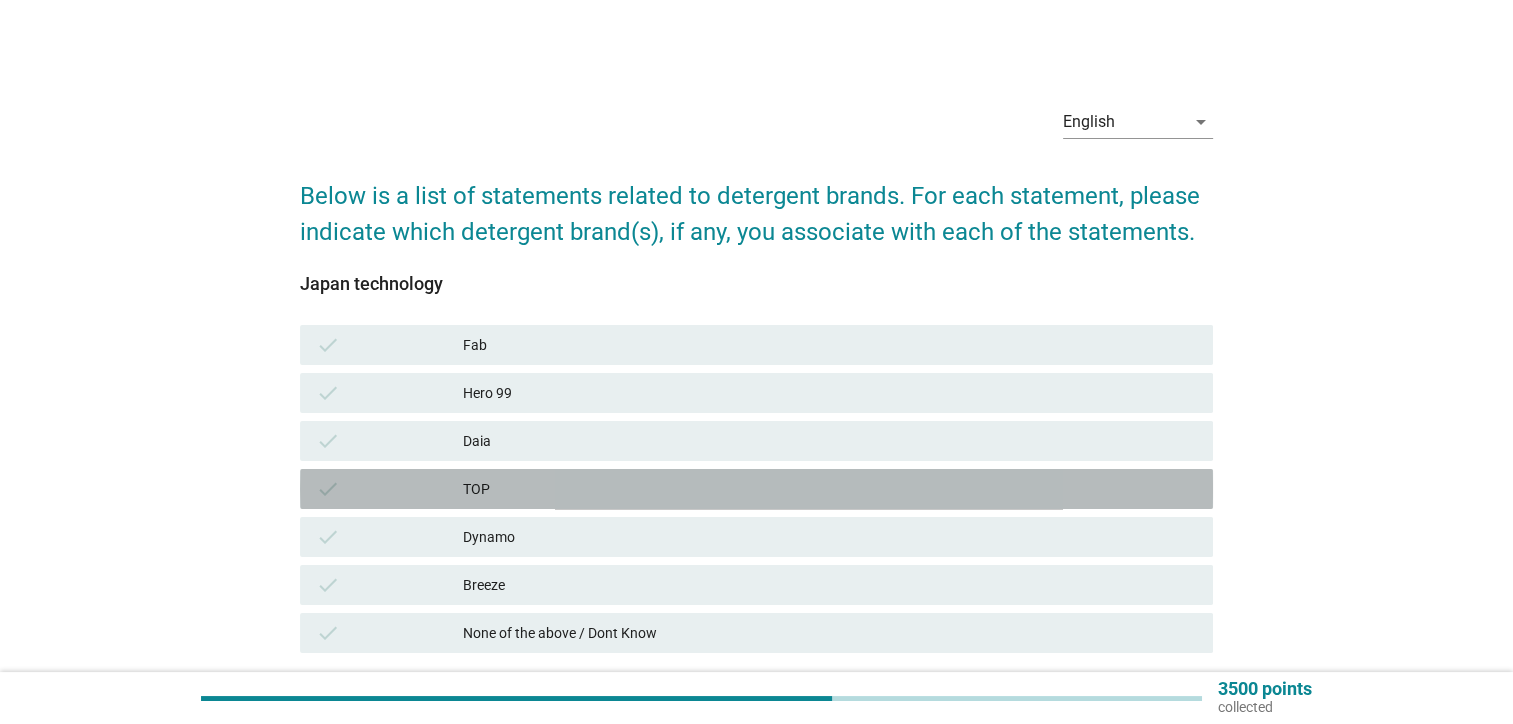 click on "check   TOP" at bounding box center [756, 489] 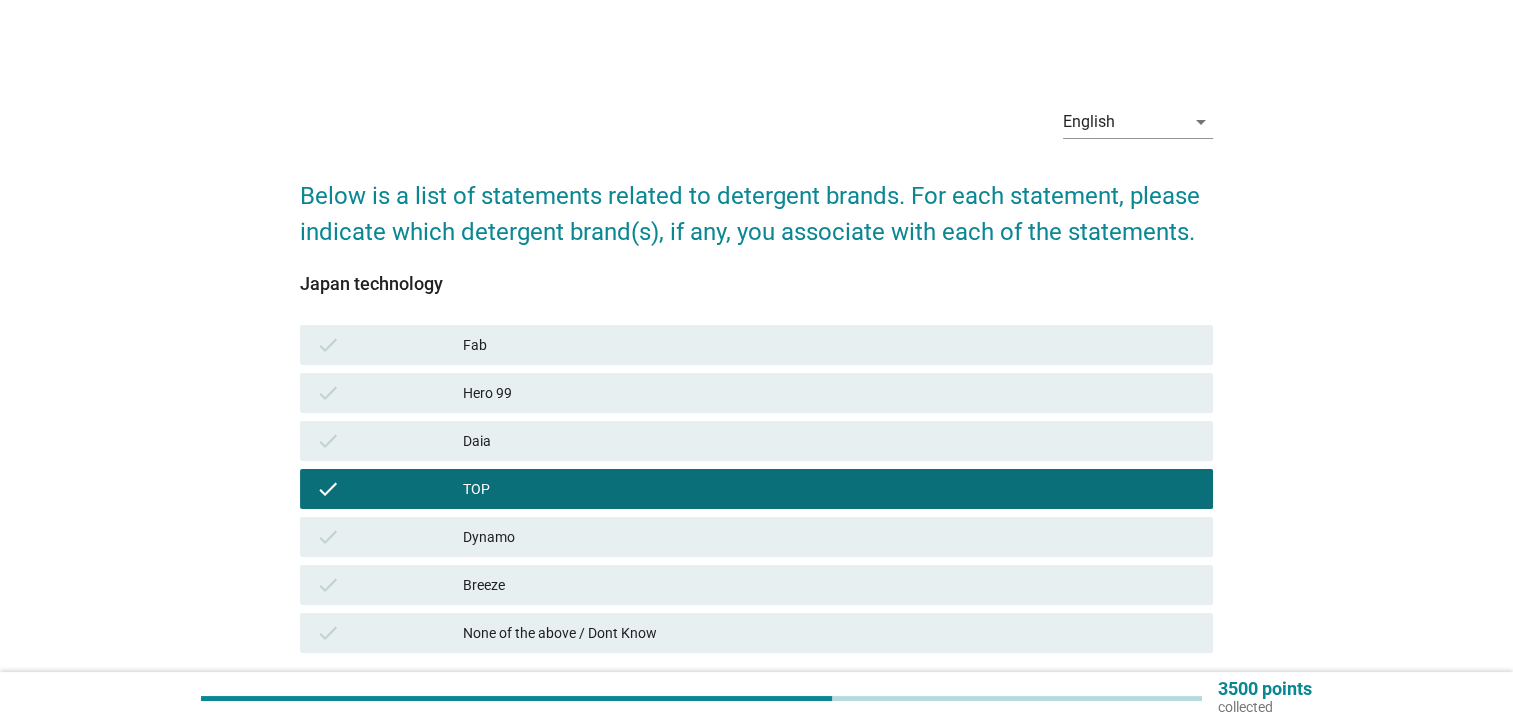 scroll, scrollTop: 100, scrollLeft: 0, axis: vertical 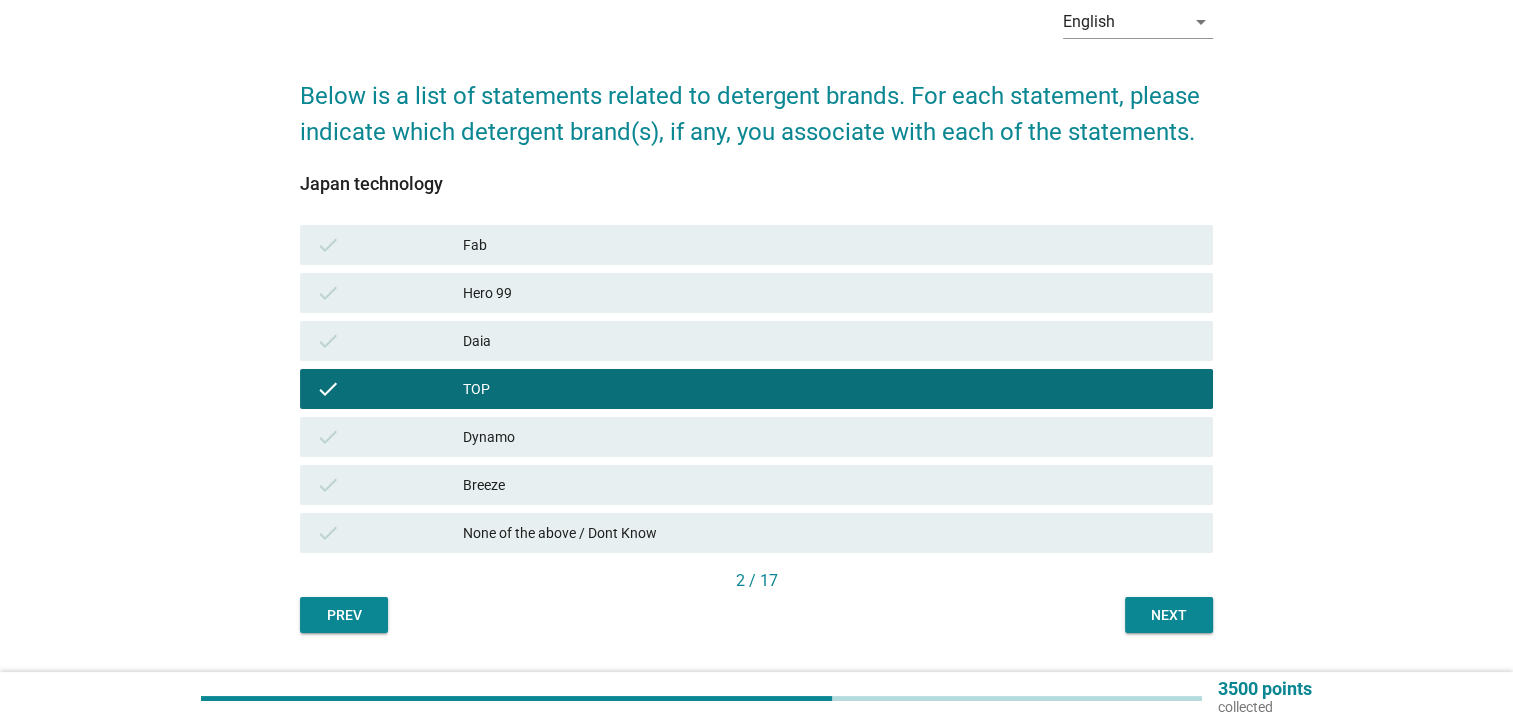 click on "2 / 17" at bounding box center (756, 583) 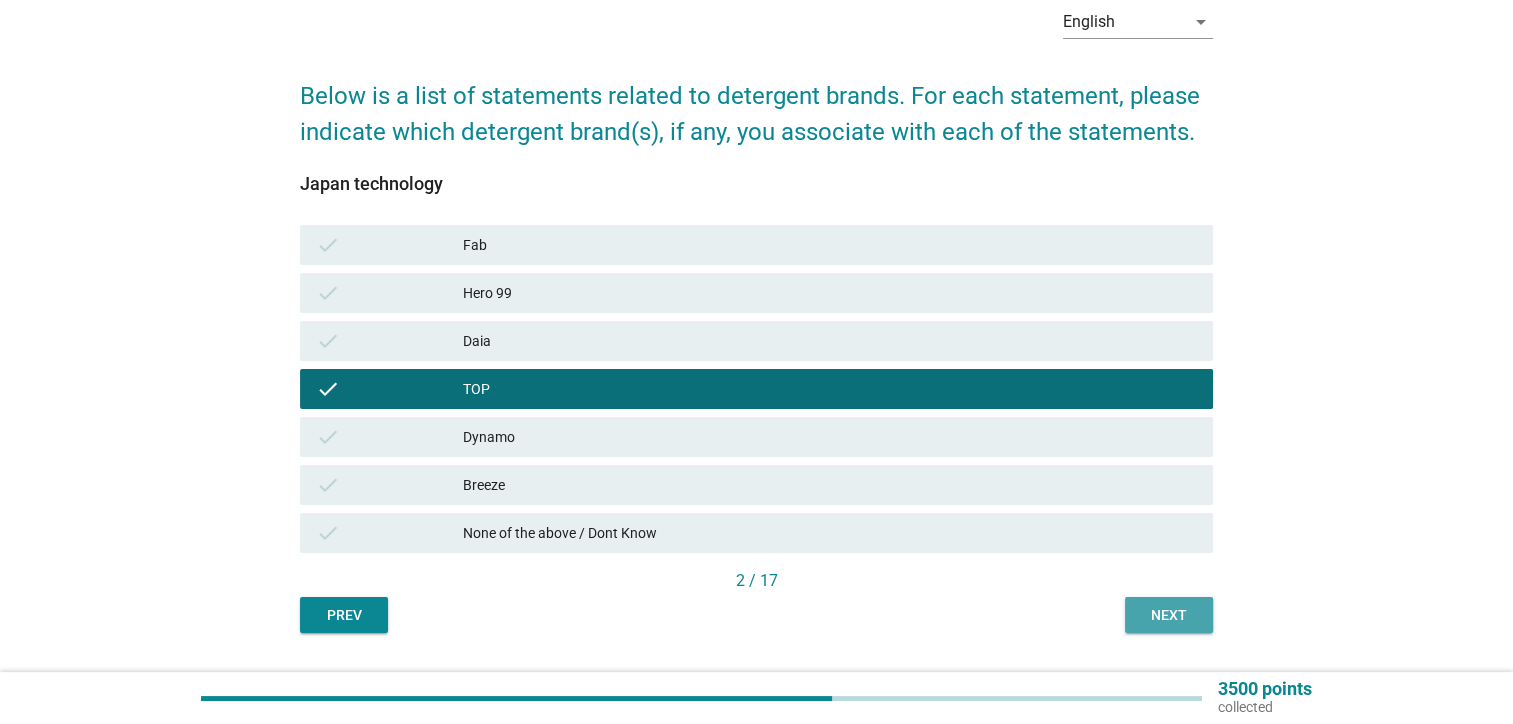 click on "Next" at bounding box center [1169, 615] 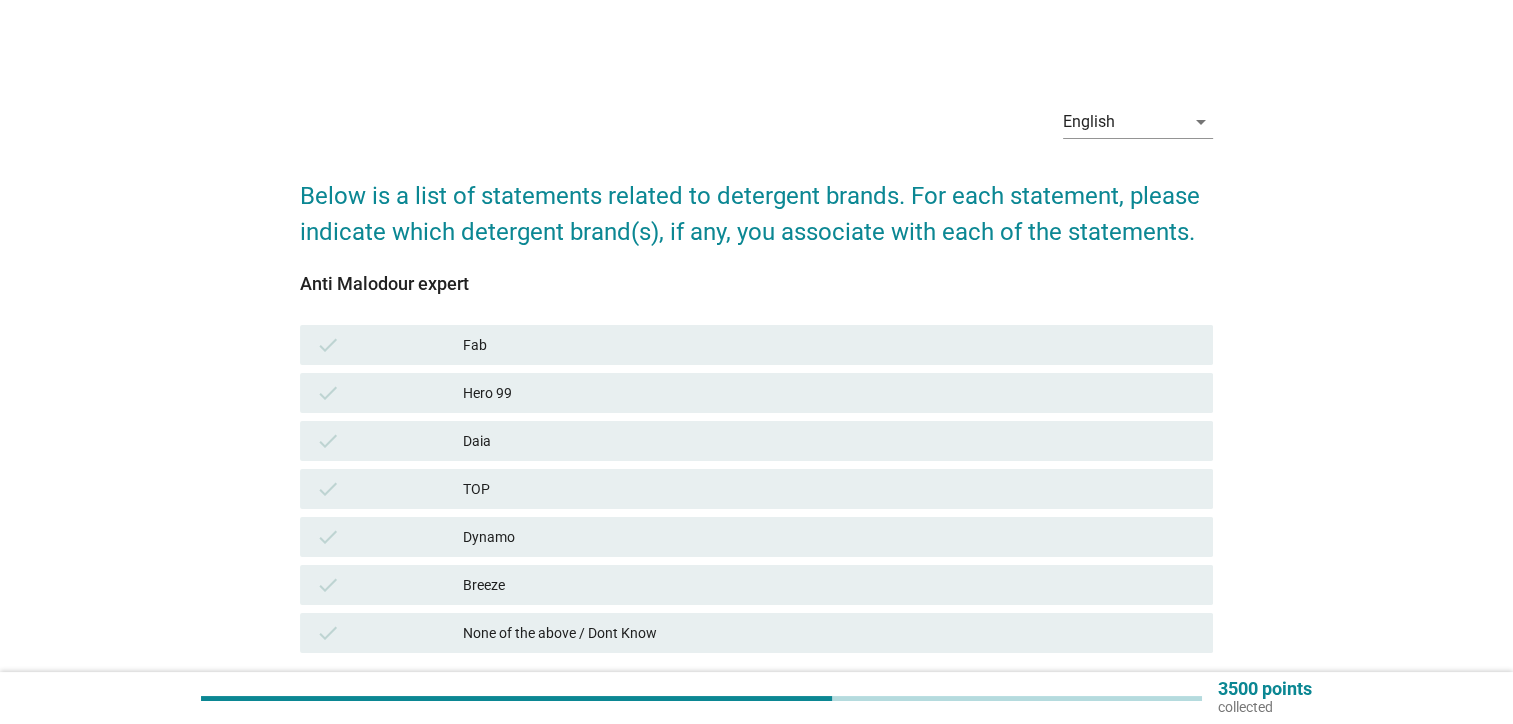 click on "check   TOP" at bounding box center (756, 489) 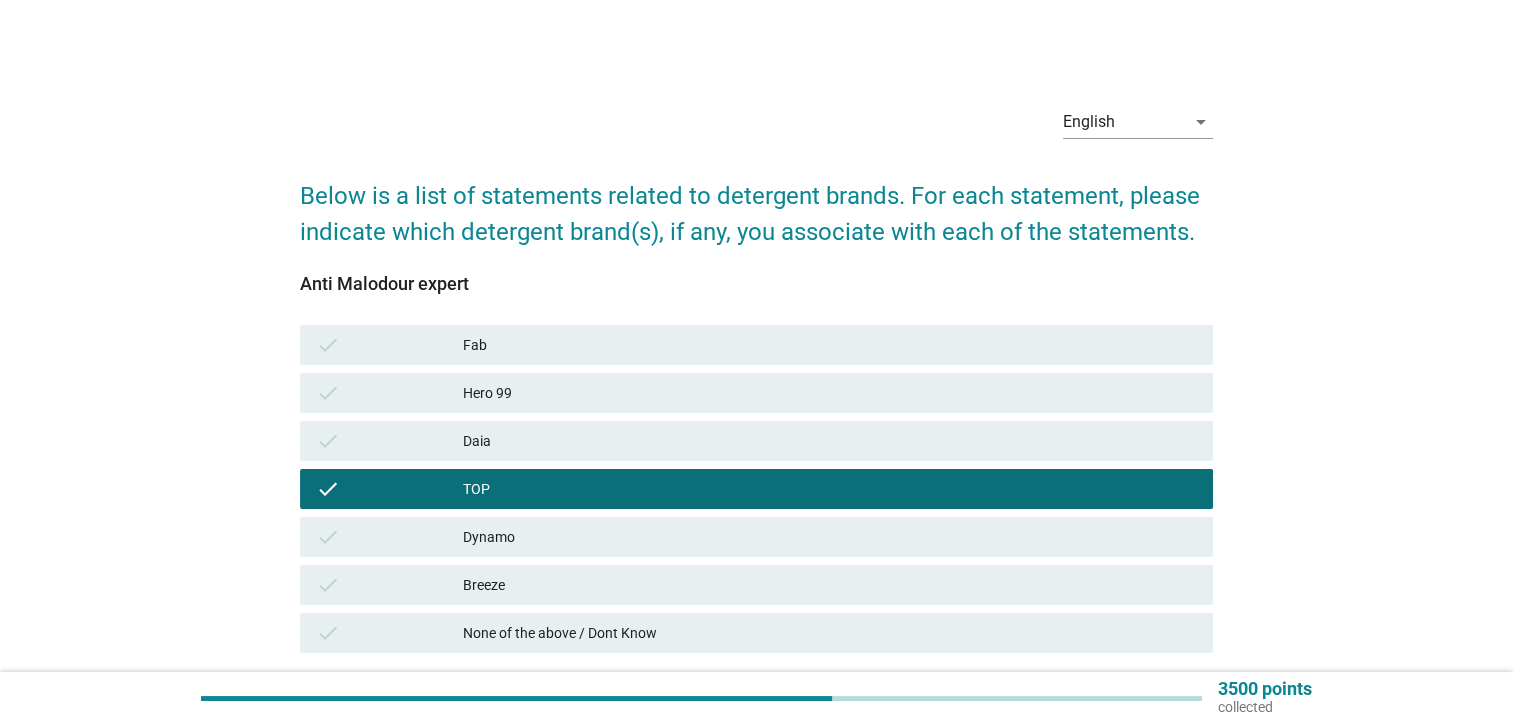 scroll, scrollTop: 151, scrollLeft: 0, axis: vertical 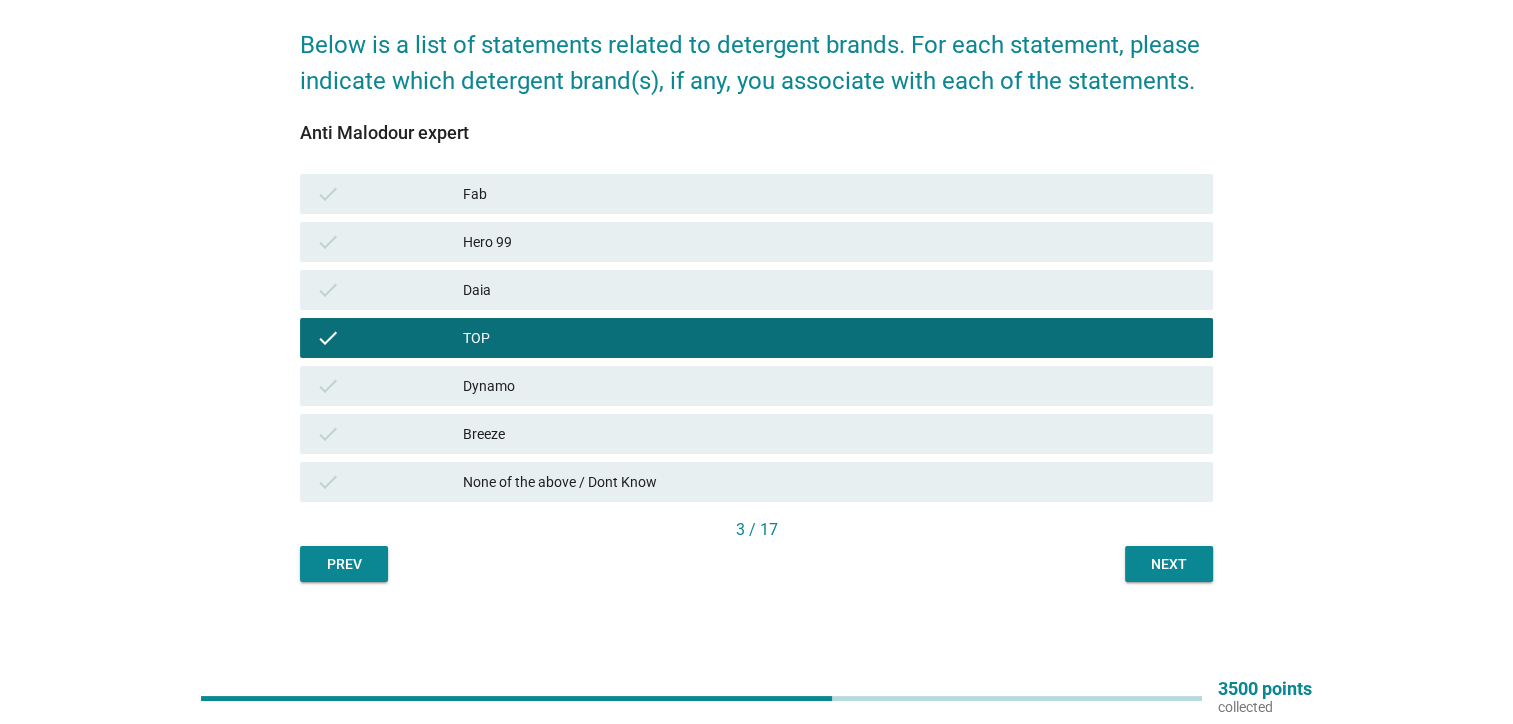 click on "Next" at bounding box center [1169, 564] 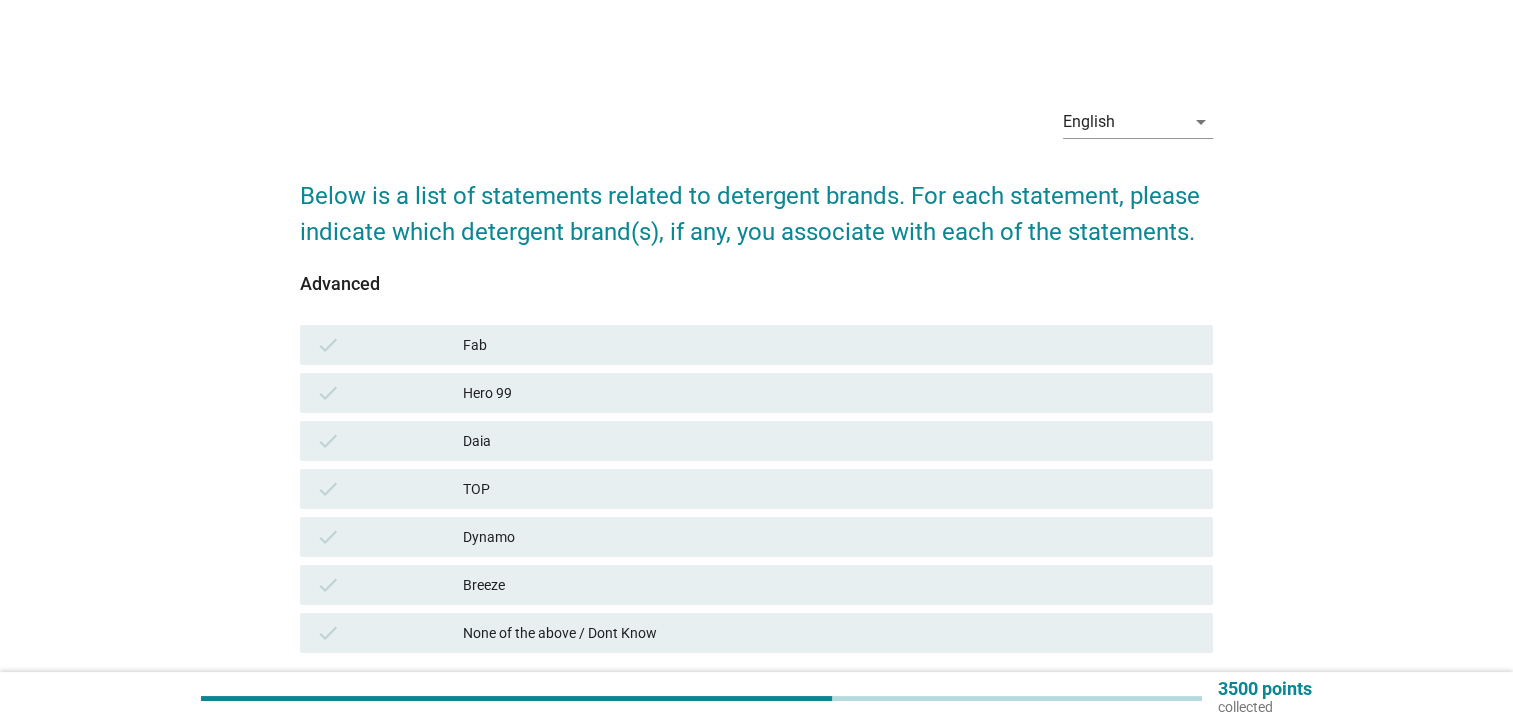 click on "TOP" at bounding box center (830, 489) 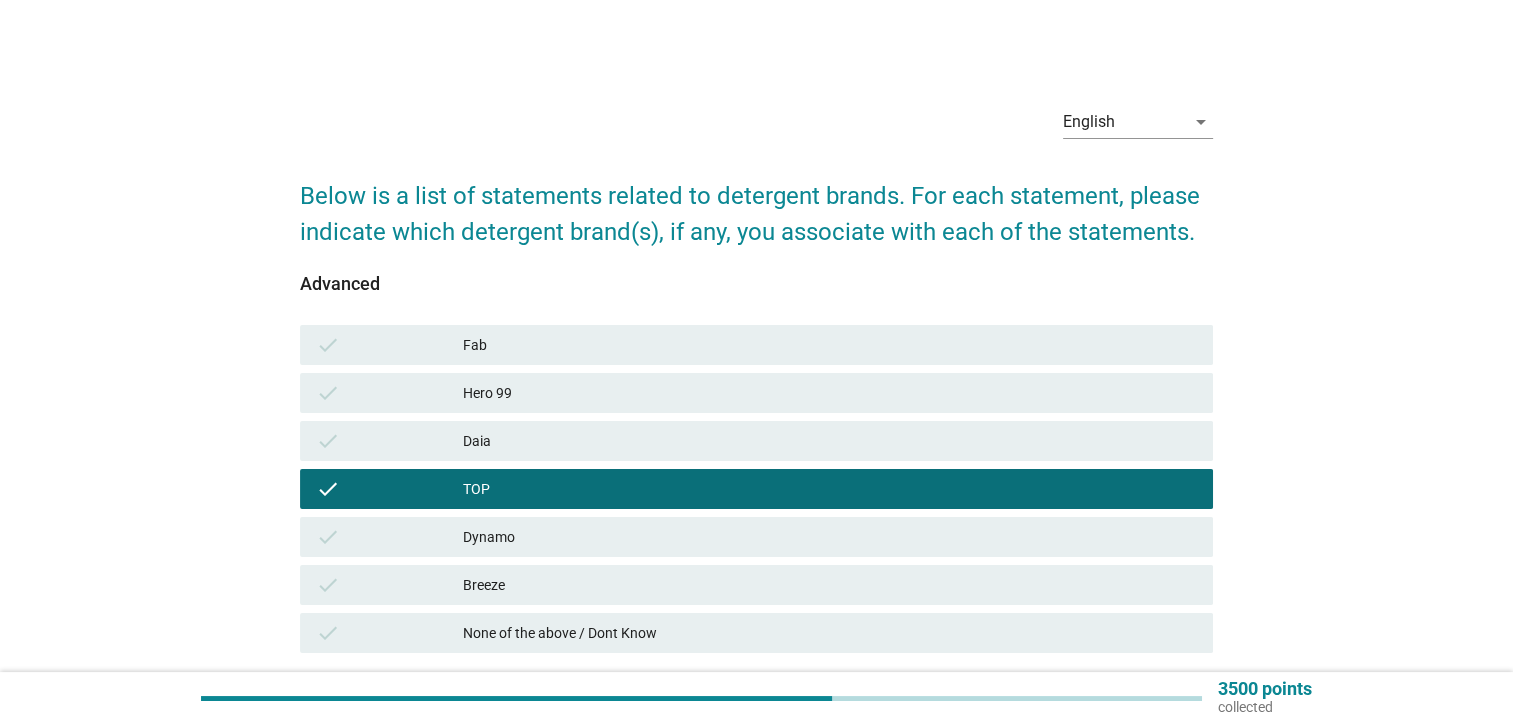 scroll, scrollTop: 100, scrollLeft: 0, axis: vertical 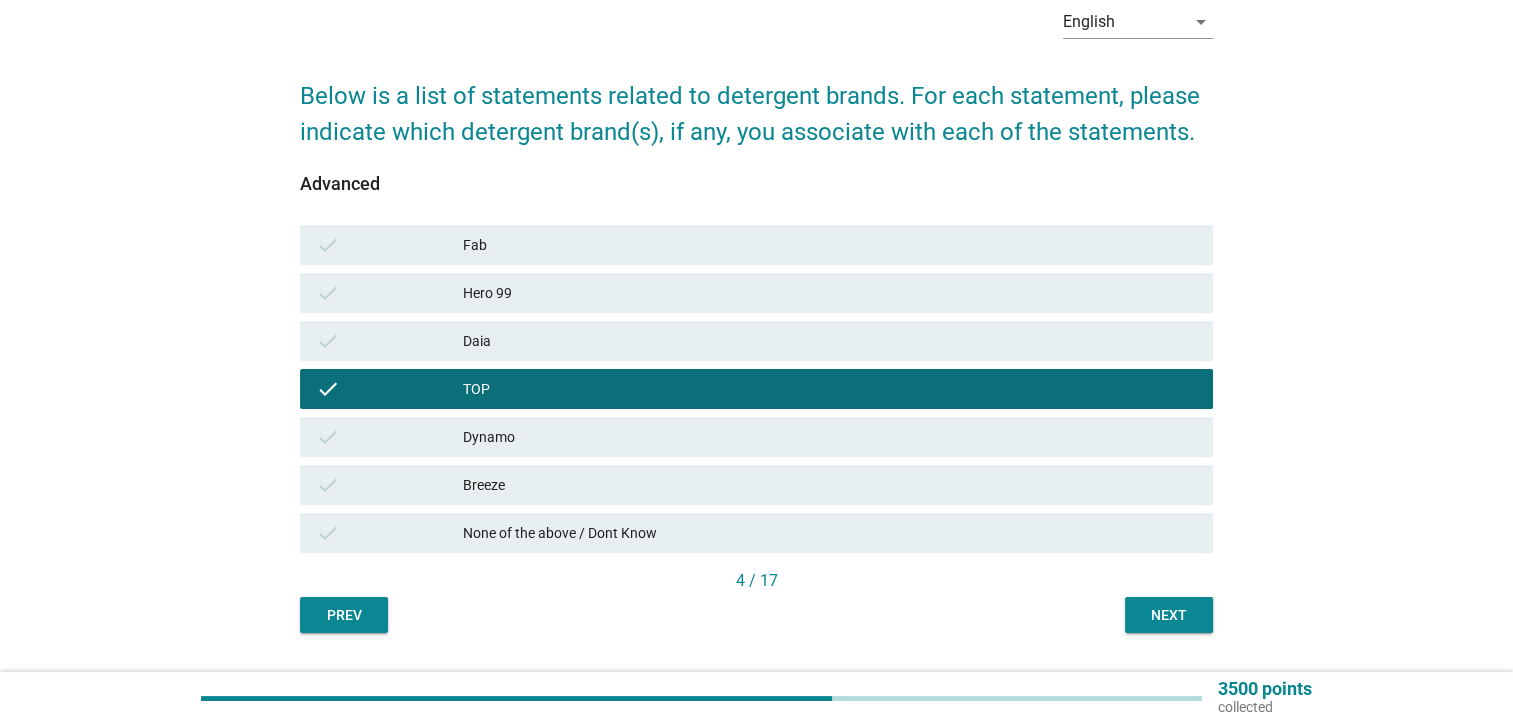 click on "Next" at bounding box center (1169, 615) 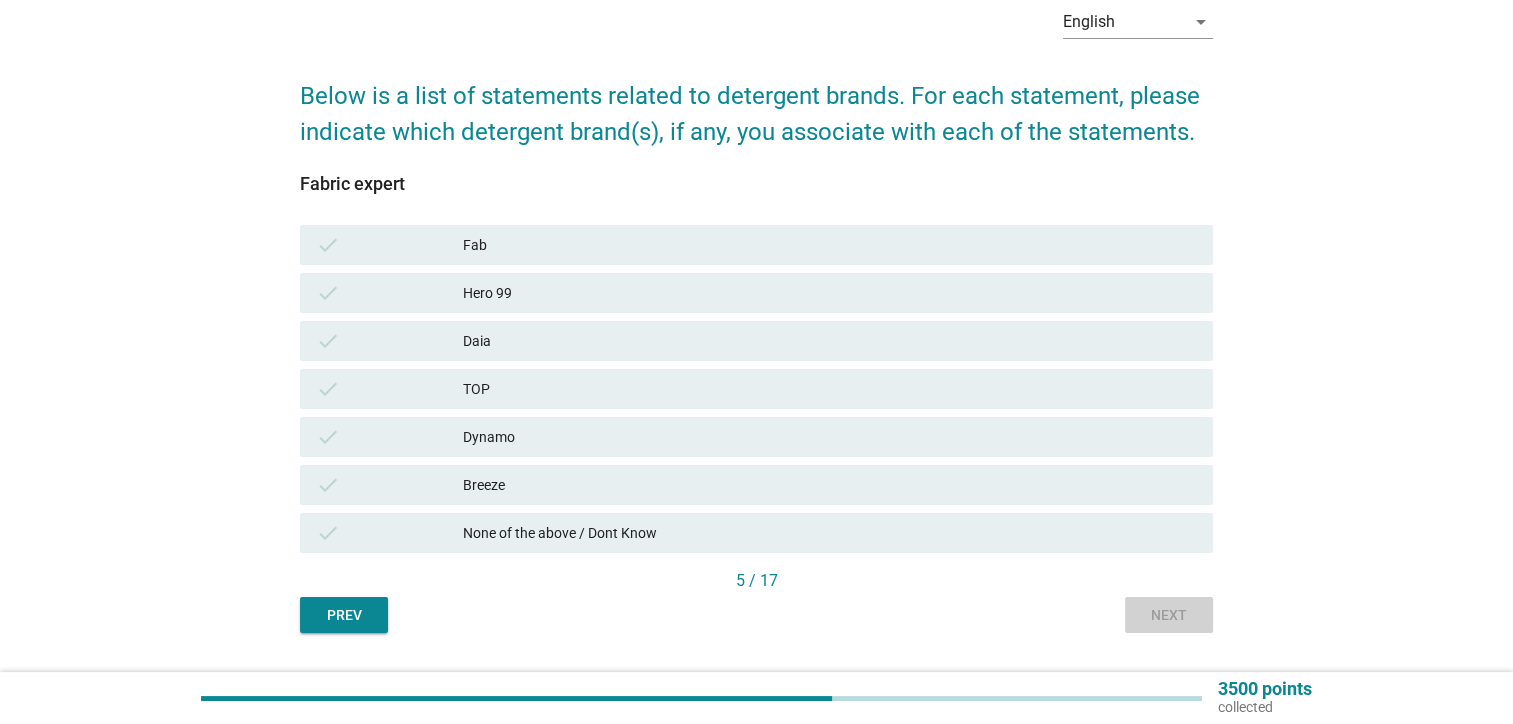 scroll, scrollTop: 0, scrollLeft: 0, axis: both 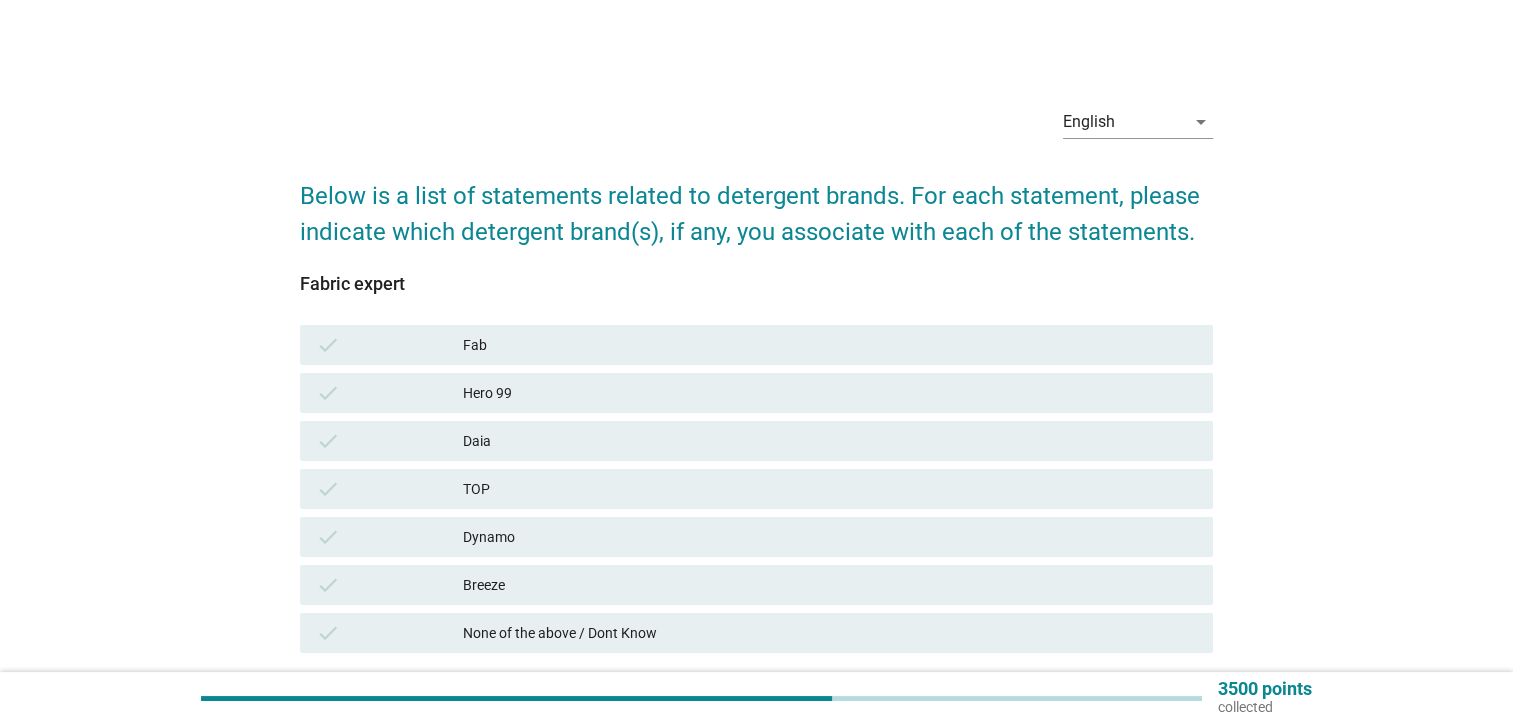click on "TOP" at bounding box center (830, 489) 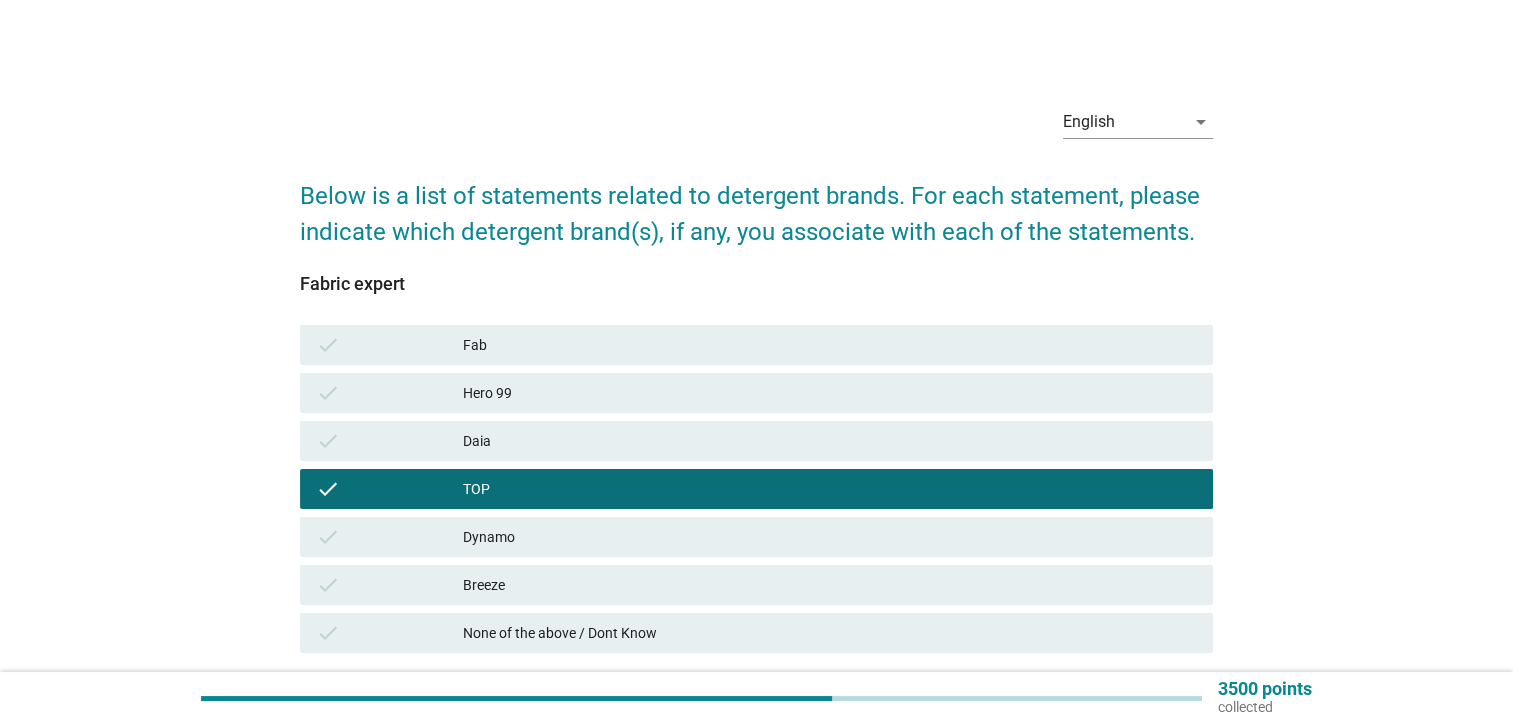 scroll, scrollTop: 151, scrollLeft: 0, axis: vertical 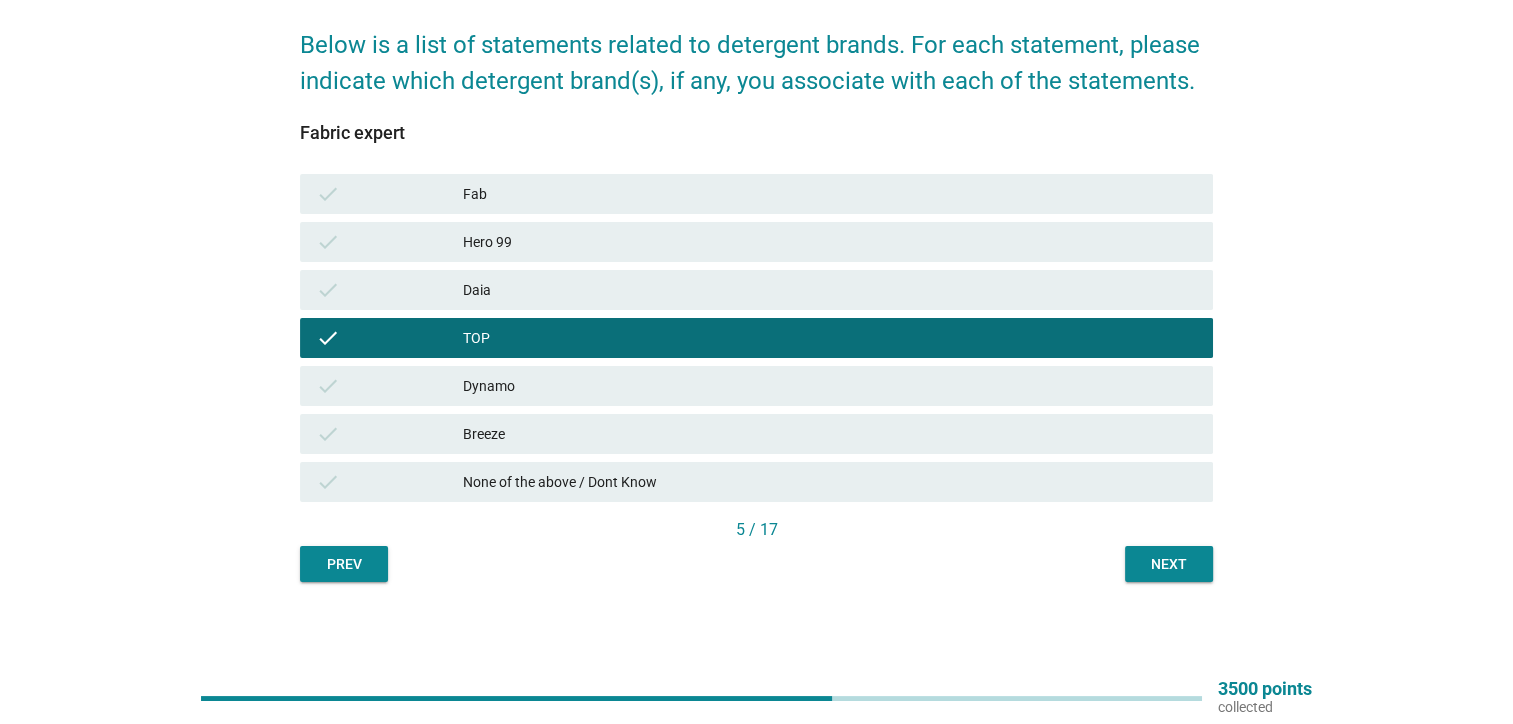 click on "Next" at bounding box center (1169, 564) 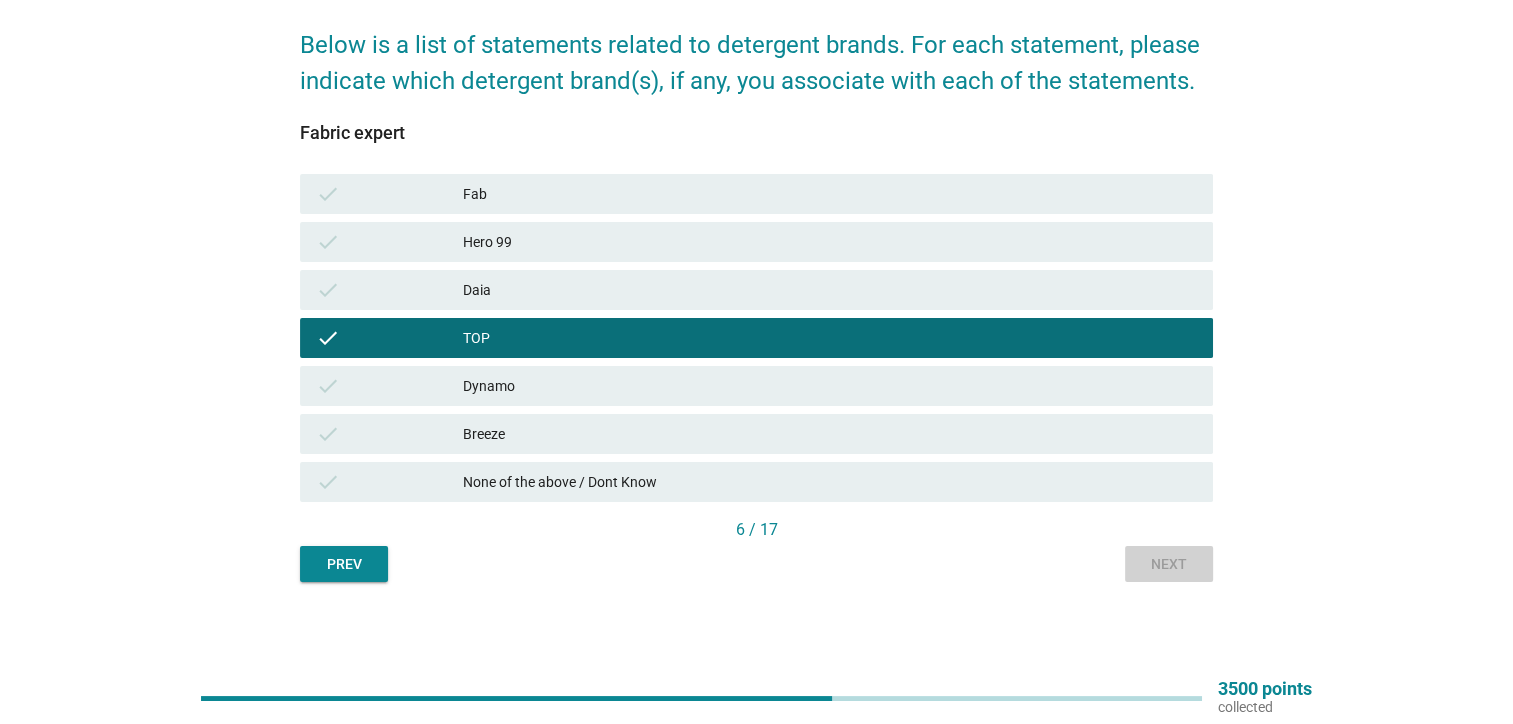 scroll, scrollTop: 0, scrollLeft: 0, axis: both 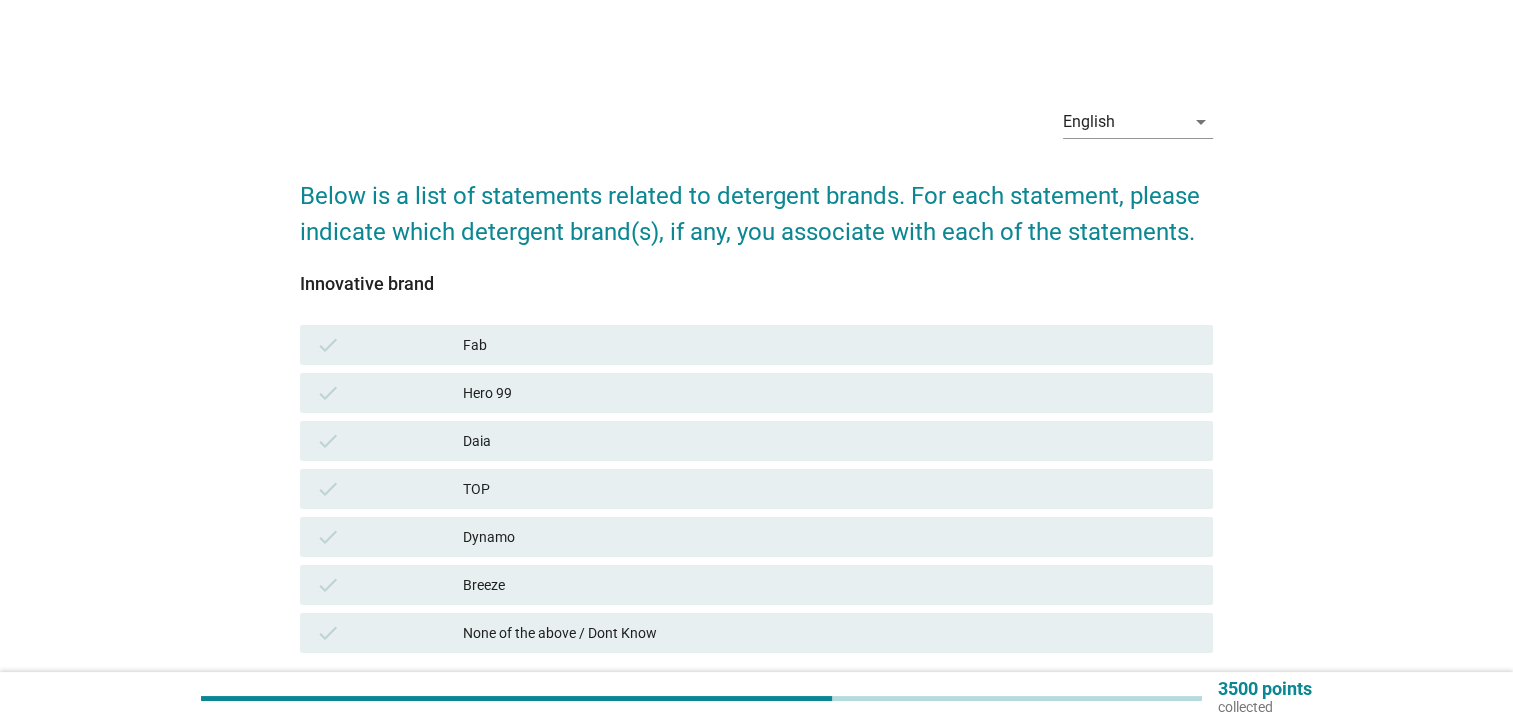 click on "check   Daia" at bounding box center (756, 441) 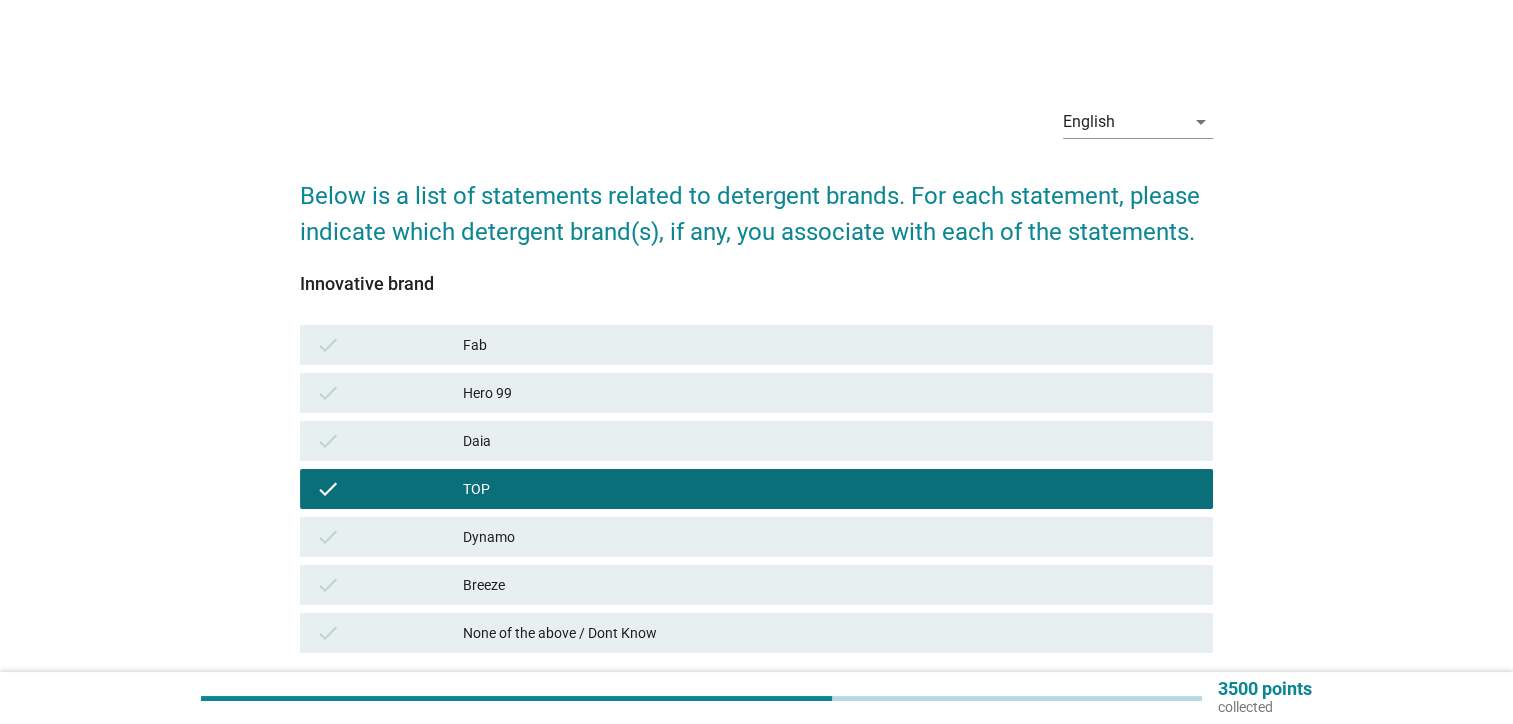 scroll, scrollTop: 151, scrollLeft: 0, axis: vertical 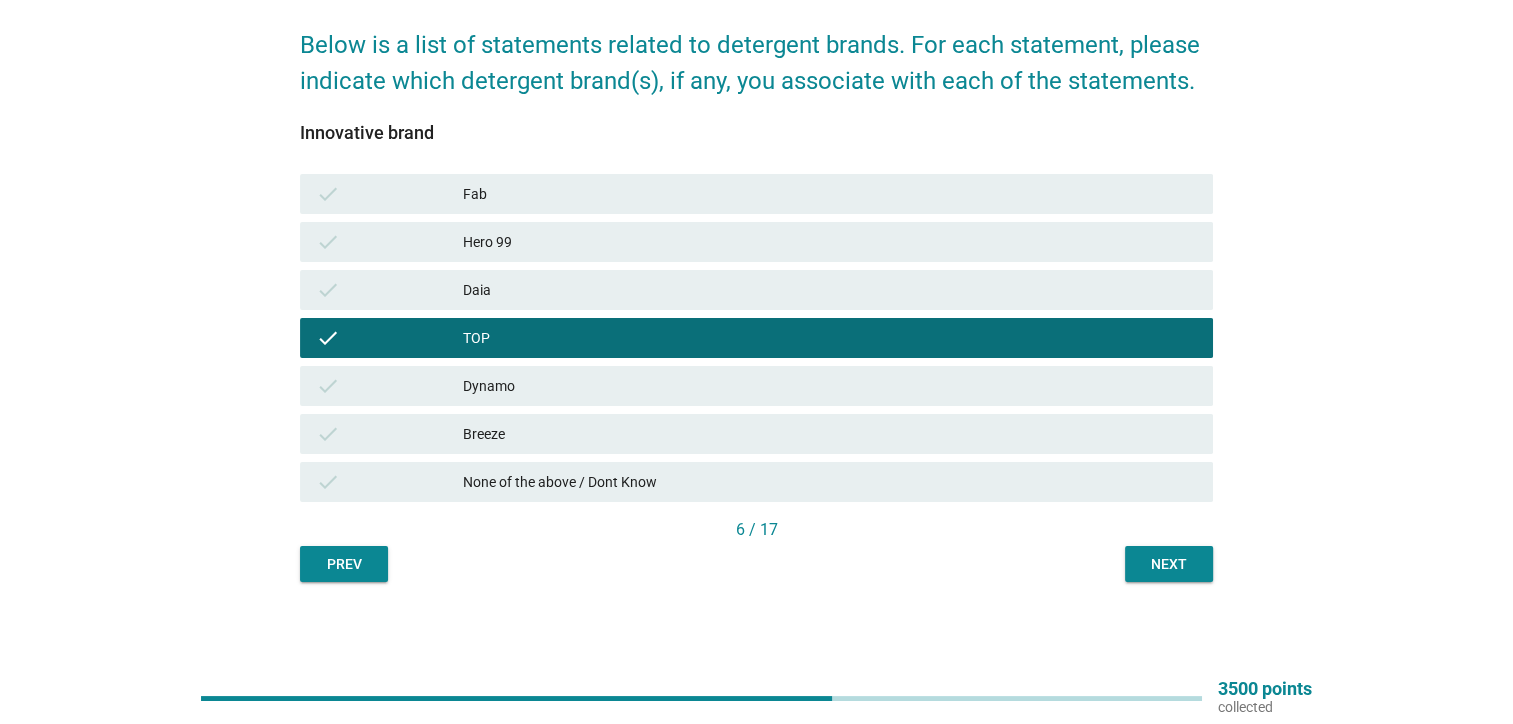 click on "Next" at bounding box center [1169, 564] 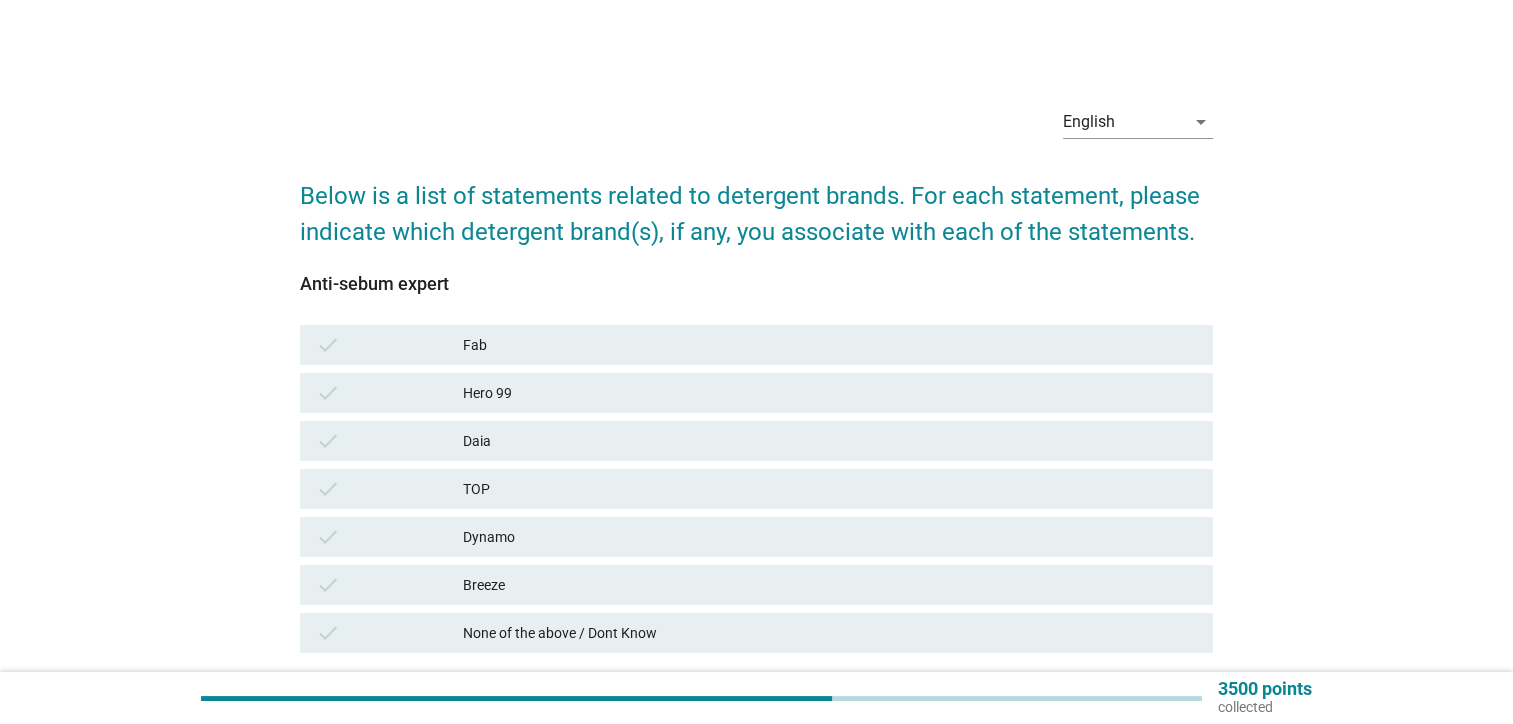 scroll, scrollTop: 151, scrollLeft: 0, axis: vertical 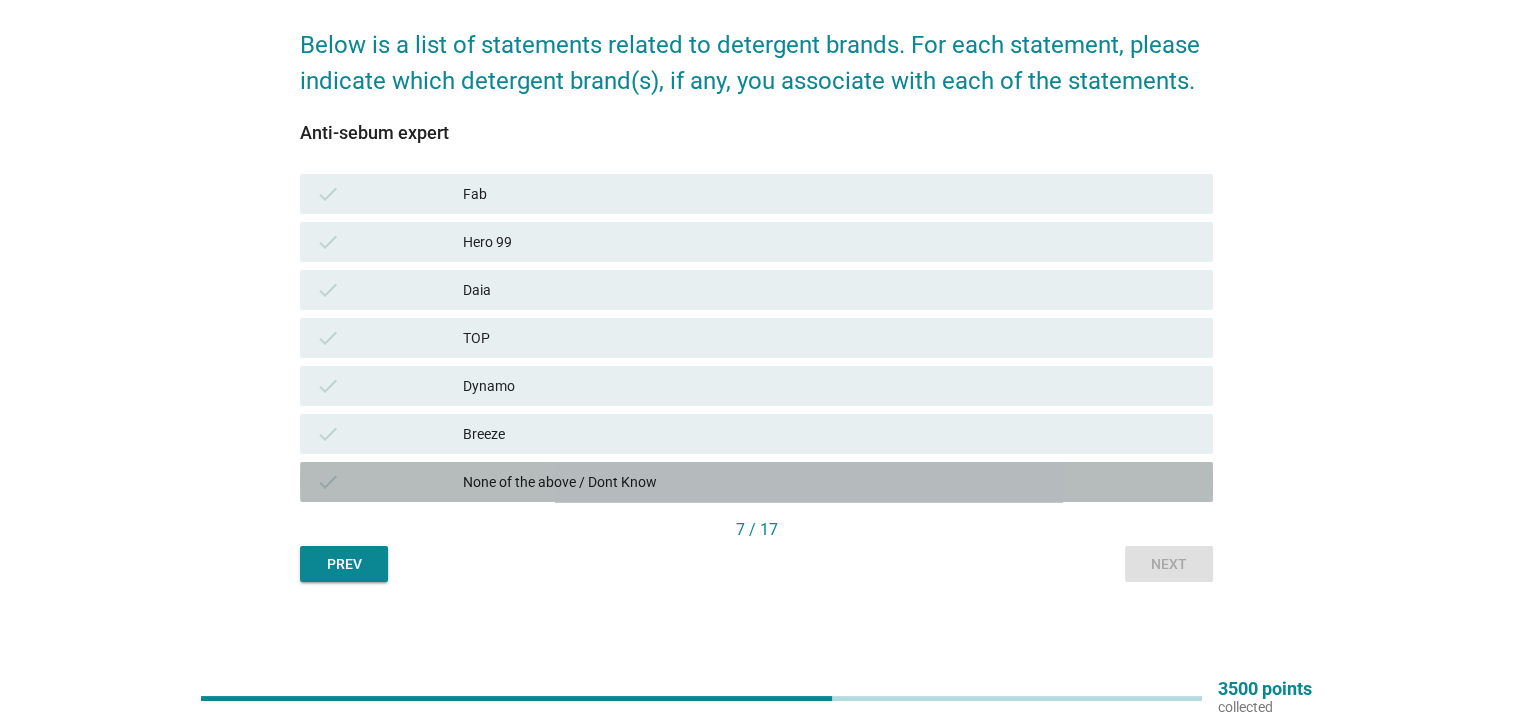 click on "None of the above / Dont Know" at bounding box center [830, 482] 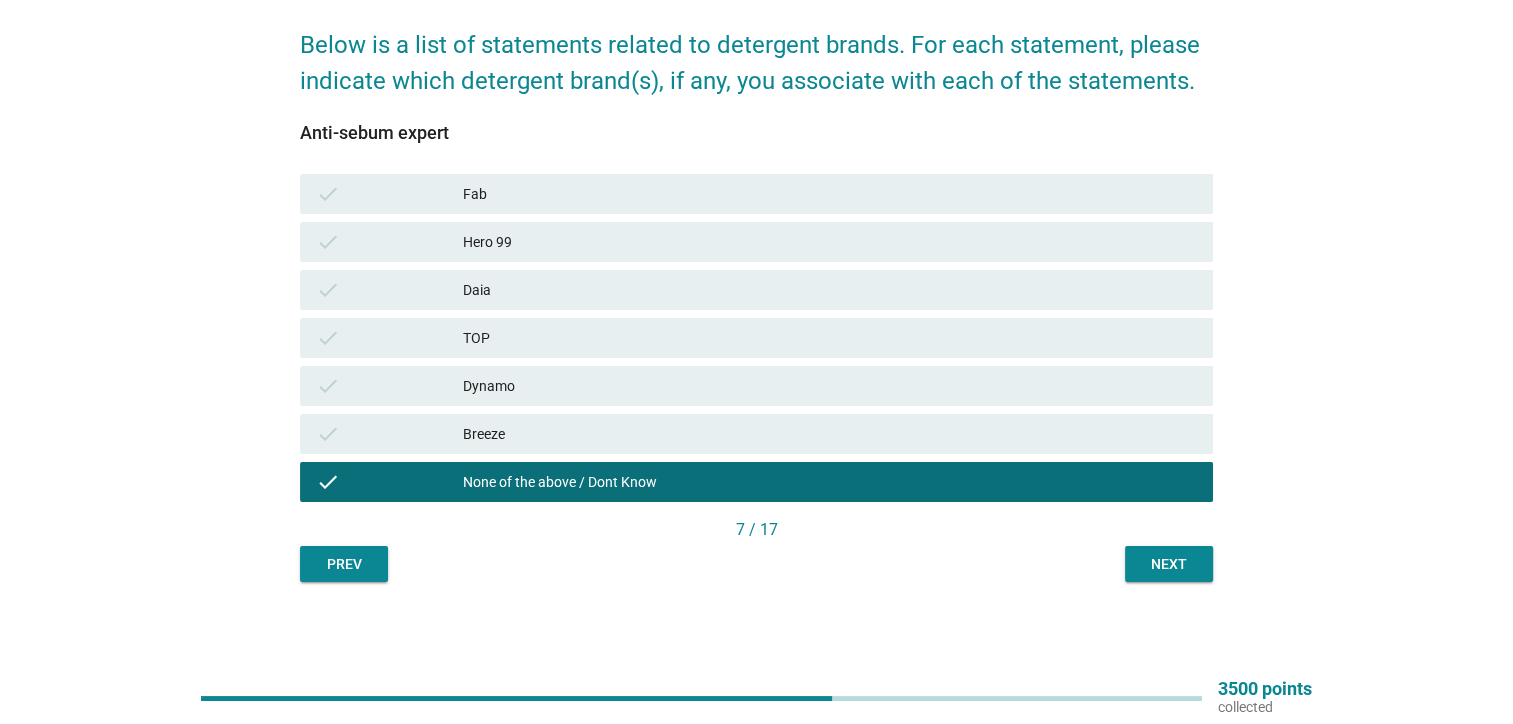 click on "Next" at bounding box center [1169, 564] 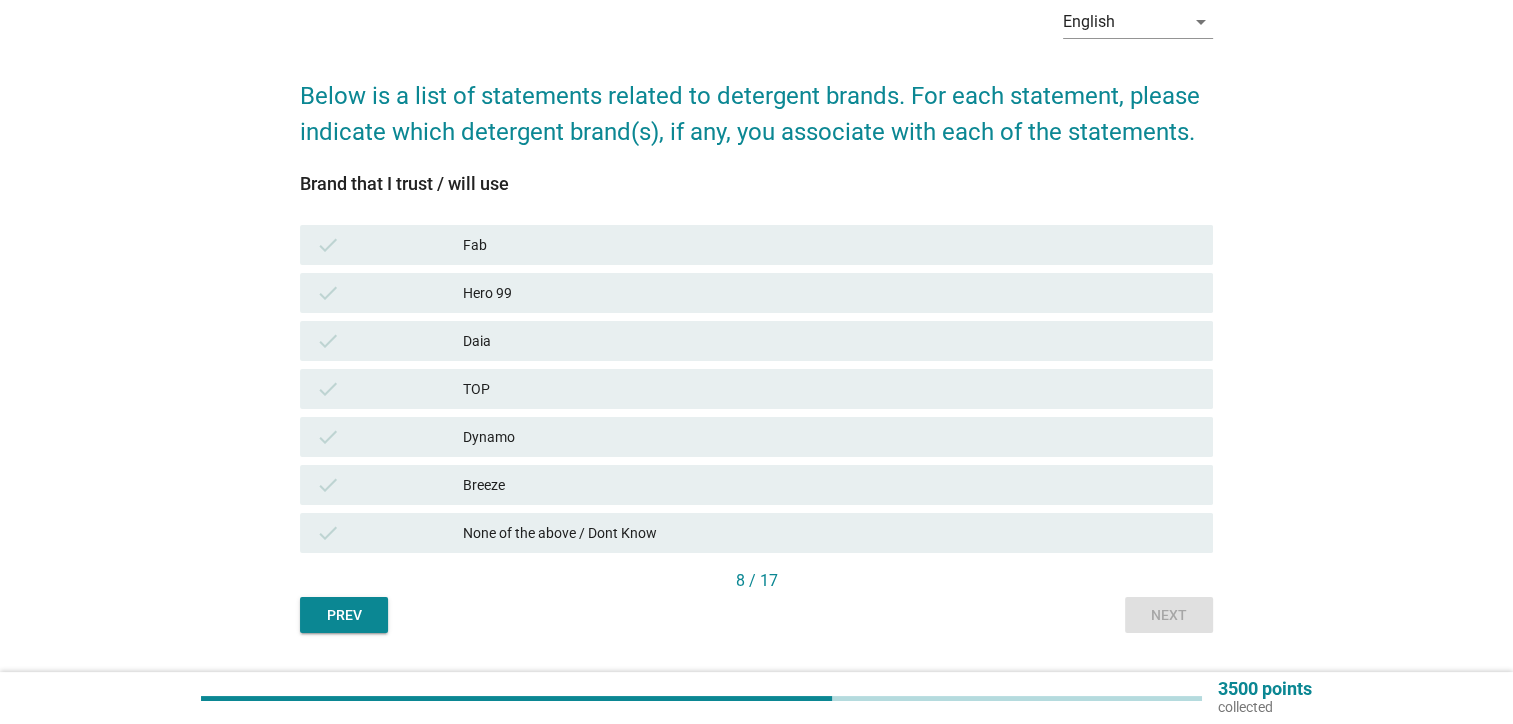 scroll, scrollTop: 151, scrollLeft: 0, axis: vertical 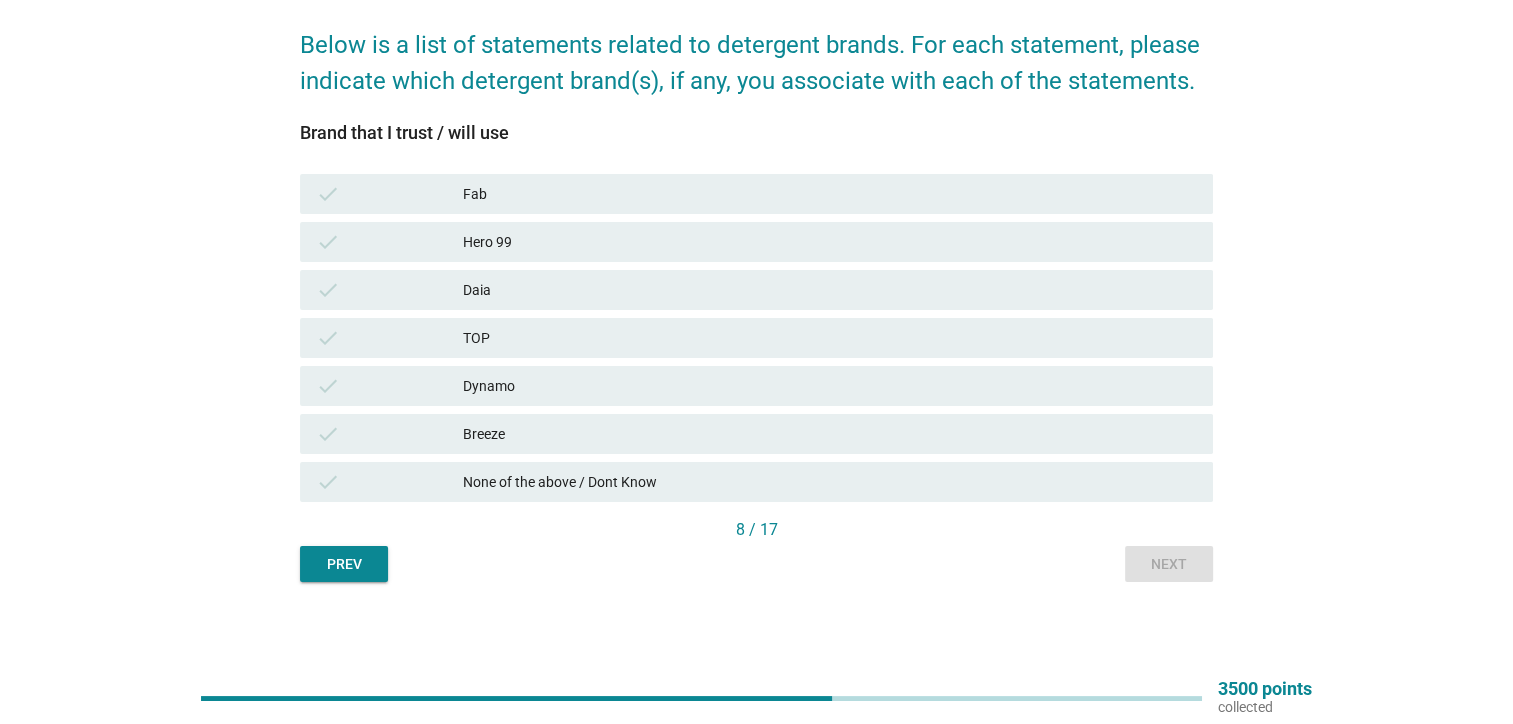 click on "TOP" at bounding box center (830, 338) 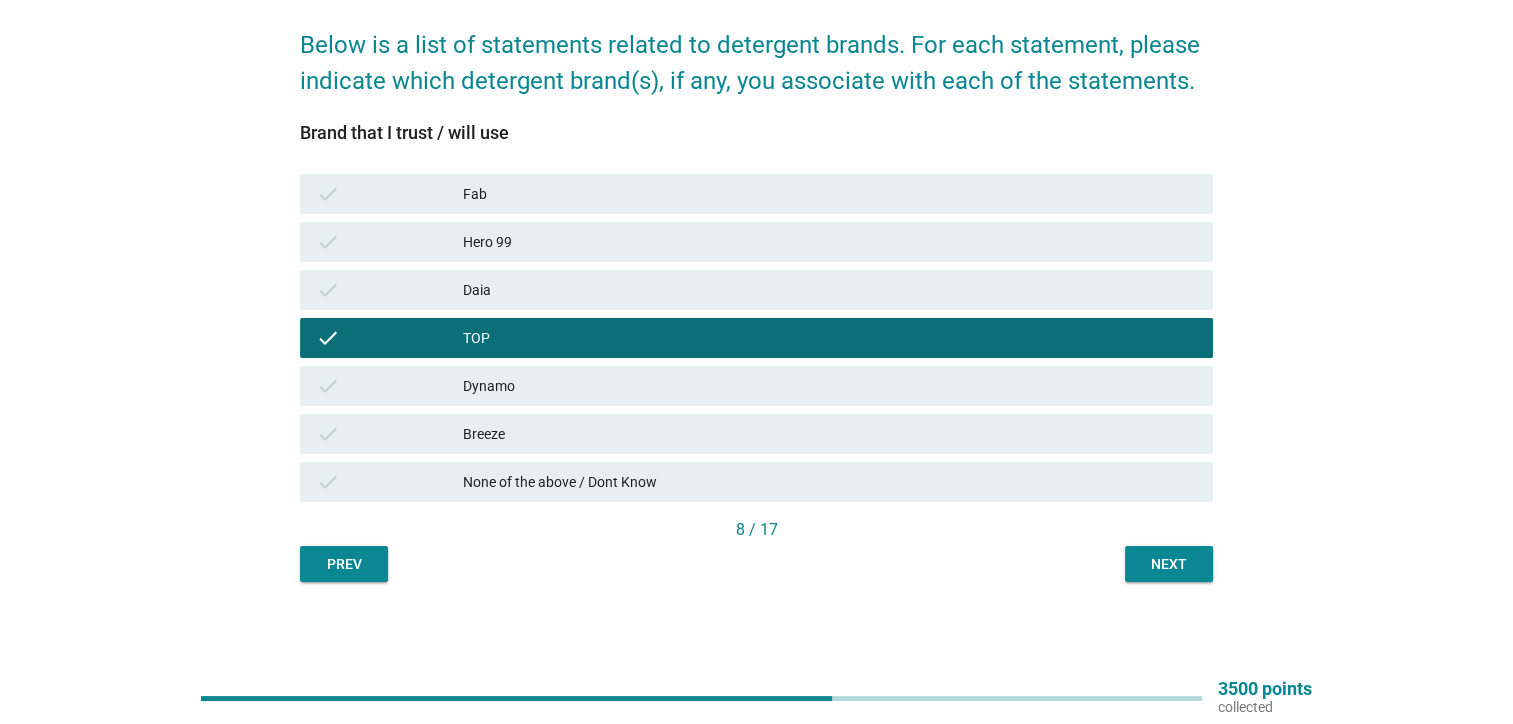 click on "Next" at bounding box center [1169, 564] 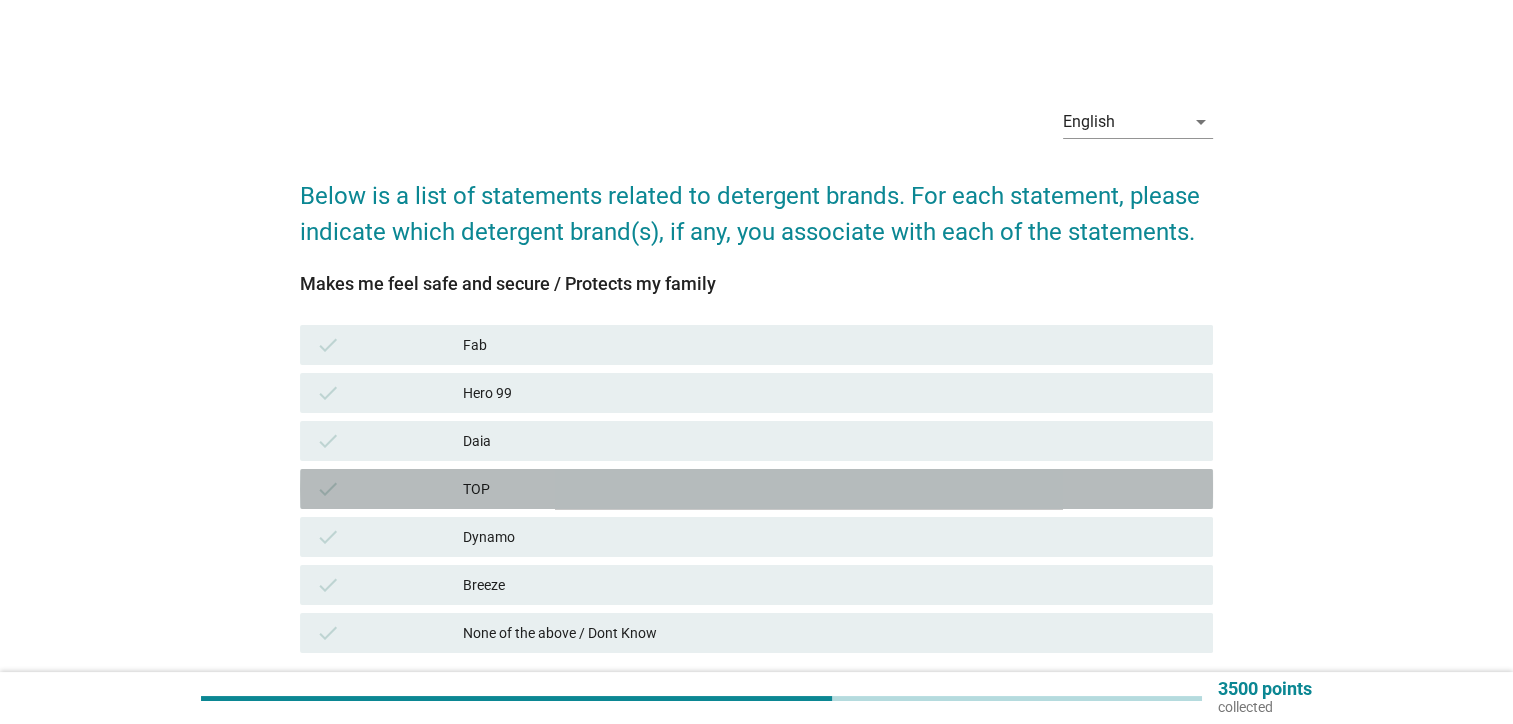 click on "TOP" at bounding box center (830, 489) 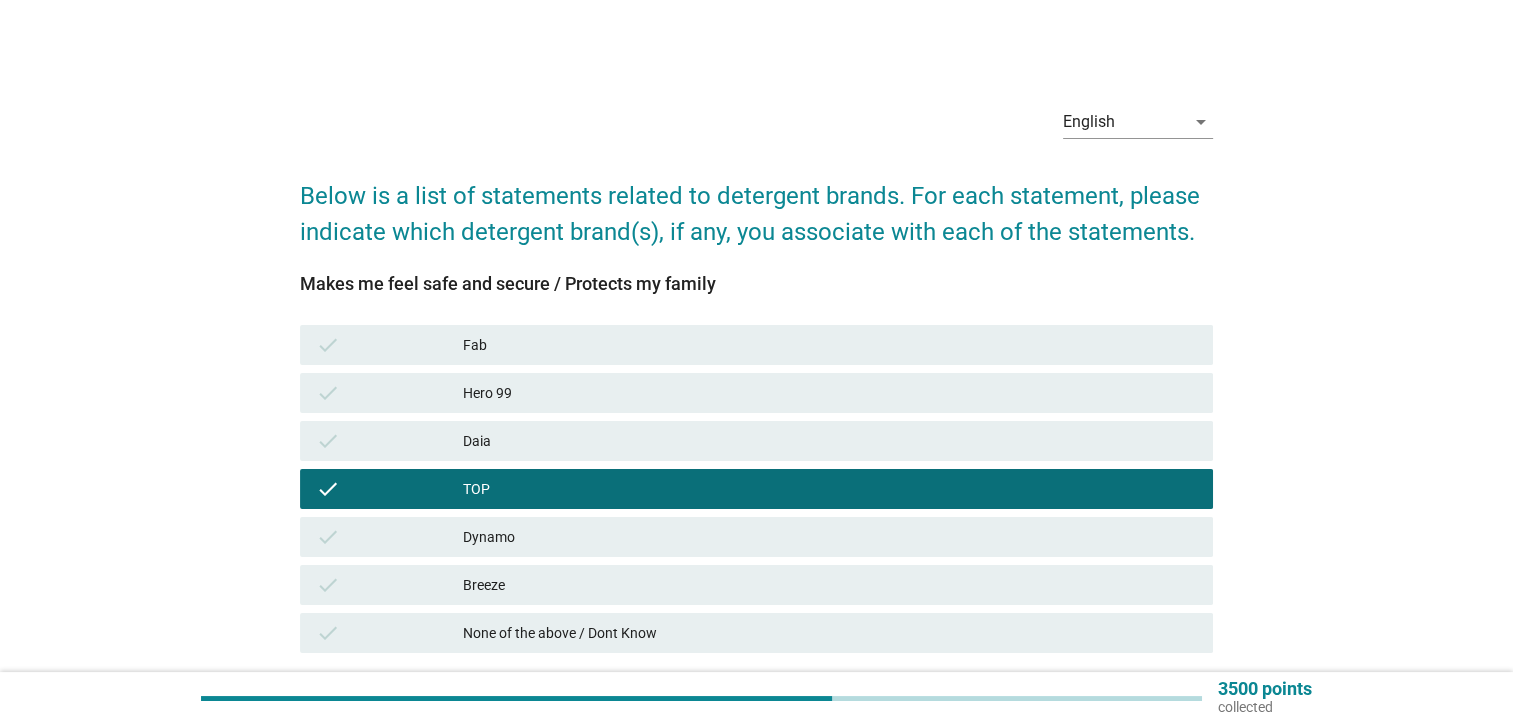 scroll, scrollTop: 151, scrollLeft: 0, axis: vertical 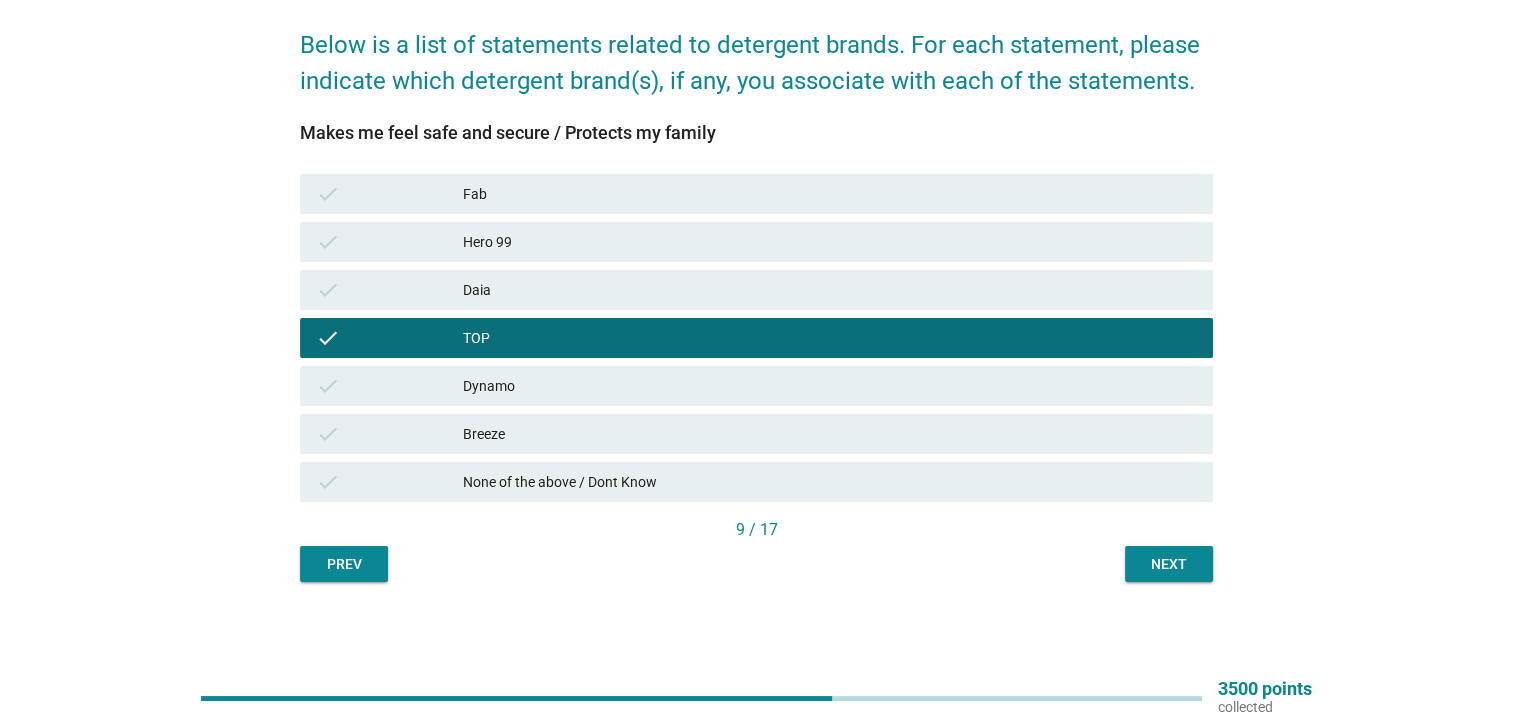 click on "Next" at bounding box center [1169, 564] 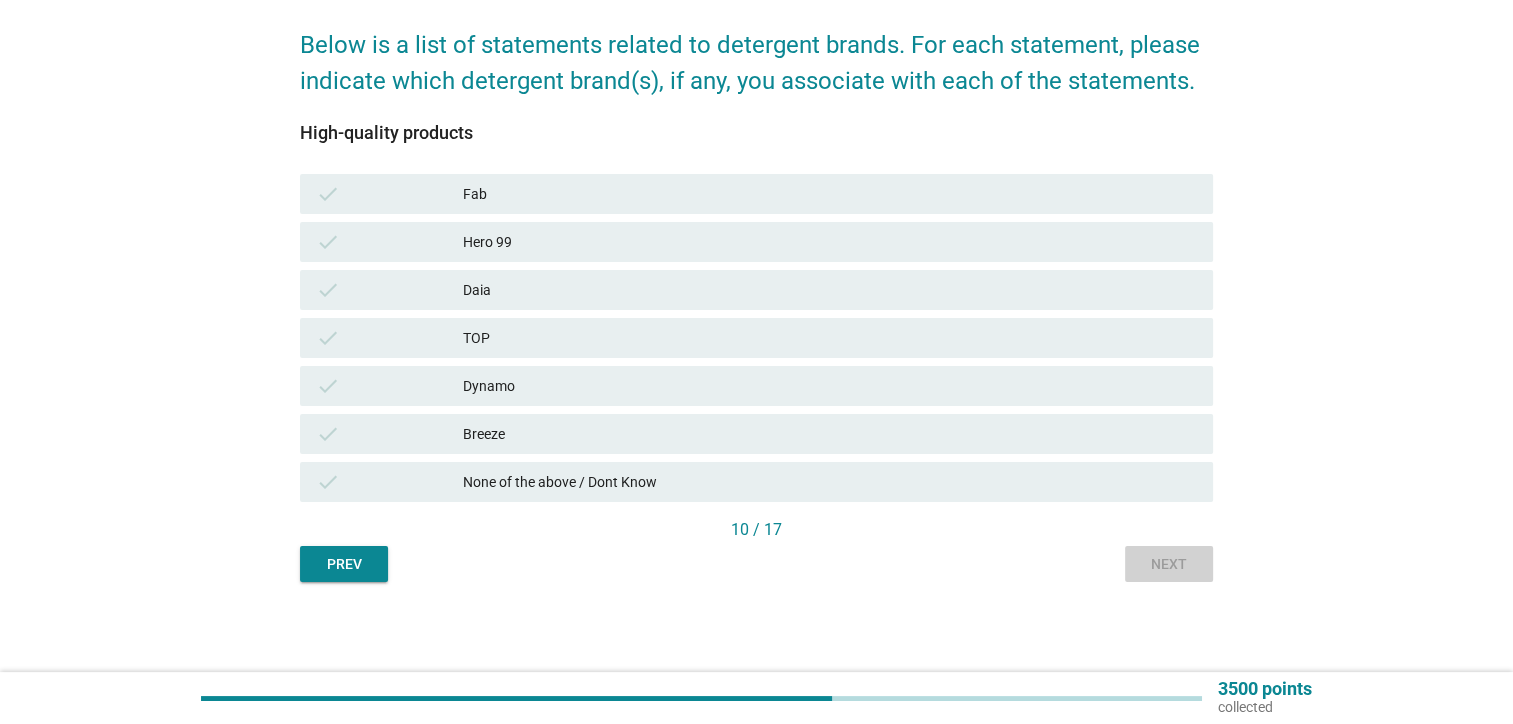 scroll, scrollTop: 0, scrollLeft: 0, axis: both 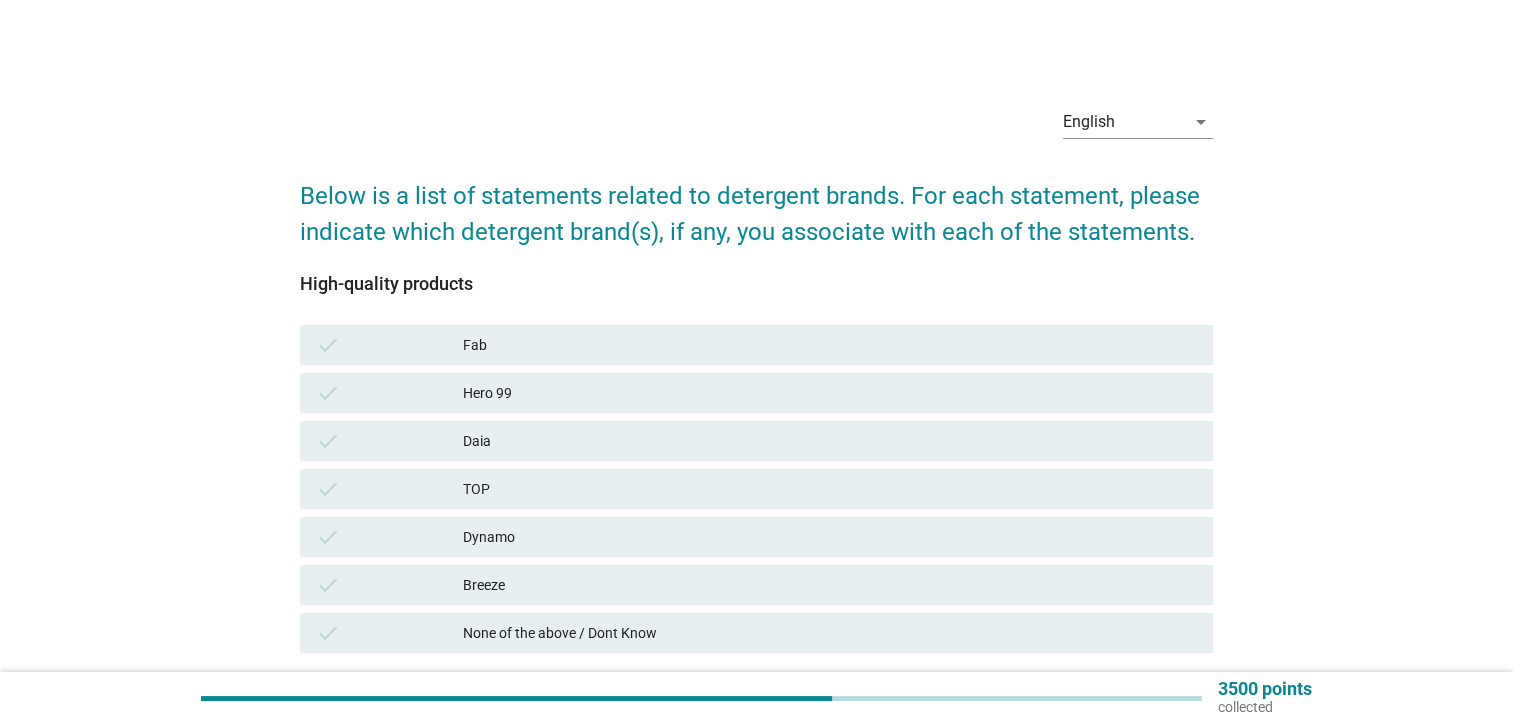click on "TOP" at bounding box center [830, 489] 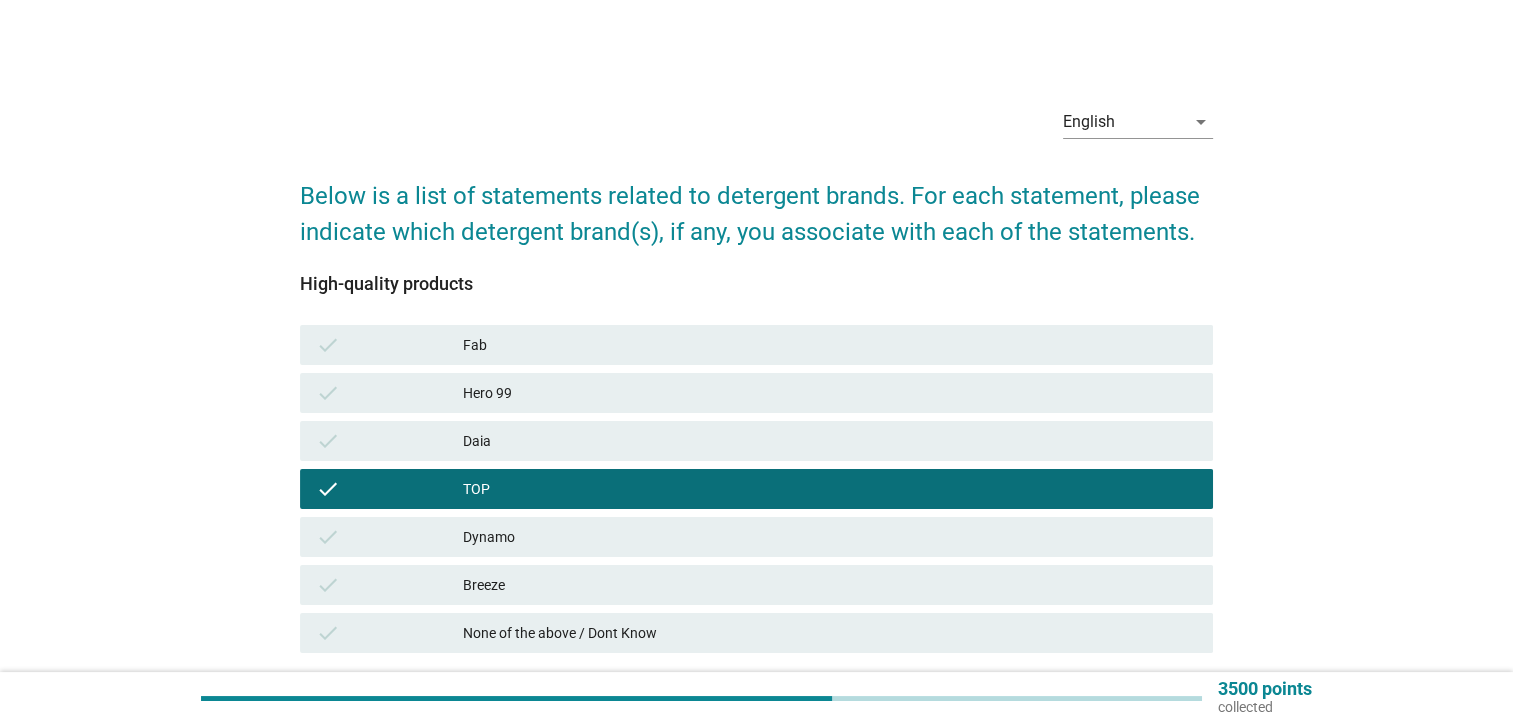 scroll, scrollTop: 100, scrollLeft: 0, axis: vertical 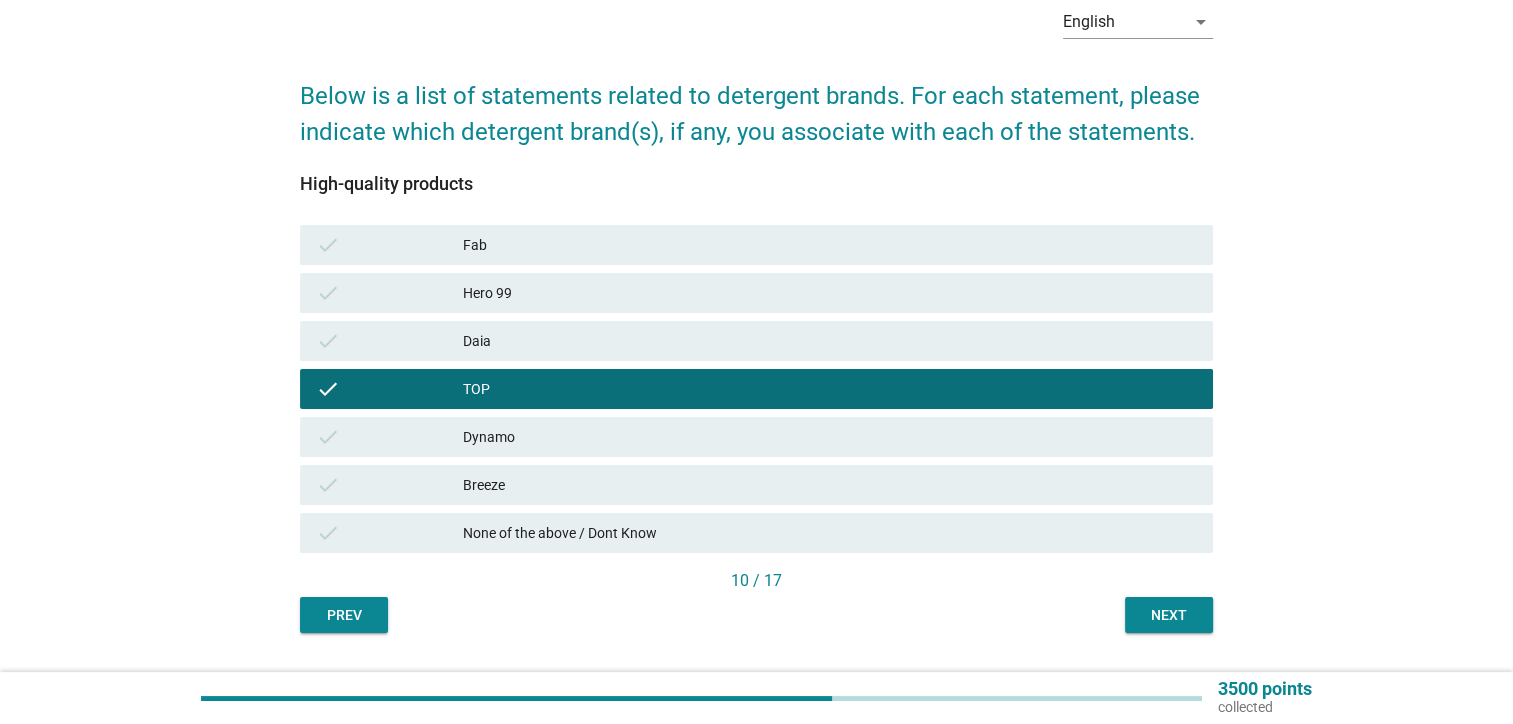 click on "Next" at bounding box center (1169, 615) 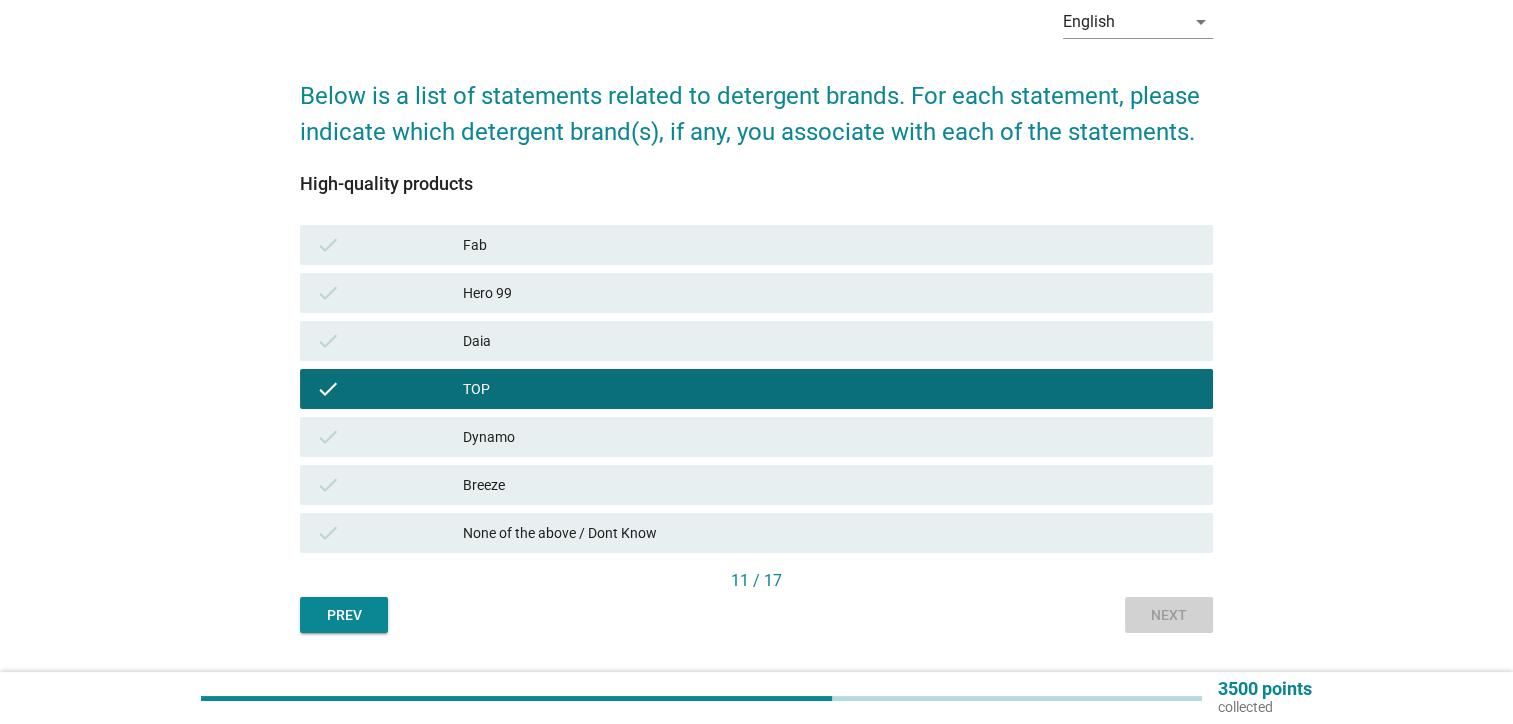 scroll, scrollTop: 0, scrollLeft: 0, axis: both 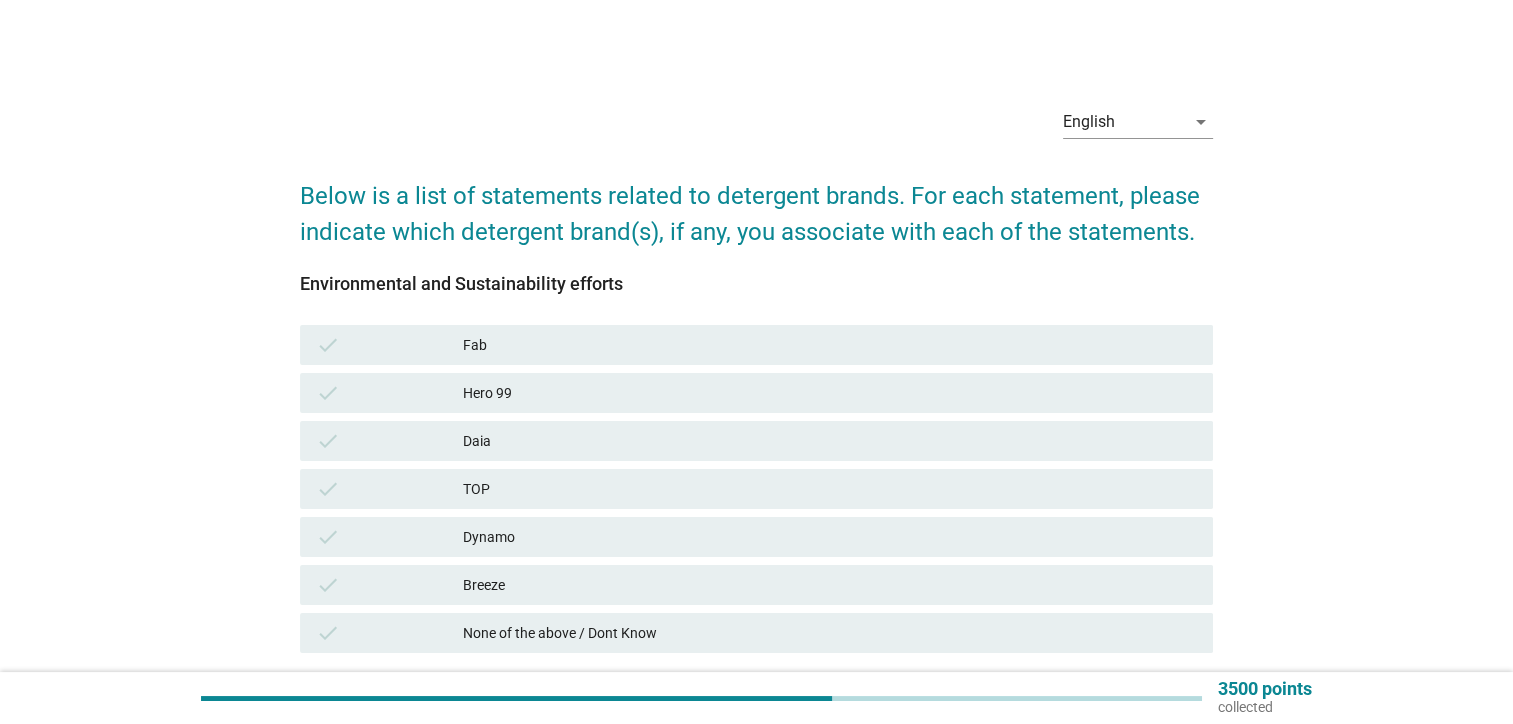 click on "Dynamo" at bounding box center (830, 537) 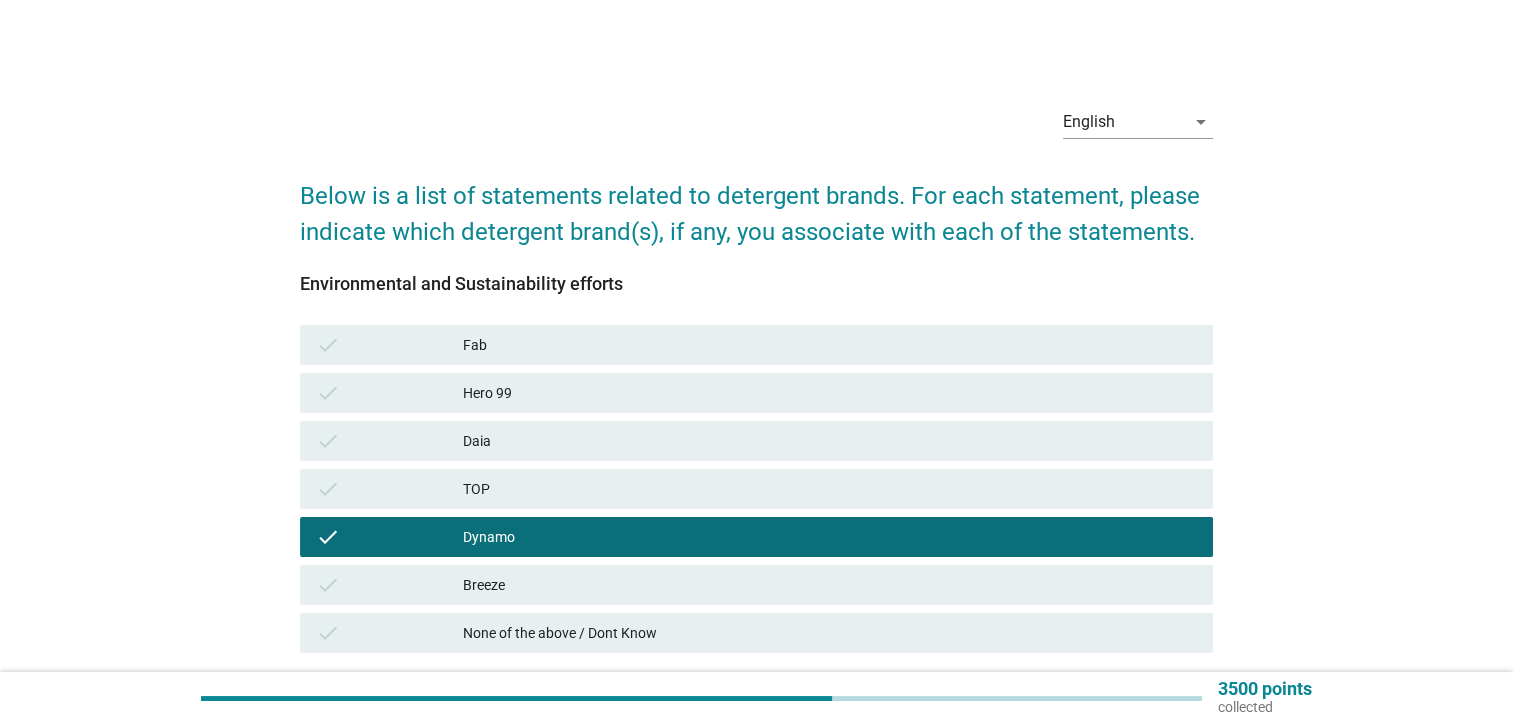 click on "TOP" at bounding box center (830, 489) 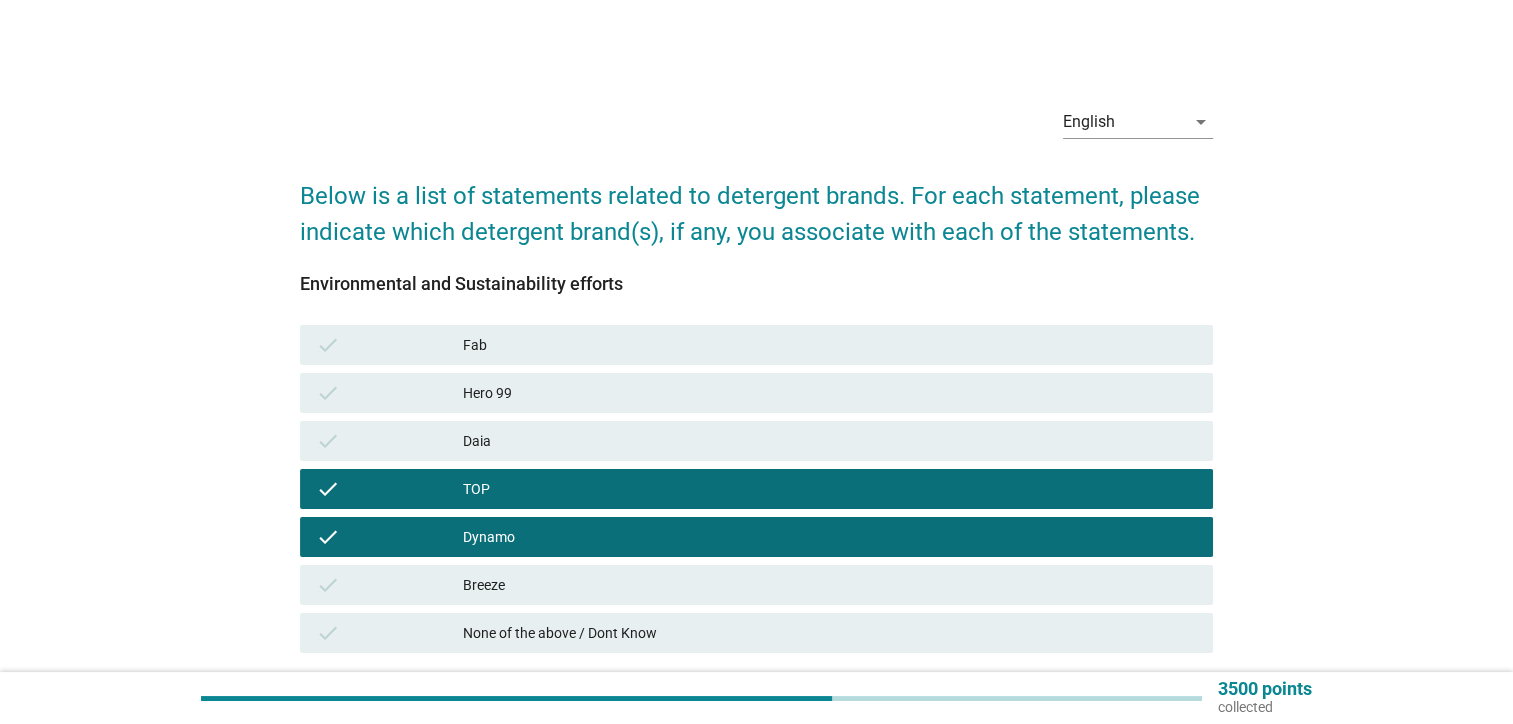 scroll, scrollTop: 100, scrollLeft: 0, axis: vertical 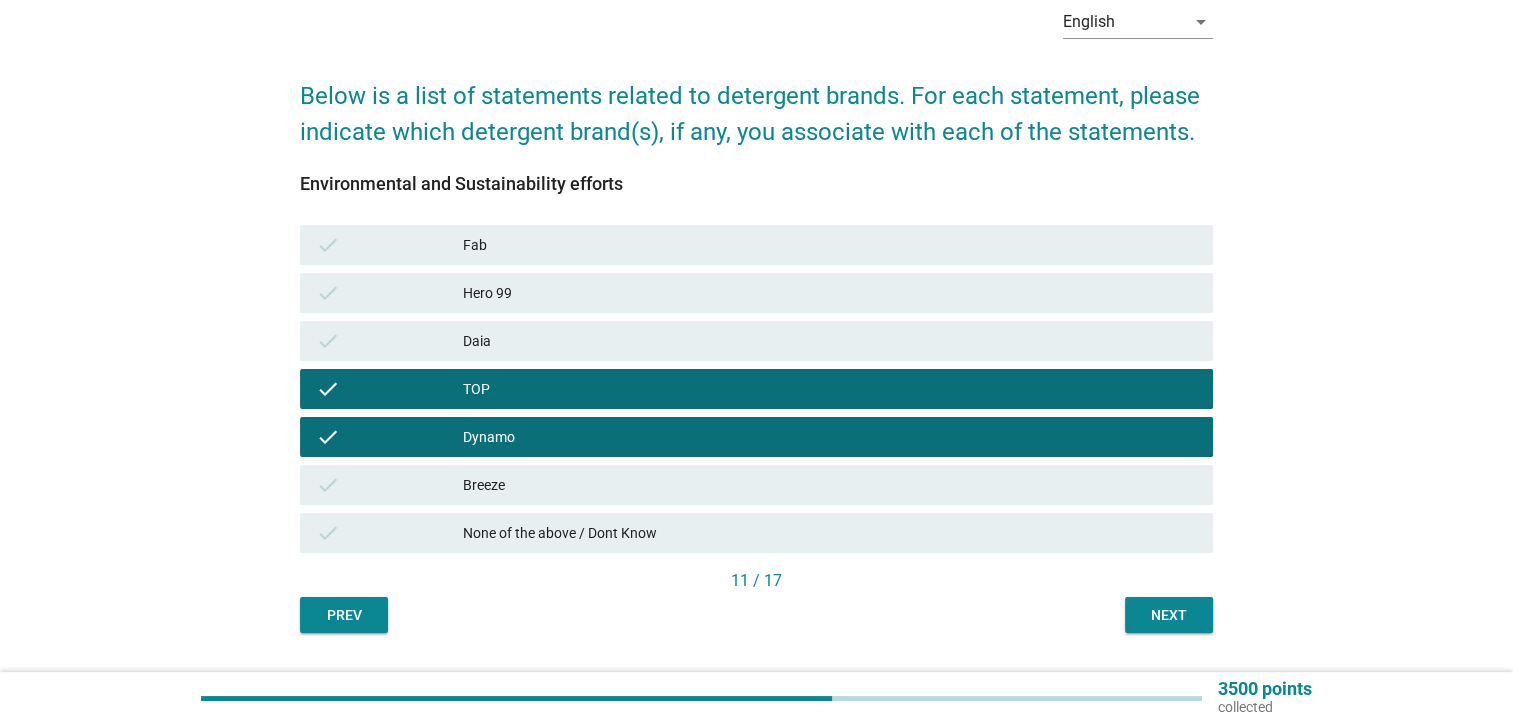 click on "Dynamo" at bounding box center [830, 437] 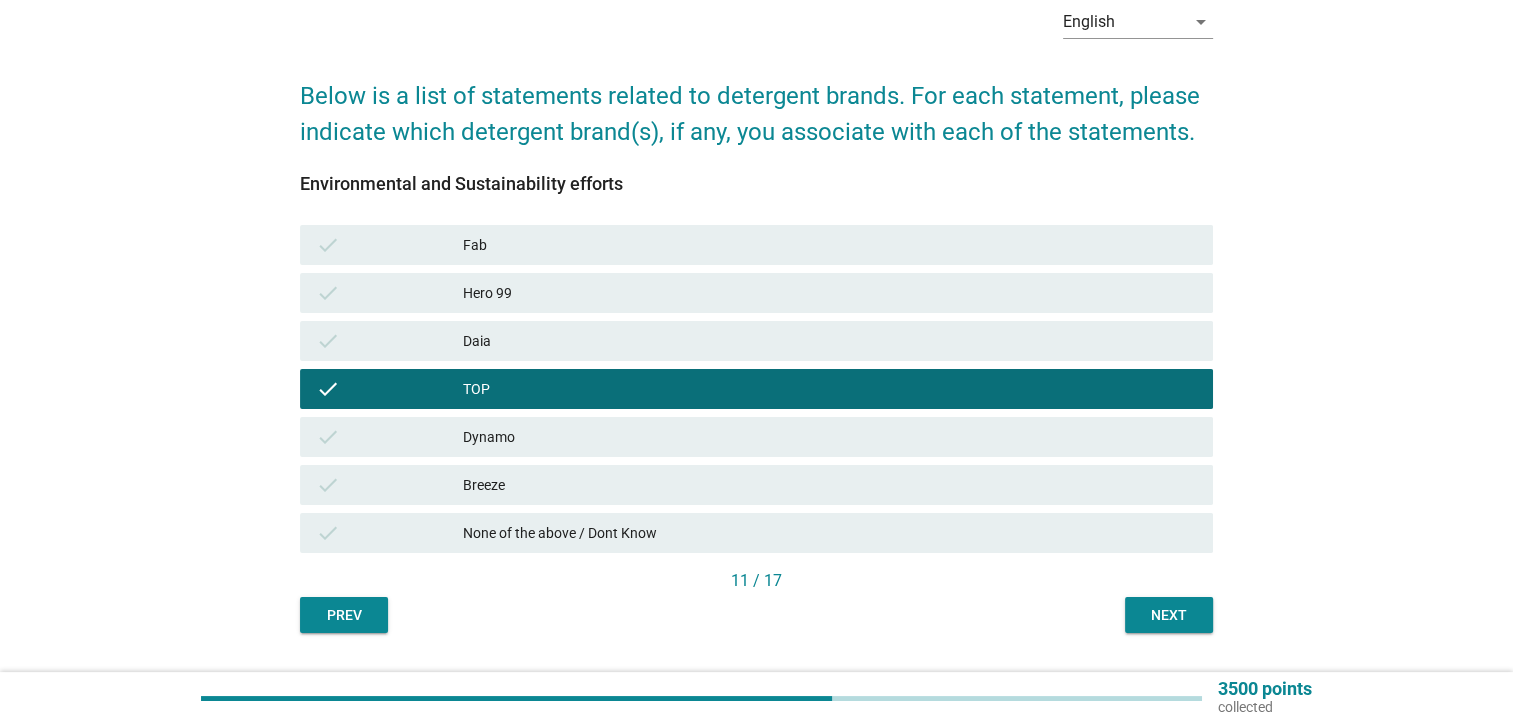 click on "Next" at bounding box center [1169, 615] 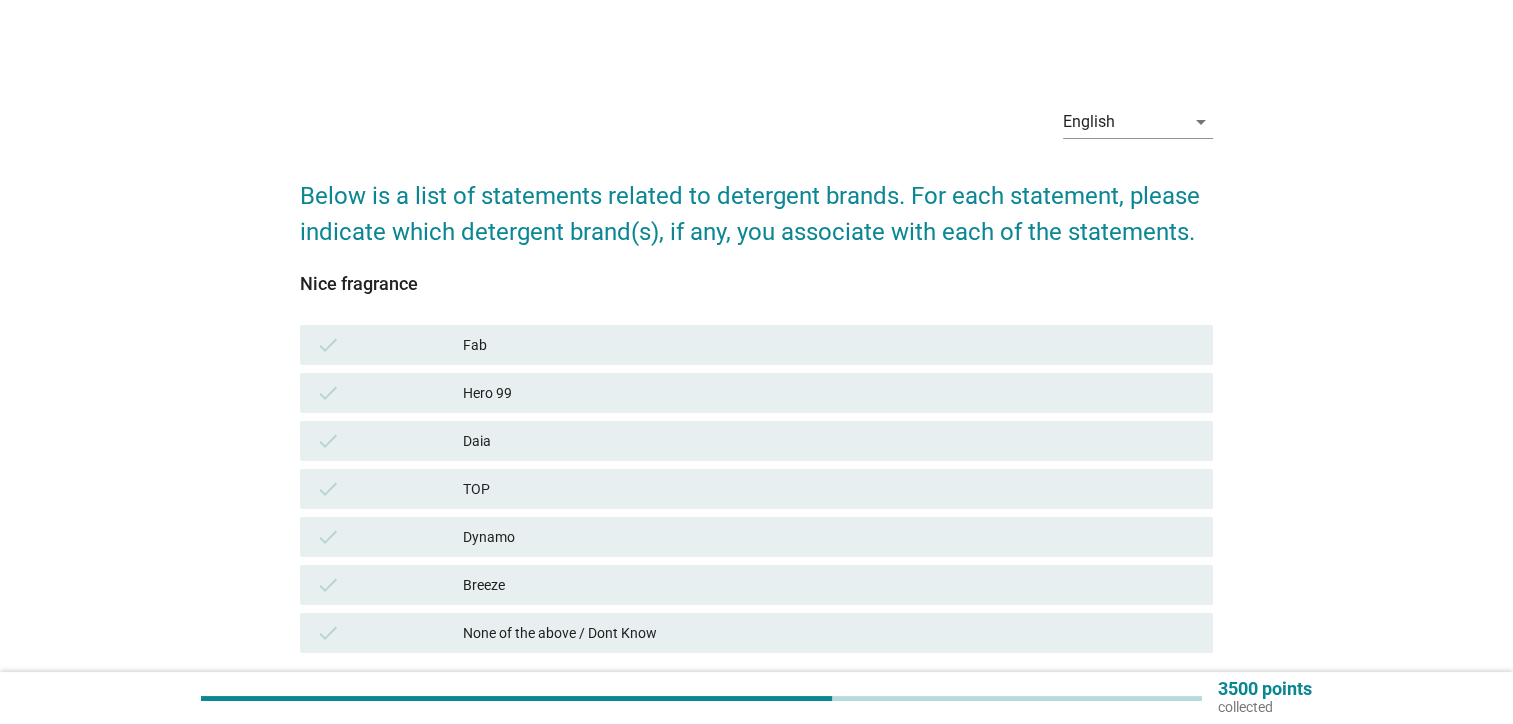 scroll, scrollTop: 100, scrollLeft: 0, axis: vertical 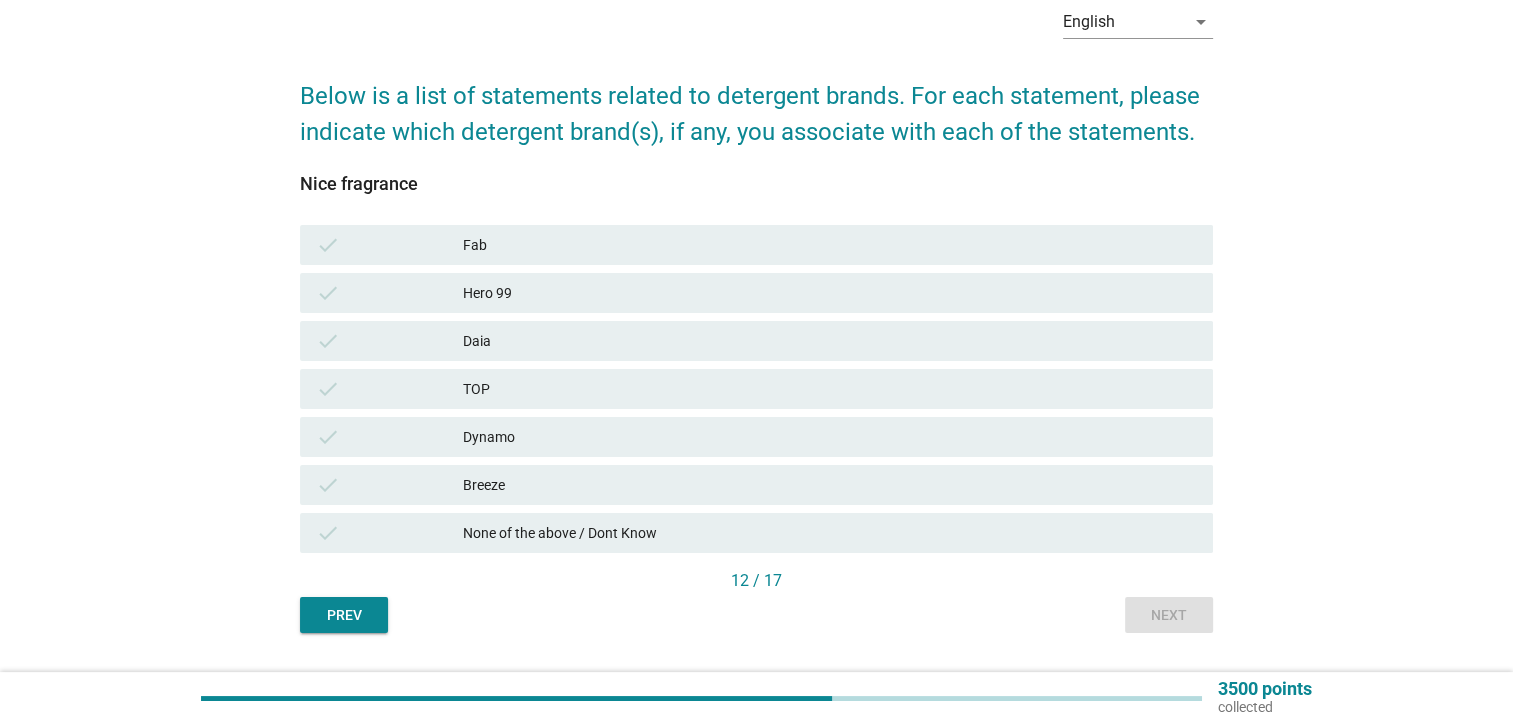 click on "check   TOP" at bounding box center [756, 389] 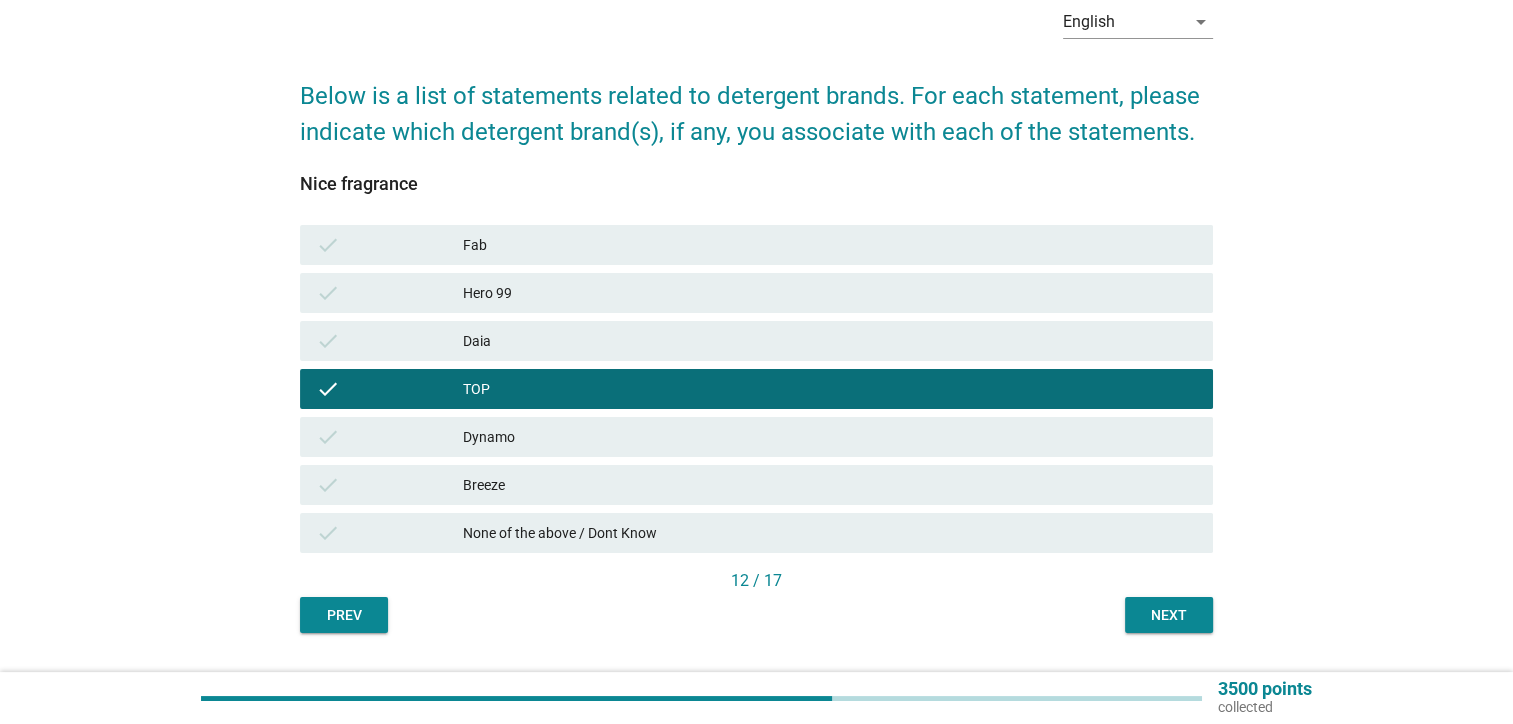 click on "Next" at bounding box center (1169, 615) 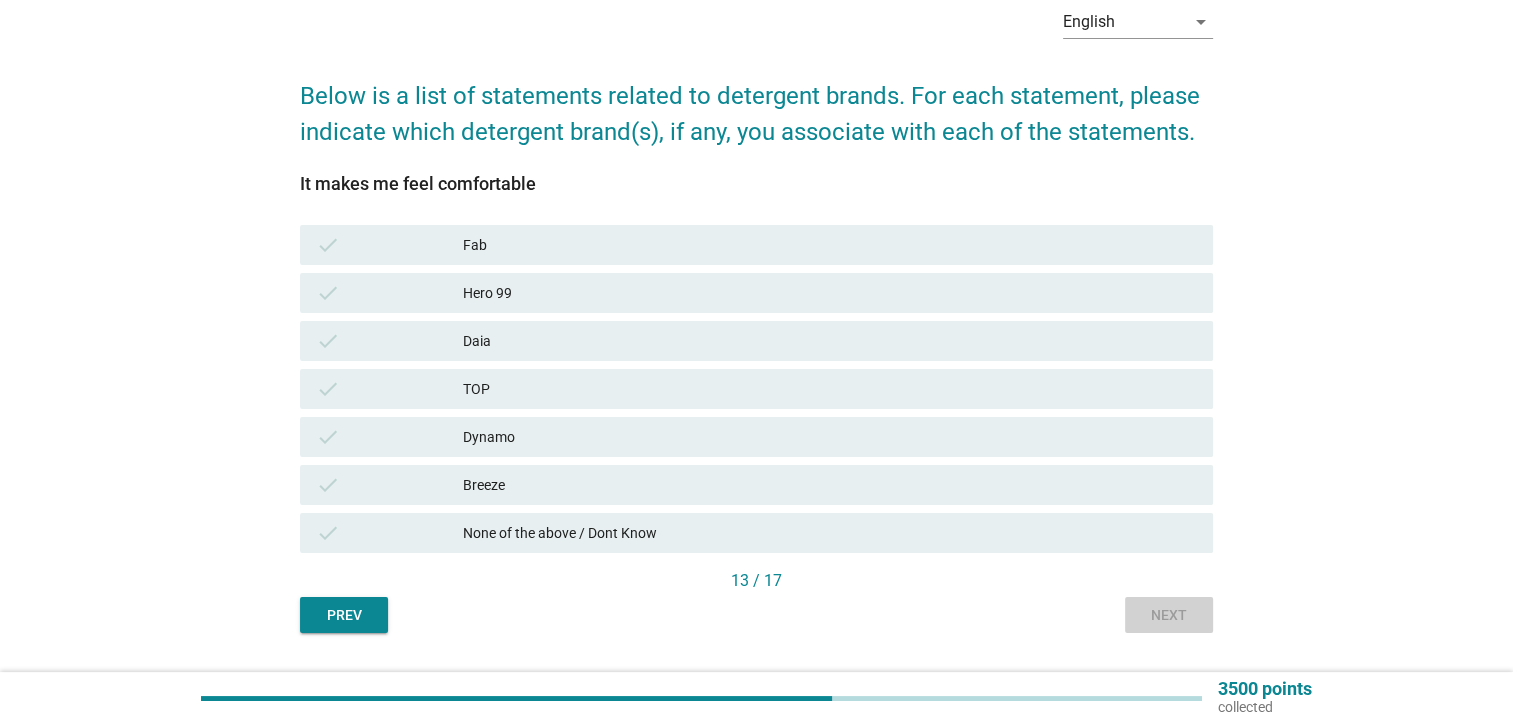 scroll, scrollTop: 0, scrollLeft: 0, axis: both 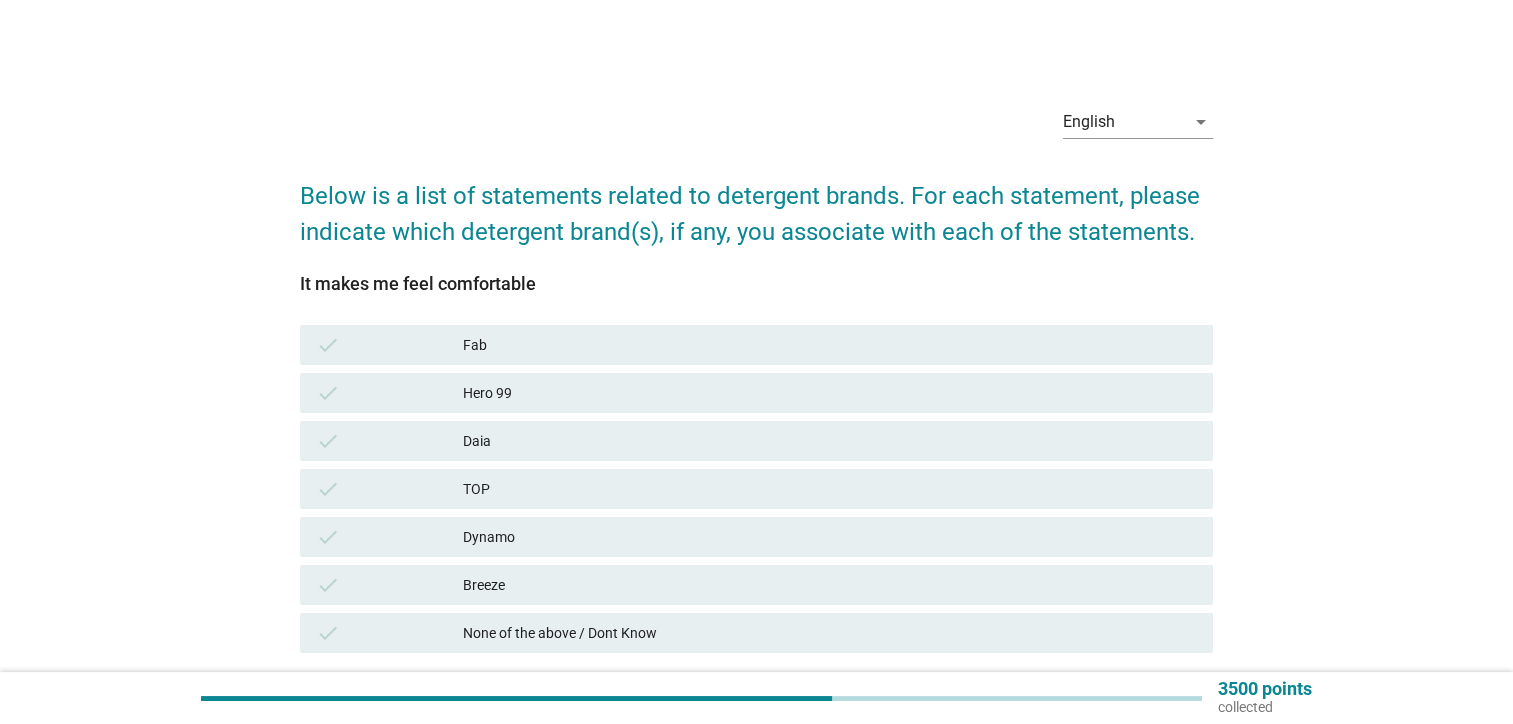 click on "TOP" at bounding box center (830, 489) 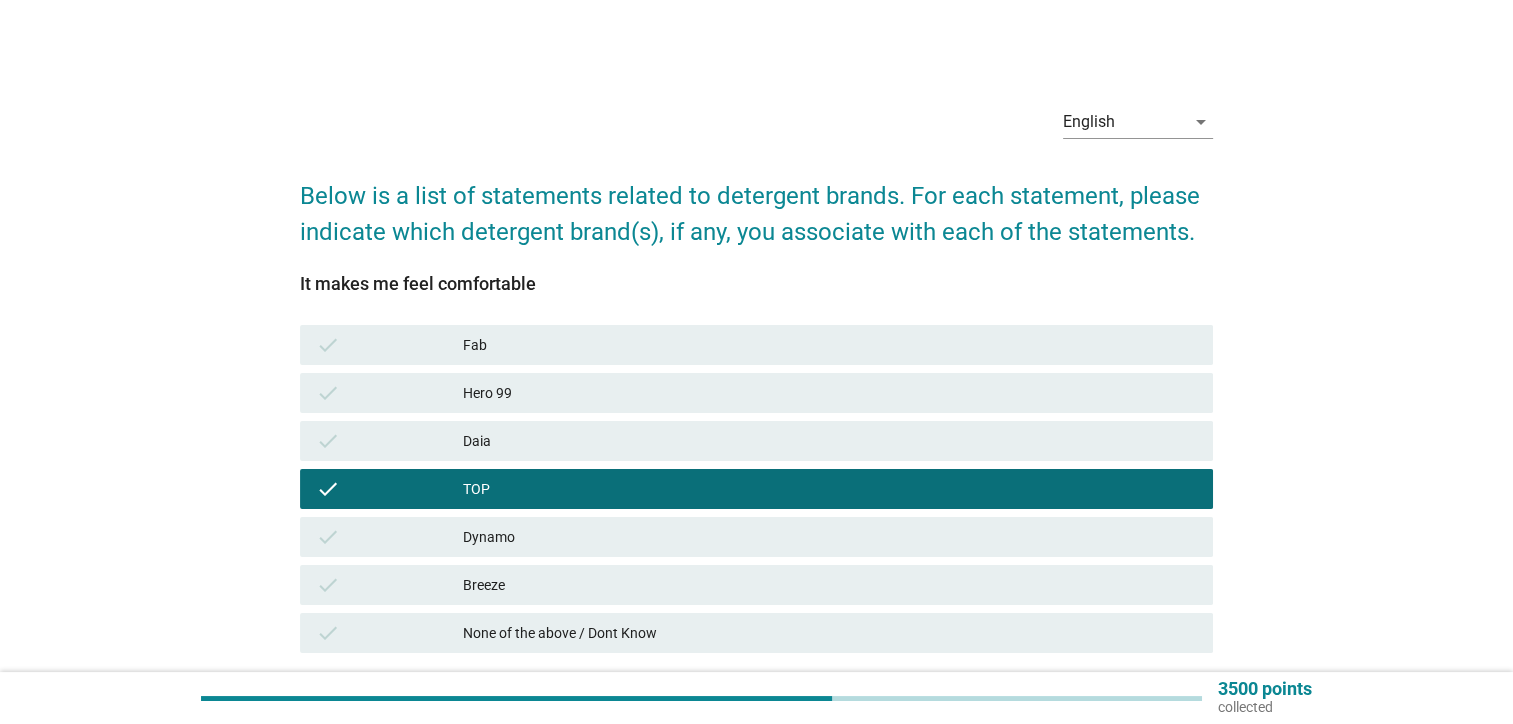 scroll, scrollTop: 151, scrollLeft: 0, axis: vertical 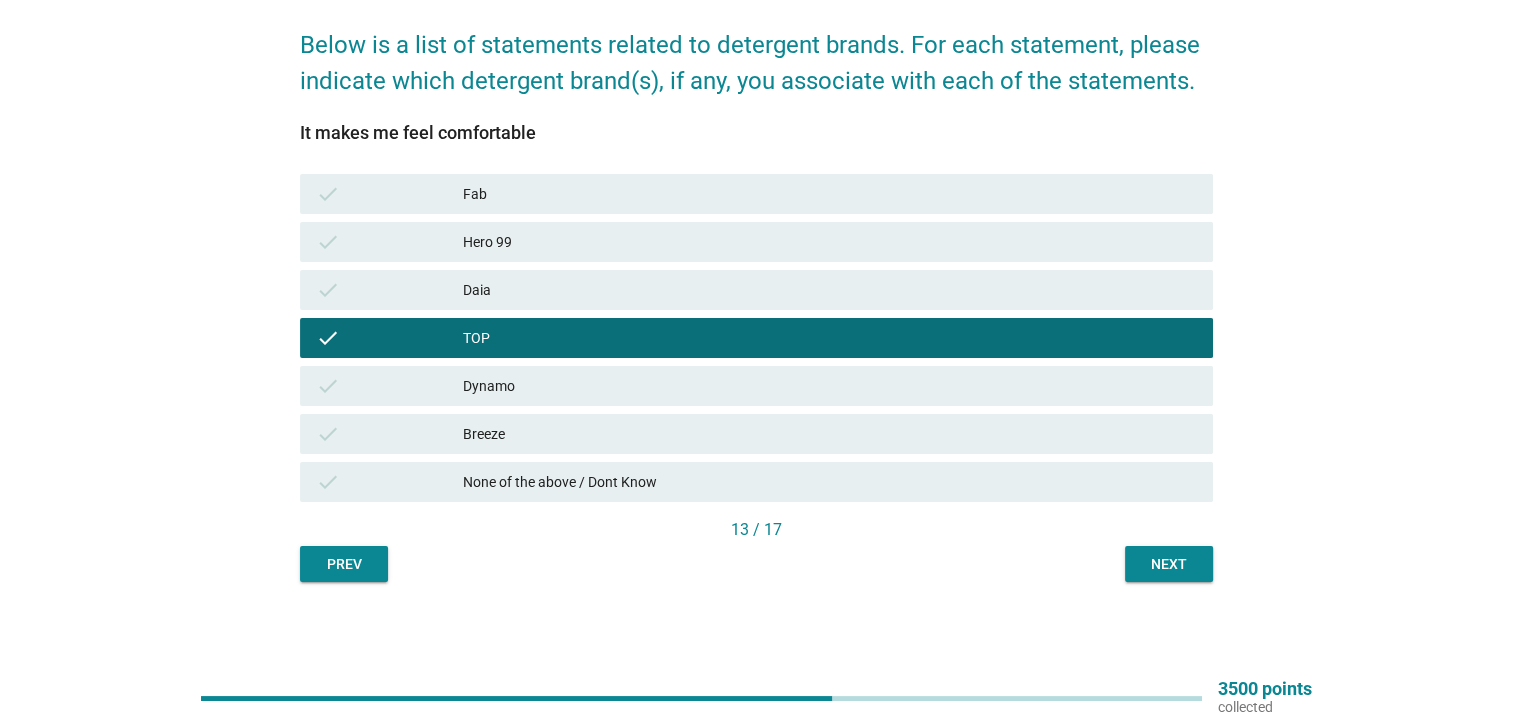 click on "Next" at bounding box center (1169, 564) 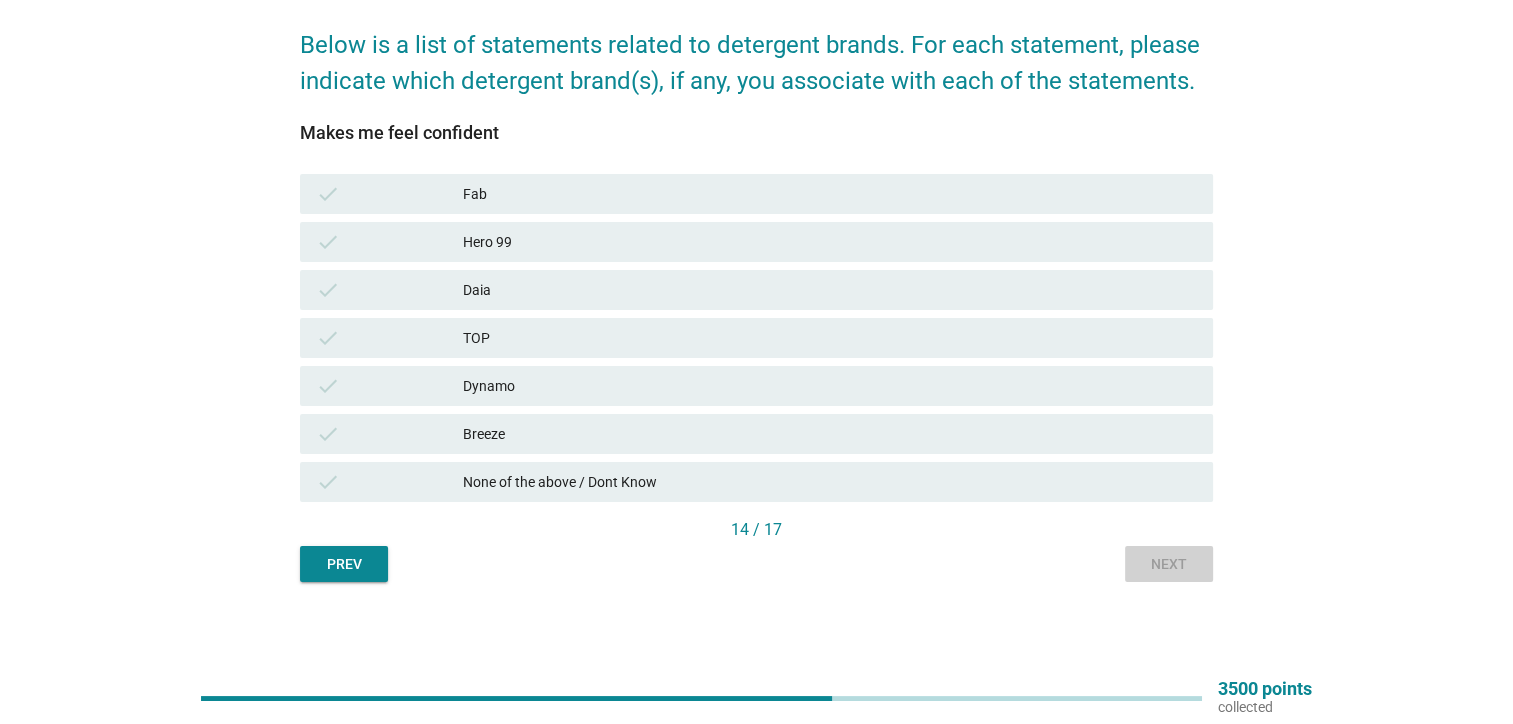 scroll, scrollTop: 0, scrollLeft: 0, axis: both 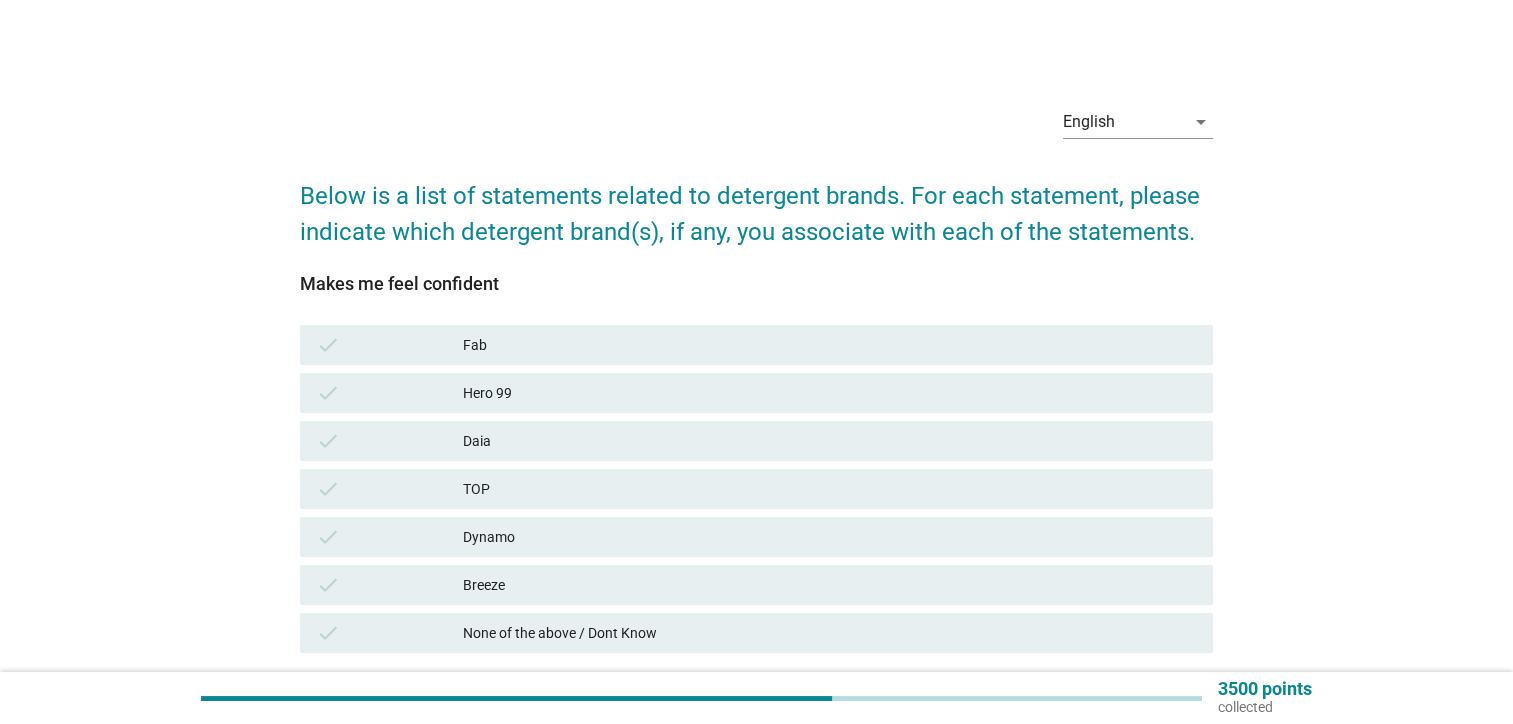 click on "check   TOP" at bounding box center (756, 489) 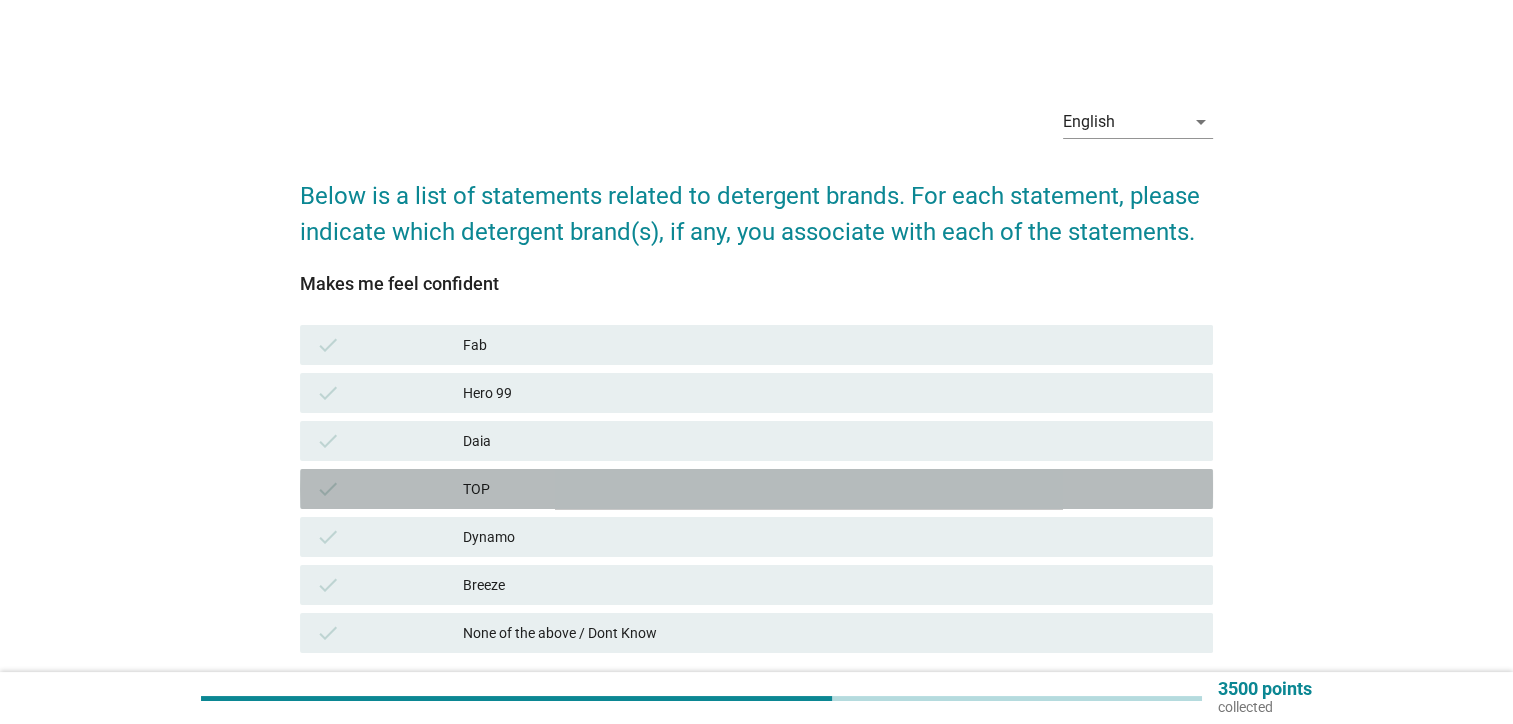 click on "TOP" at bounding box center (830, 489) 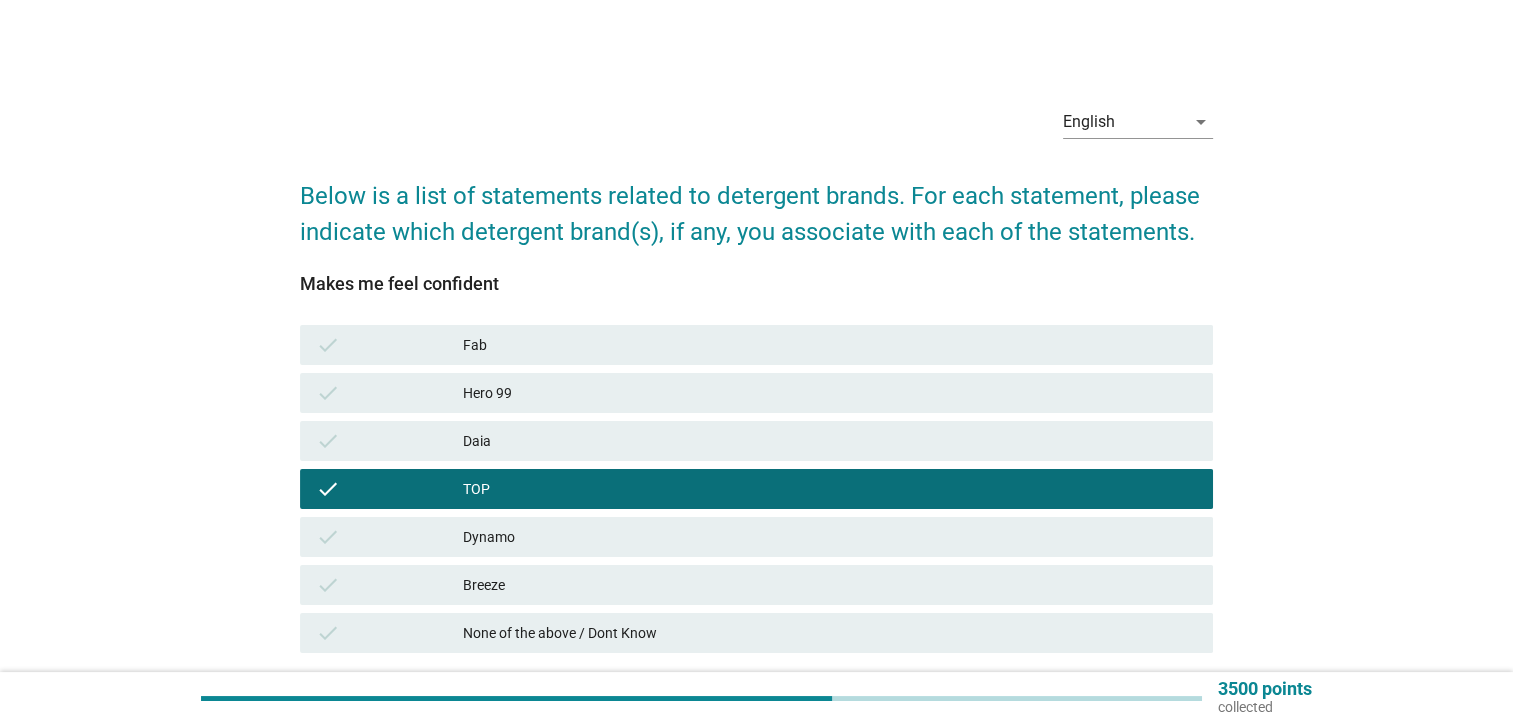 scroll, scrollTop: 100, scrollLeft: 0, axis: vertical 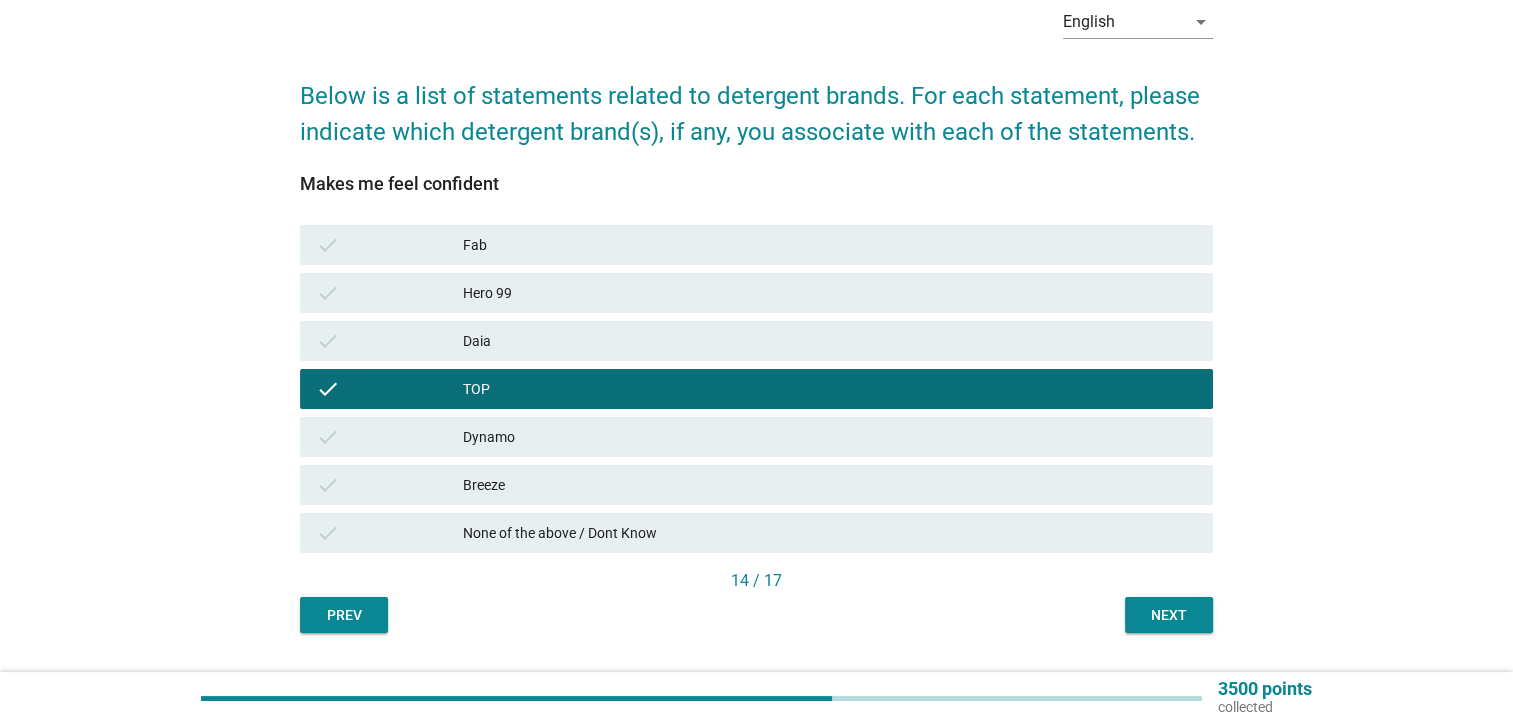 click on "Next" at bounding box center (1169, 615) 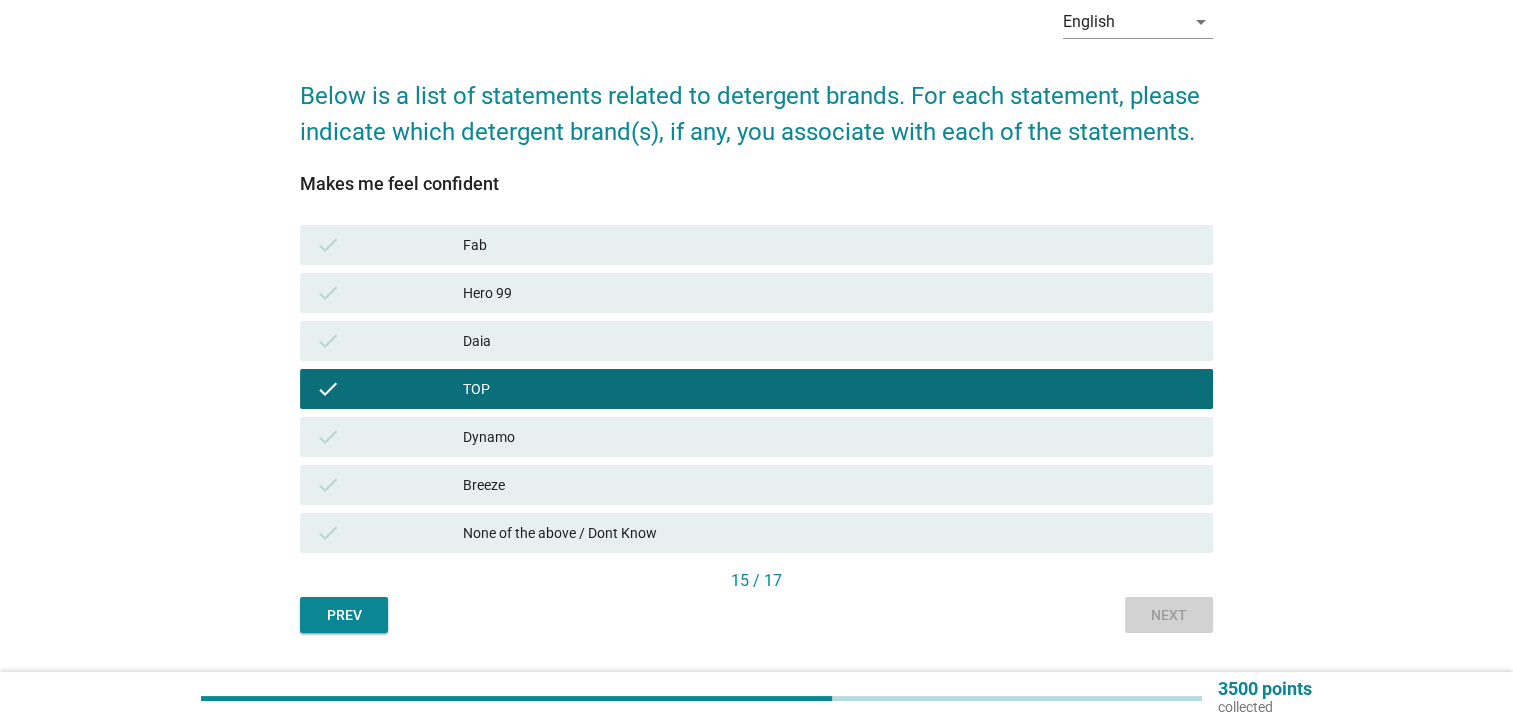 scroll, scrollTop: 0, scrollLeft: 0, axis: both 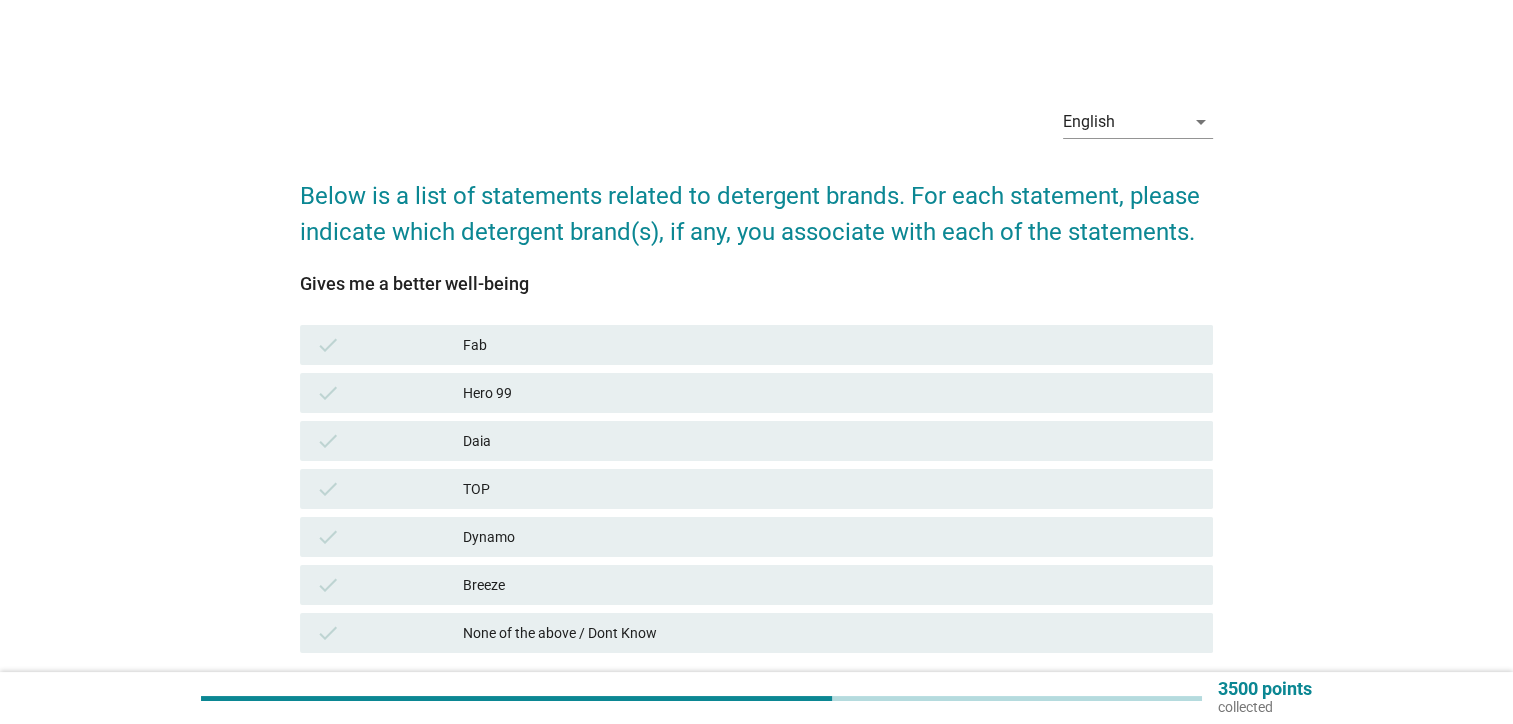 click on "TOP" at bounding box center (830, 489) 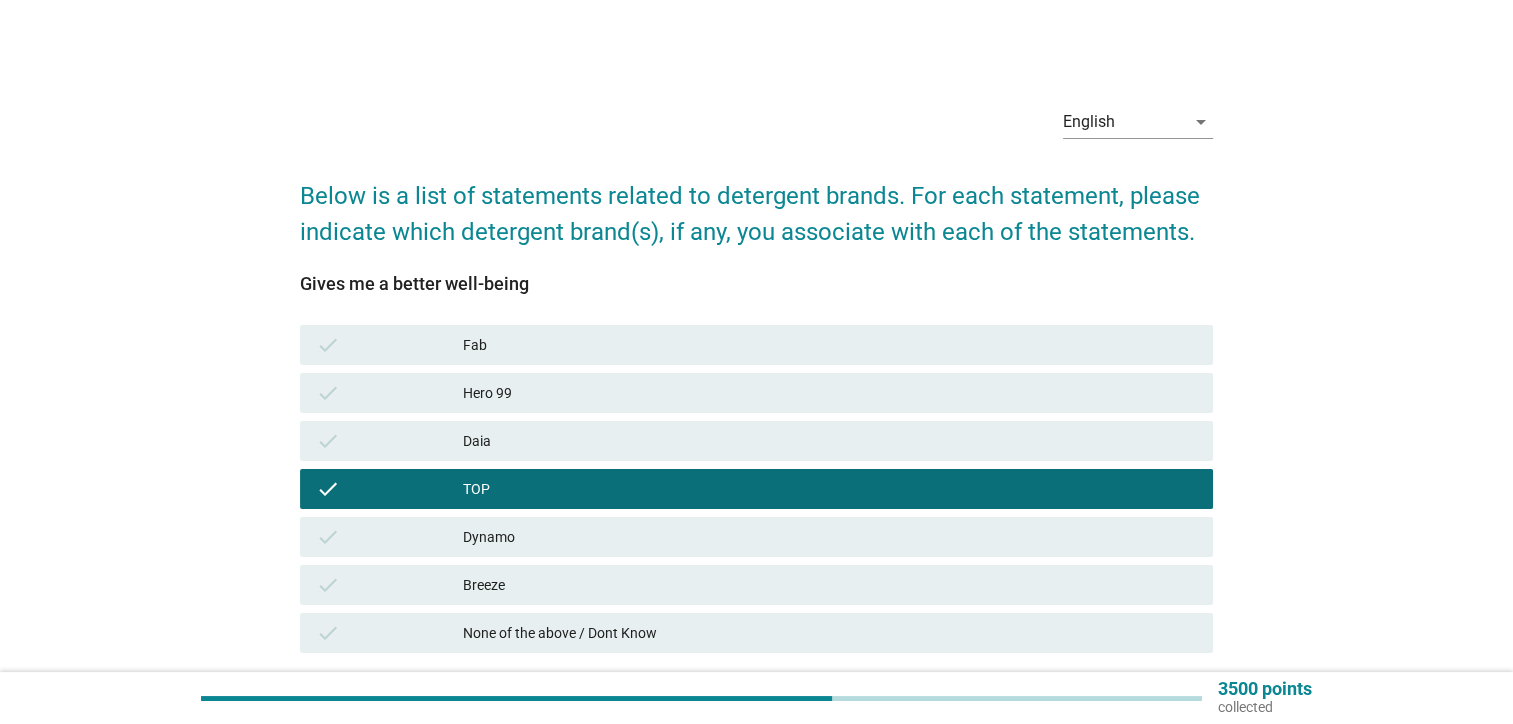 scroll, scrollTop: 151, scrollLeft: 0, axis: vertical 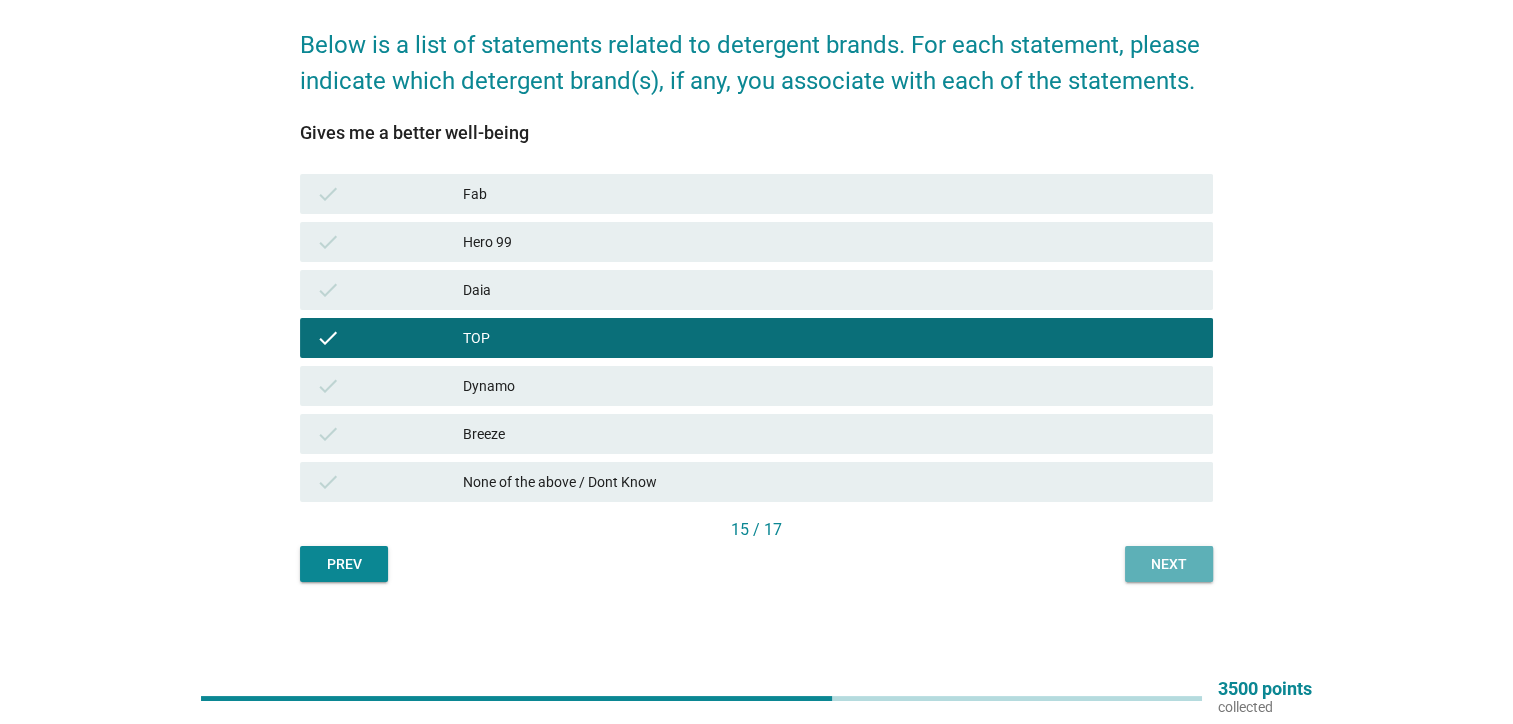 click on "Next" at bounding box center [1169, 564] 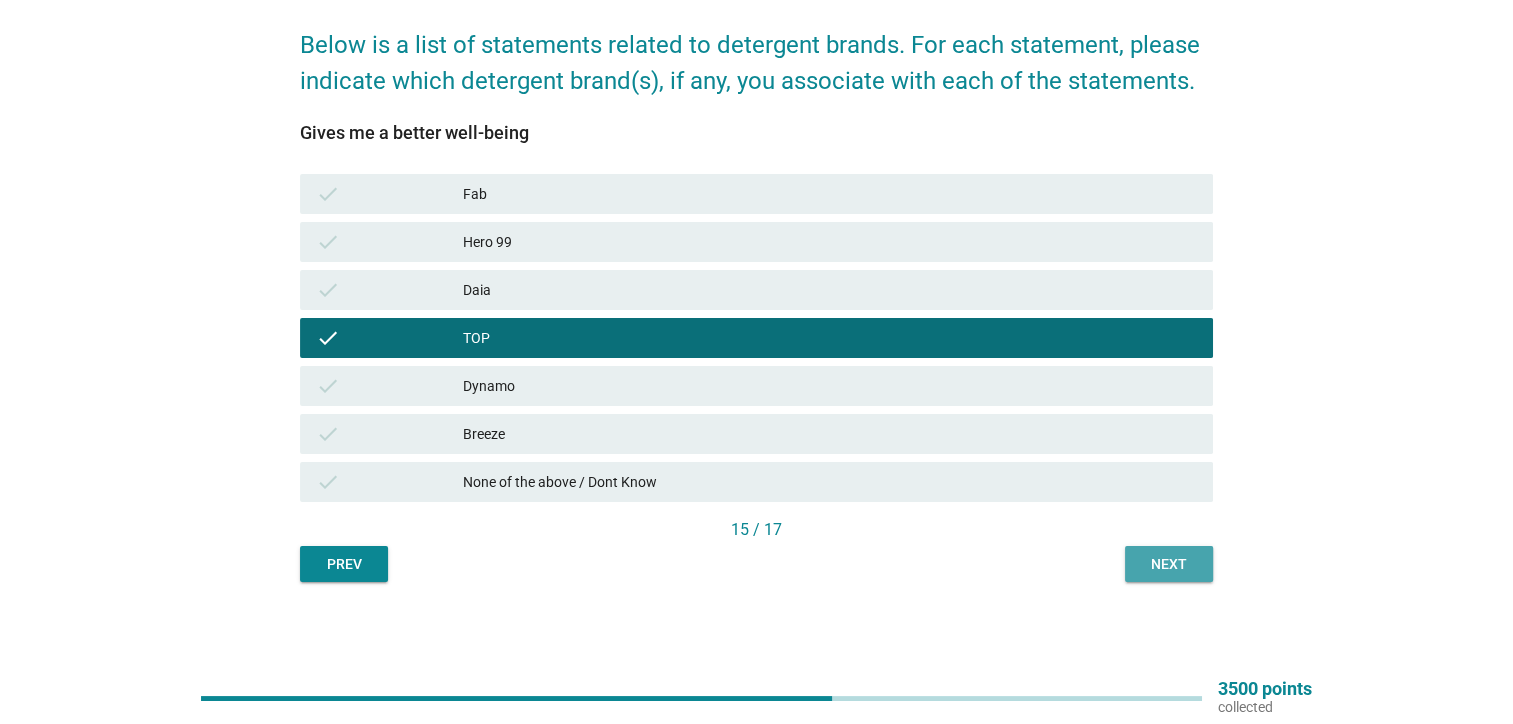 scroll, scrollTop: 0, scrollLeft: 0, axis: both 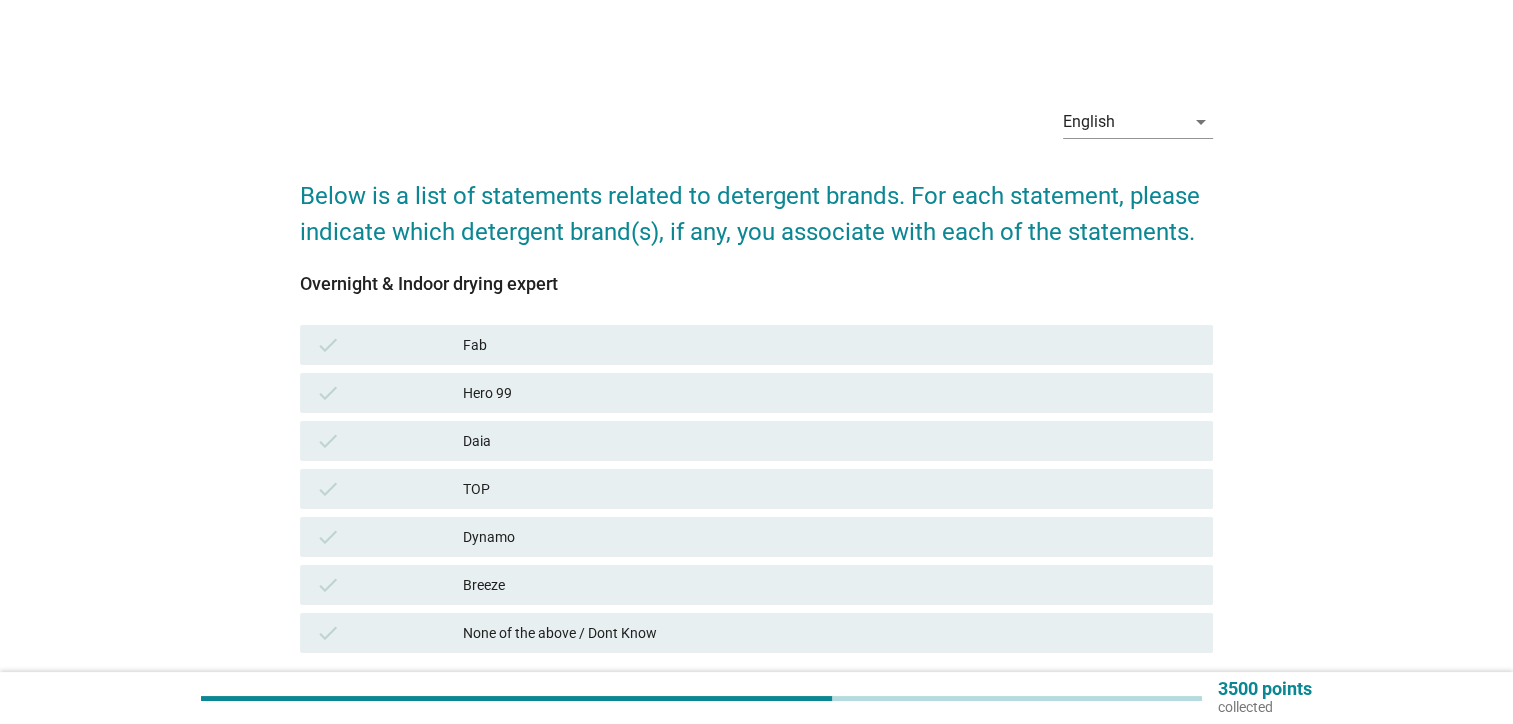click on "TOP" at bounding box center (830, 489) 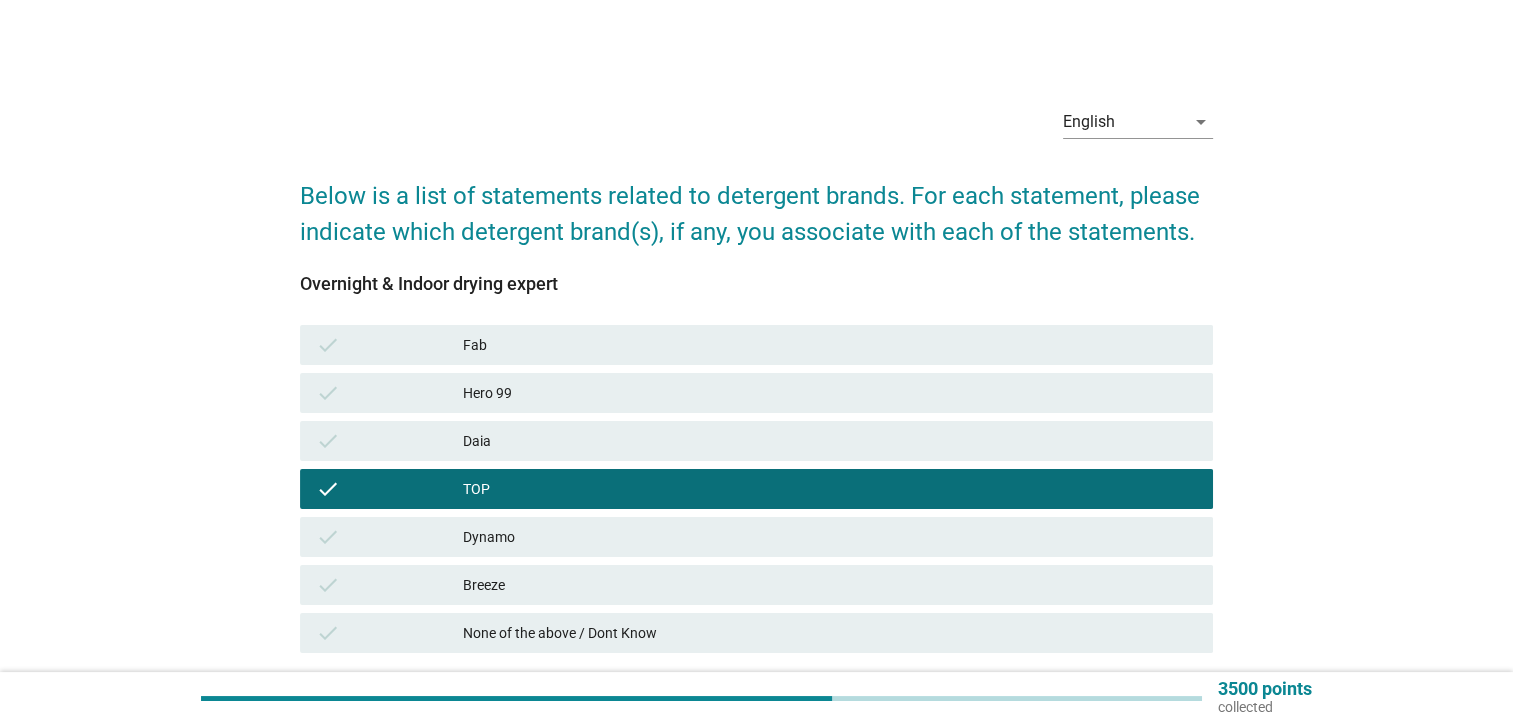scroll, scrollTop: 100, scrollLeft: 0, axis: vertical 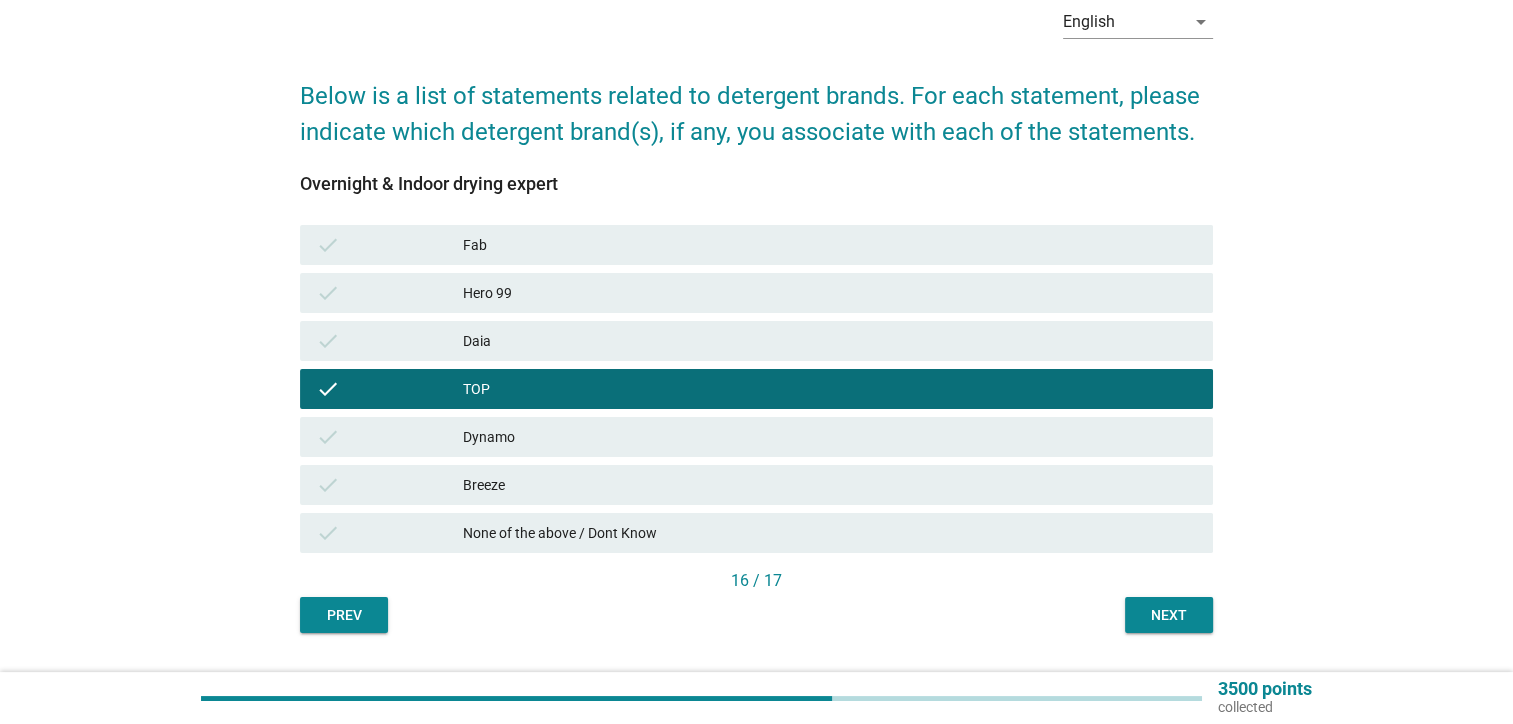 click on "None of the above / Dont Know" at bounding box center [830, 533] 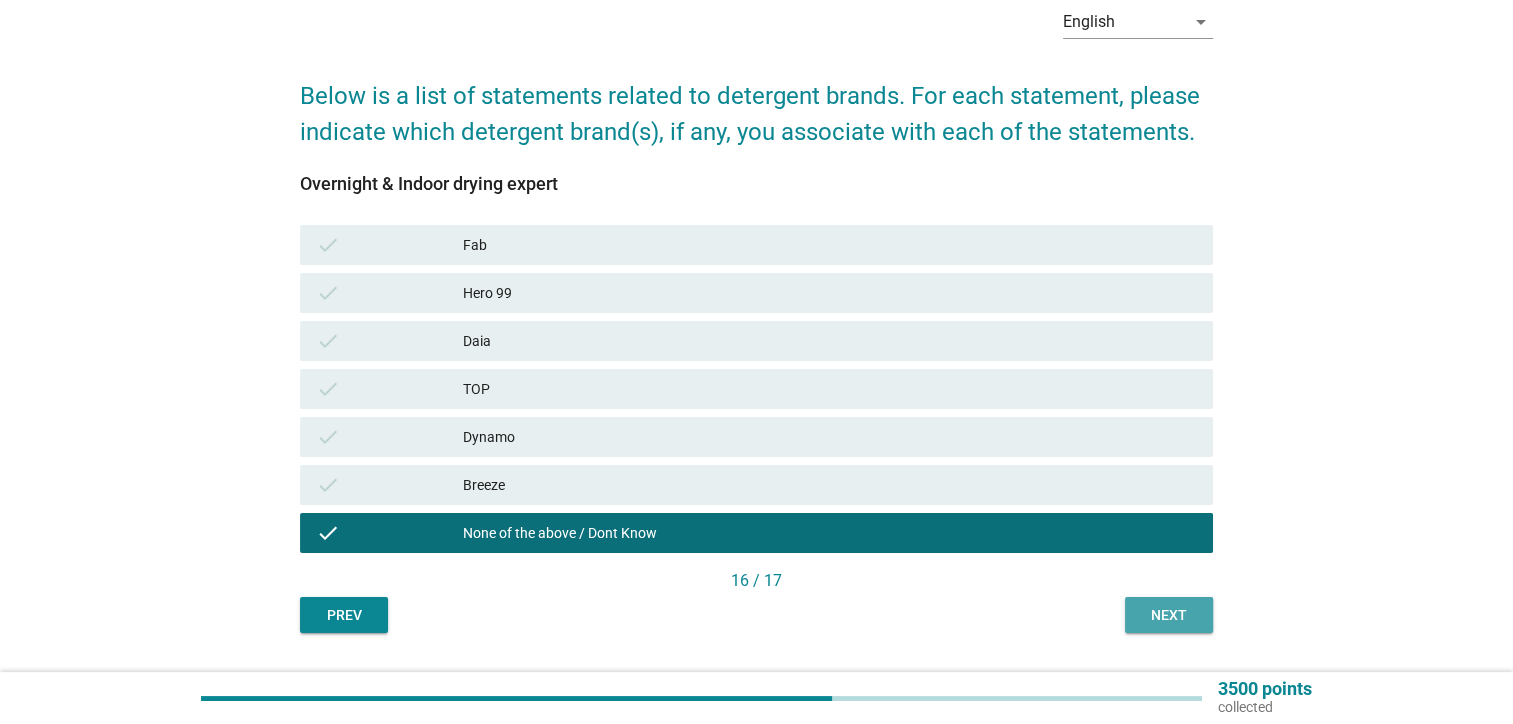 click on "Next" at bounding box center [1169, 615] 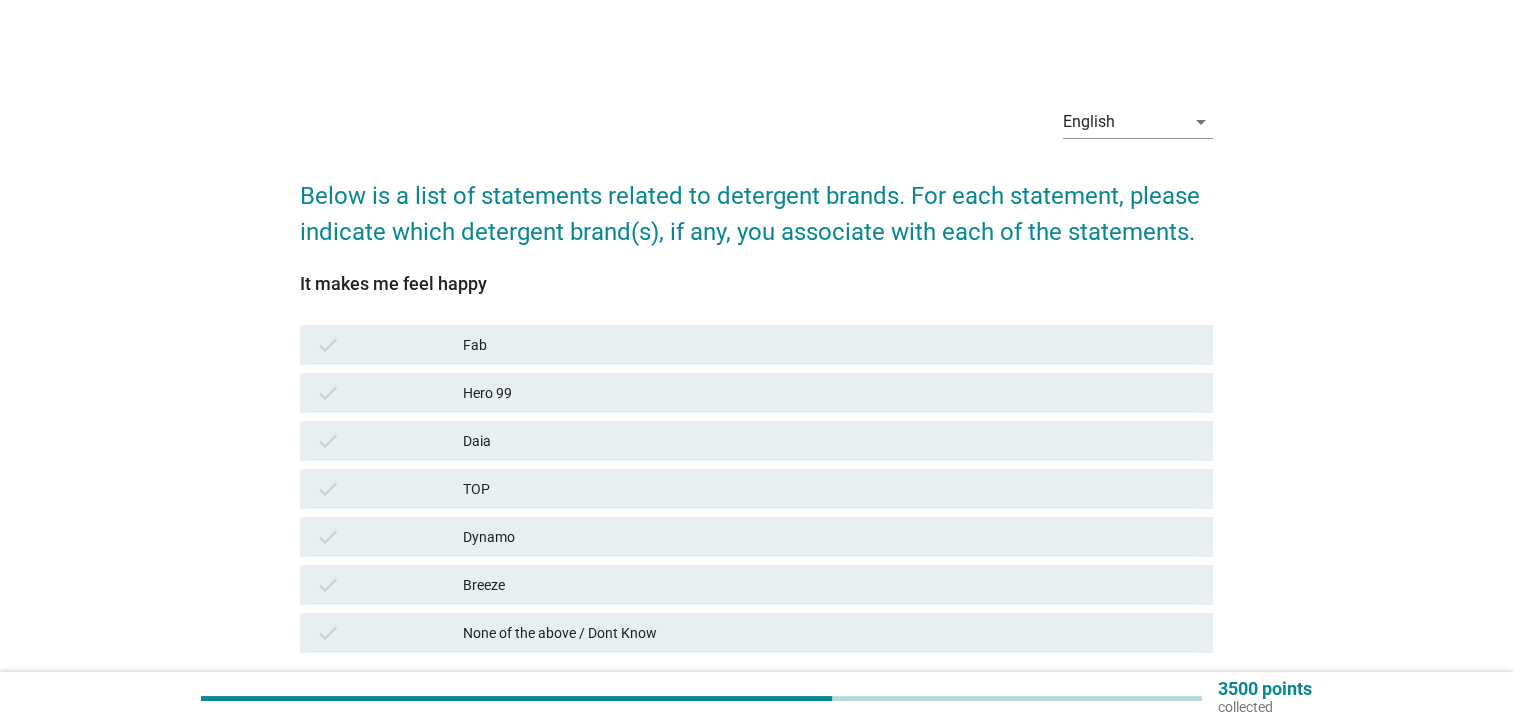 click on "None of the above / Dont Know" at bounding box center [830, 633] 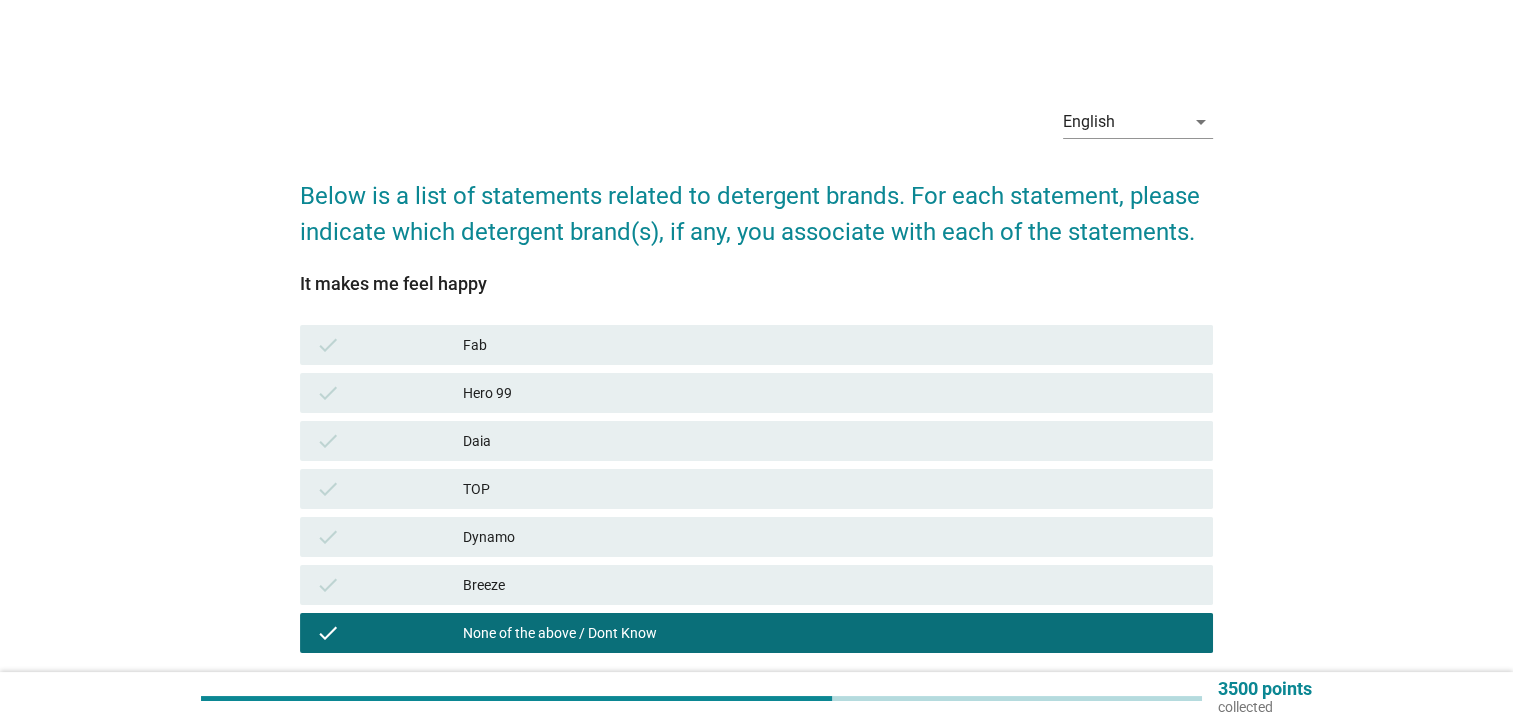 scroll, scrollTop: 151, scrollLeft: 0, axis: vertical 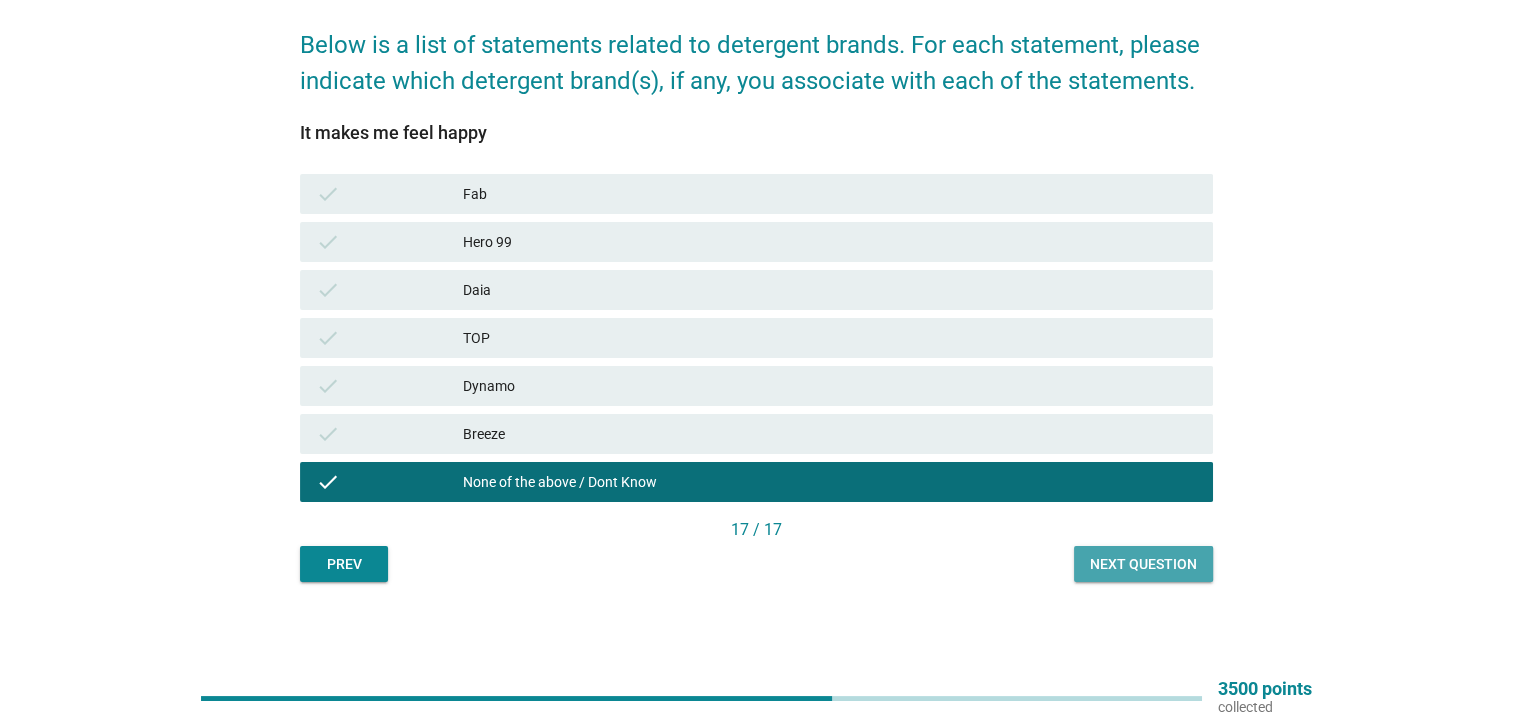 click on "Next question" at bounding box center [1143, 564] 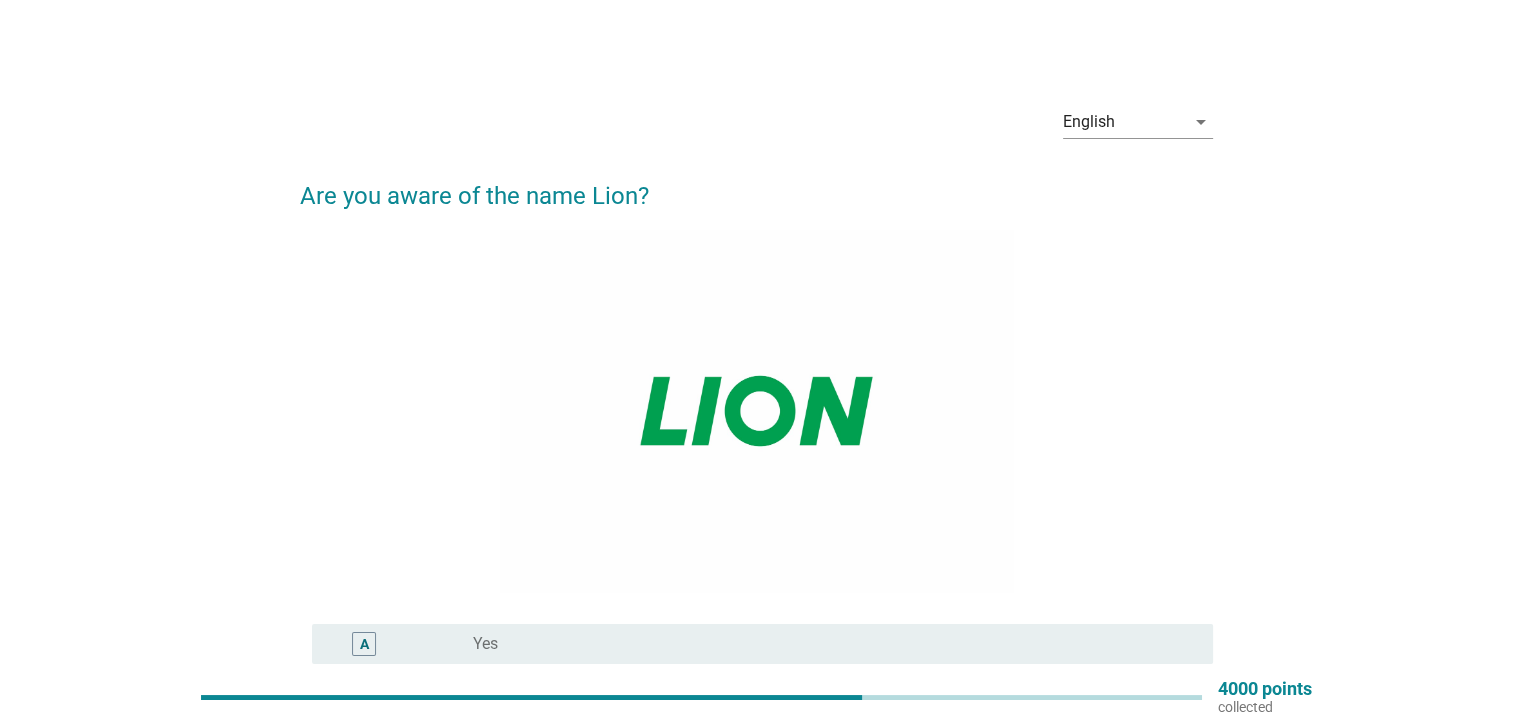 scroll, scrollTop: 100, scrollLeft: 0, axis: vertical 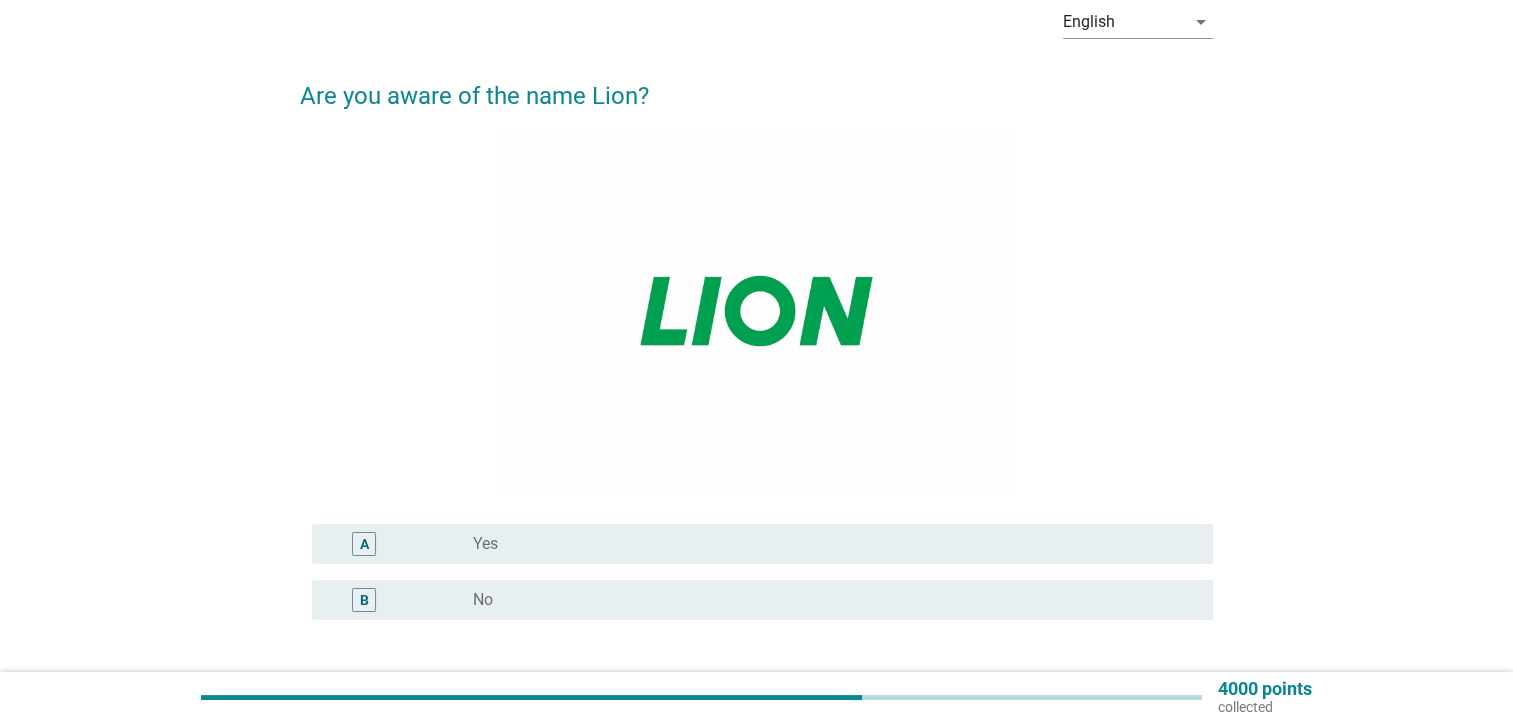 click on "radio_button_unchecked Yes" at bounding box center [827, 544] 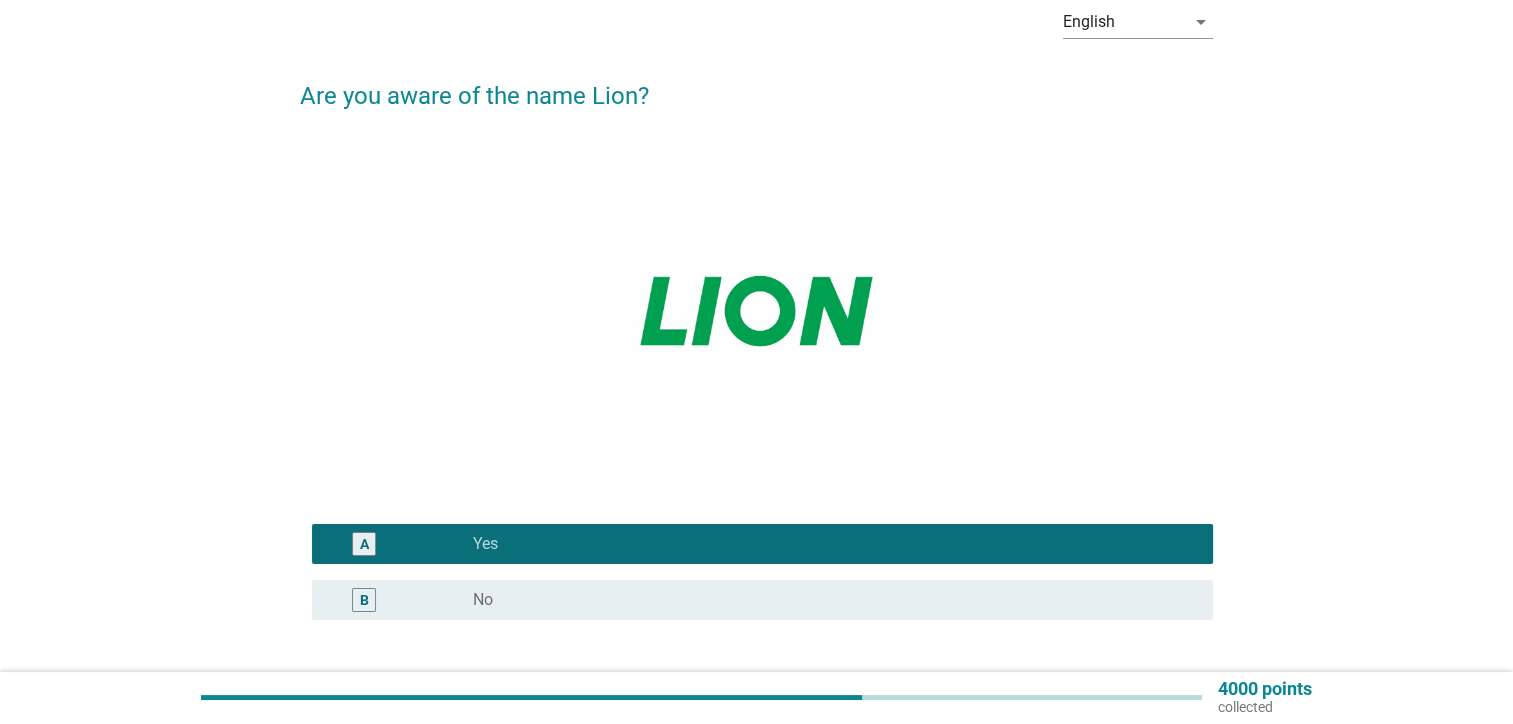 scroll, scrollTop: 257, scrollLeft: 0, axis: vertical 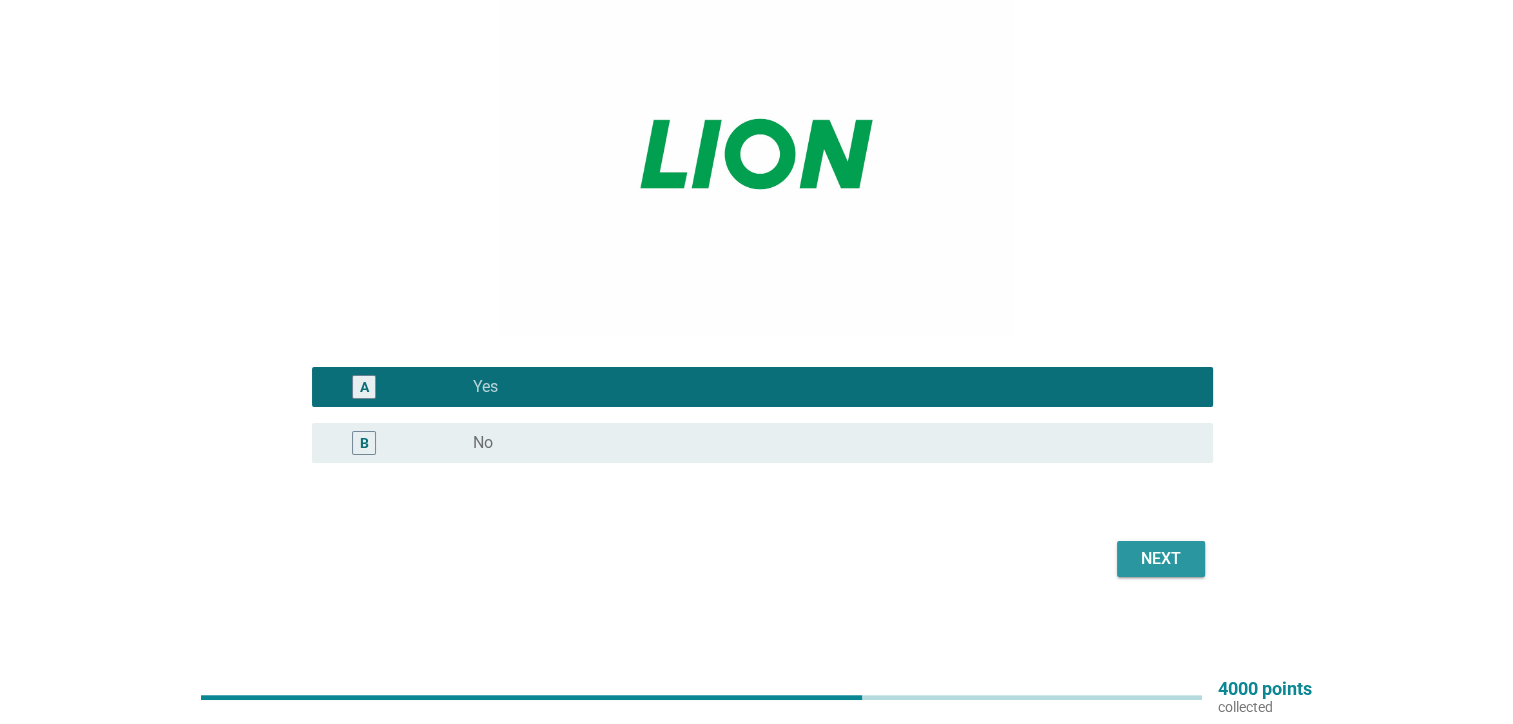click on "Next" at bounding box center [1161, 559] 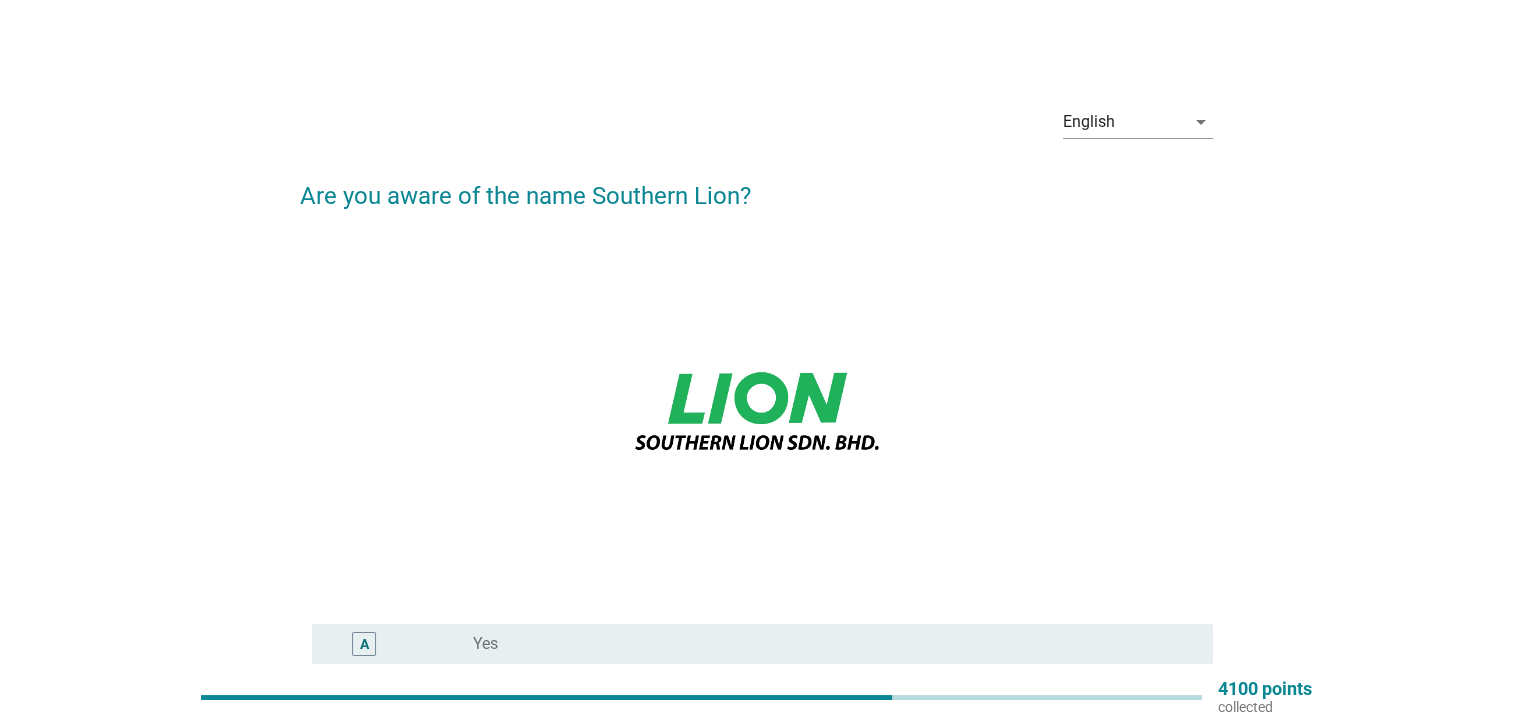 scroll, scrollTop: 100, scrollLeft: 0, axis: vertical 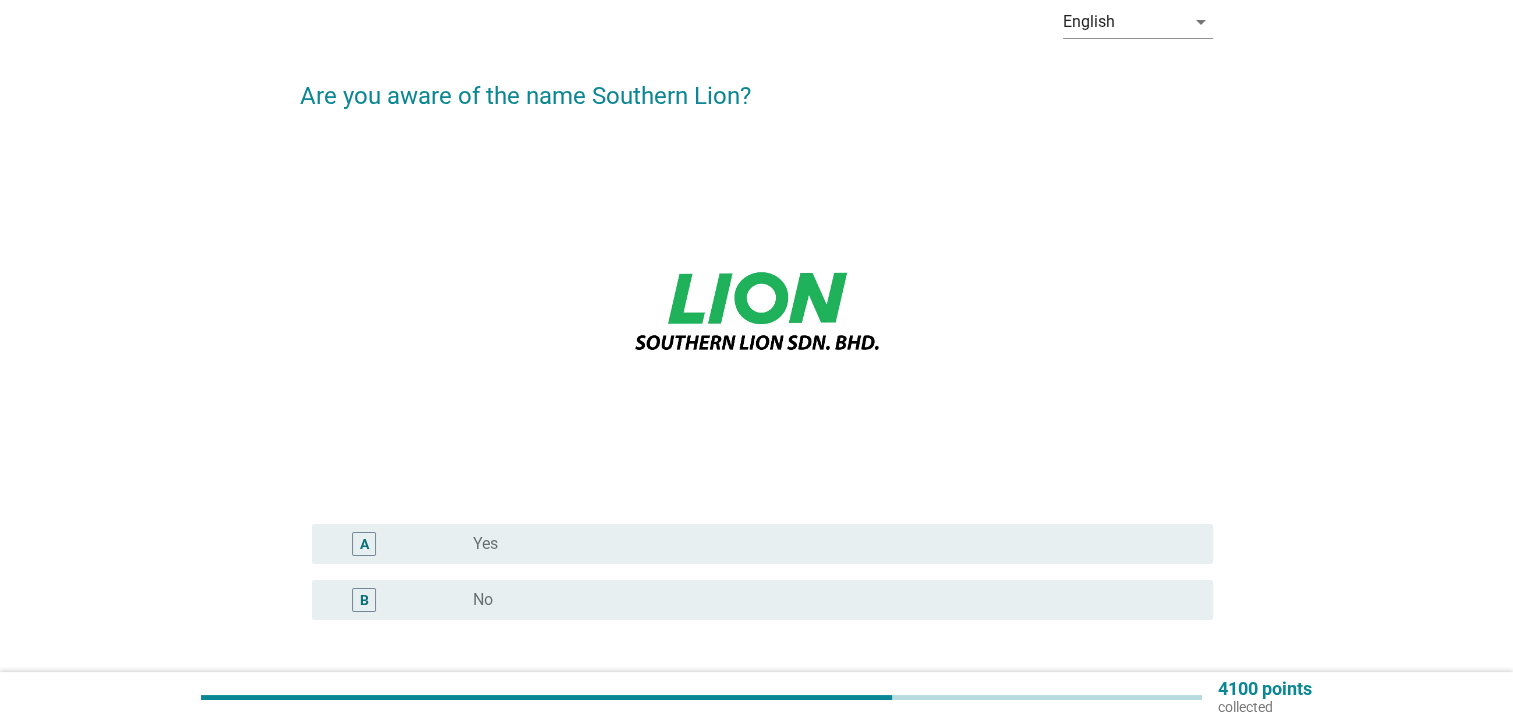 click on "radio_button_unchecked Yes" at bounding box center (827, 544) 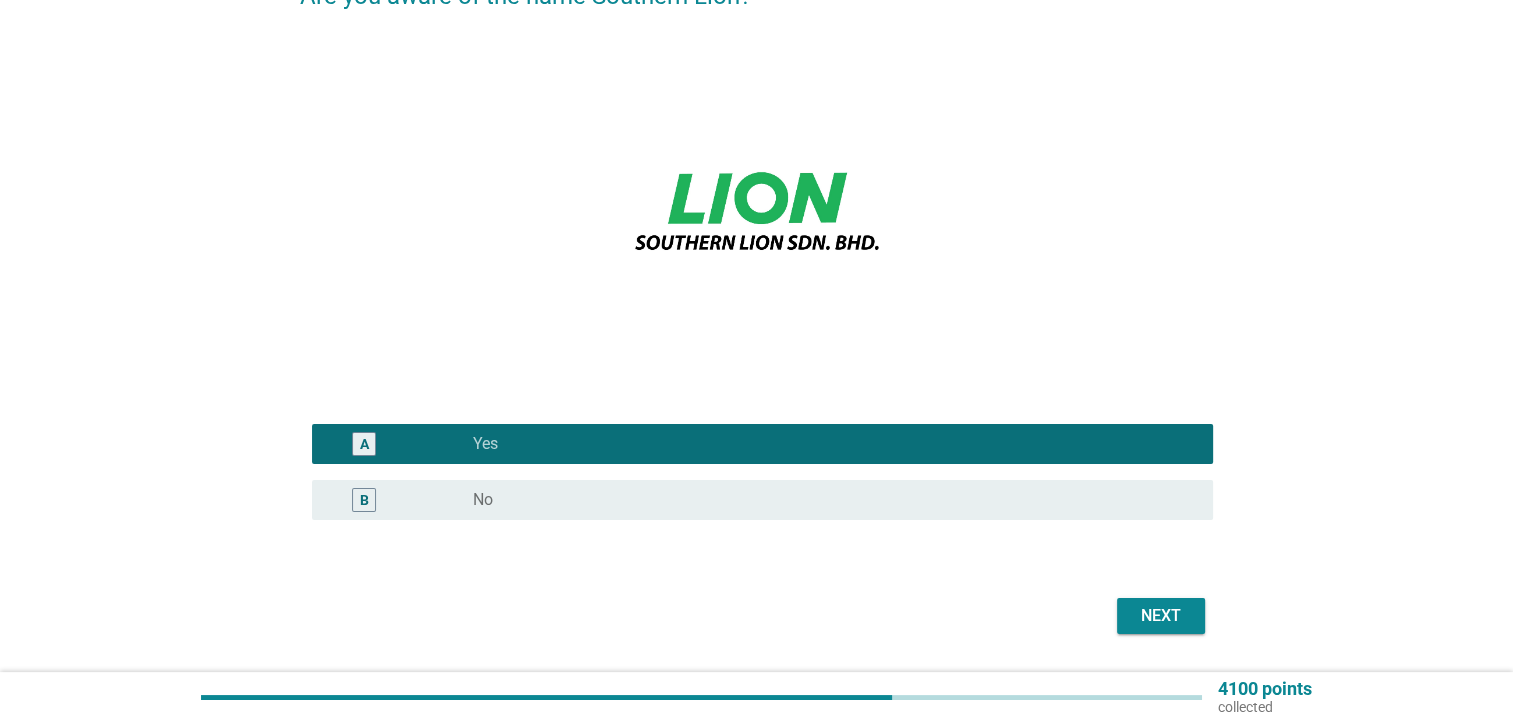 scroll, scrollTop: 257, scrollLeft: 0, axis: vertical 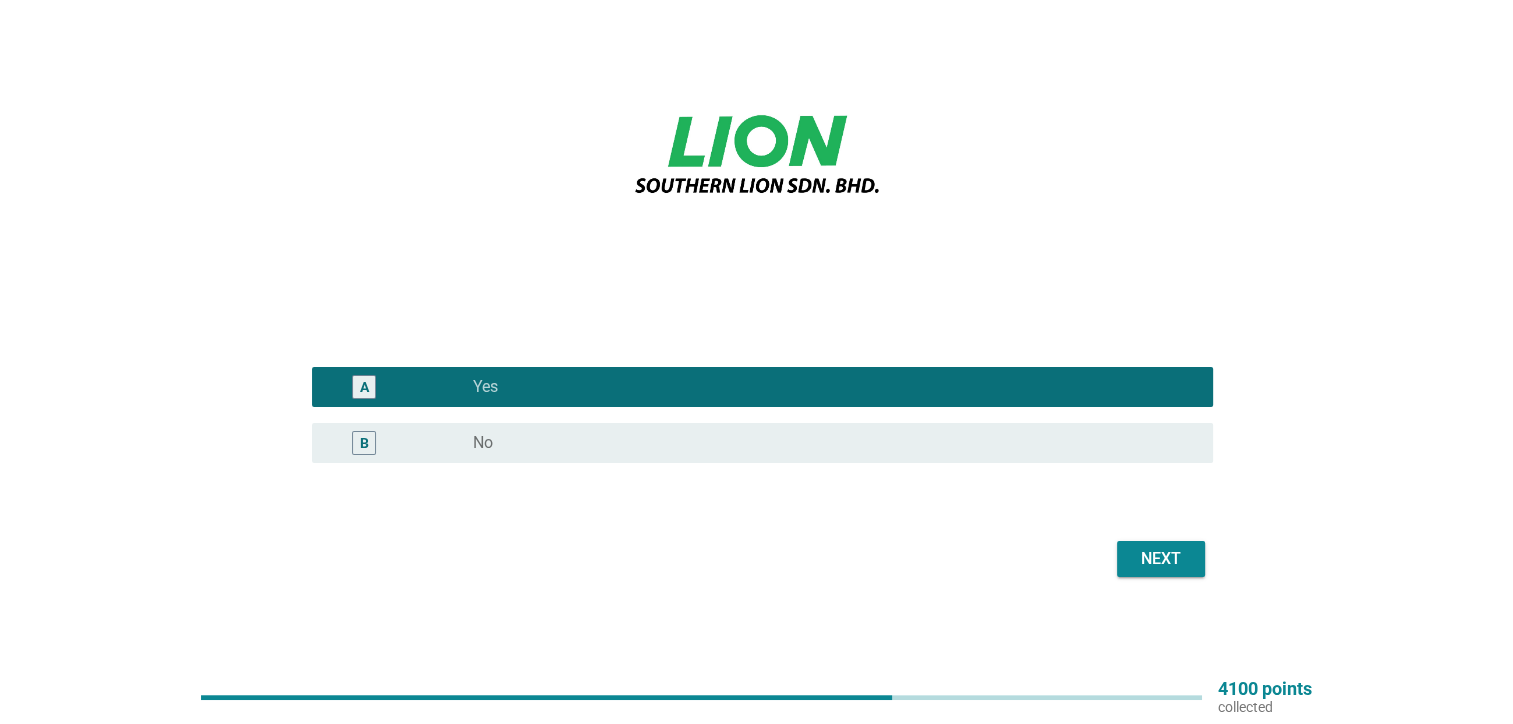 click on "Next" at bounding box center [1161, 559] 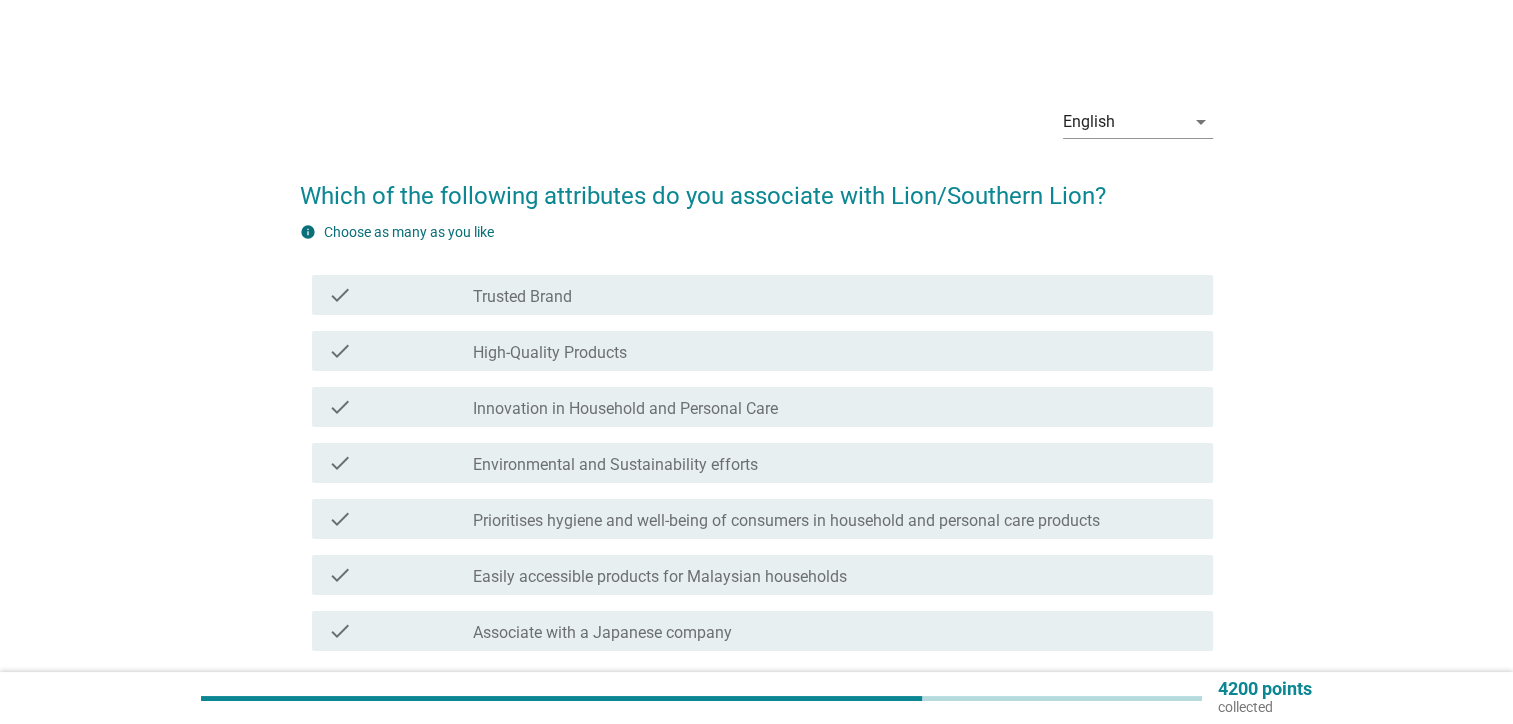 scroll, scrollTop: 100, scrollLeft: 0, axis: vertical 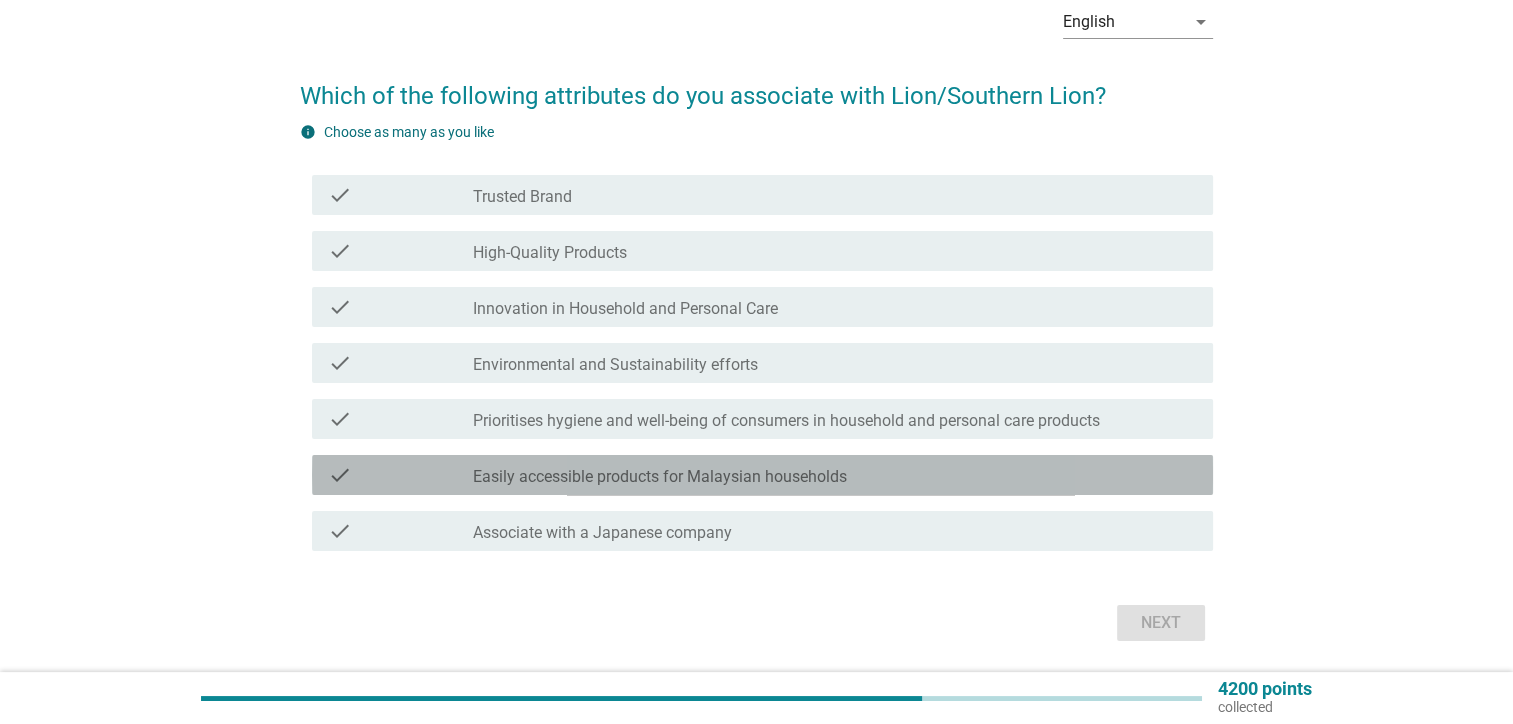 click on "check_box_outline_blank Easily accessible products for Malaysian households" at bounding box center [835, 475] 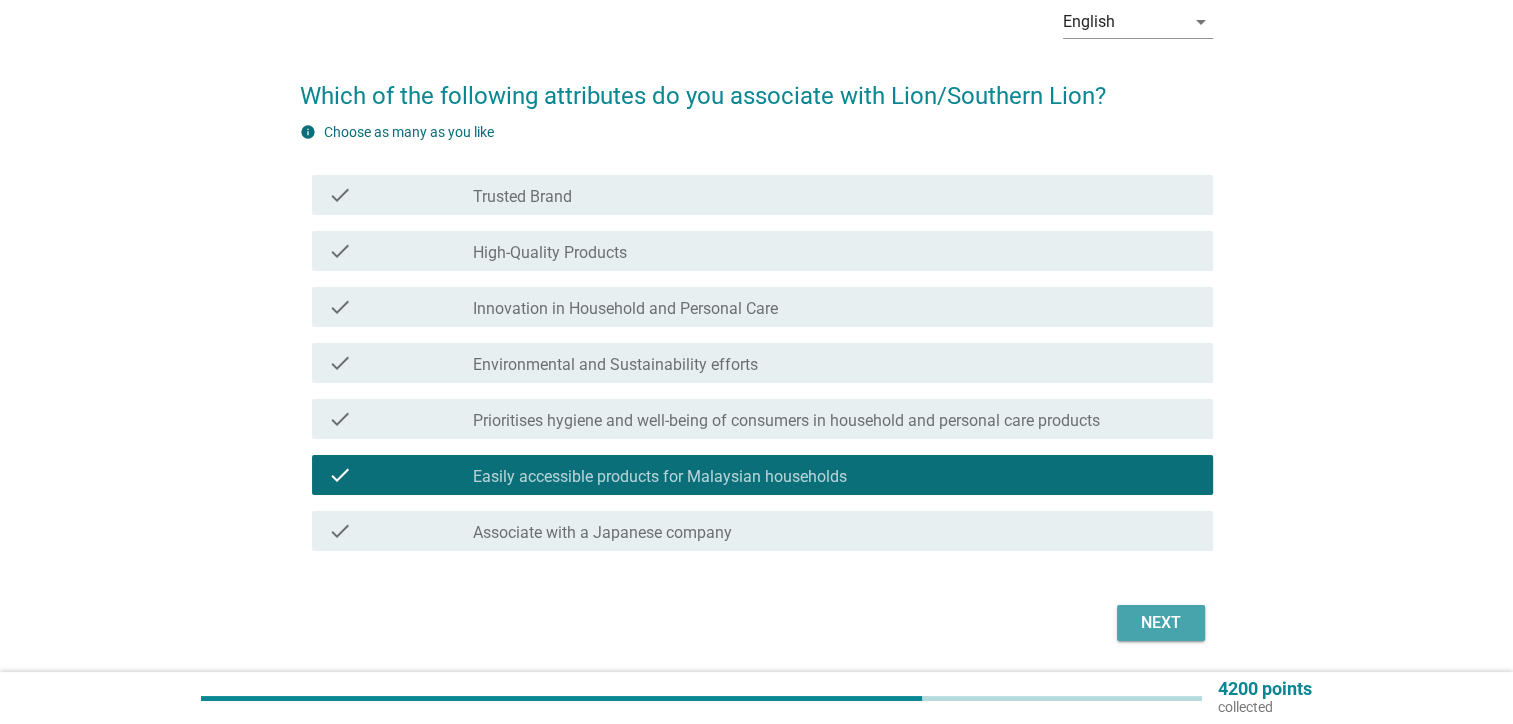 click on "Next" at bounding box center (1161, 623) 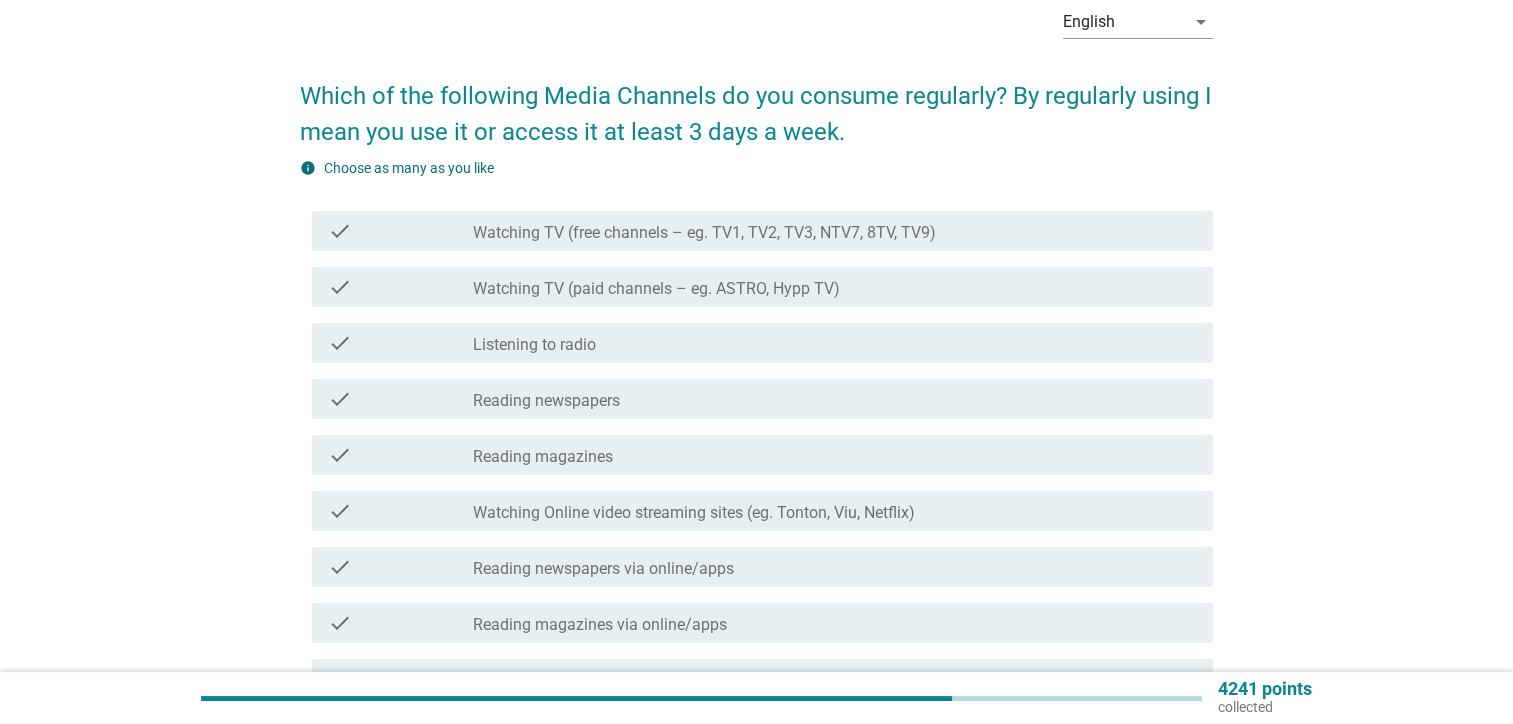 scroll, scrollTop: 0, scrollLeft: 0, axis: both 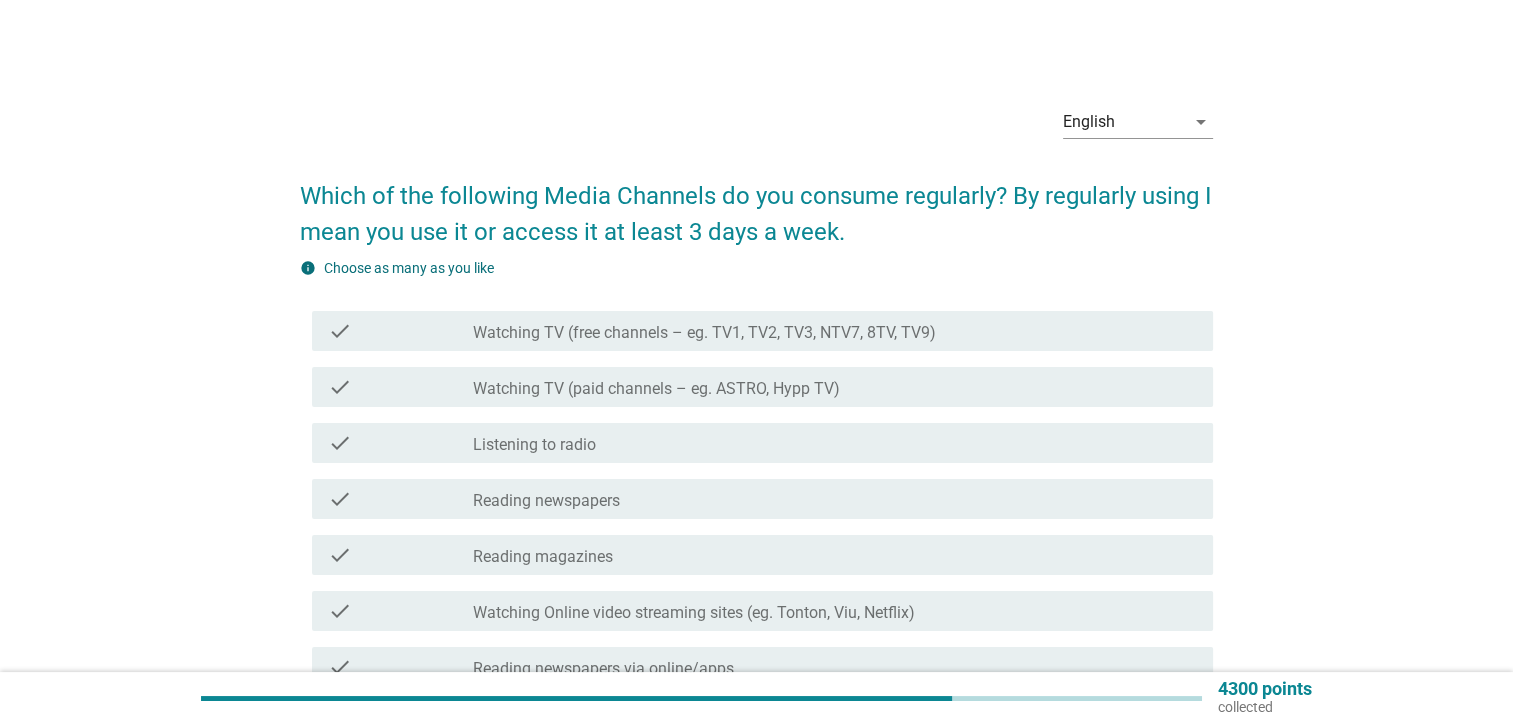 click on "check     check_box_outline_blank Watching TV (paid channels – eg. ASTRO, Hypp TV)" at bounding box center (756, 387) 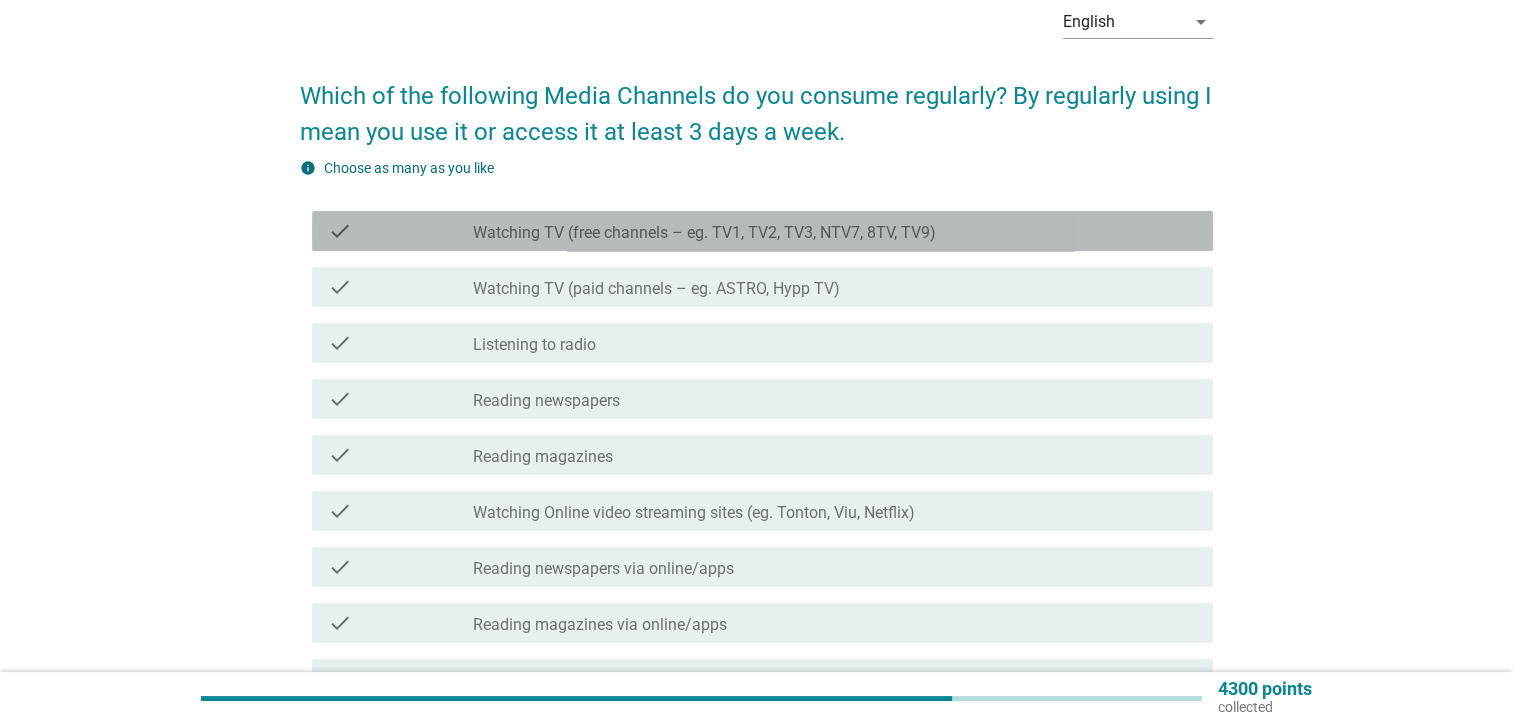 click on "check     check_box_outline_blank Watching TV (free channels – eg. TV1, TV2, TV3, NTV7, 8TV, TV9)" at bounding box center [762, 231] 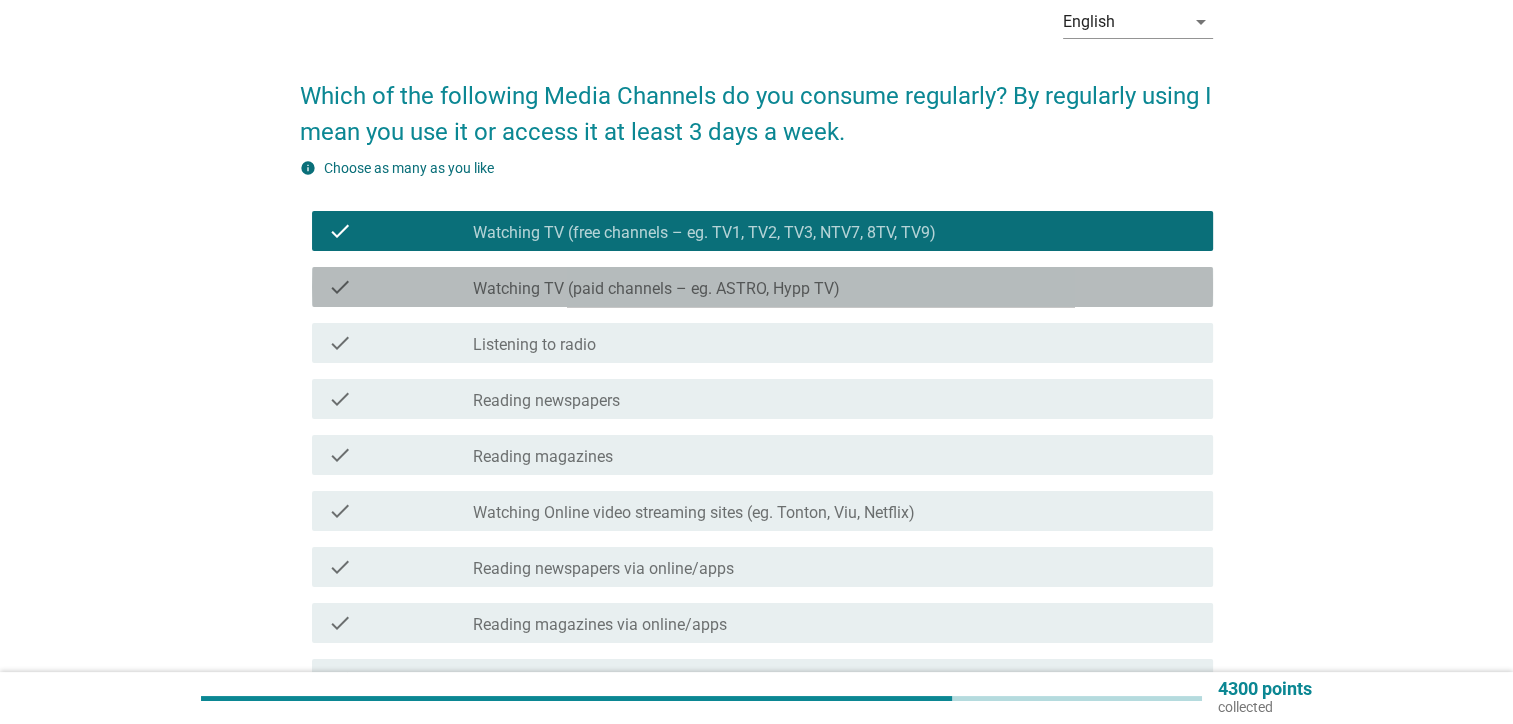 click on "check_box_outline_blank Watching TV (paid channels – eg. ASTRO, Hypp TV)" at bounding box center [835, 287] 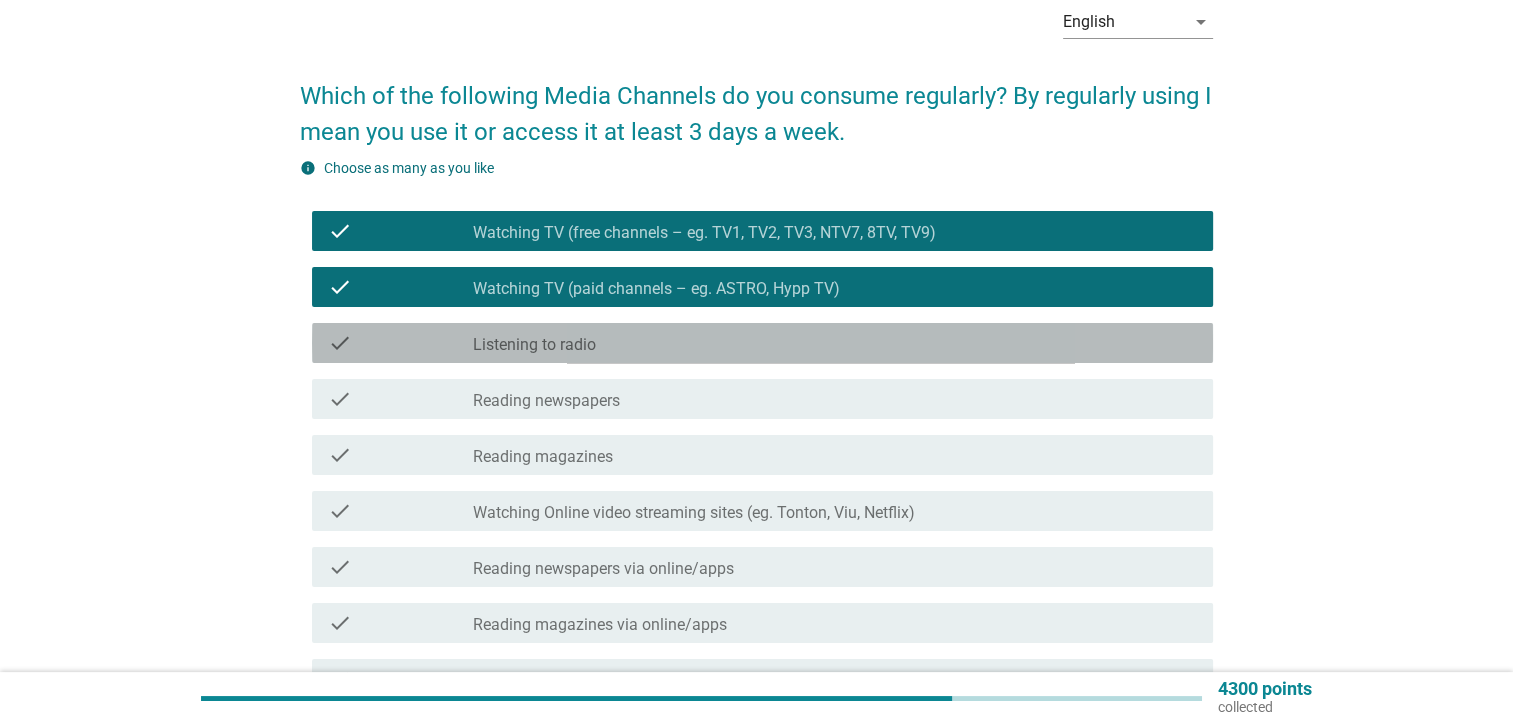 click on "check_box_outline_blank Listening to radio" at bounding box center (835, 343) 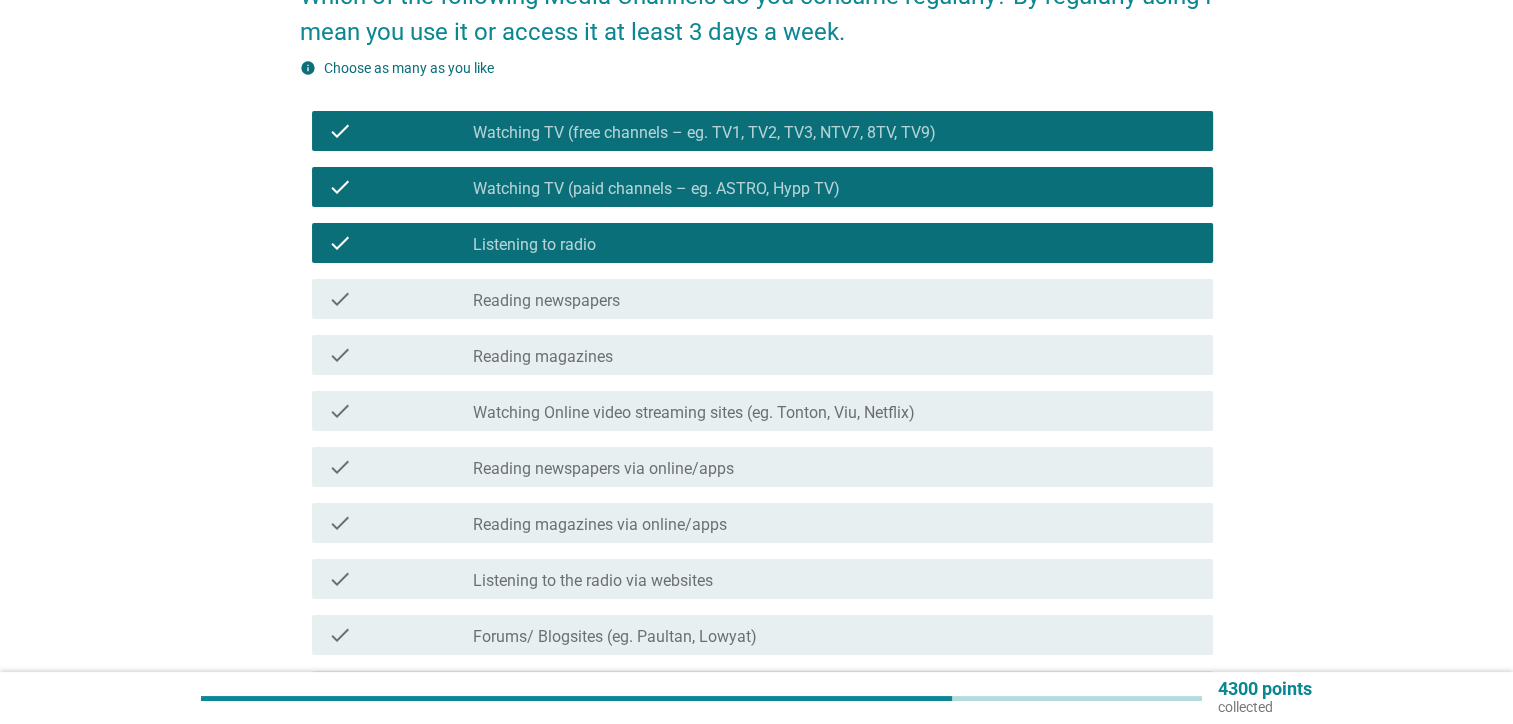 scroll, scrollTop: 300, scrollLeft: 0, axis: vertical 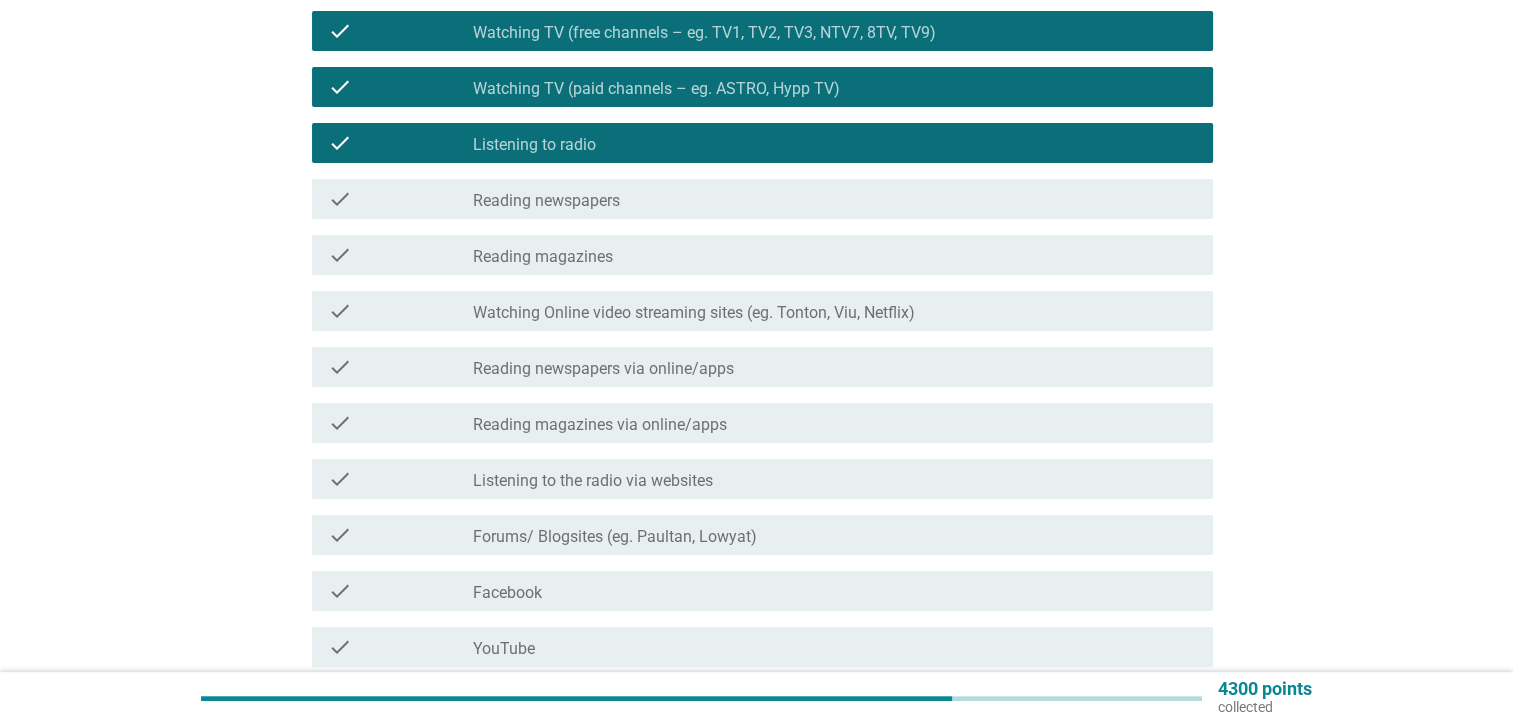 click on "check_box_outline_blank Facebook" at bounding box center (835, 591) 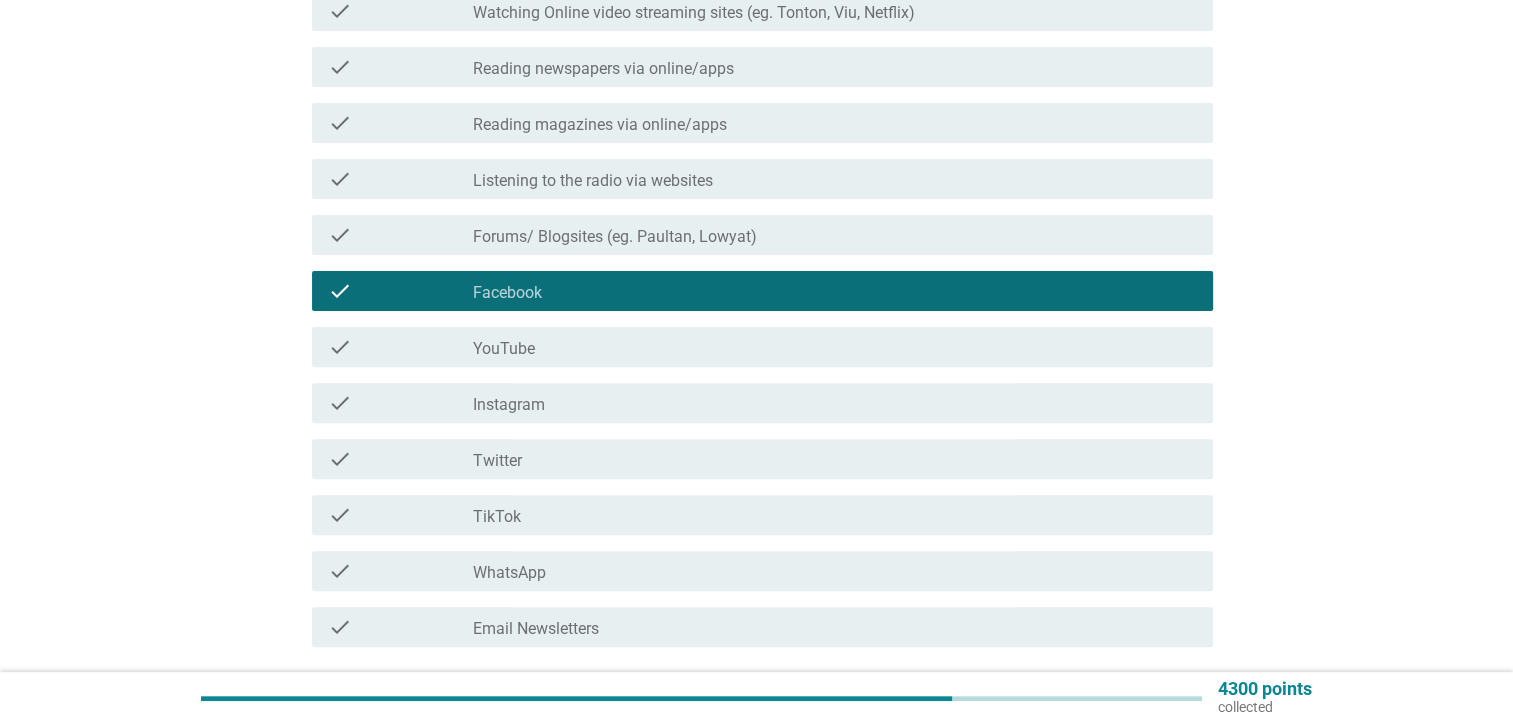 scroll, scrollTop: 700, scrollLeft: 0, axis: vertical 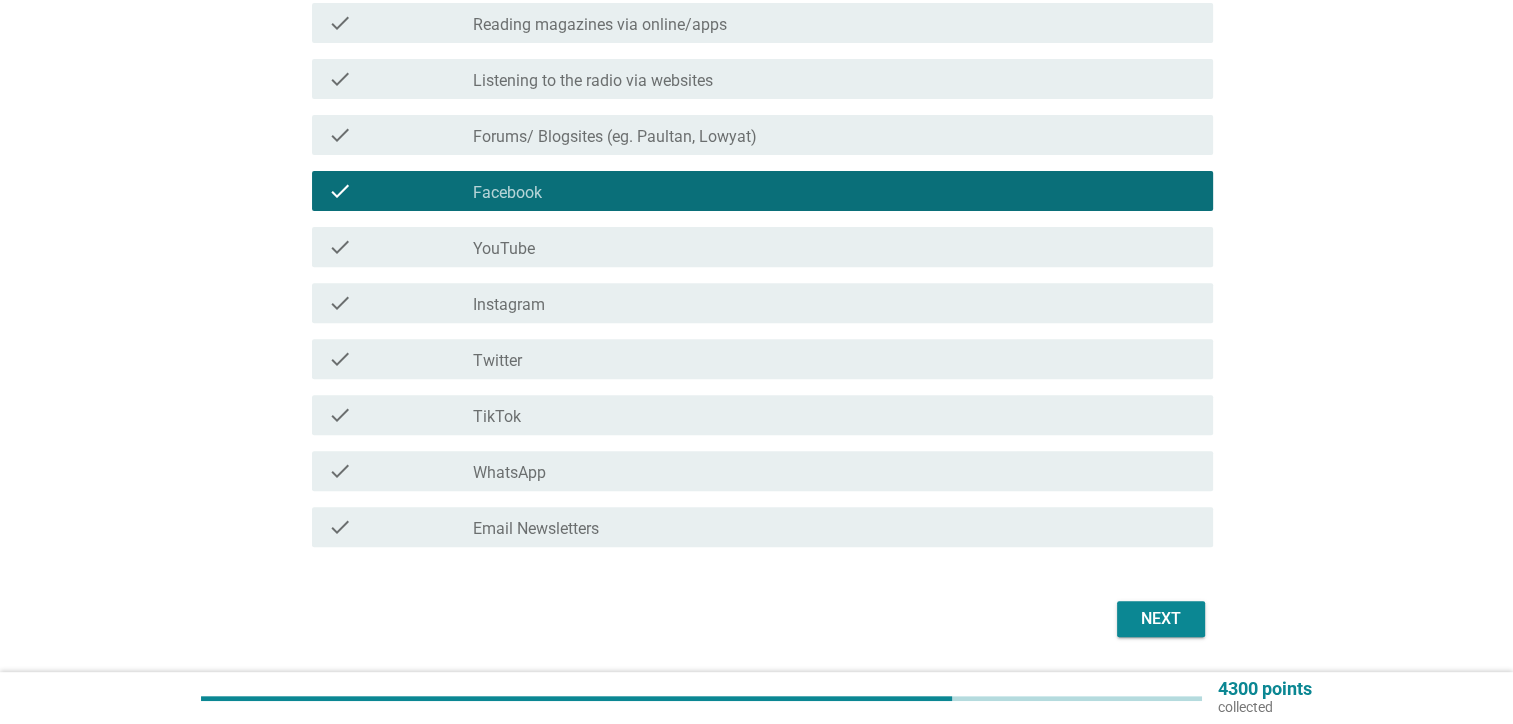 click on "check_box_outline_blank YouTube" at bounding box center (835, 247) 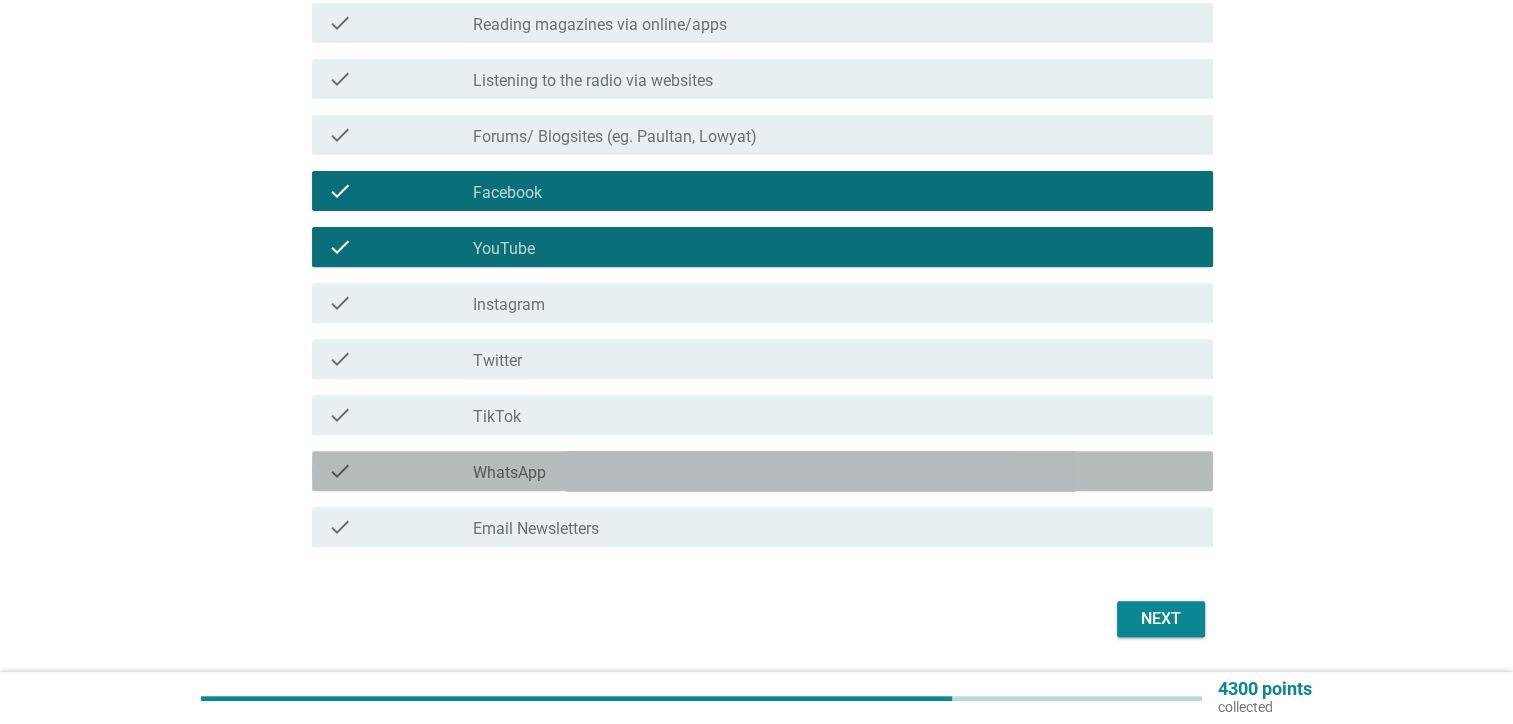 click on "check_box_outline_blank WhatsApp" at bounding box center [835, 471] 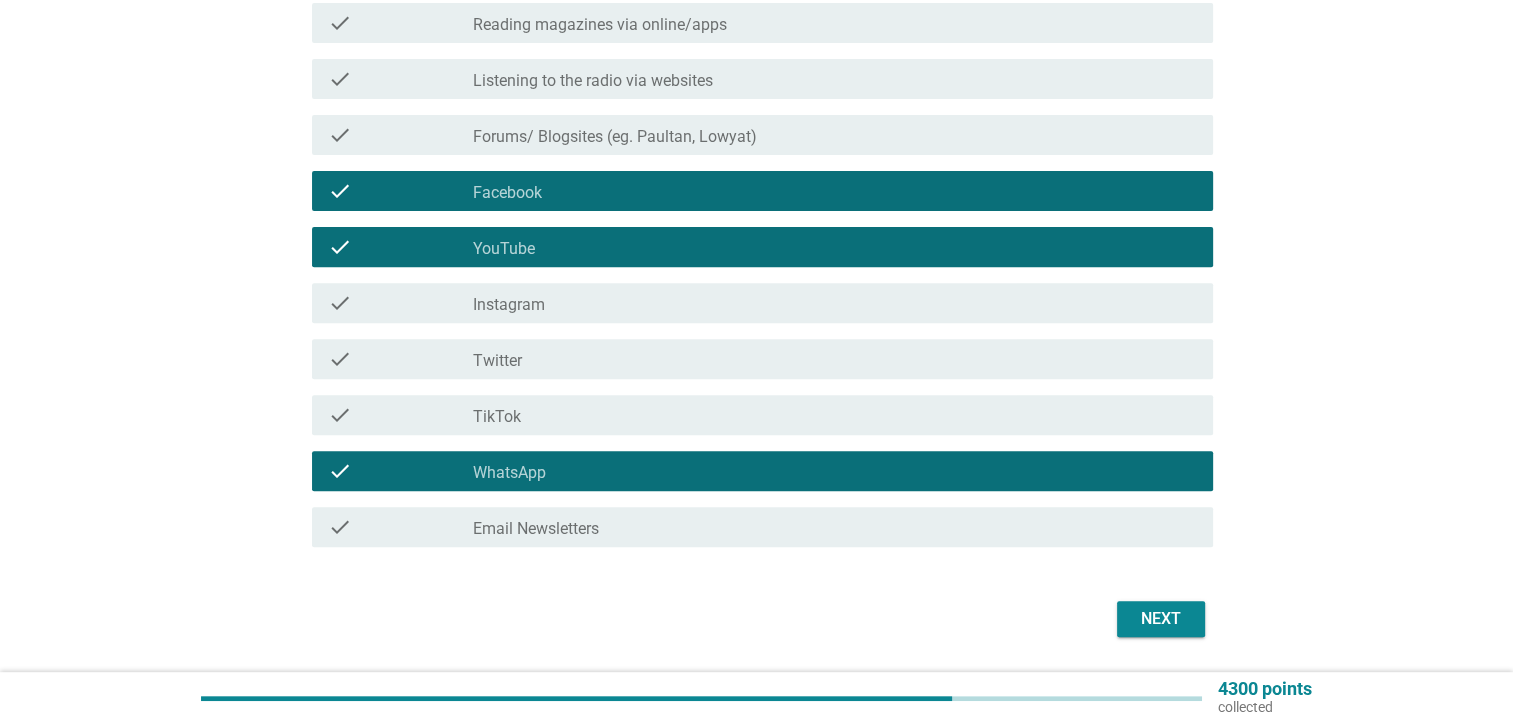 click on "Next" at bounding box center [1161, 619] 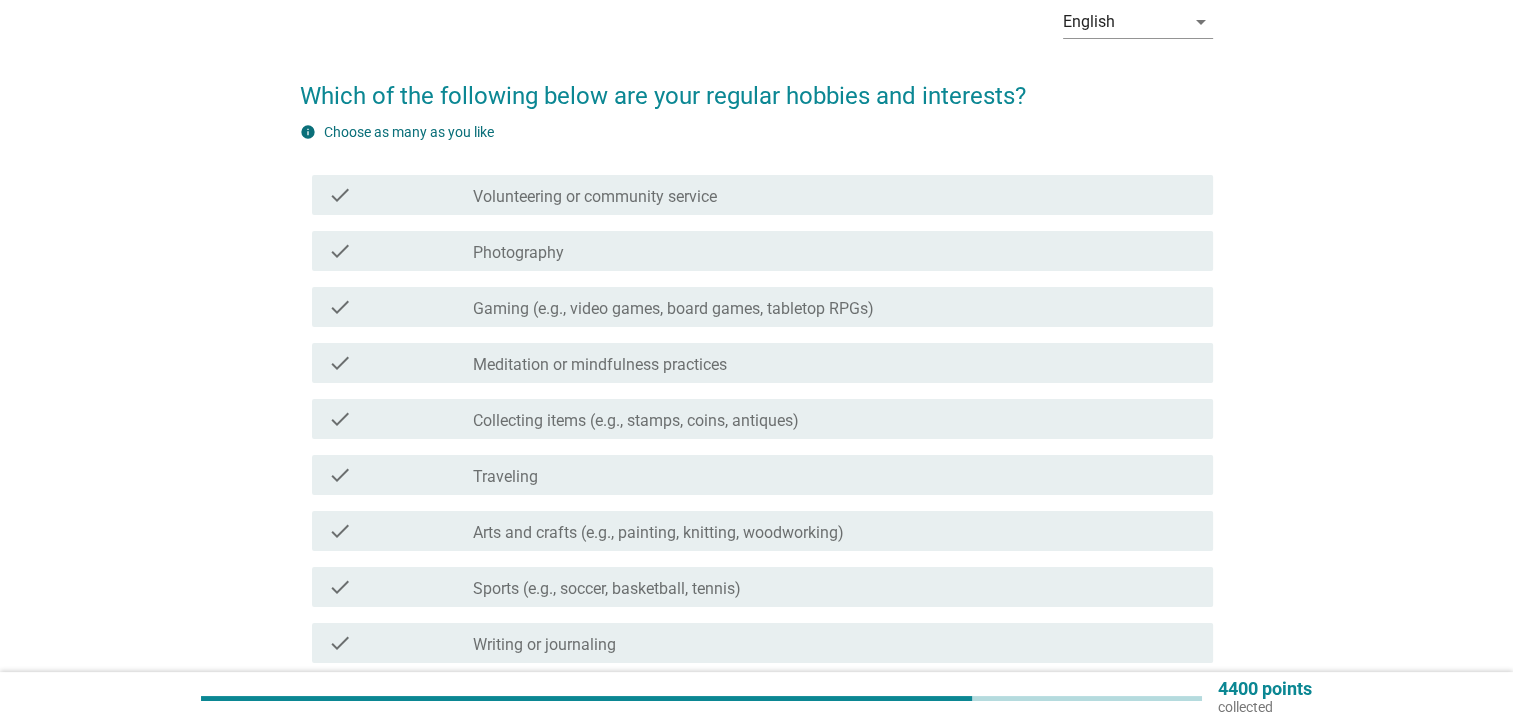 scroll, scrollTop: 300, scrollLeft: 0, axis: vertical 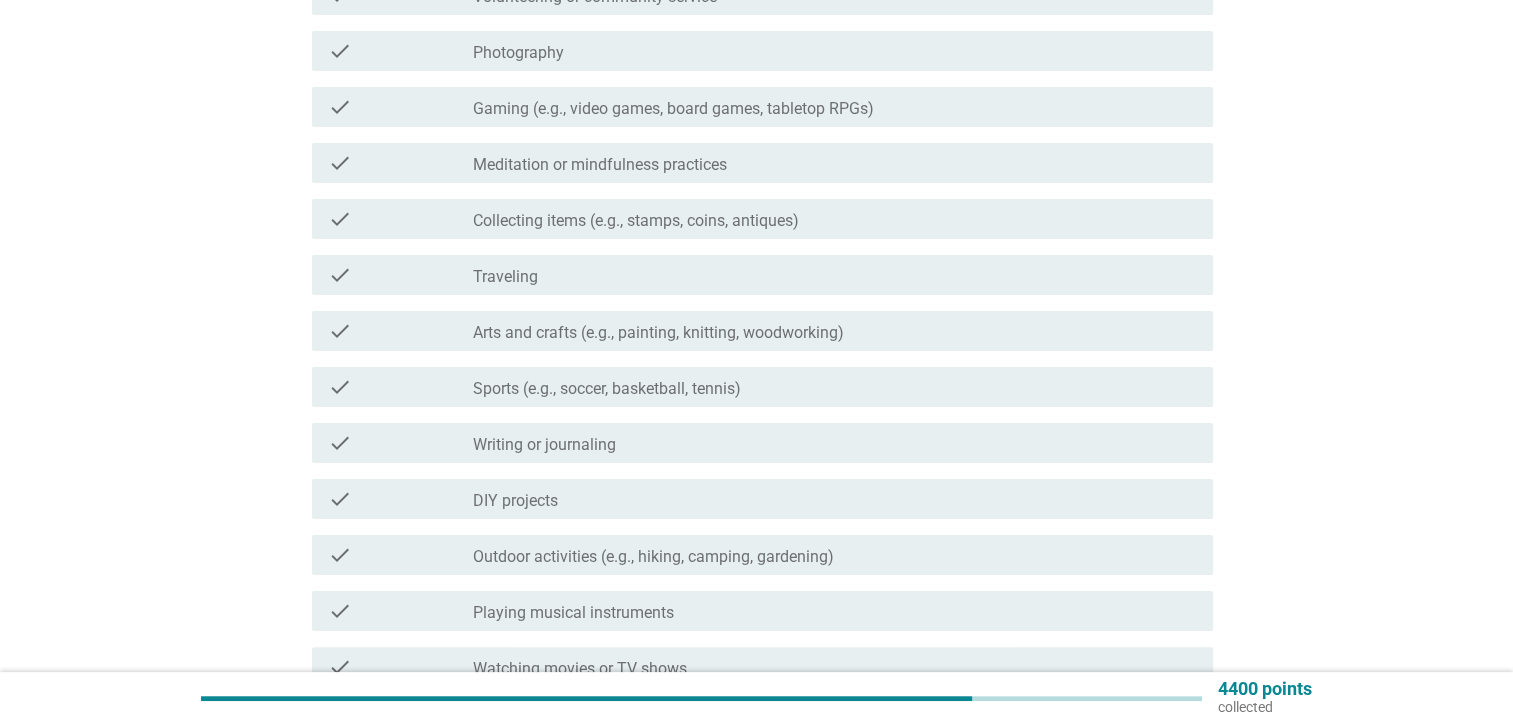 click on "check_box_outline_blank Traveling" at bounding box center (835, 275) 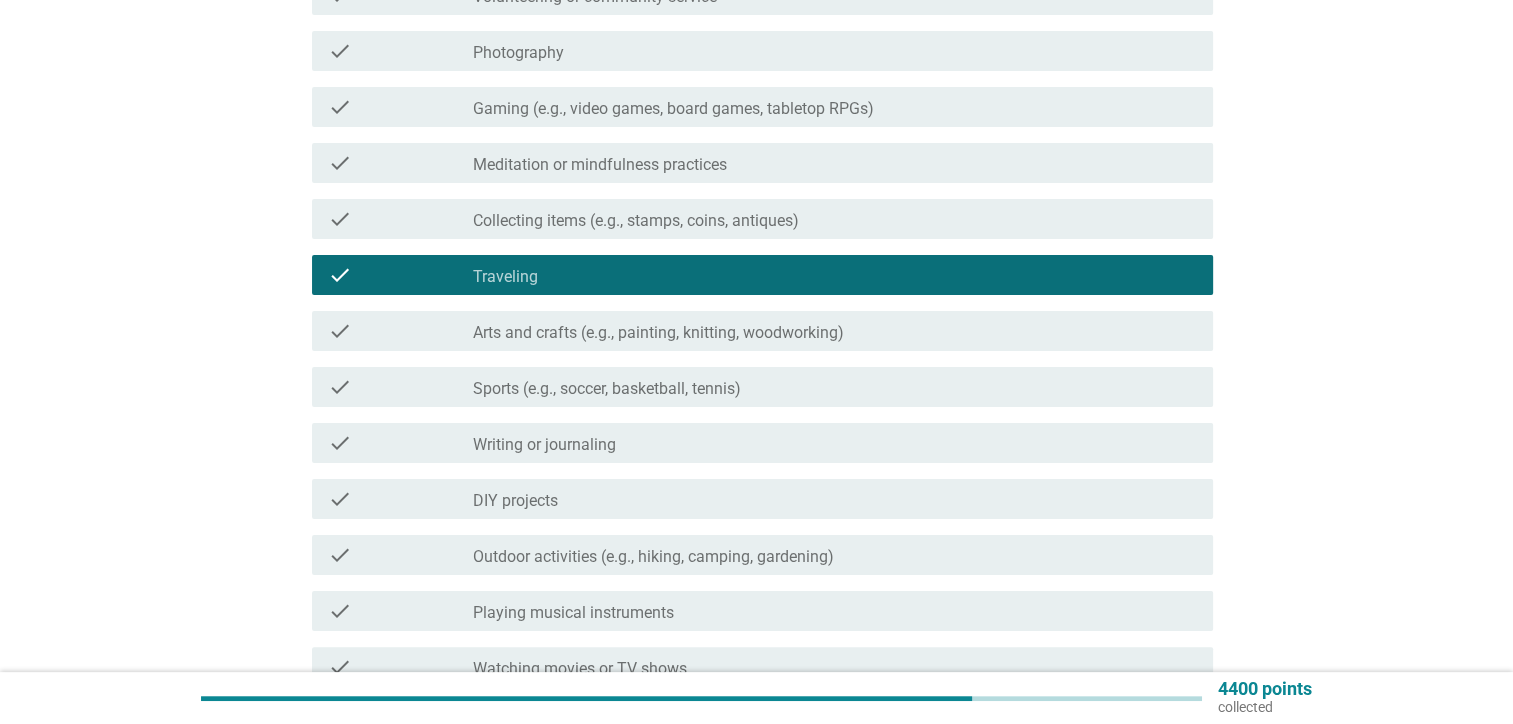 click on "check_box_outline_blank Collecting items (e.g., stamps, coins, antiques)" at bounding box center [835, 219] 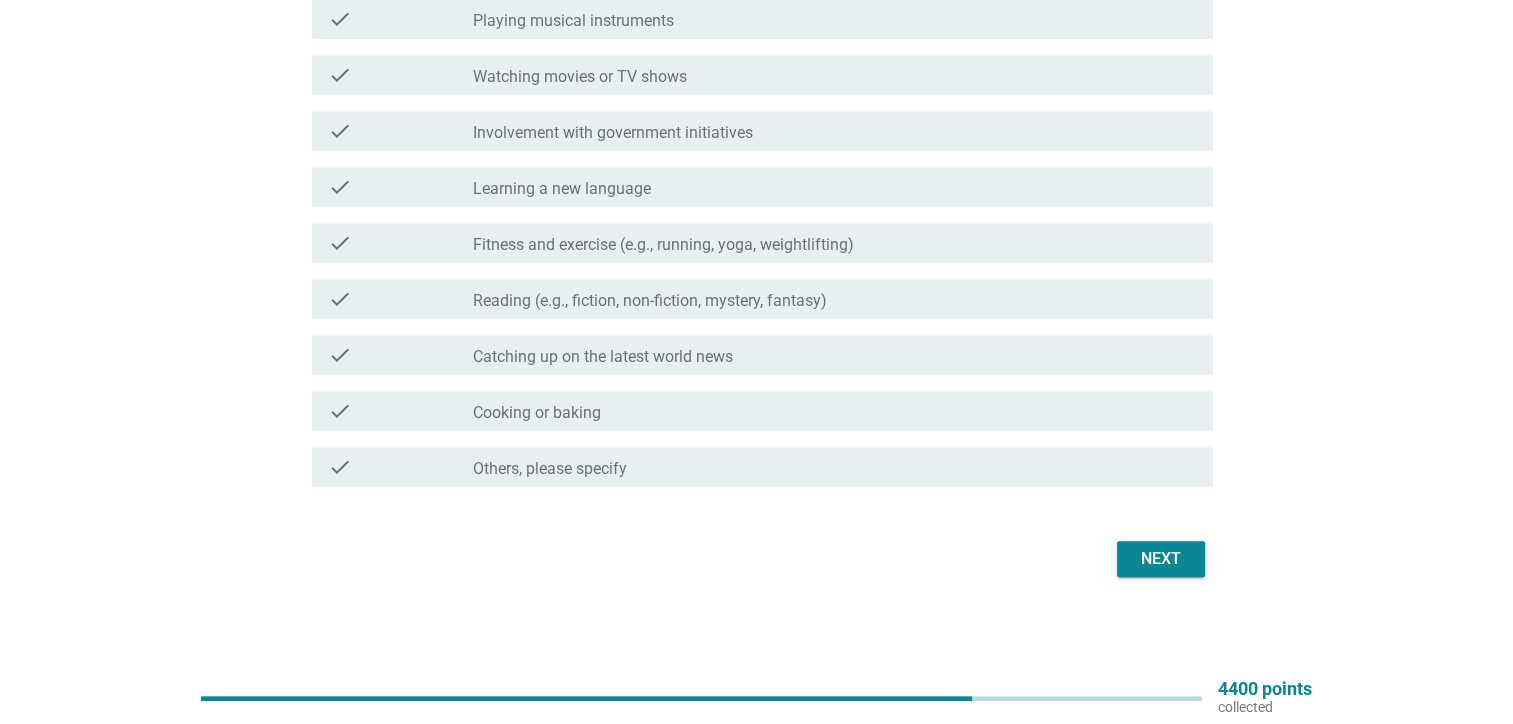 scroll, scrollTop: 792, scrollLeft: 0, axis: vertical 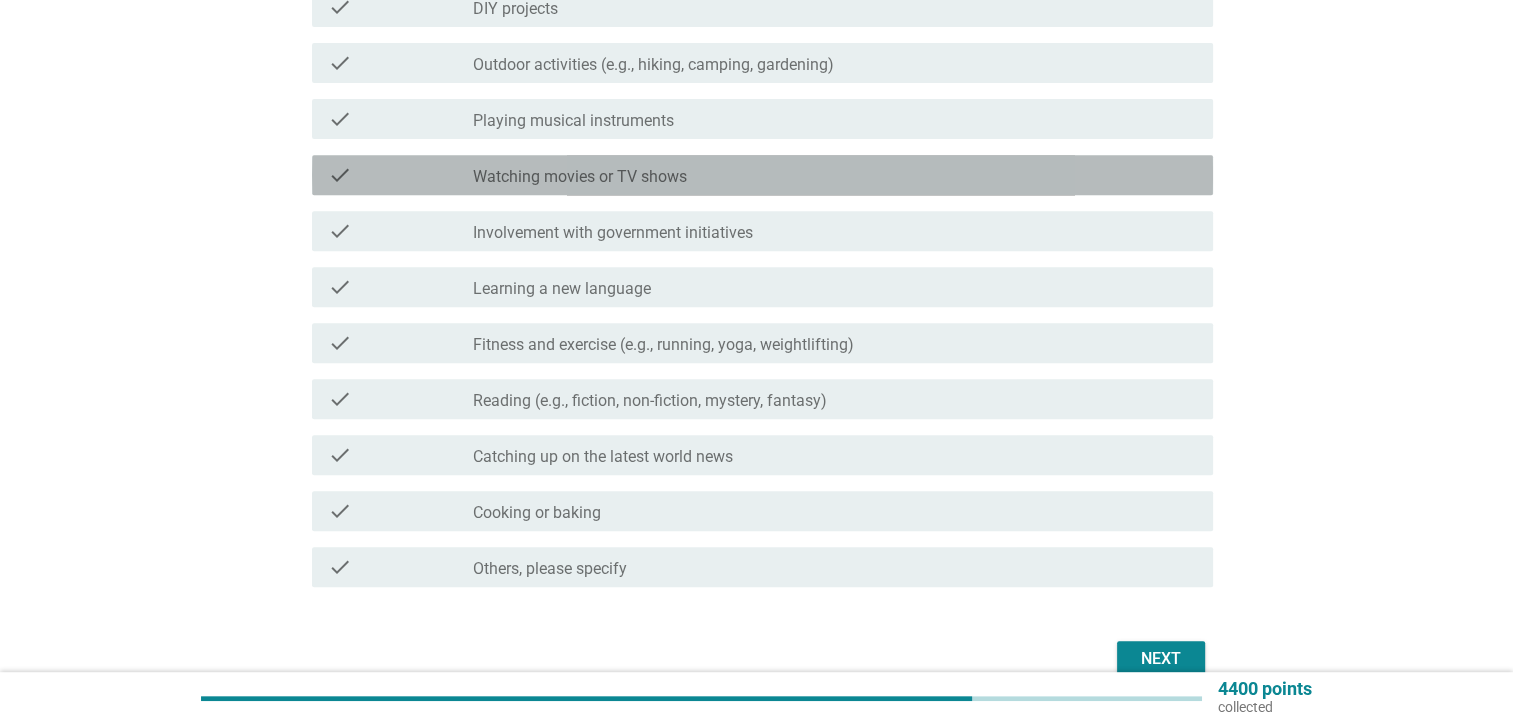 click on "check_box_outline_blank Watching movies or TV shows" at bounding box center (835, 175) 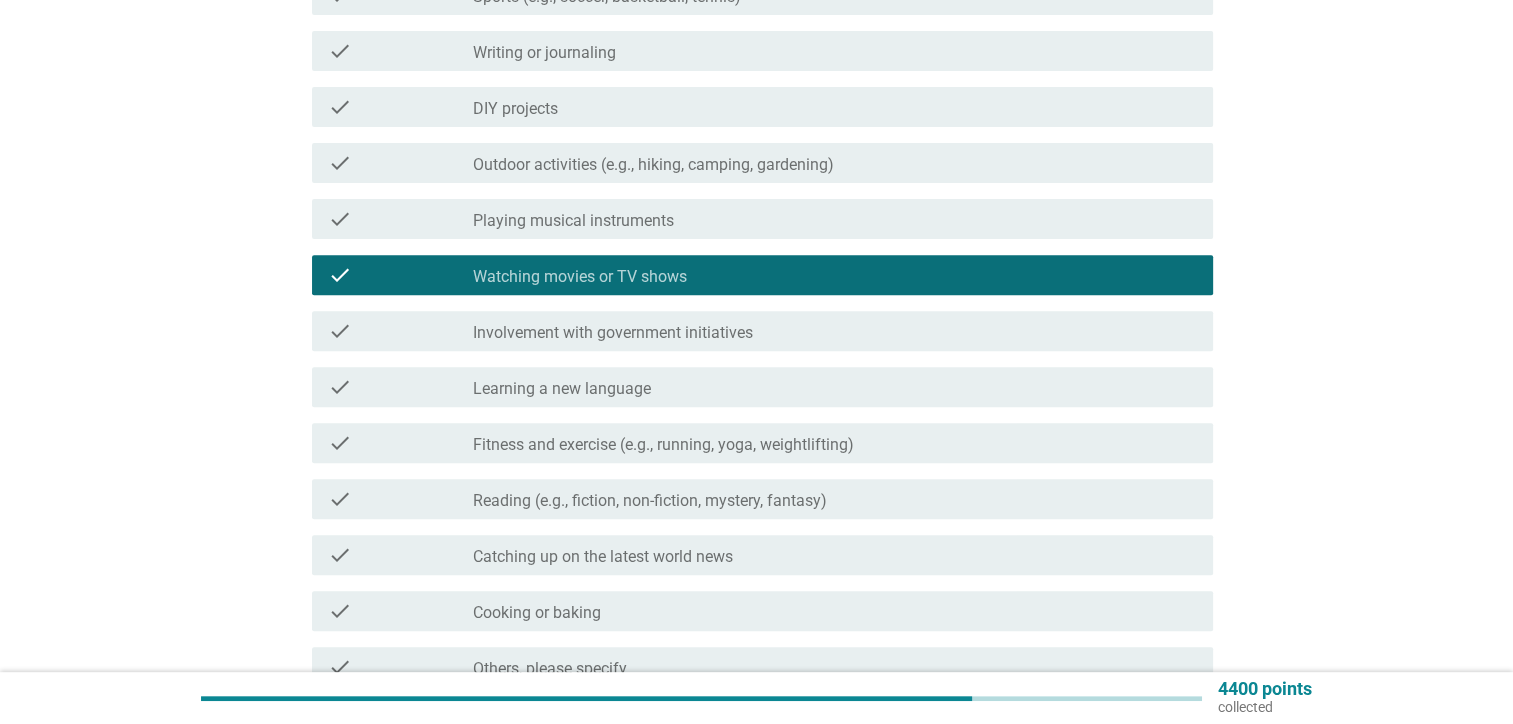 scroll, scrollTop: 792, scrollLeft: 0, axis: vertical 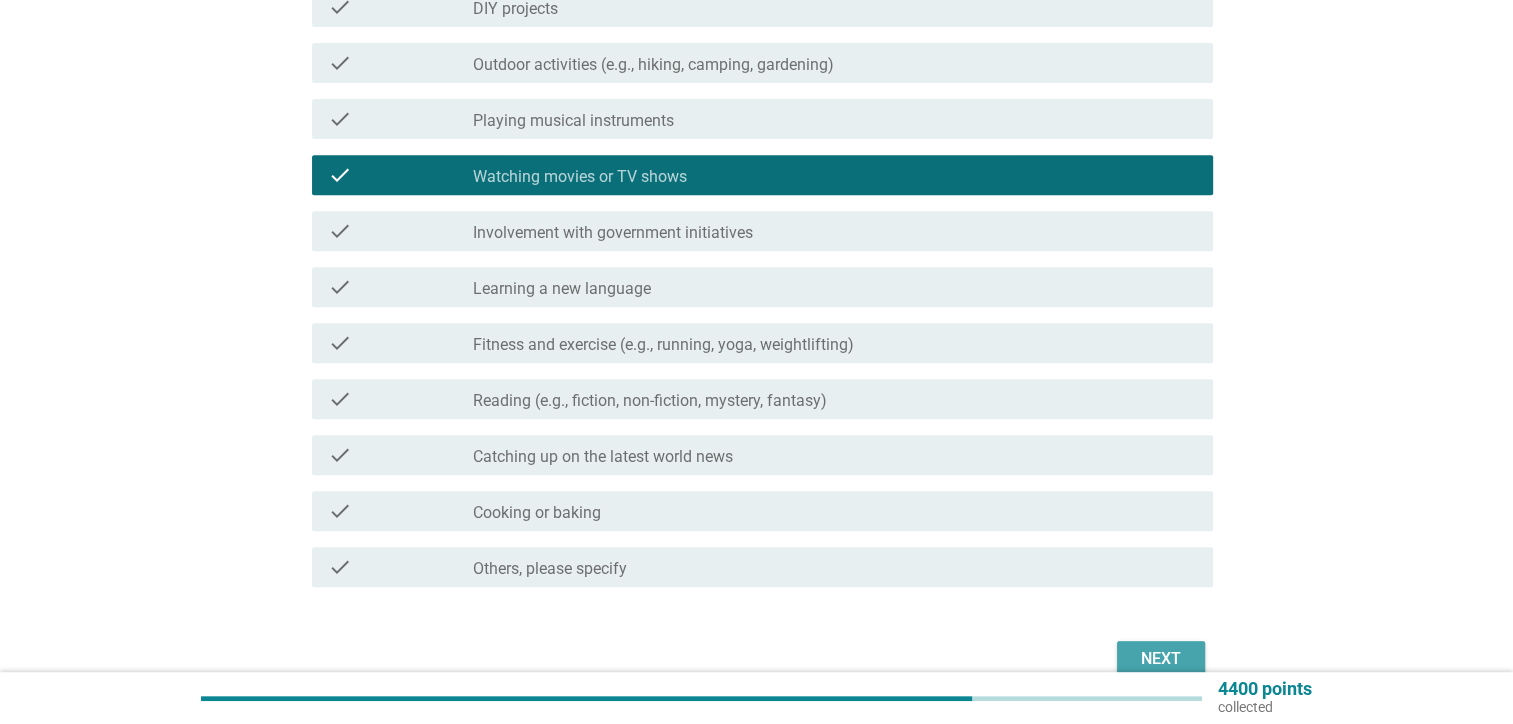 click on "Next" at bounding box center [1161, 659] 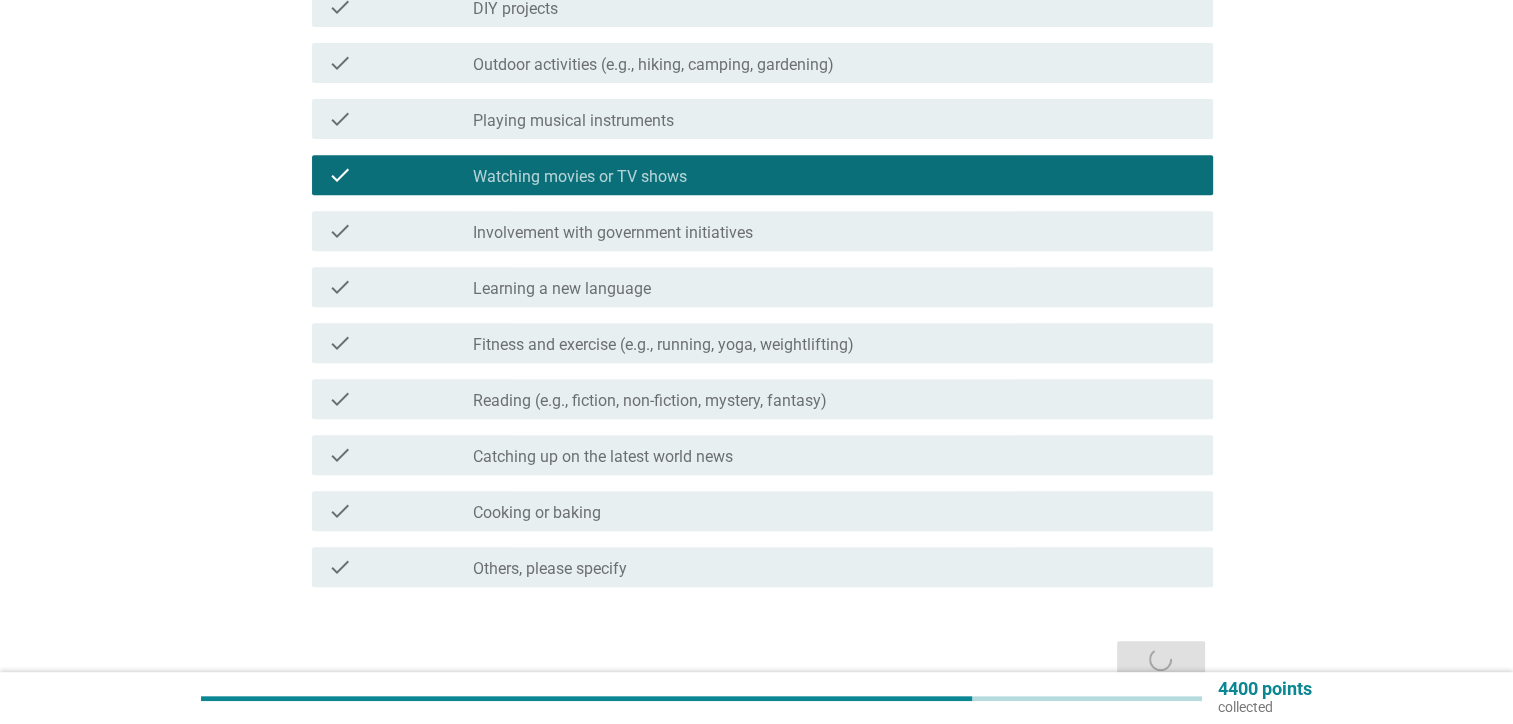 scroll, scrollTop: 0, scrollLeft: 0, axis: both 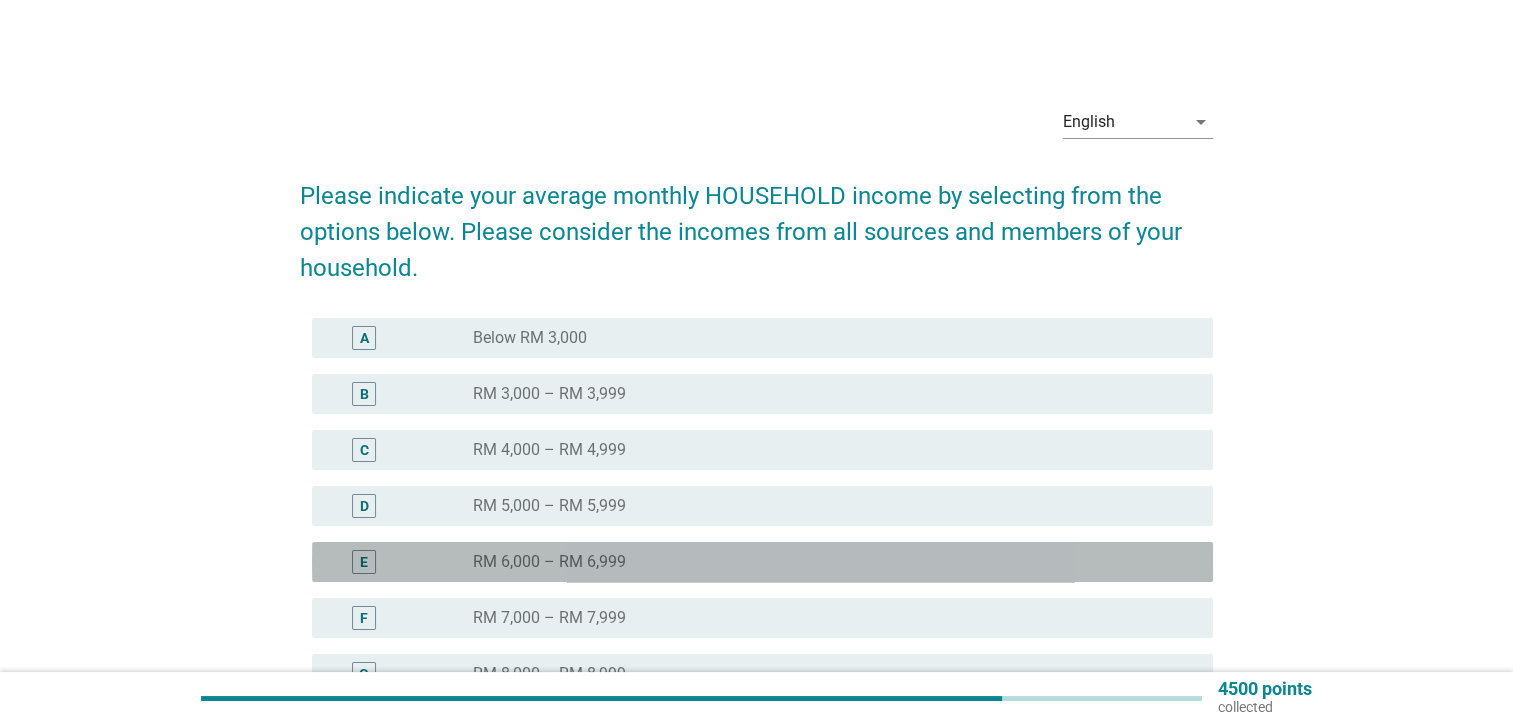 click on "E     radio_button_unchecked RM 6,000 – RM 6,999" at bounding box center (762, 562) 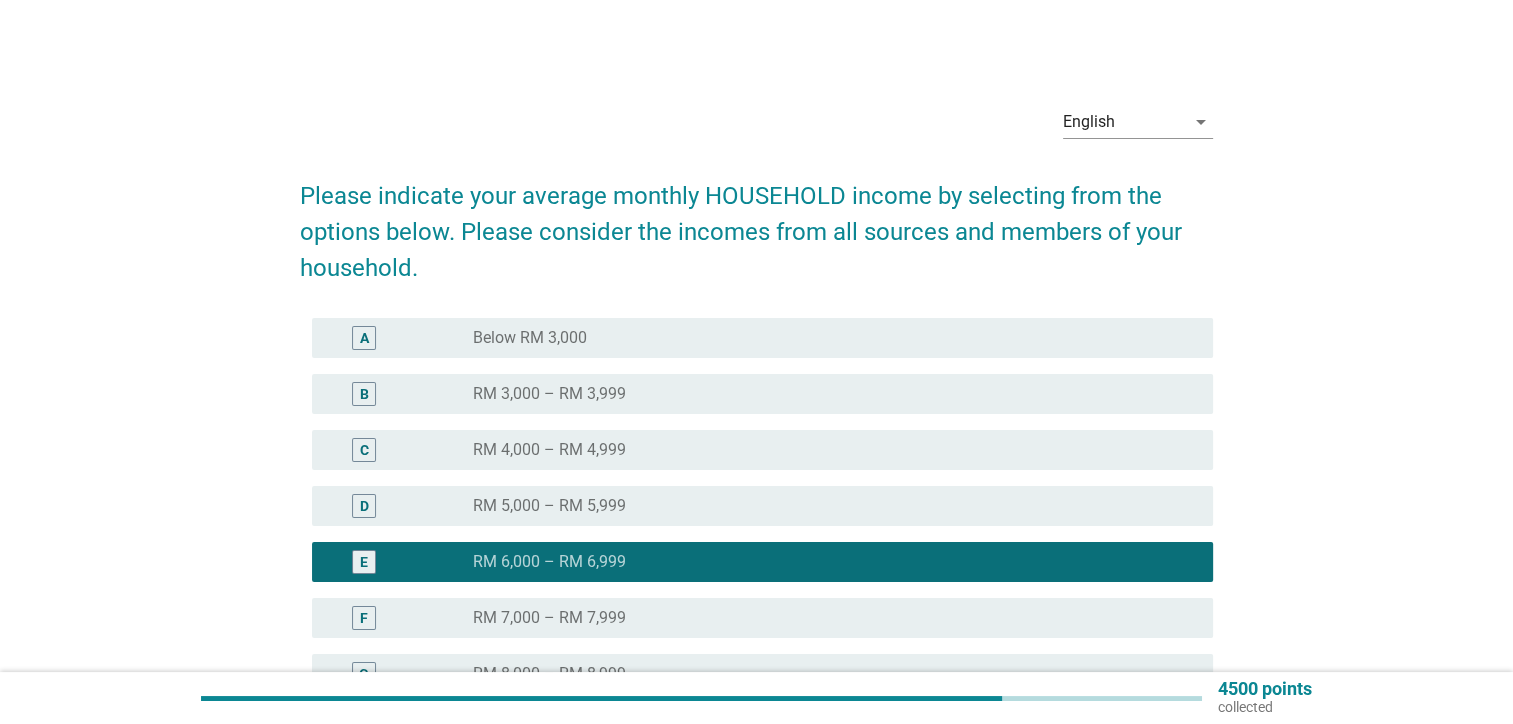 scroll, scrollTop: 100, scrollLeft: 0, axis: vertical 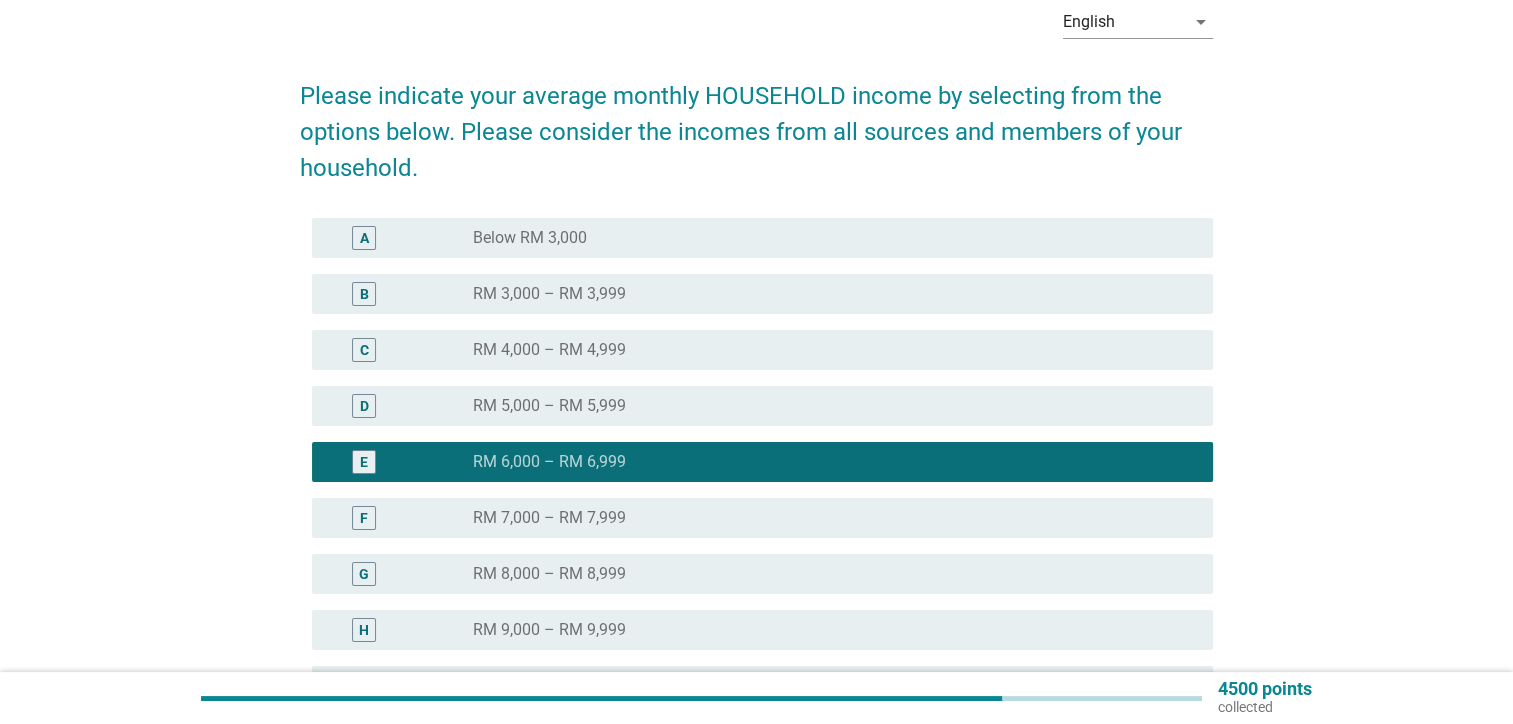 click on "radio_button_unchecked RM 7,000 – RM 7,999" at bounding box center [827, 518] 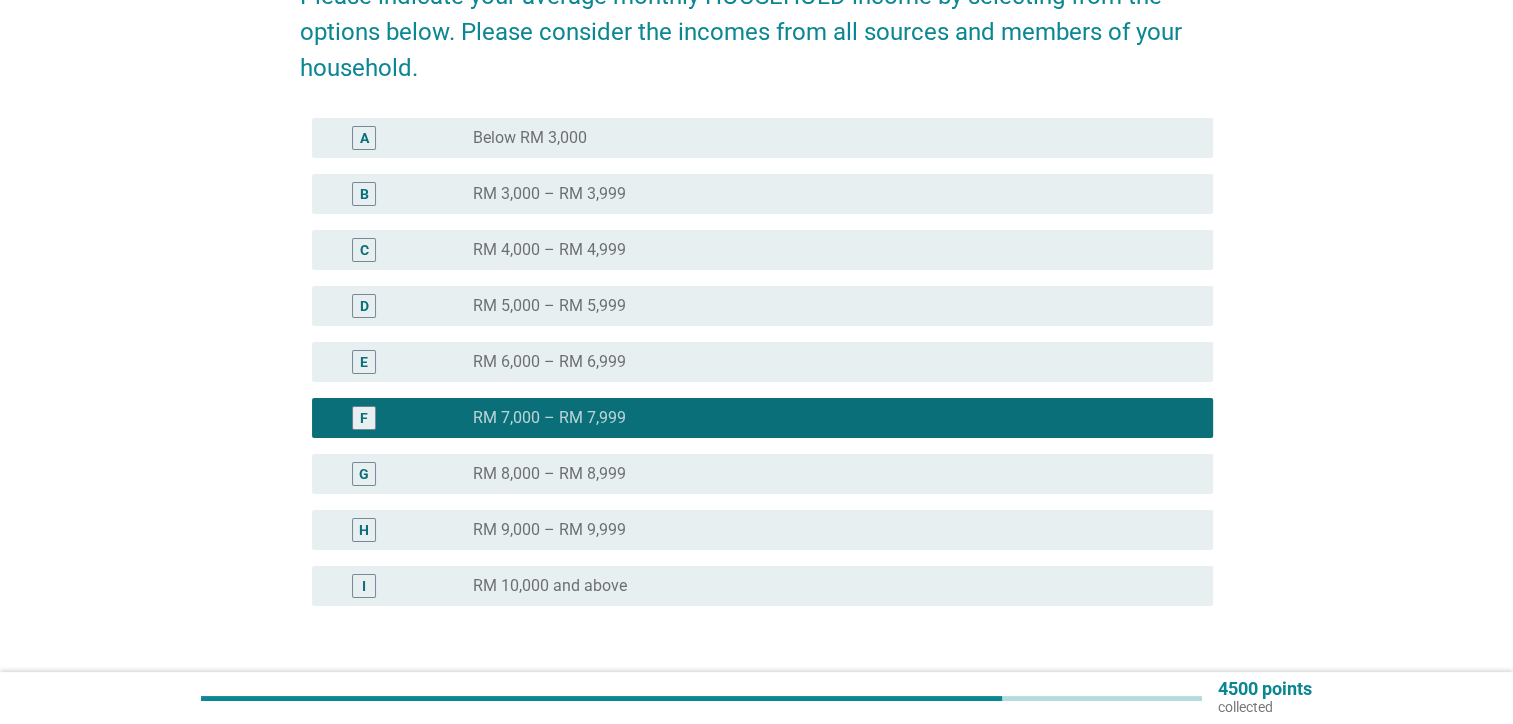 scroll, scrollTop: 300, scrollLeft: 0, axis: vertical 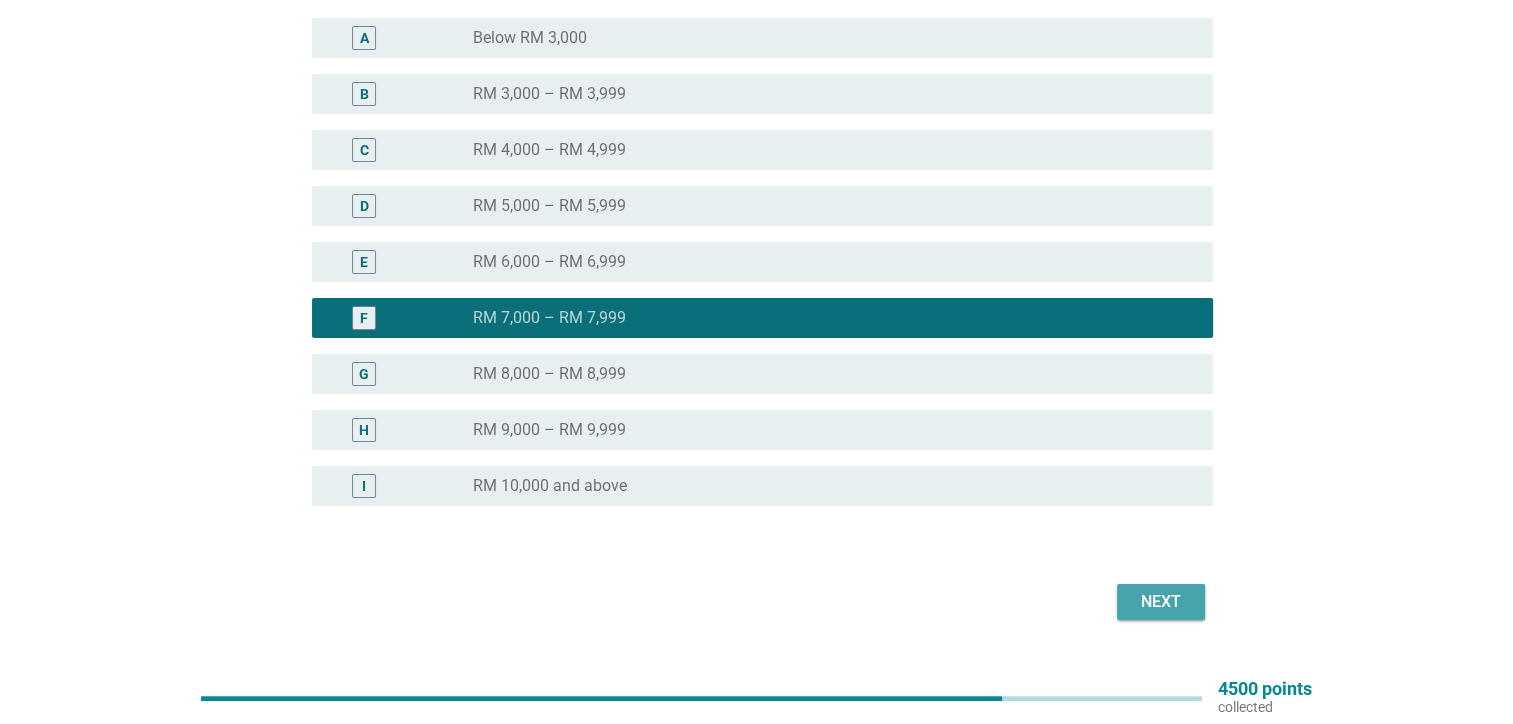 click on "Next" at bounding box center [1161, 602] 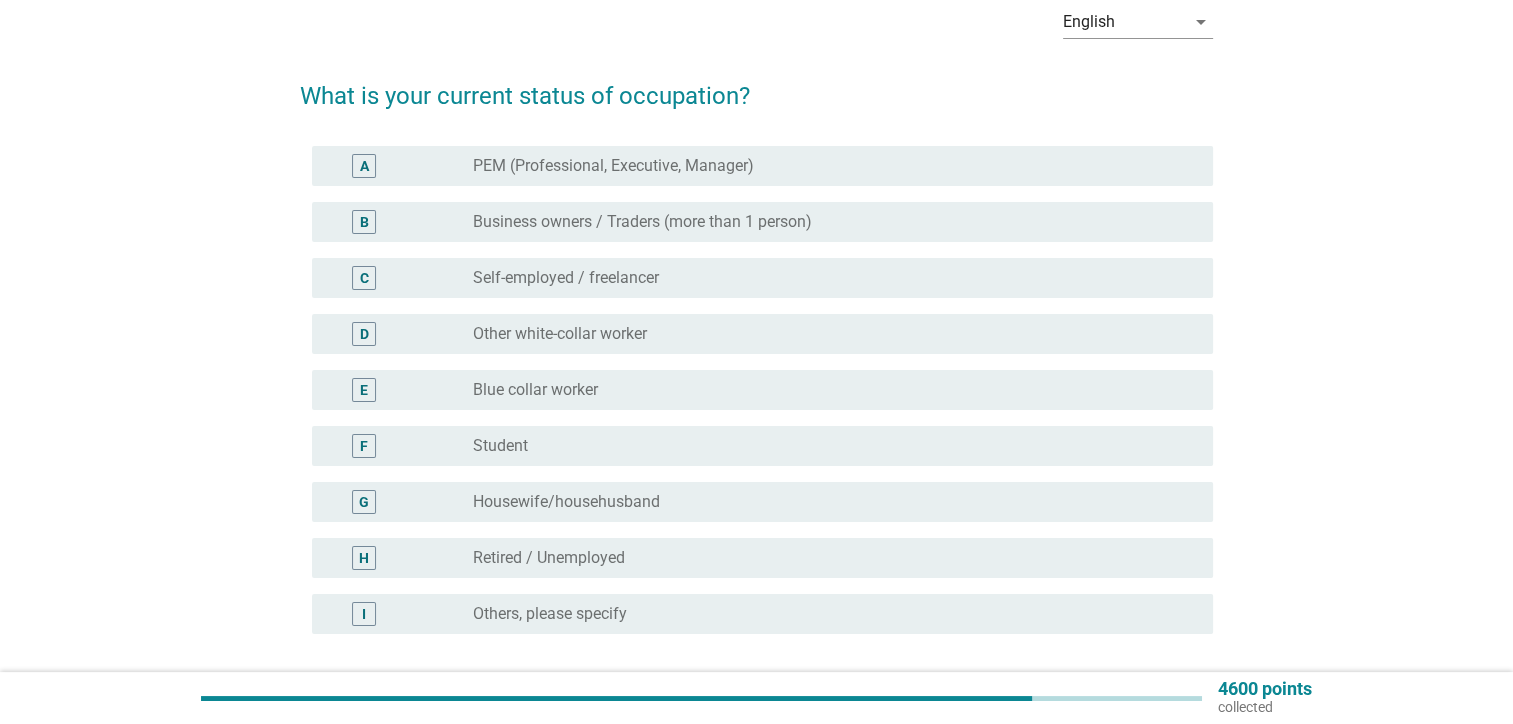 scroll, scrollTop: 0, scrollLeft: 0, axis: both 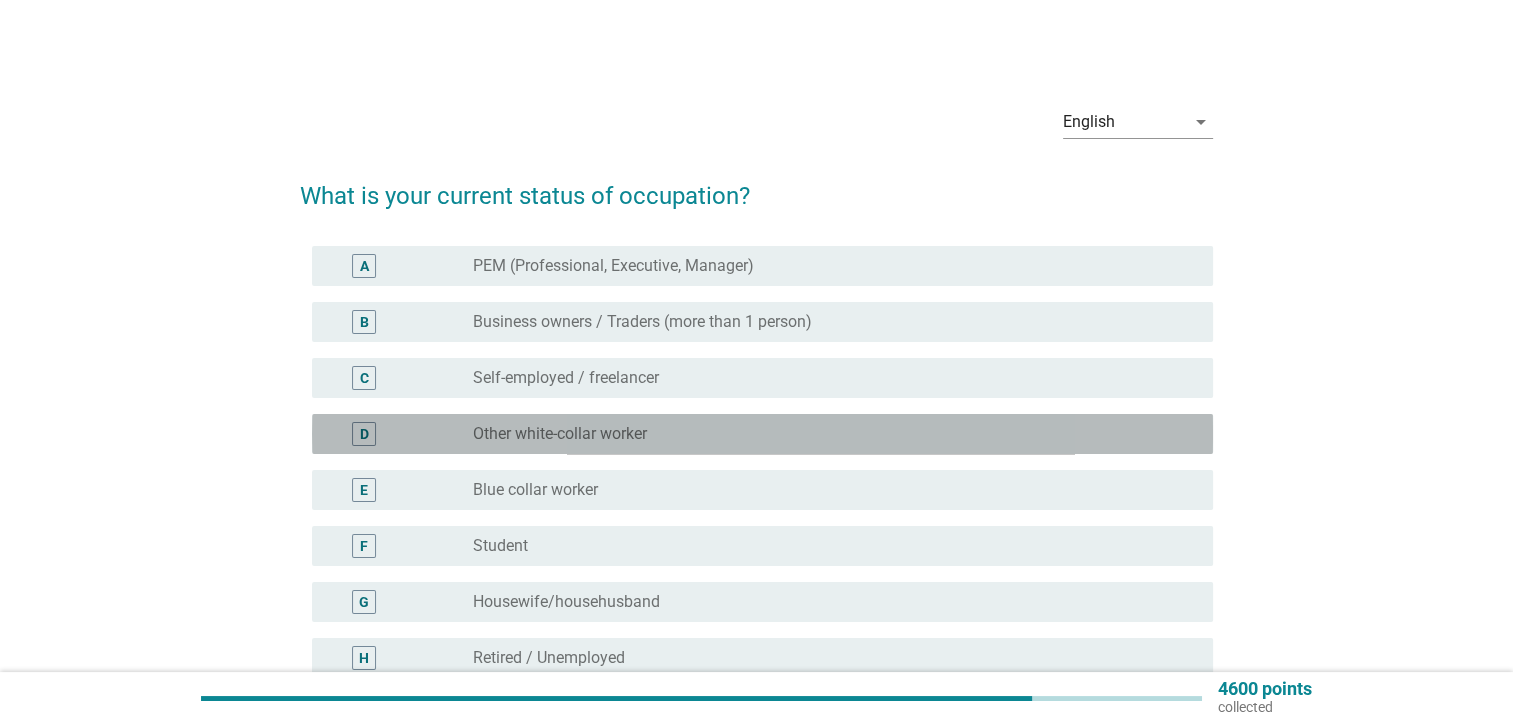 click on "radio_button_unchecked Other white-collar worker" at bounding box center (827, 434) 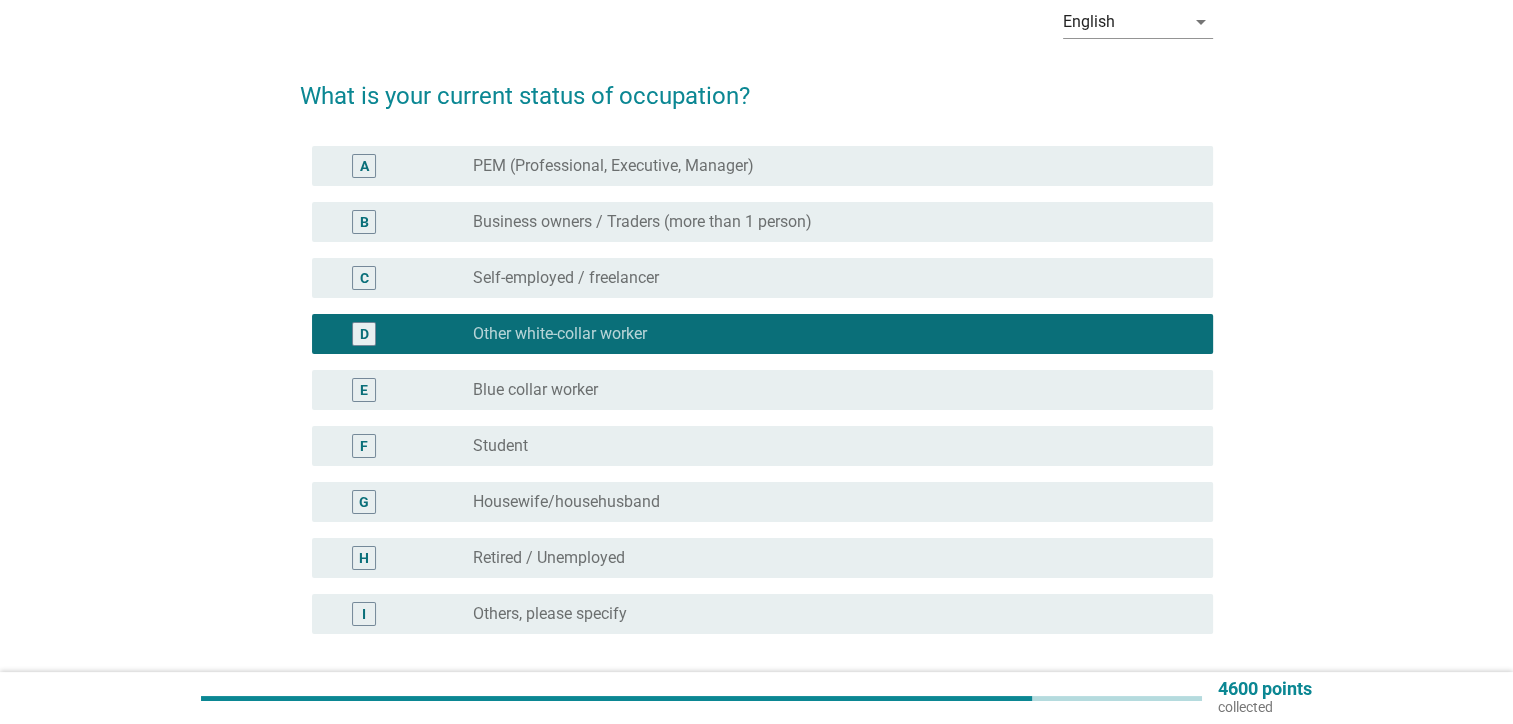scroll, scrollTop: 200, scrollLeft: 0, axis: vertical 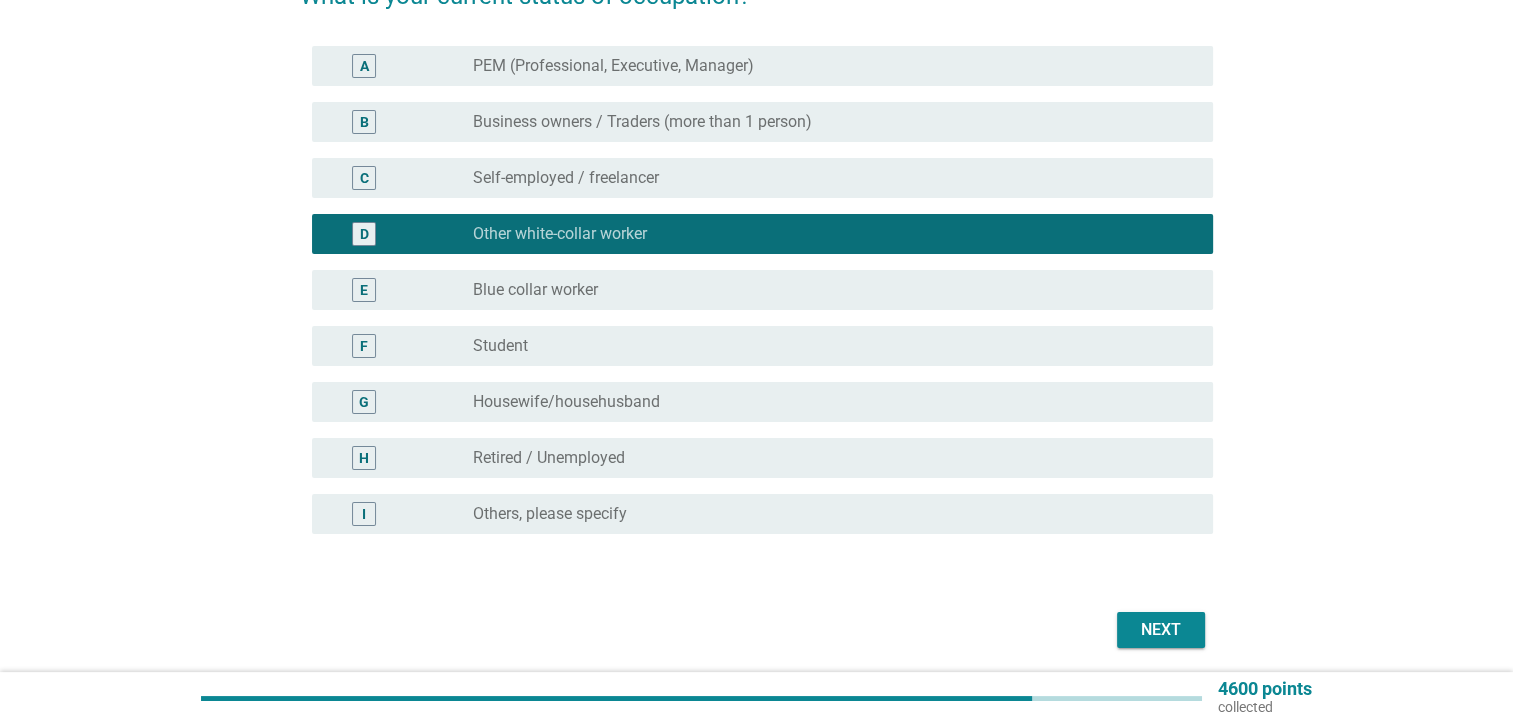 click on "Next" at bounding box center [1161, 630] 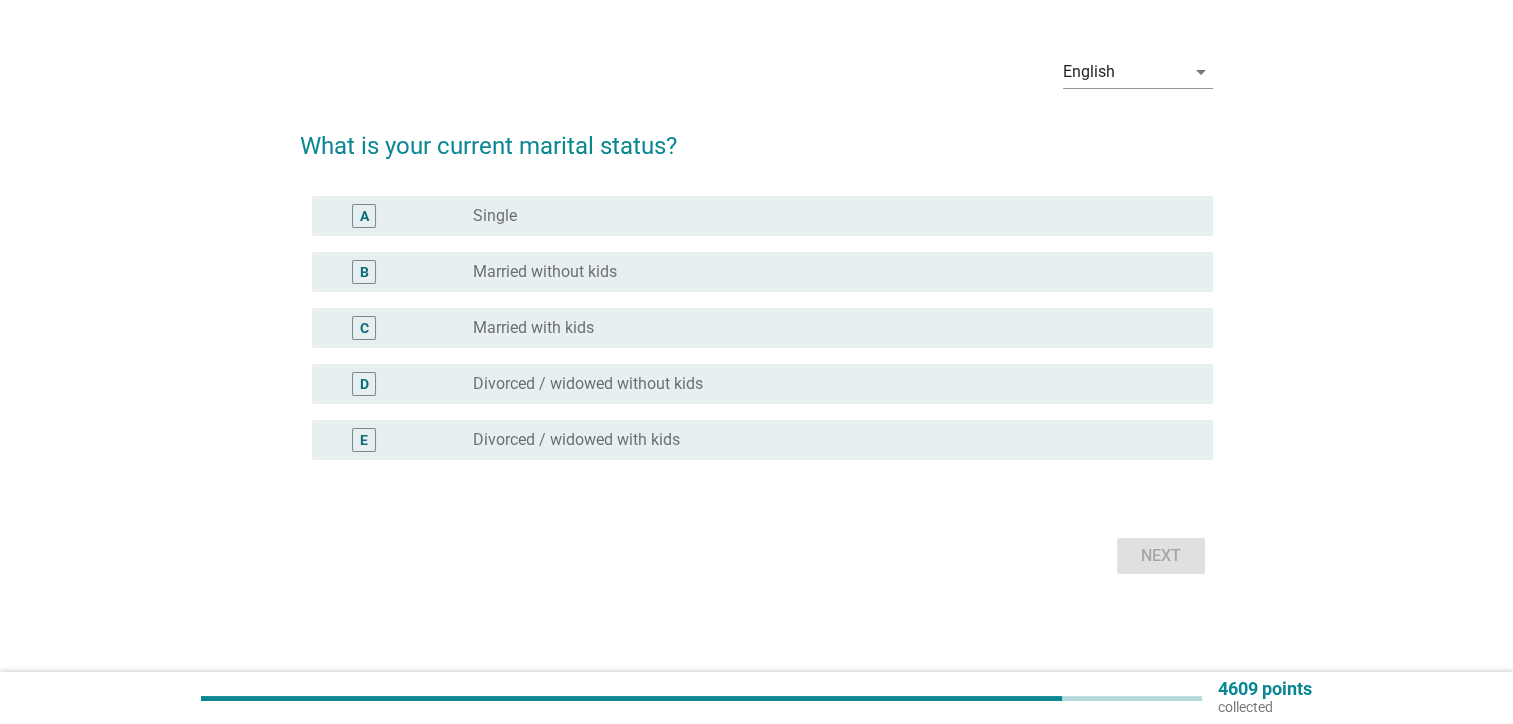 scroll, scrollTop: 0, scrollLeft: 0, axis: both 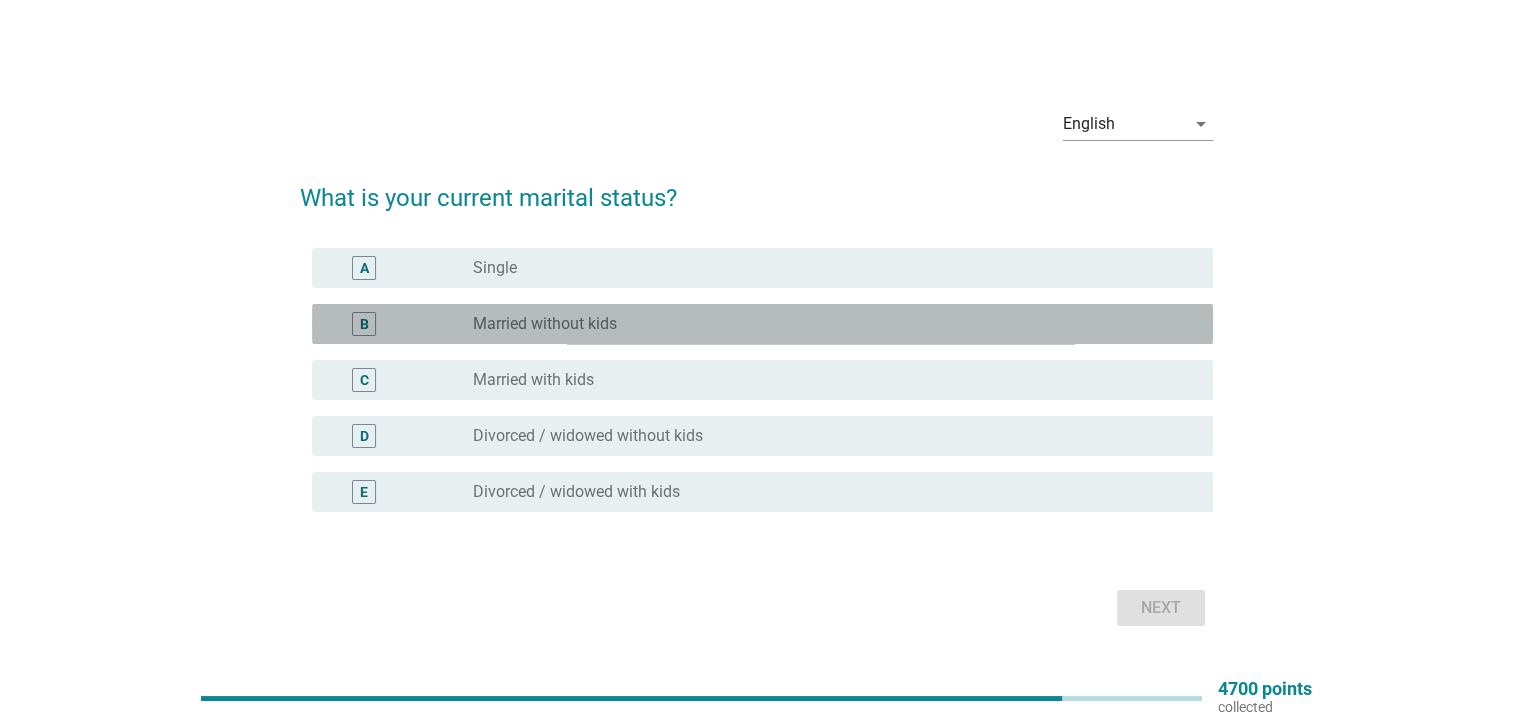 click on "radio_button_unchecked Married without kids" at bounding box center [827, 324] 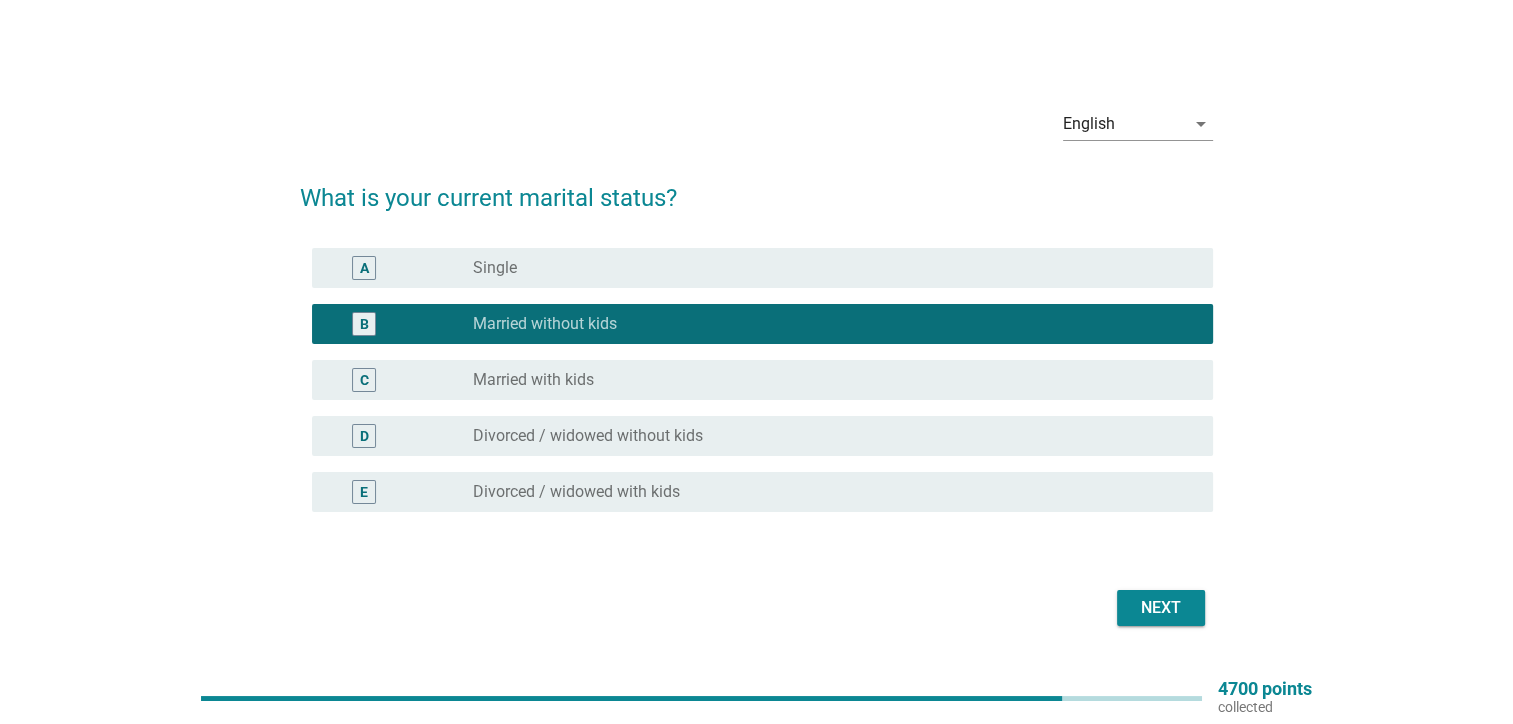click on "Next" at bounding box center [1161, 608] 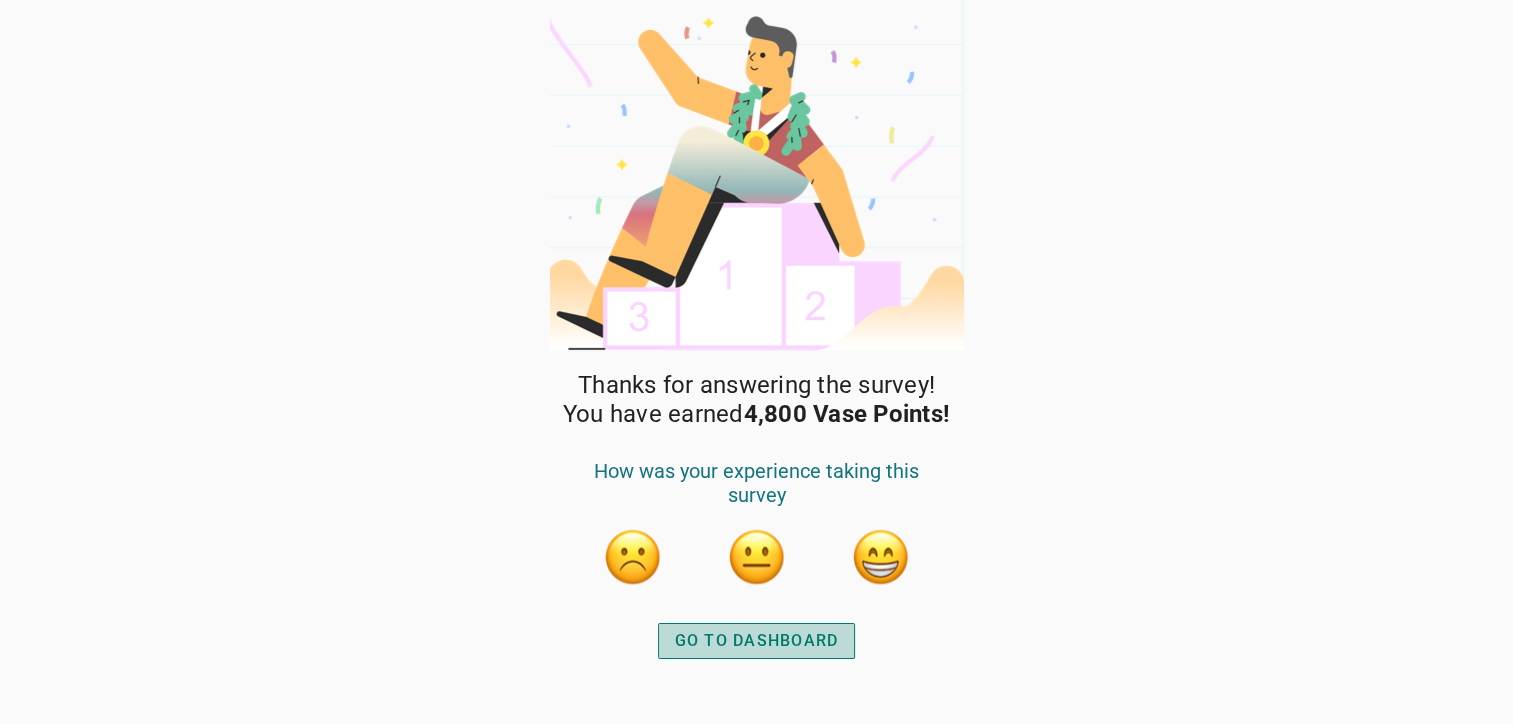 click on "GO TO DASHBOARD" at bounding box center (757, 641) 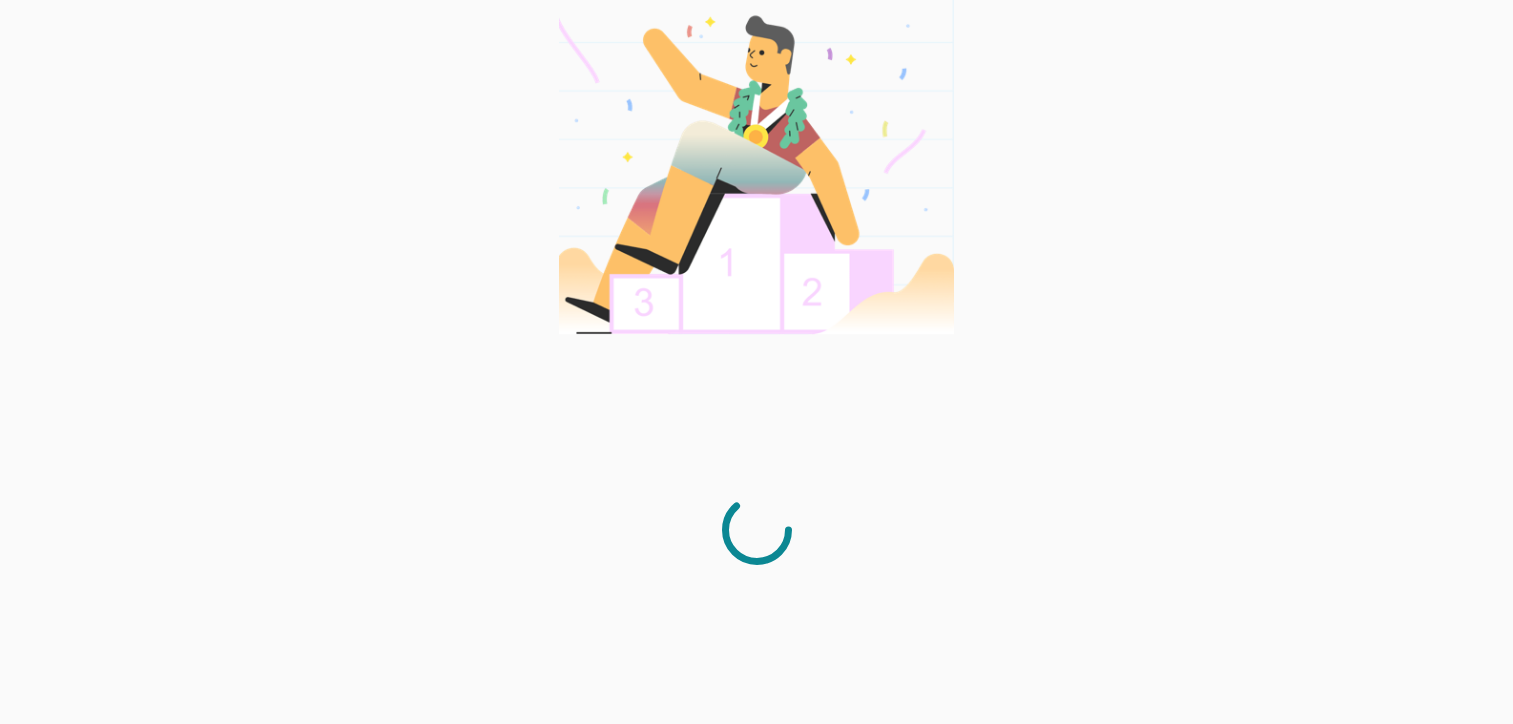 scroll, scrollTop: 0, scrollLeft: 0, axis: both 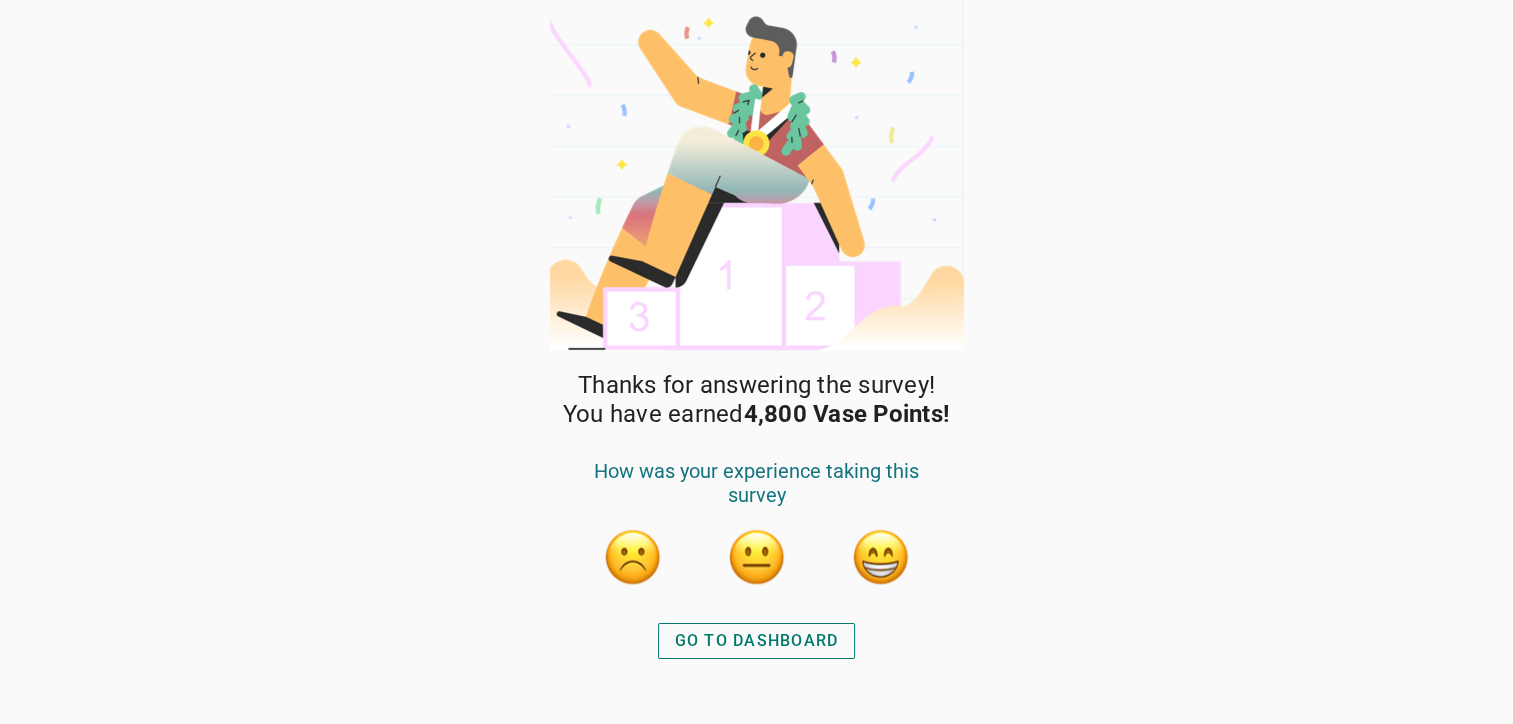 click at bounding box center [633, 557] 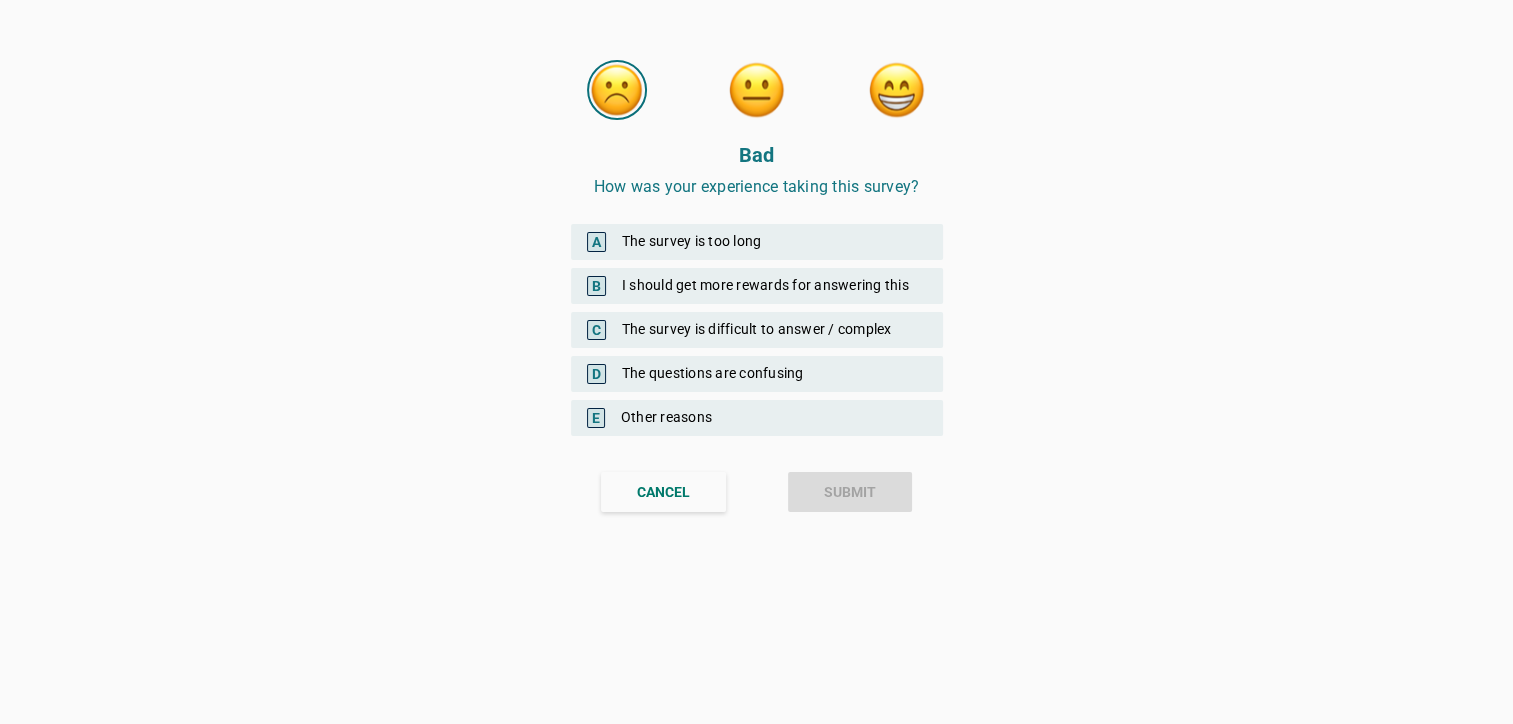 click on "A
The survey is too long" at bounding box center (757, 242) 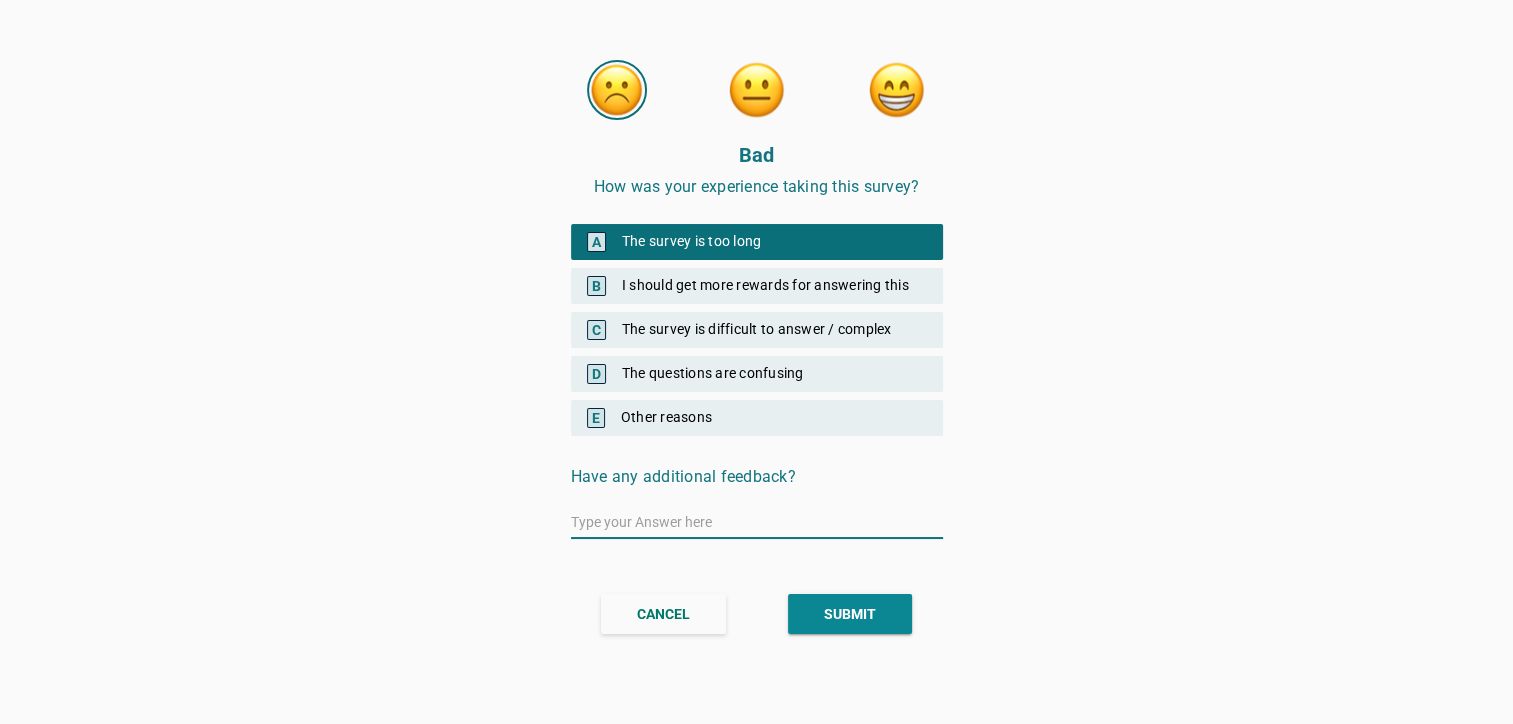 click on "B
I should get more rewards for answering this" at bounding box center [757, 286] 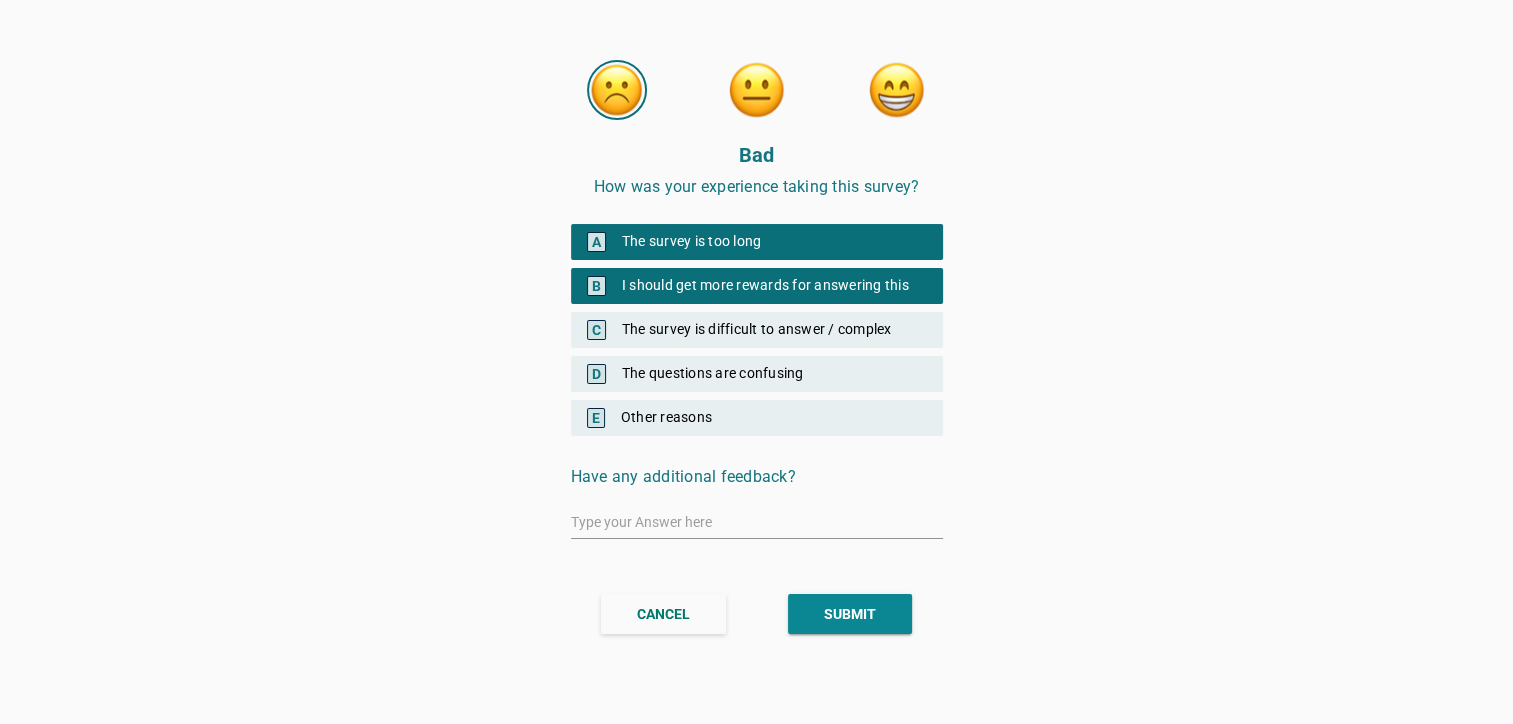 click on "C
The survey is difficult to answer / complex" at bounding box center (757, 330) 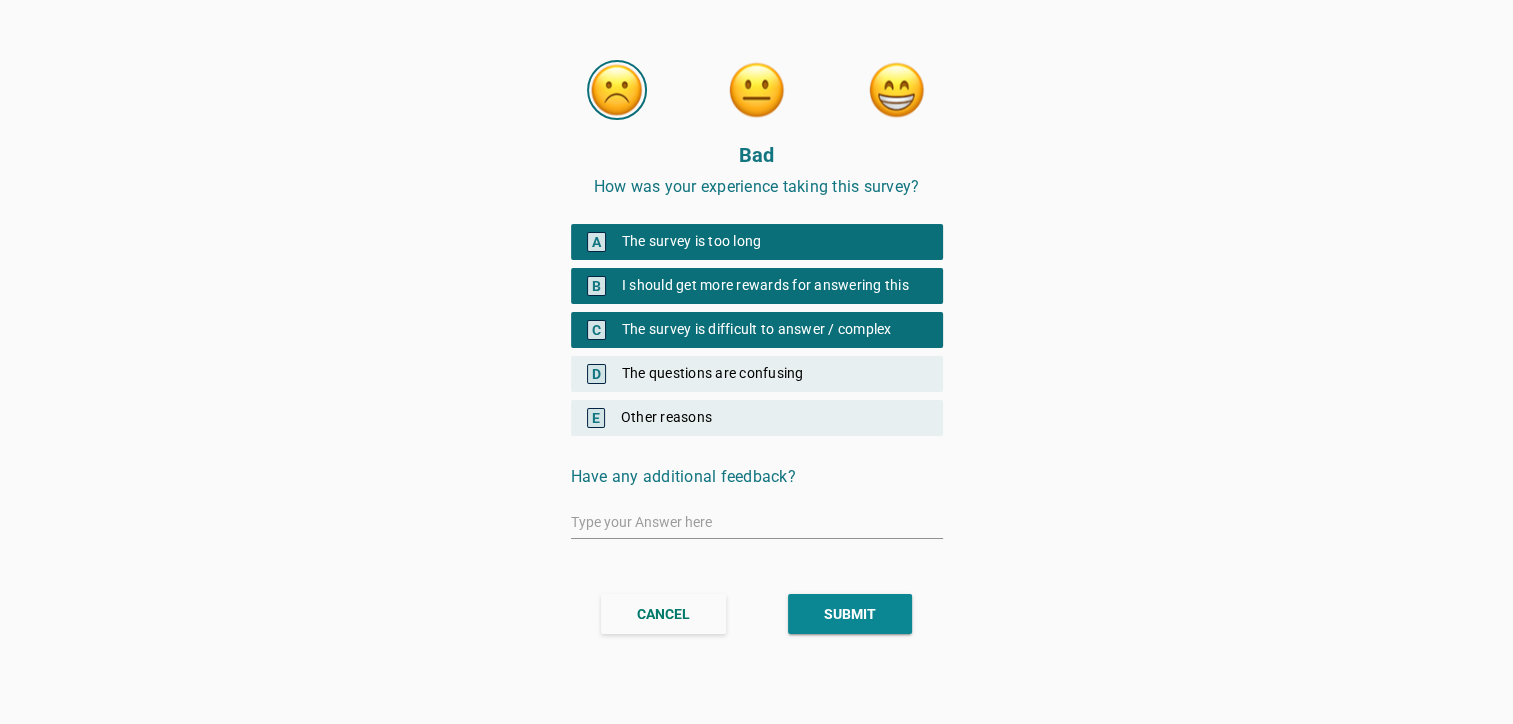 click on "SUBMIT" at bounding box center [850, 614] 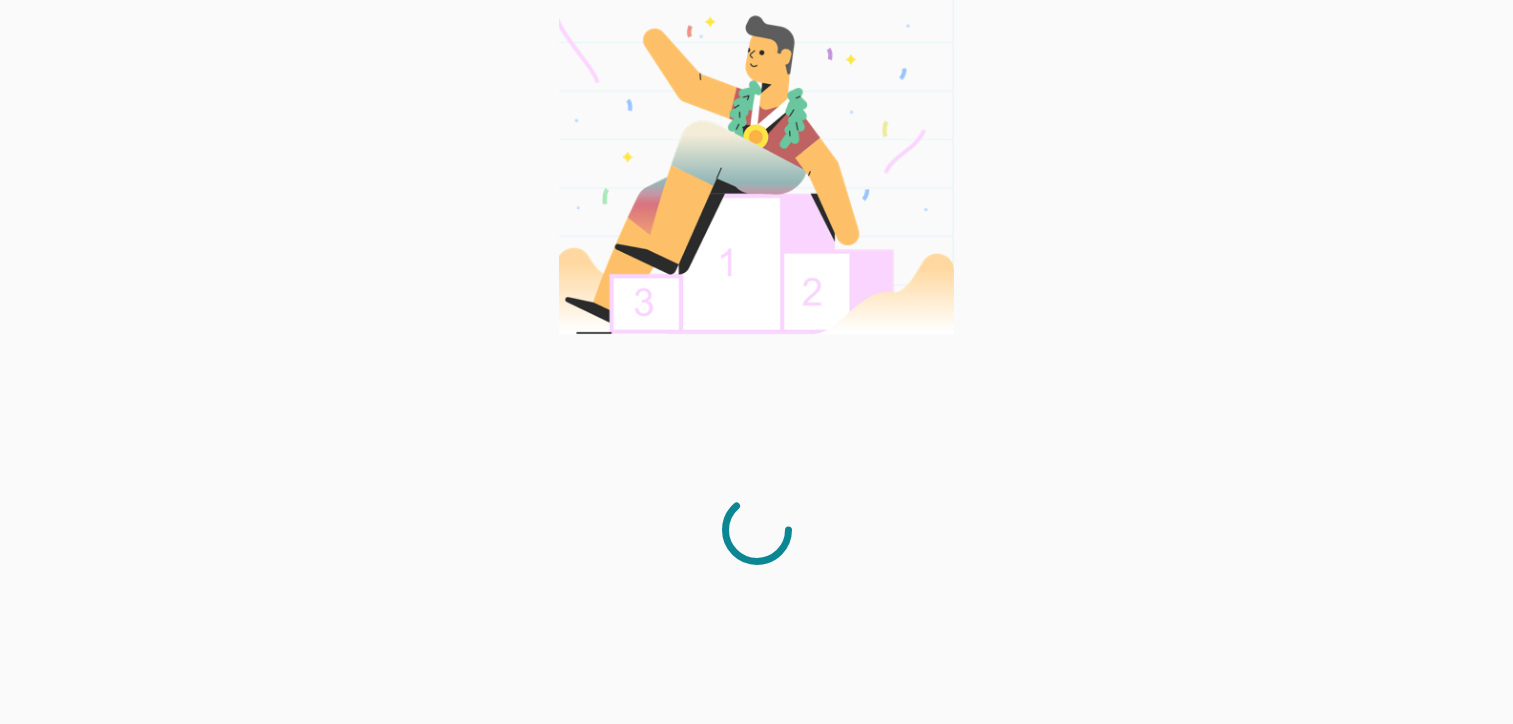 scroll, scrollTop: 0, scrollLeft: 0, axis: both 